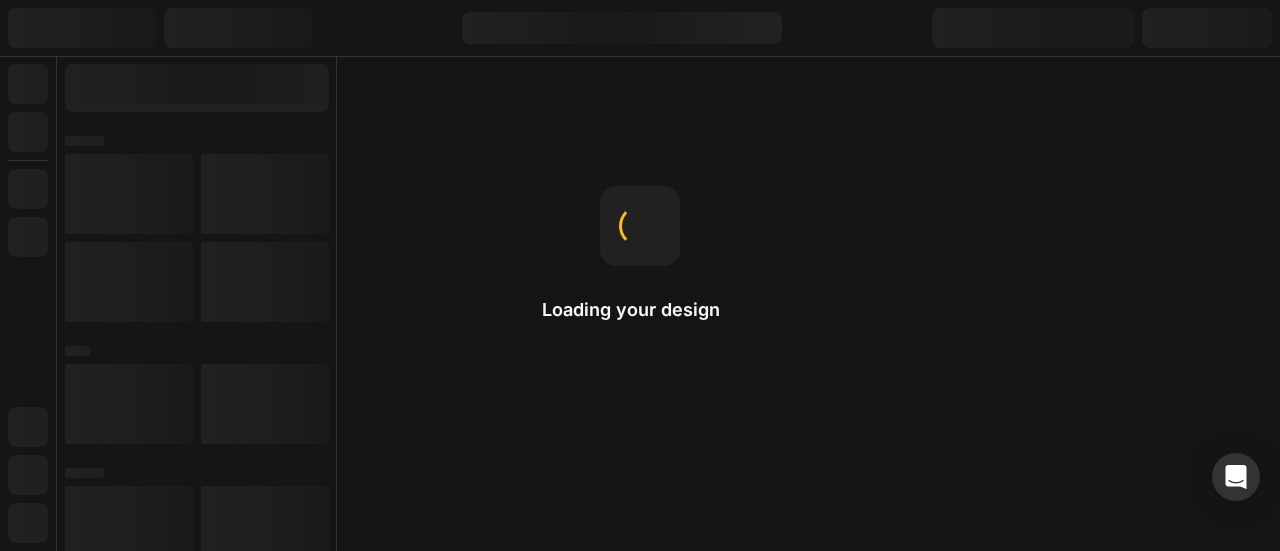 scroll, scrollTop: 0, scrollLeft: 0, axis: both 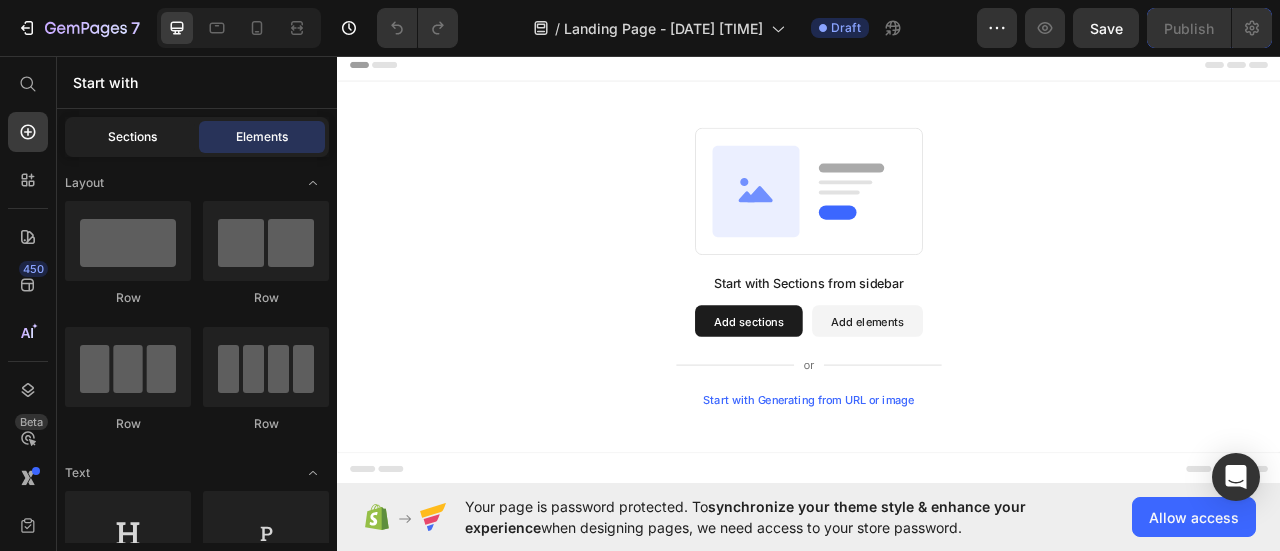 click on "Sections" 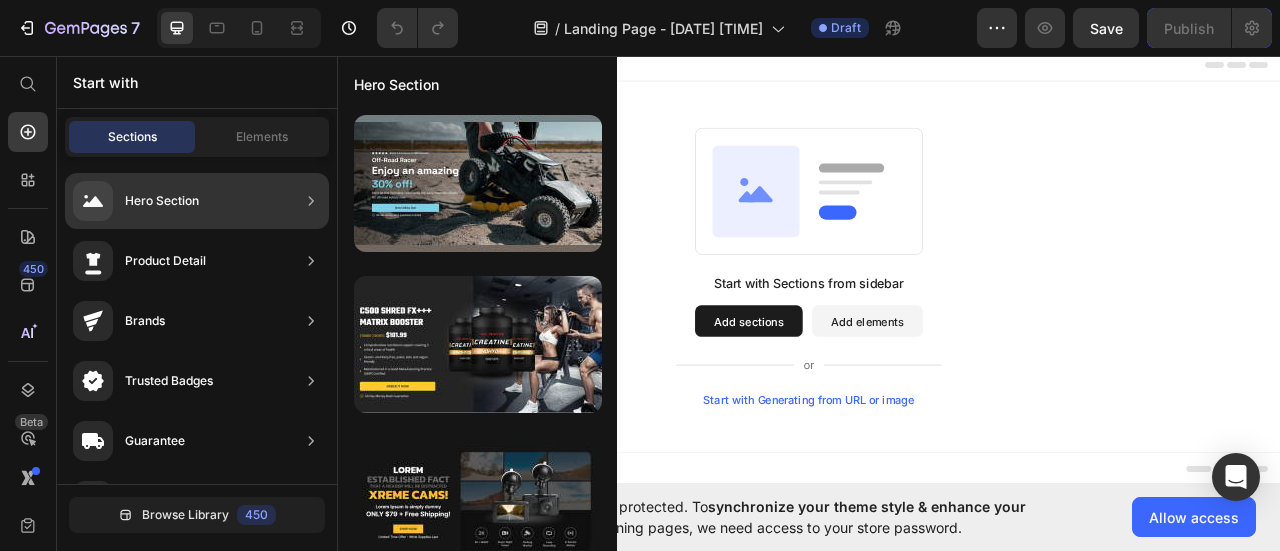 click on "Hero Section" at bounding box center (136, 201) 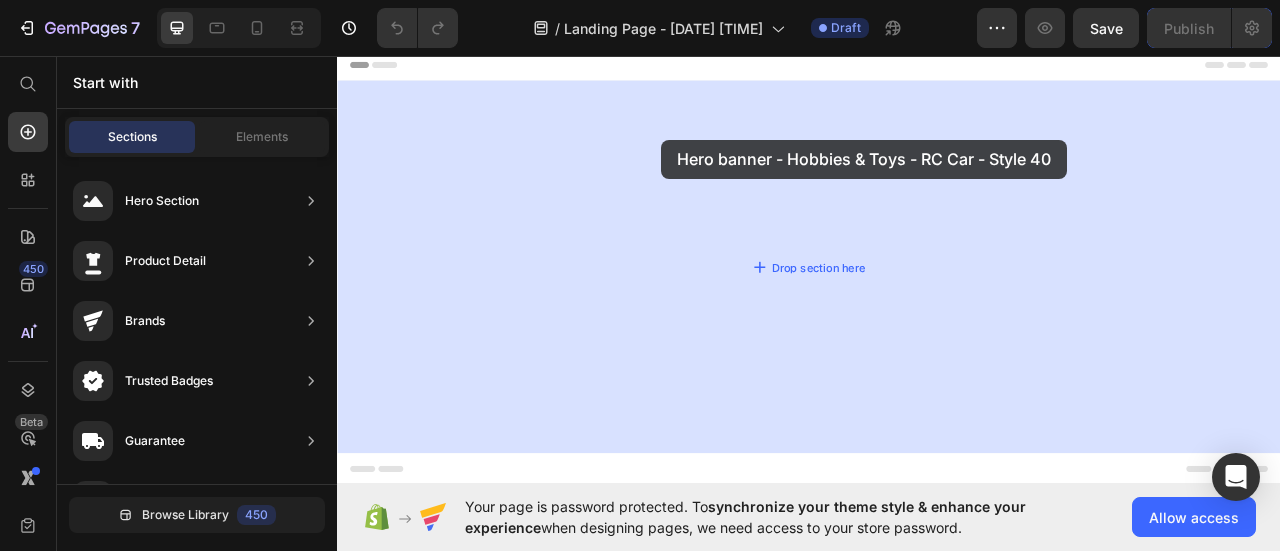 drag, startPoint x: 785, startPoint y: 243, endPoint x: 738, endPoint y: 203, distance: 61.7171 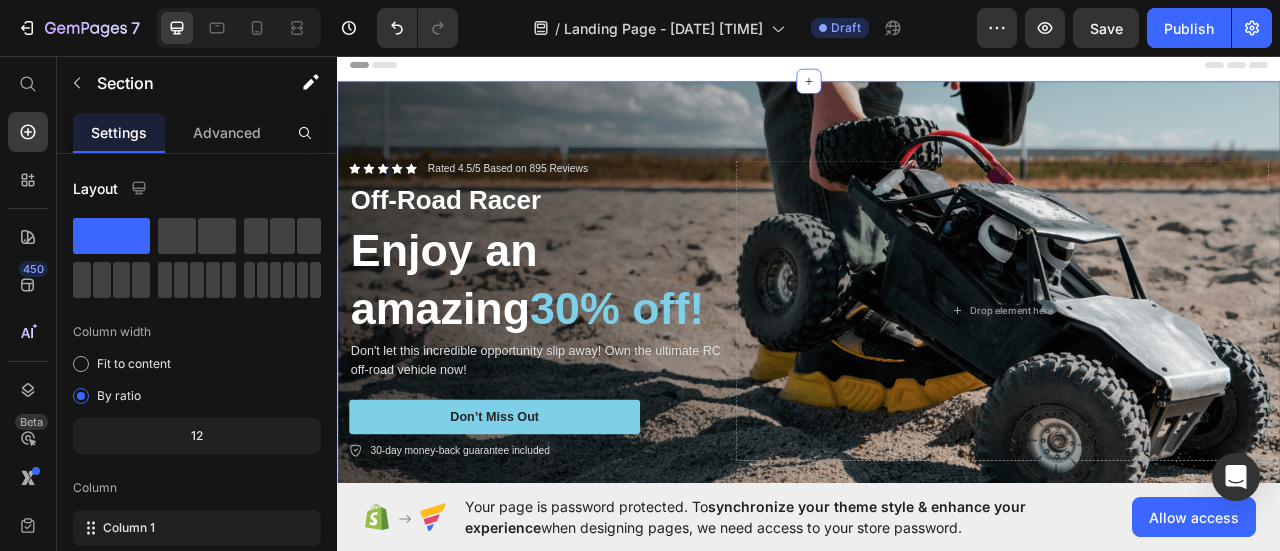 click at bounding box center (937, 380) 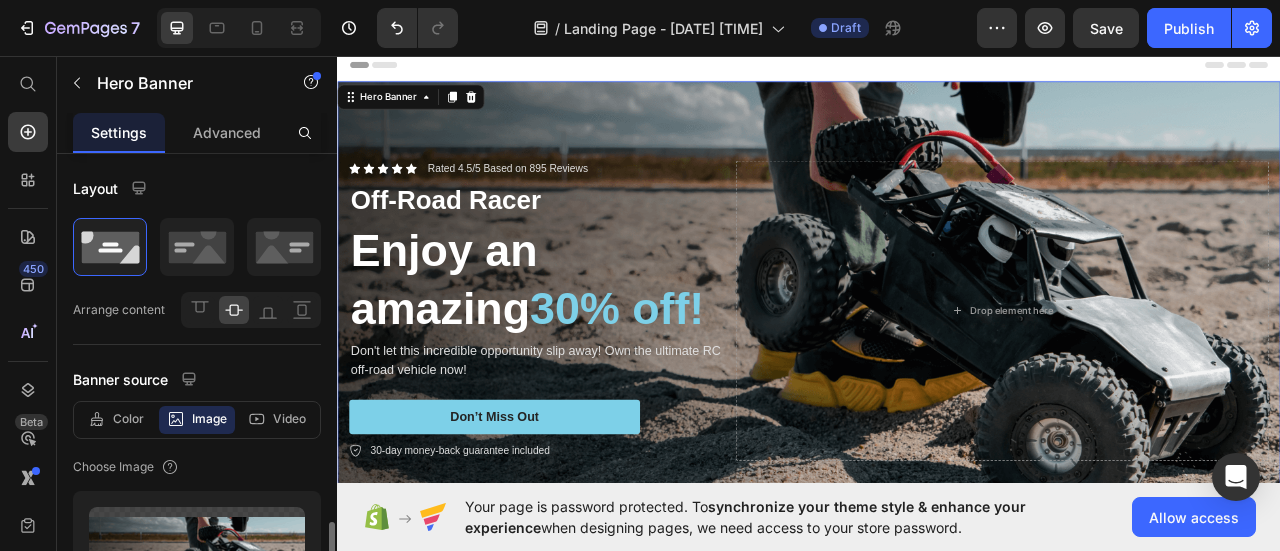 scroll, scrollTop: 400, scrollLeft: 0, axis: vertical 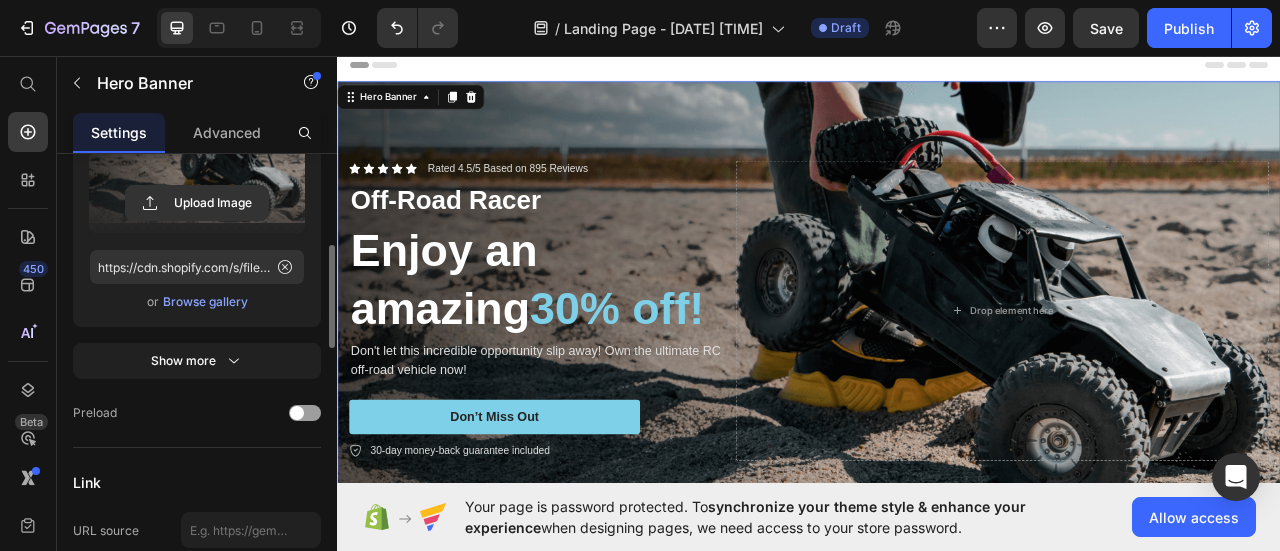 click at bounding box center (197, 170) 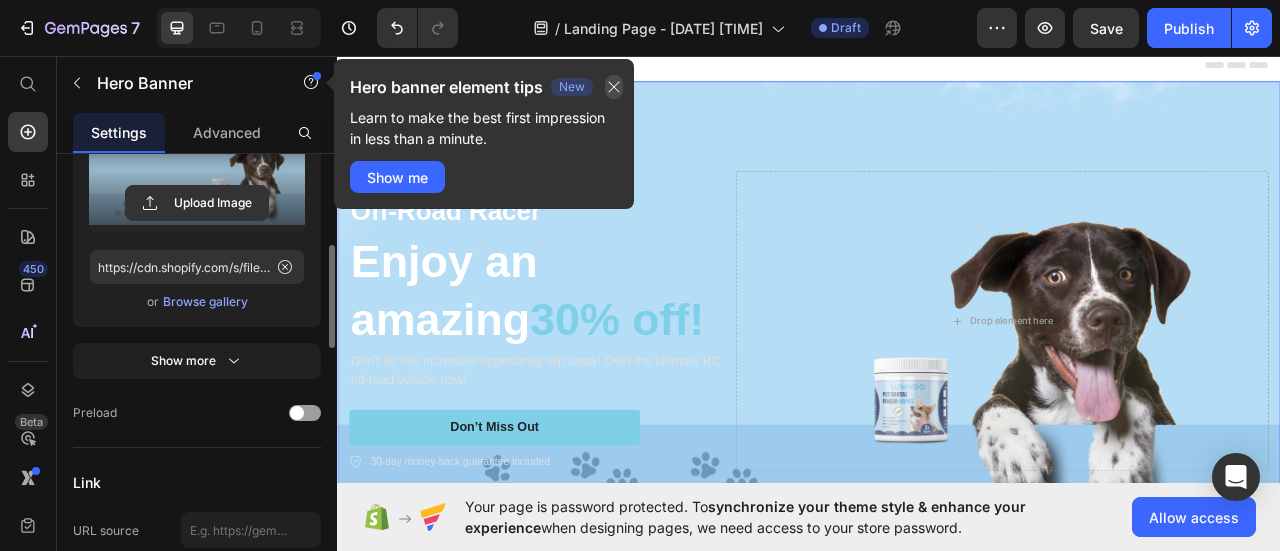 click 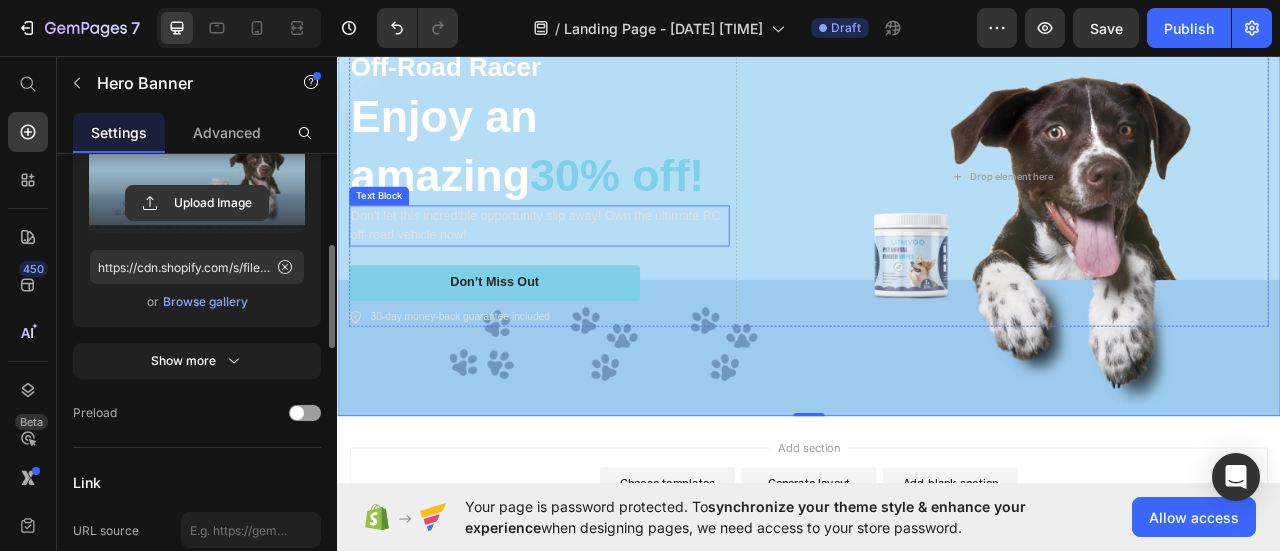 scroll, scrollTop: 0, scrollLeft: 0, axis: both 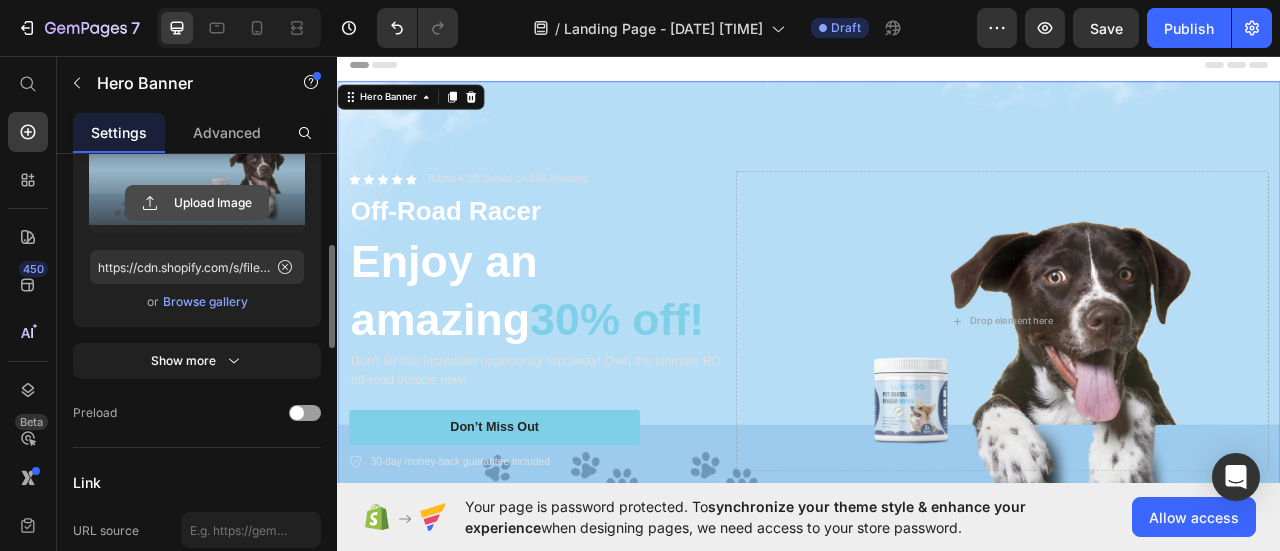 click 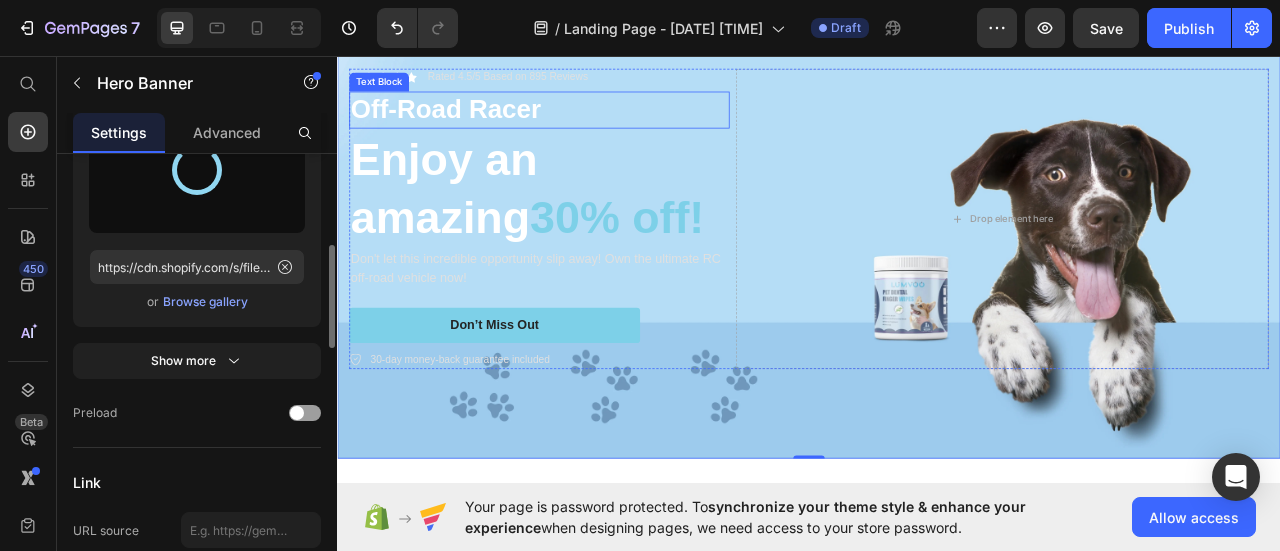 scroll, scrollTop: 100, scrollLeft: 0, axis: vertical 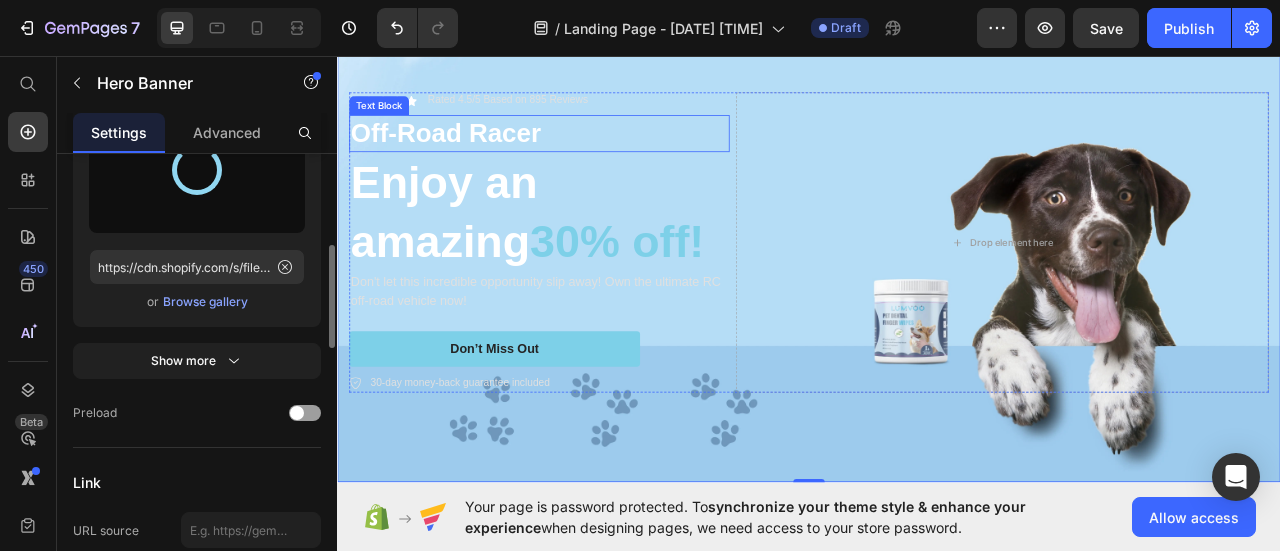 type on "https://cdn.shopify.com/s/files/1/0654/9199/2782/files/gempages_574589182991664240-4e339b75-17cf-4982-8458-e17e3111638e.png" 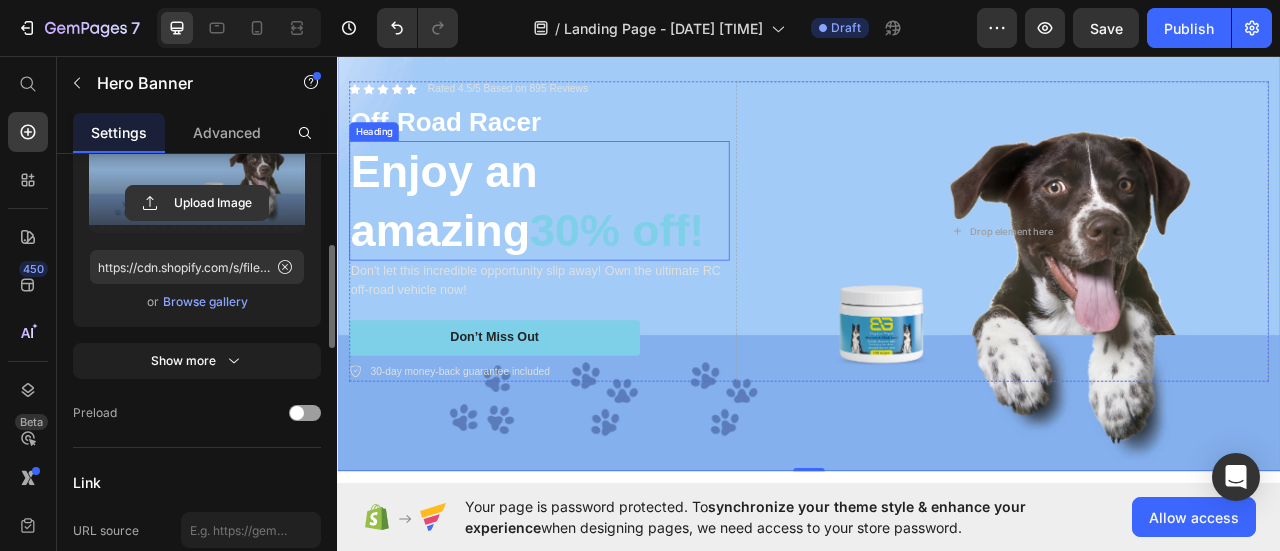 scroll, scrollTop: 200, scrollLeft: 0, axis: vertical 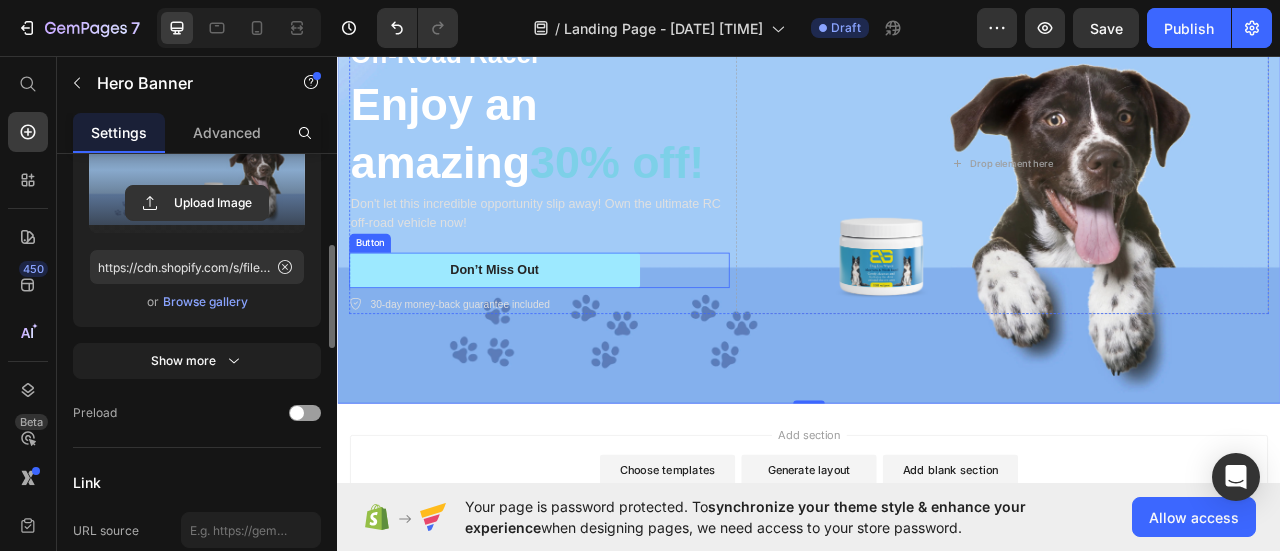 click on "Don’t Miss Out" at bounding box center [537, 329] 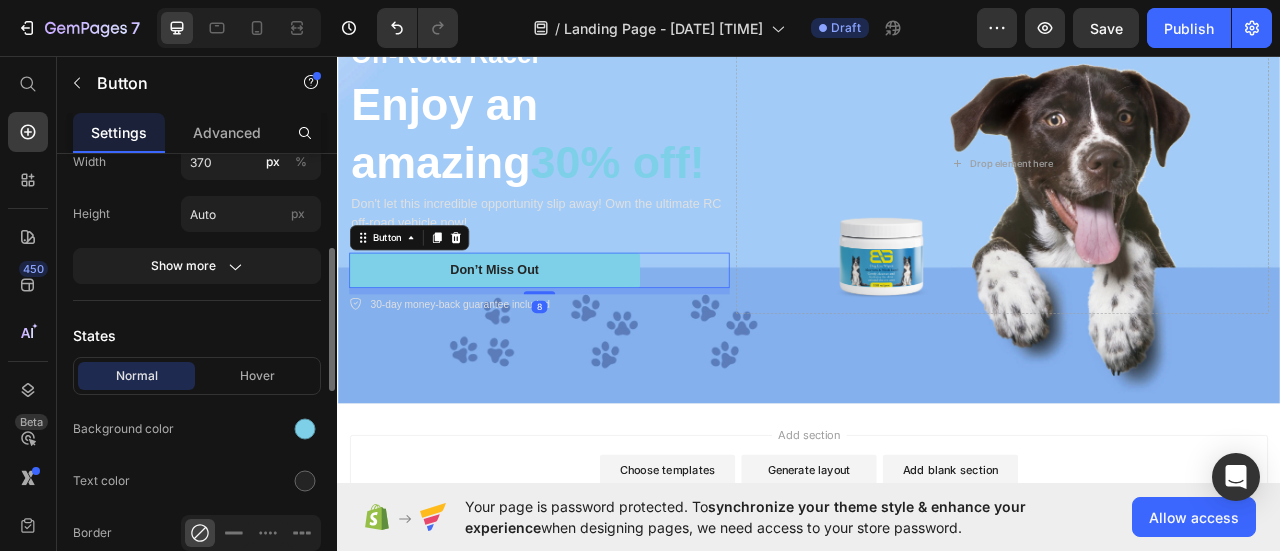 scroll, scrollTop: 500, scrollLeft: 0, axis: vertical 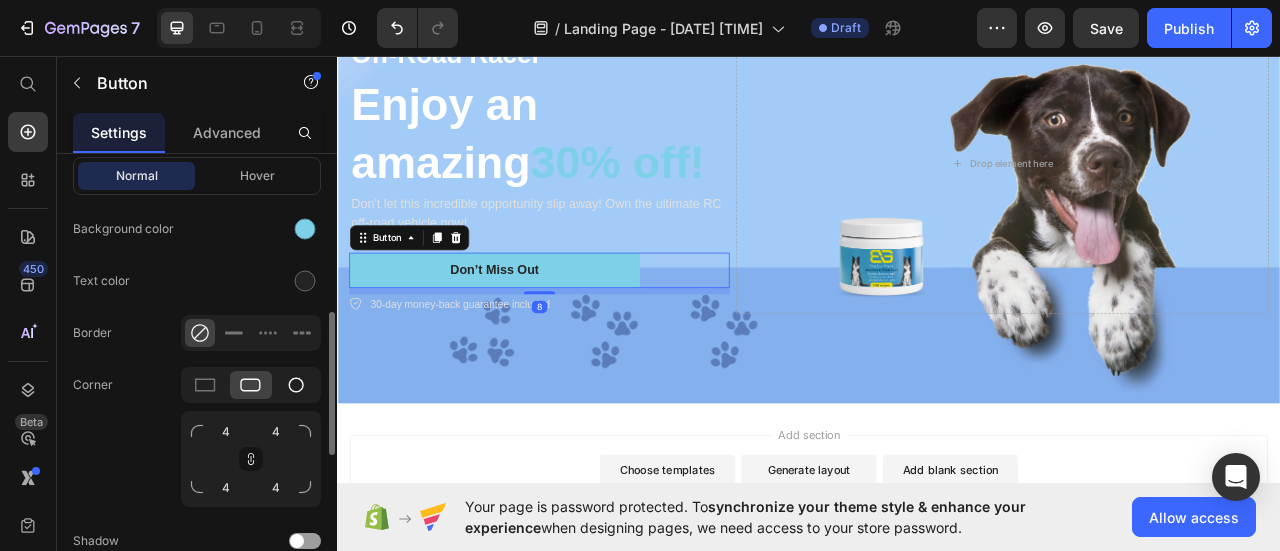 click 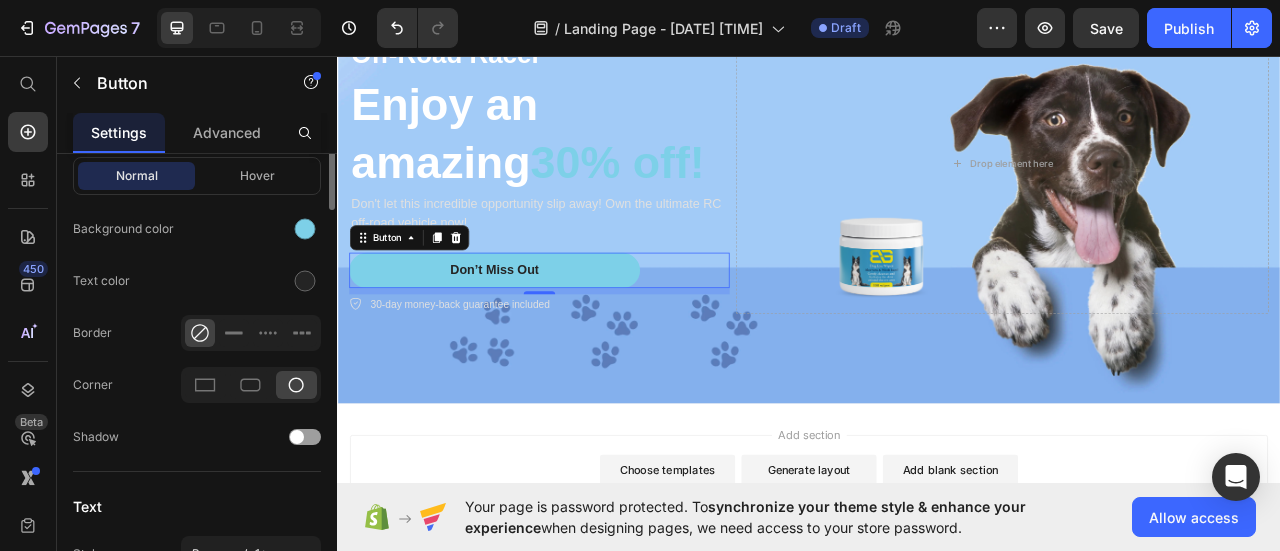scroll, scrollTop: 200, scrollLeft: 0, axis: vertical 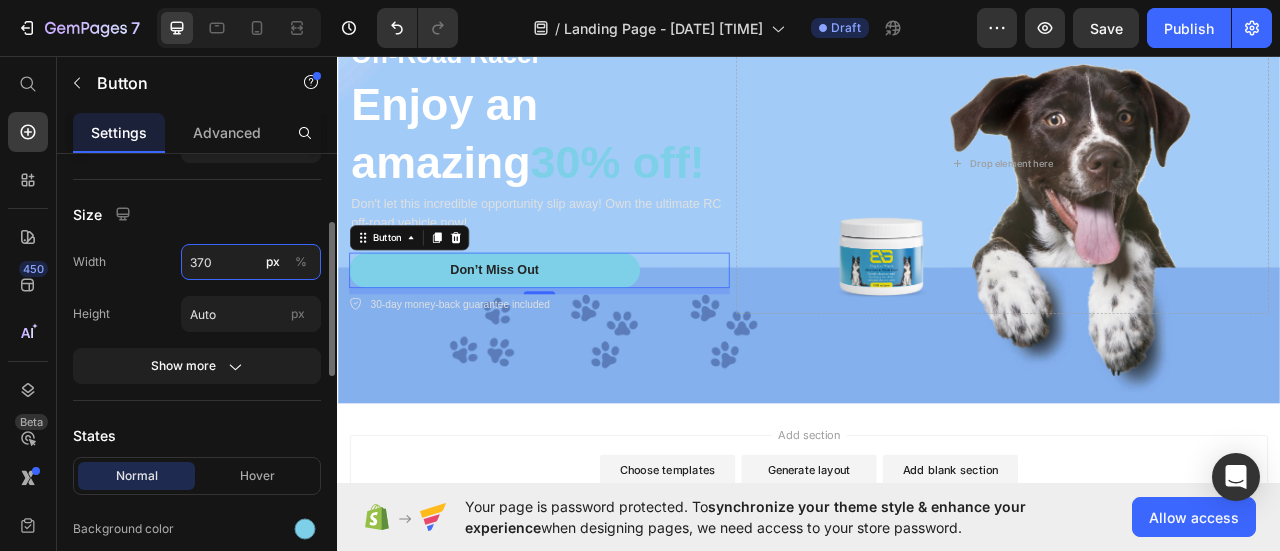 click on "370" at bounding box center [251, 262] 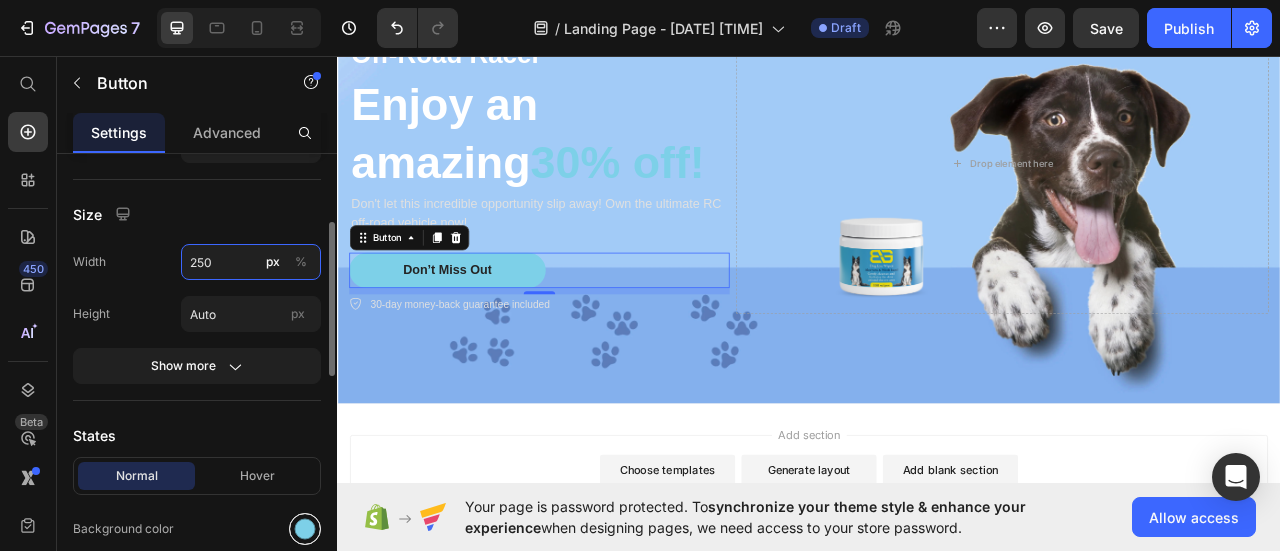 type on "250" 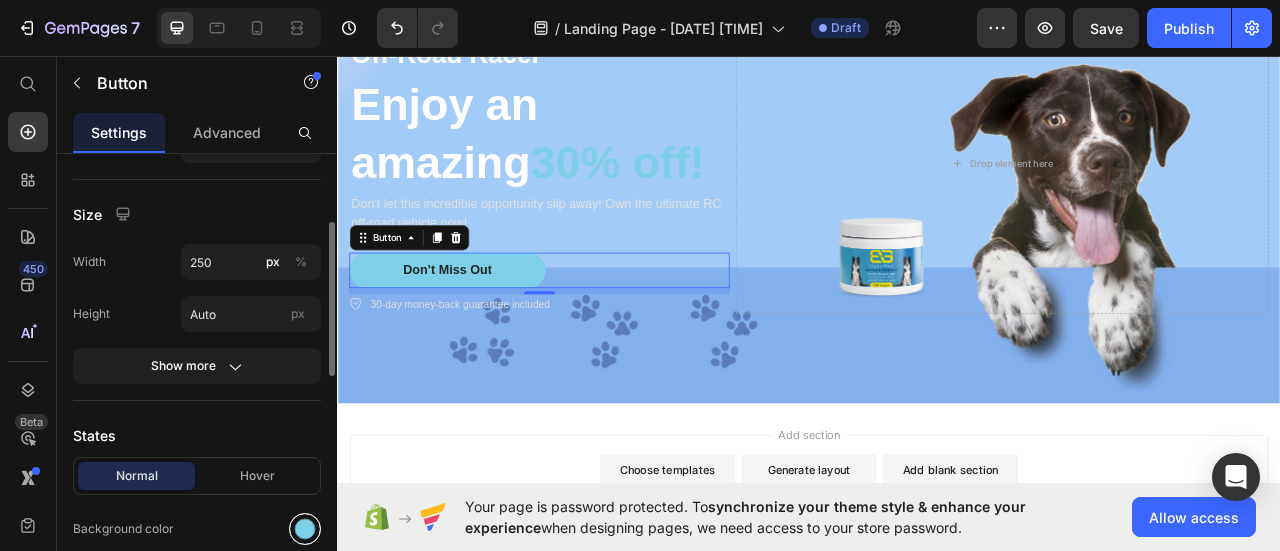 click at bounding box center [305, 529] 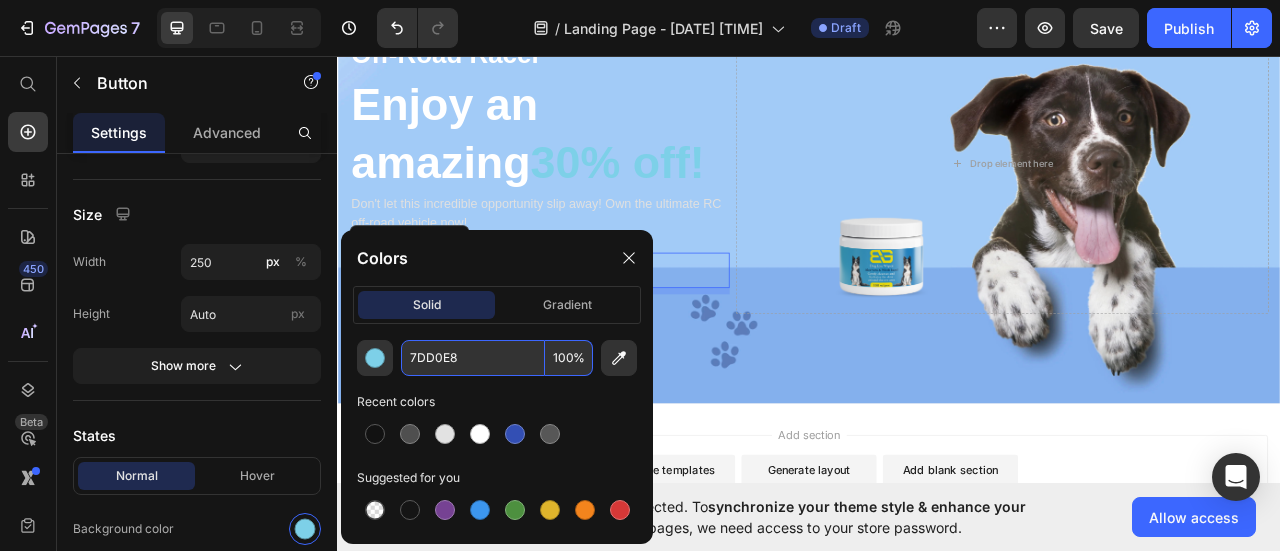 click on "7DD0E8" at bounding box center [473, 358] 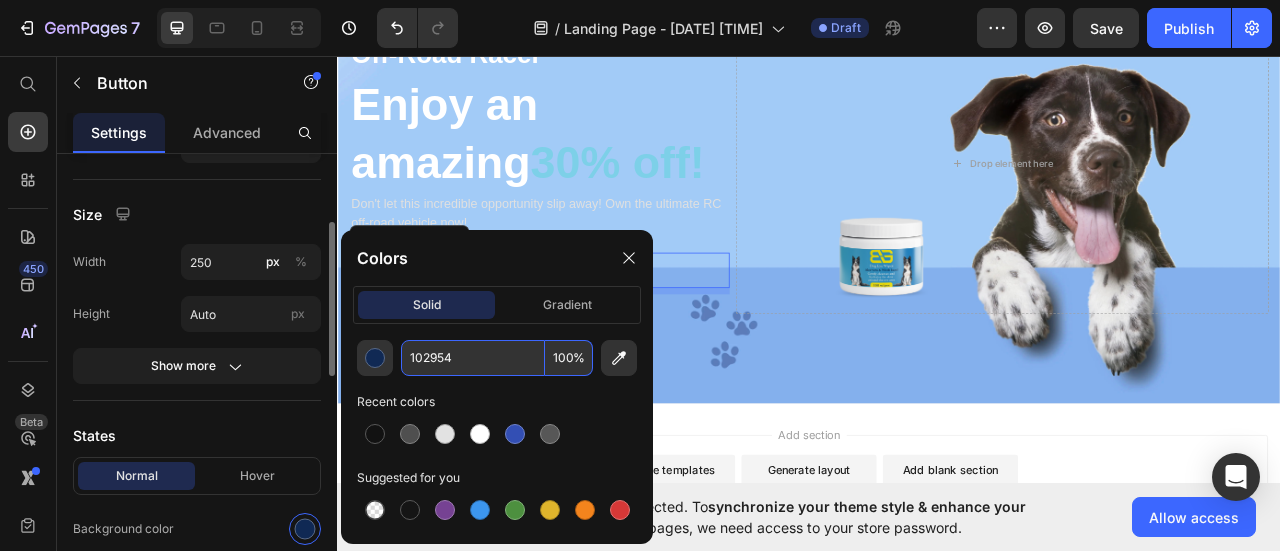 scroll, scrollTop: 300, scrollLeft: 0, axis: vertical 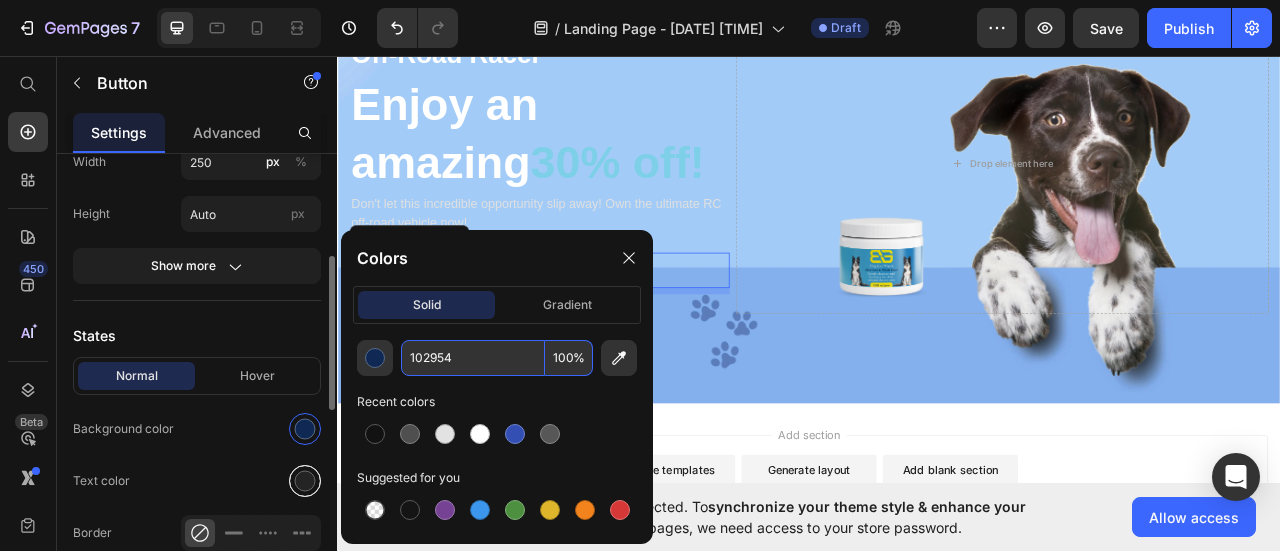 type on "102954" 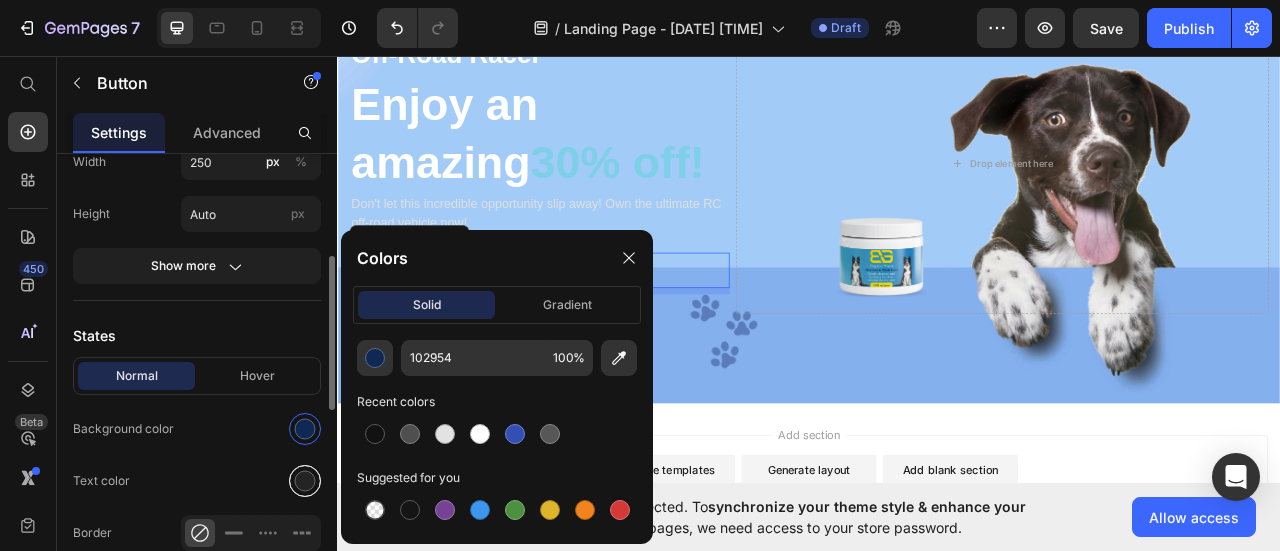 click at bounding box center [305, 481] 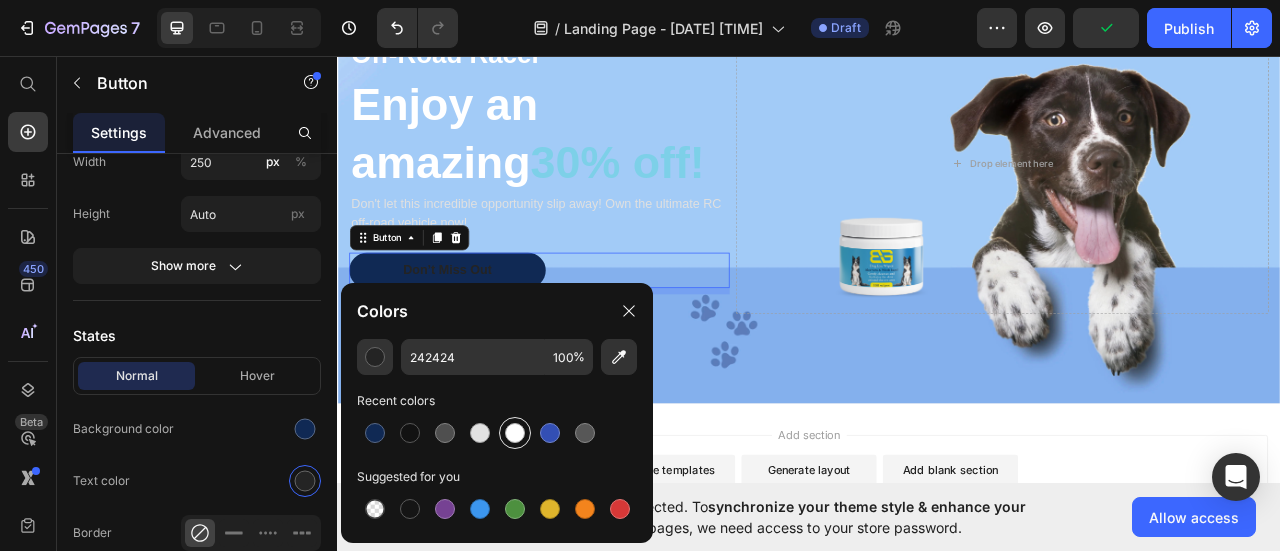 click at bounding box center (515, 433) 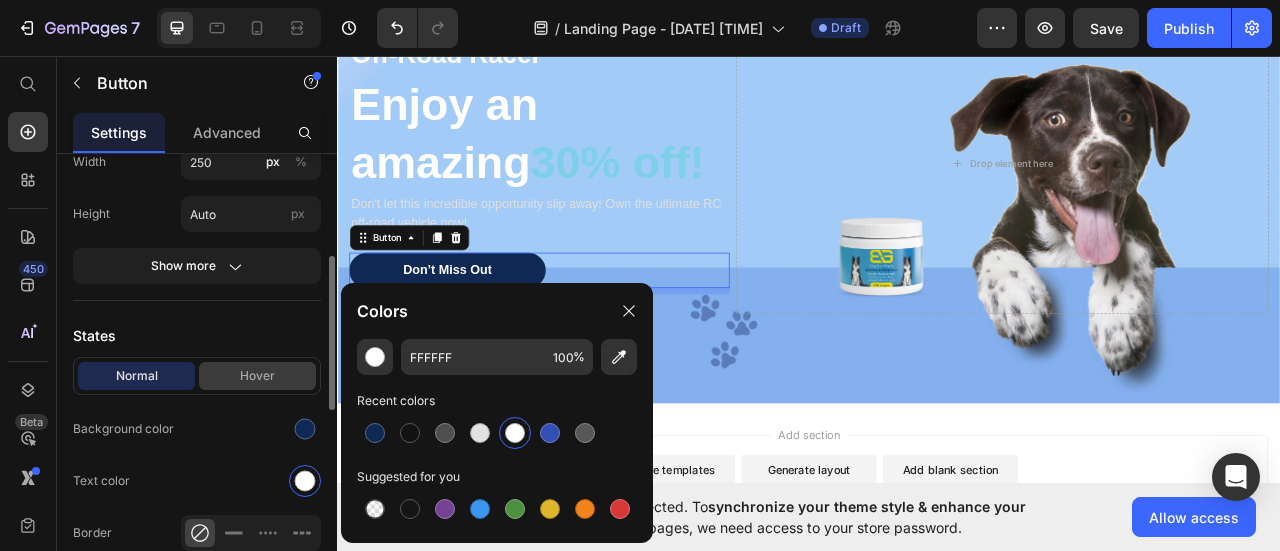 click on "Hover" at bounding box center (257, 376) 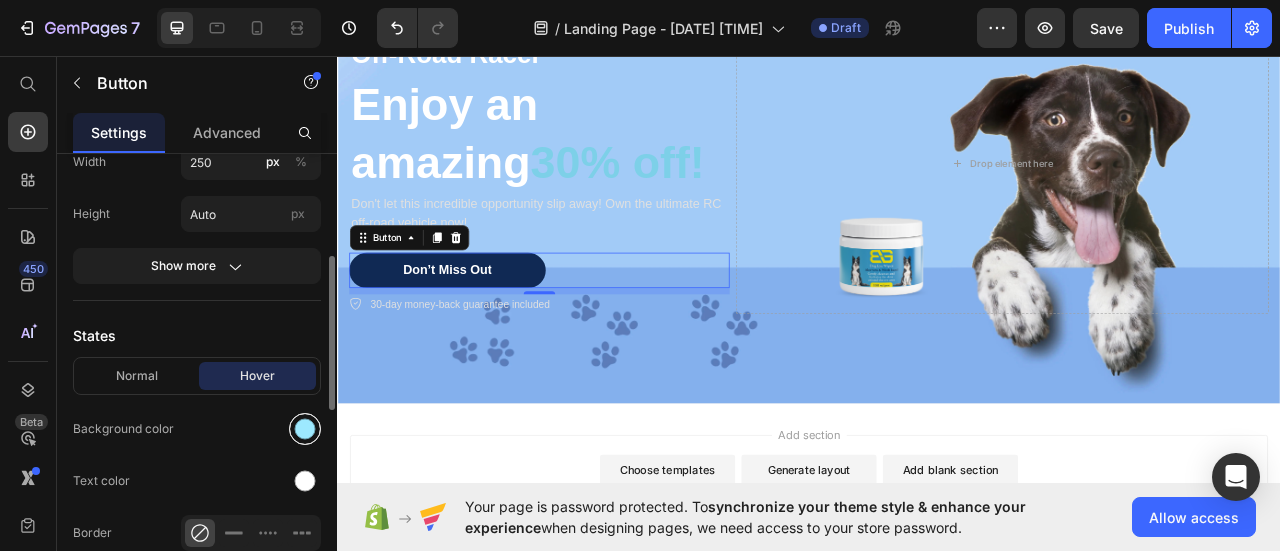 click at bounding box center (305, 429) 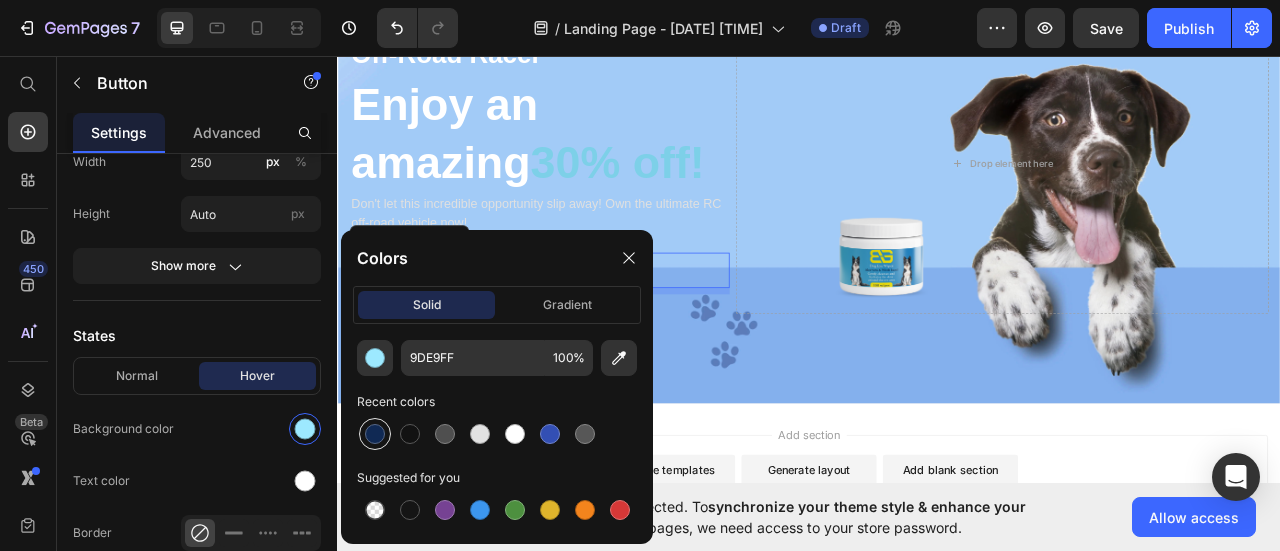 click at bounding box center [375, 434] 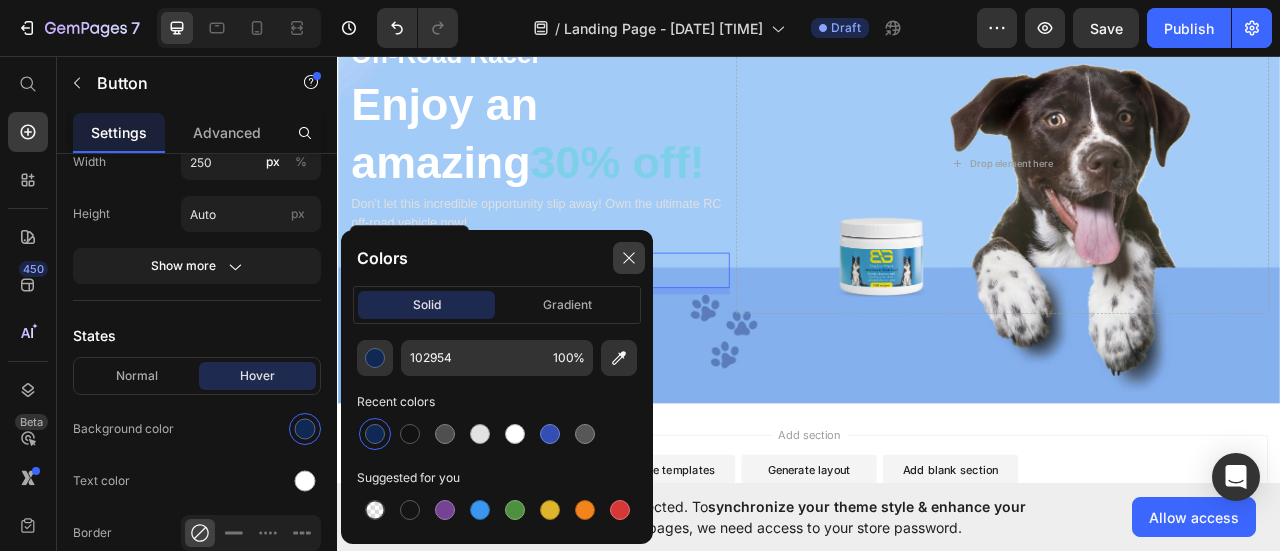 click 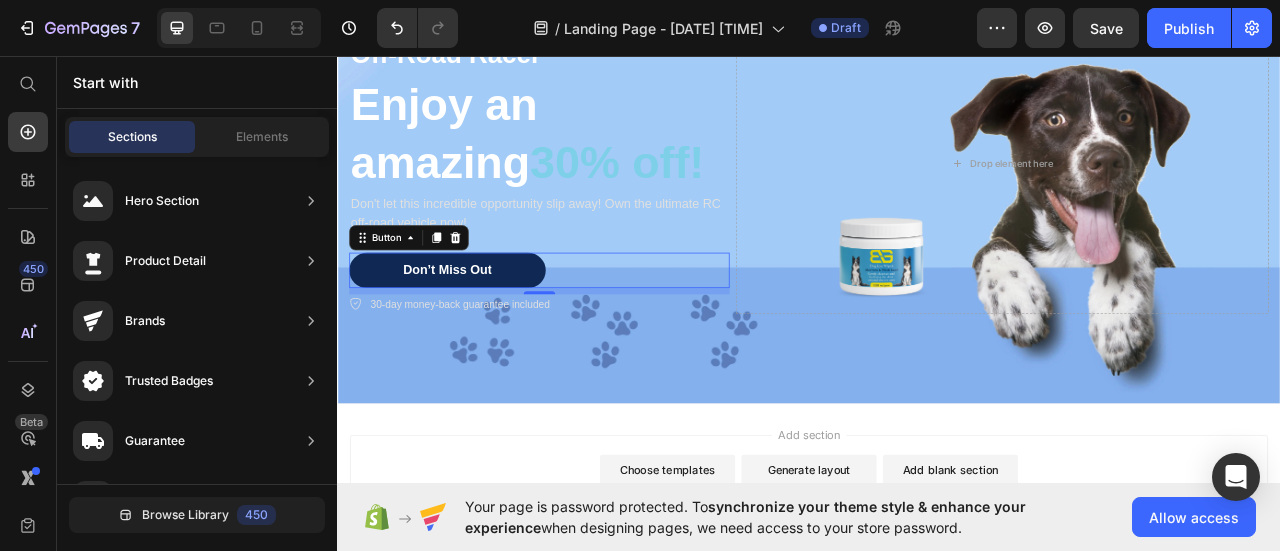 click on "Add section Choose templates inspired by CRO experts Generate layout from URL or image Add blank section then drag & drop elements" at bounding box center [937, 622] 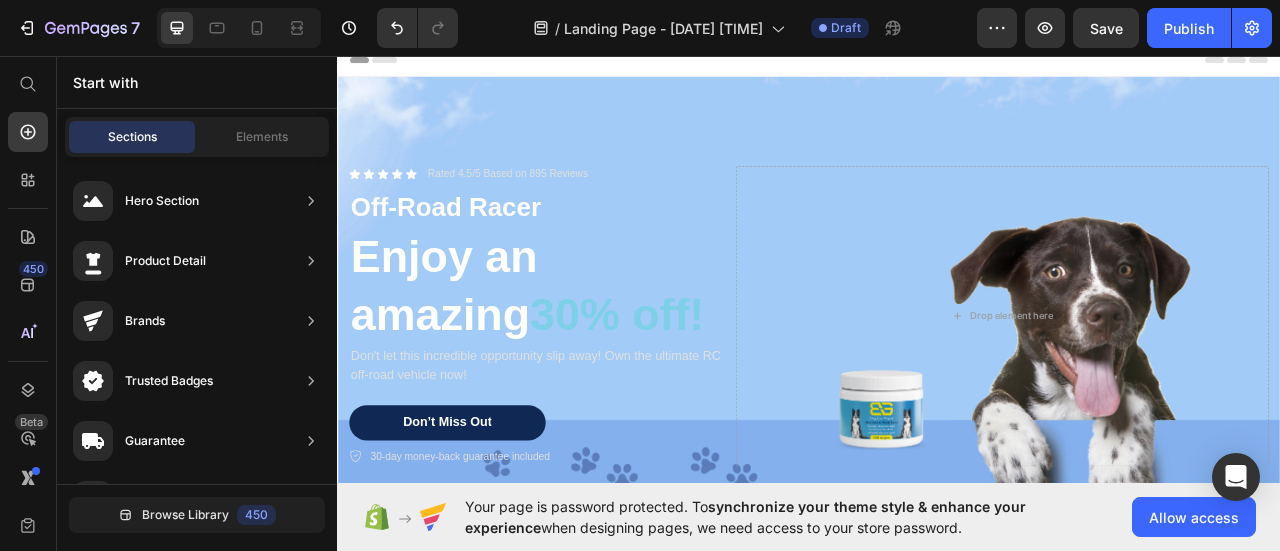 scroll, scrollTop: 0, scrollLeft: 0, axis: both 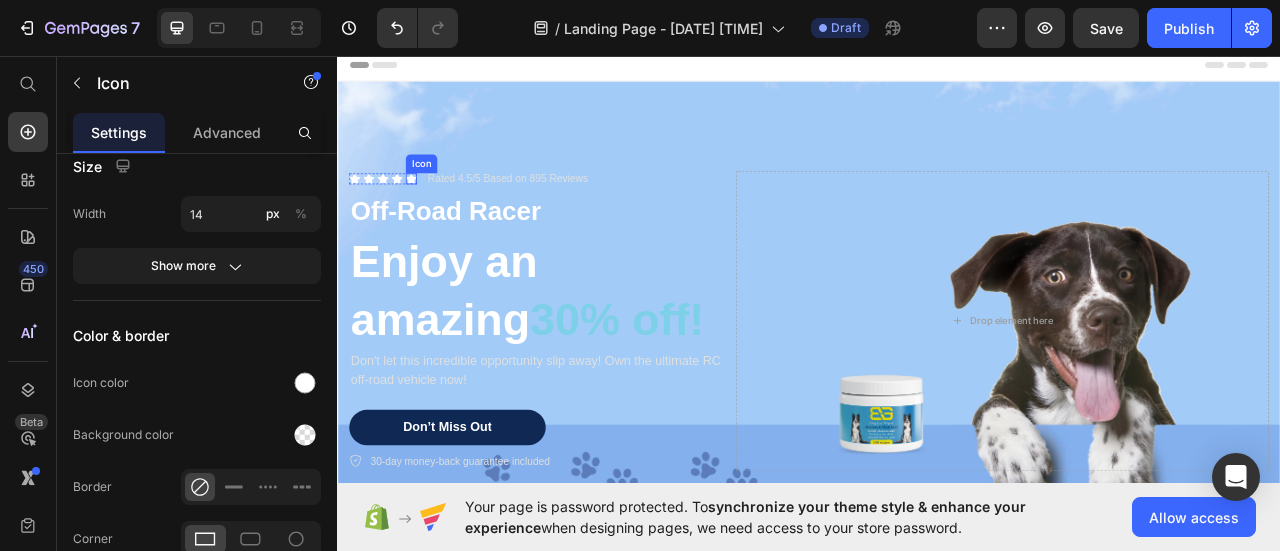 click on "Icon" at bounding box center [431, 213] 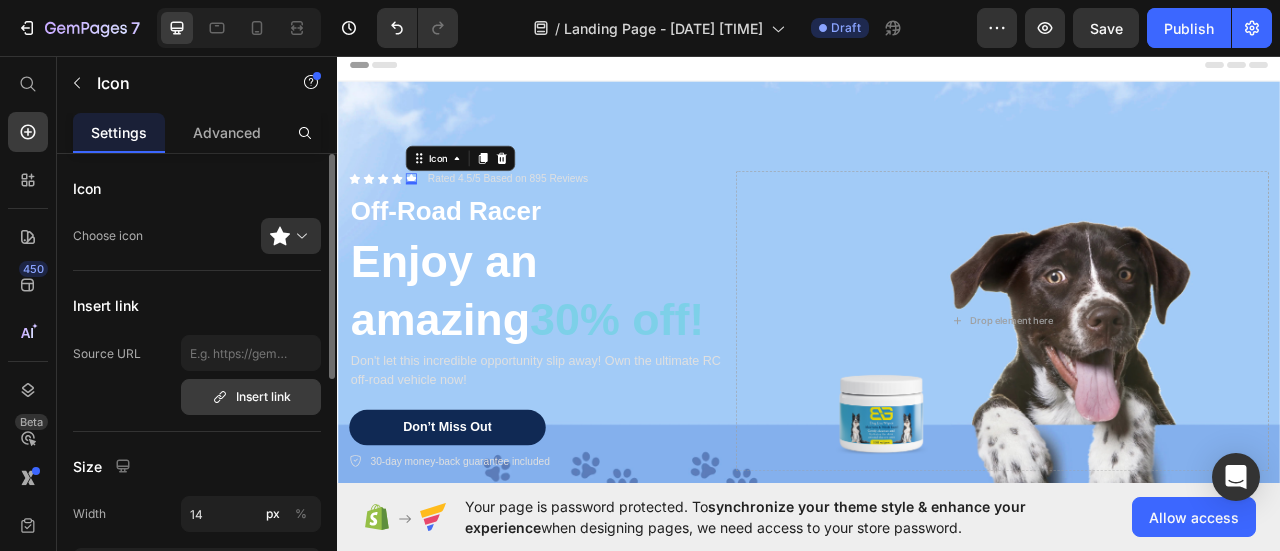 scroll, scrollTop: 200, scrollLeft: 0, axis: vertical 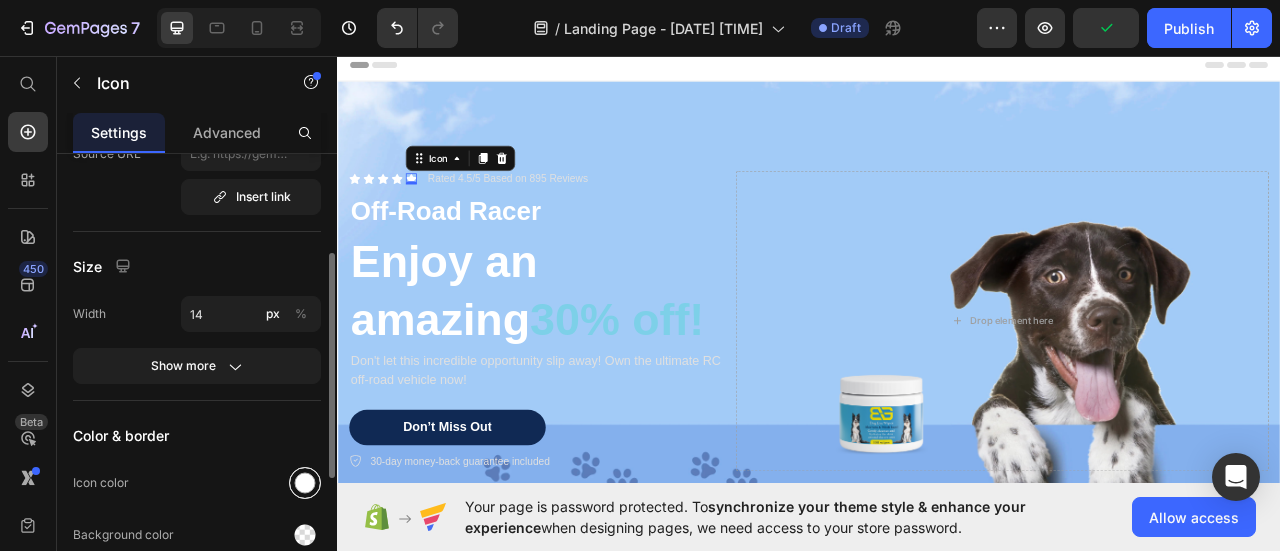 click at bounding box center (305, 483) 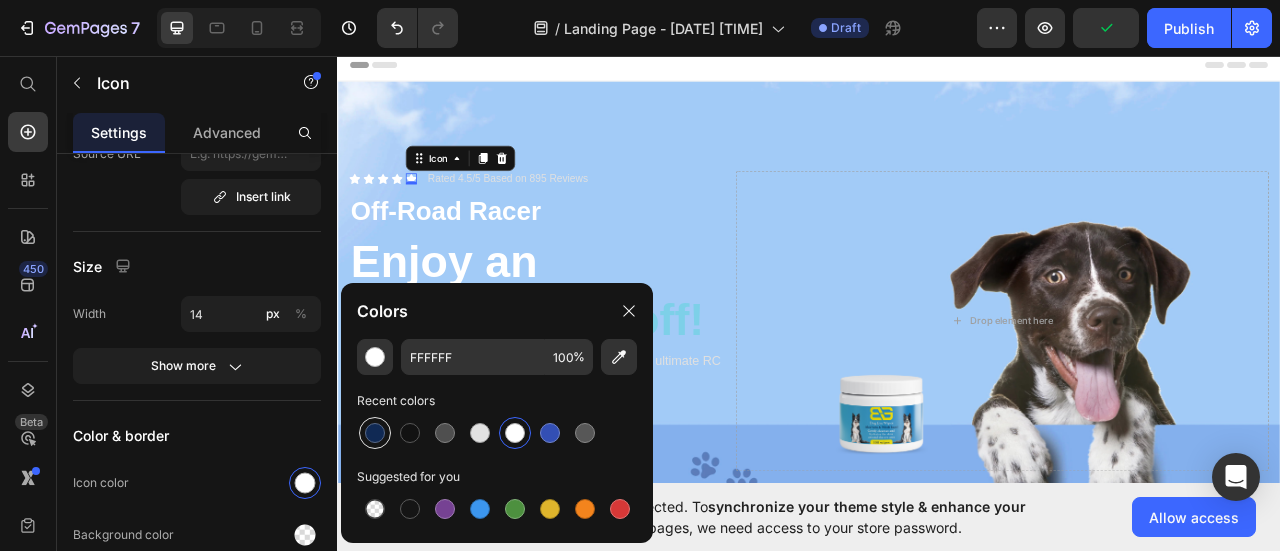 drag, startPoint x: 377, startPoint y: 443, endPoint x: 390, endPoint y: 331, distance: 112.75194 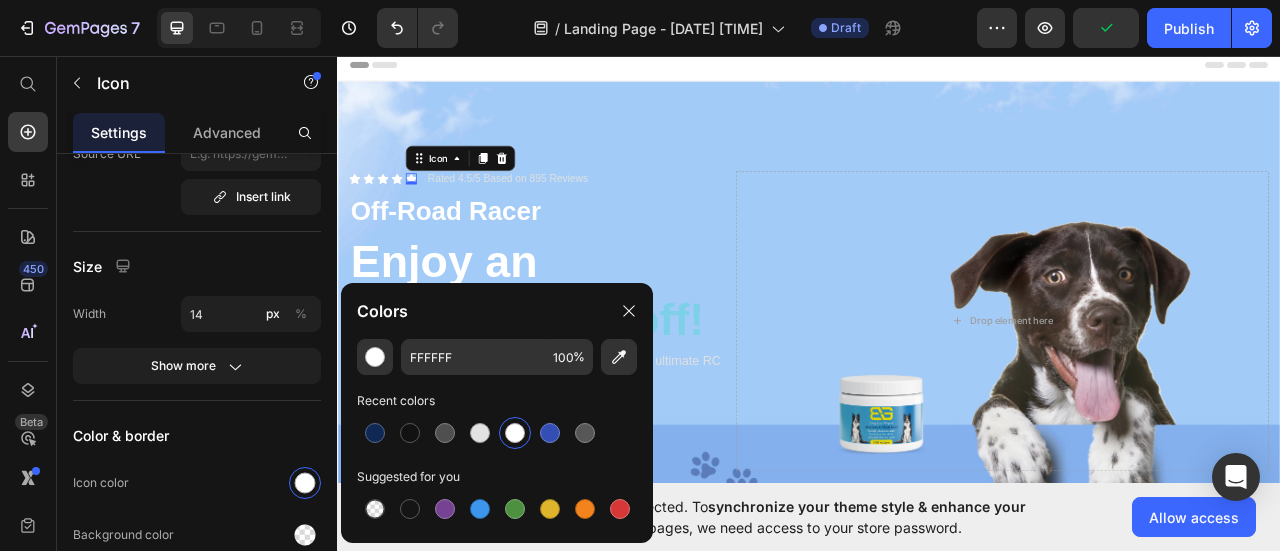 click at bounding box center [375, 433] 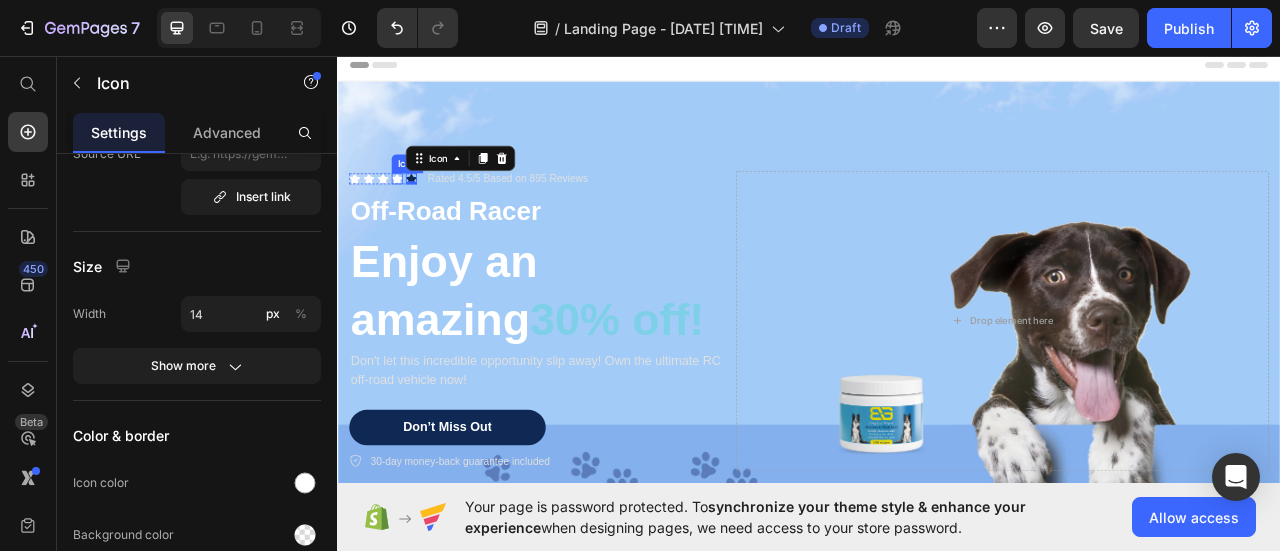 click 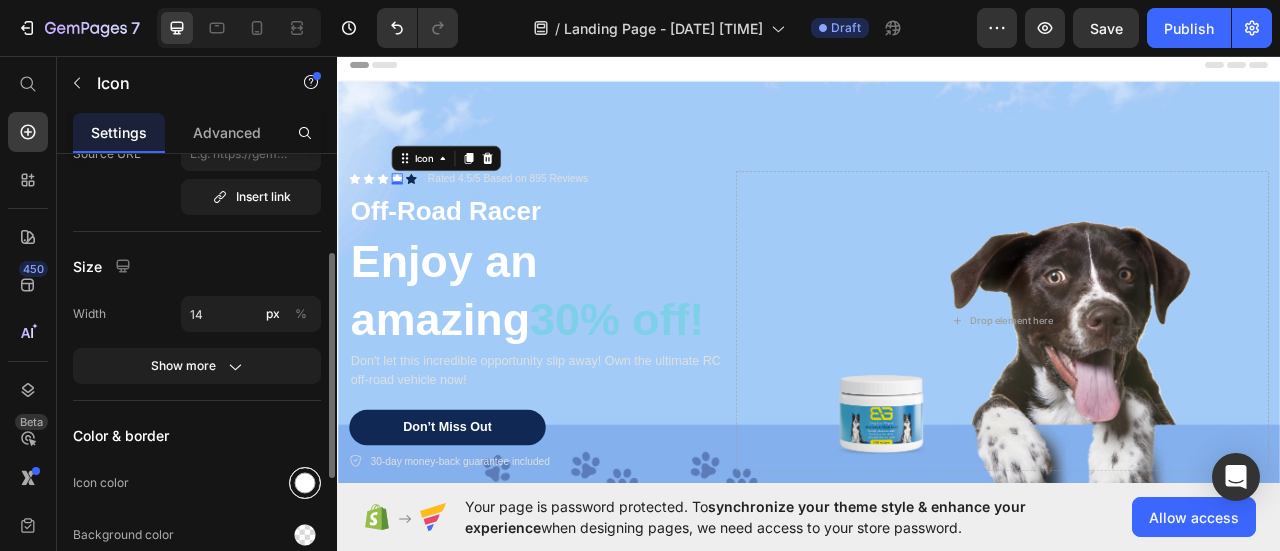 drag, startPoint x: 315, startPoint y: 479, endPoint x: 328, endPoint y: 473, distance: 14.3178215 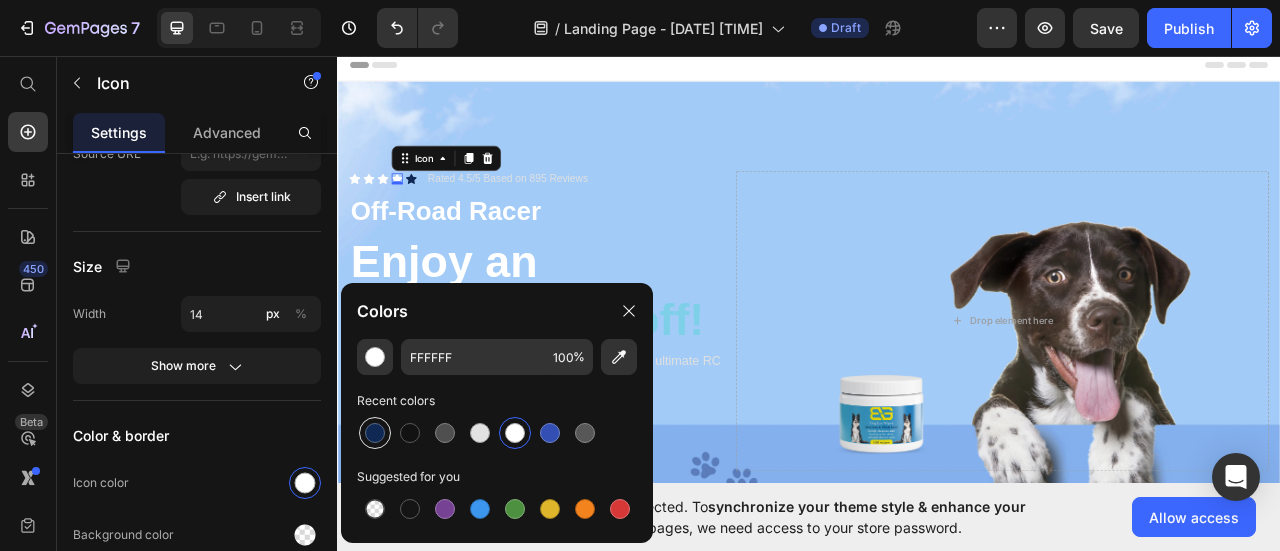 click at bounding box center (375, 433) 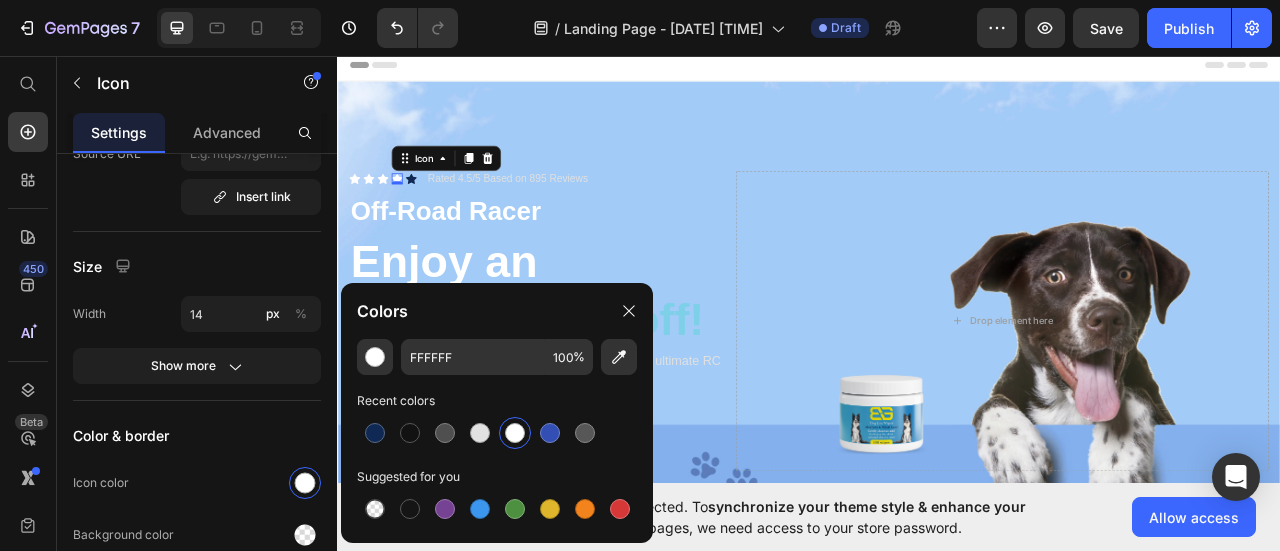 type on "102954" 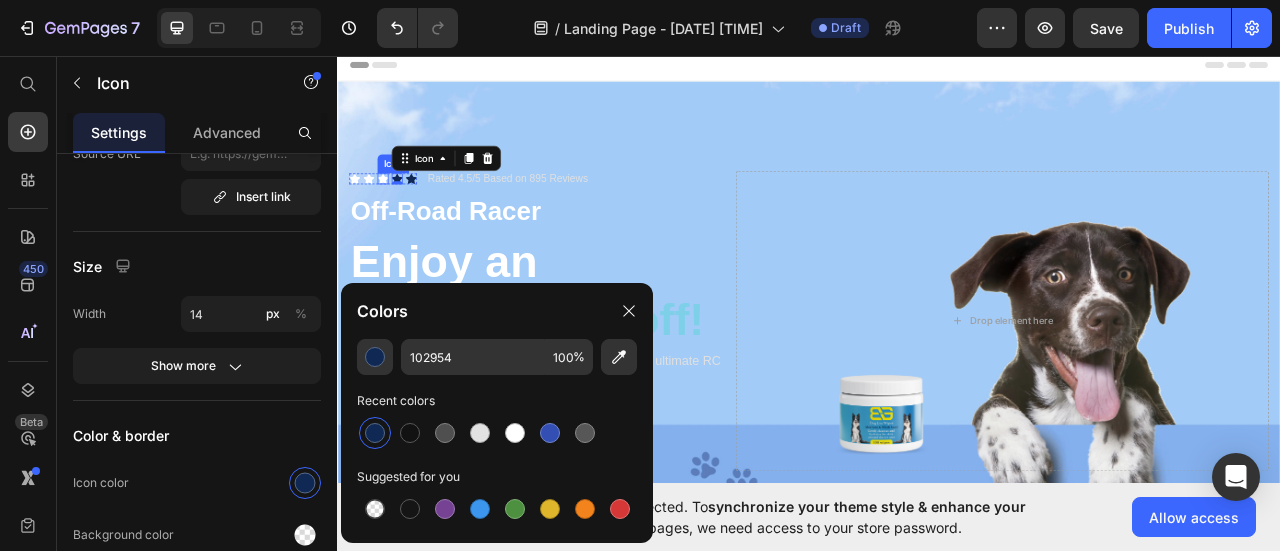 click 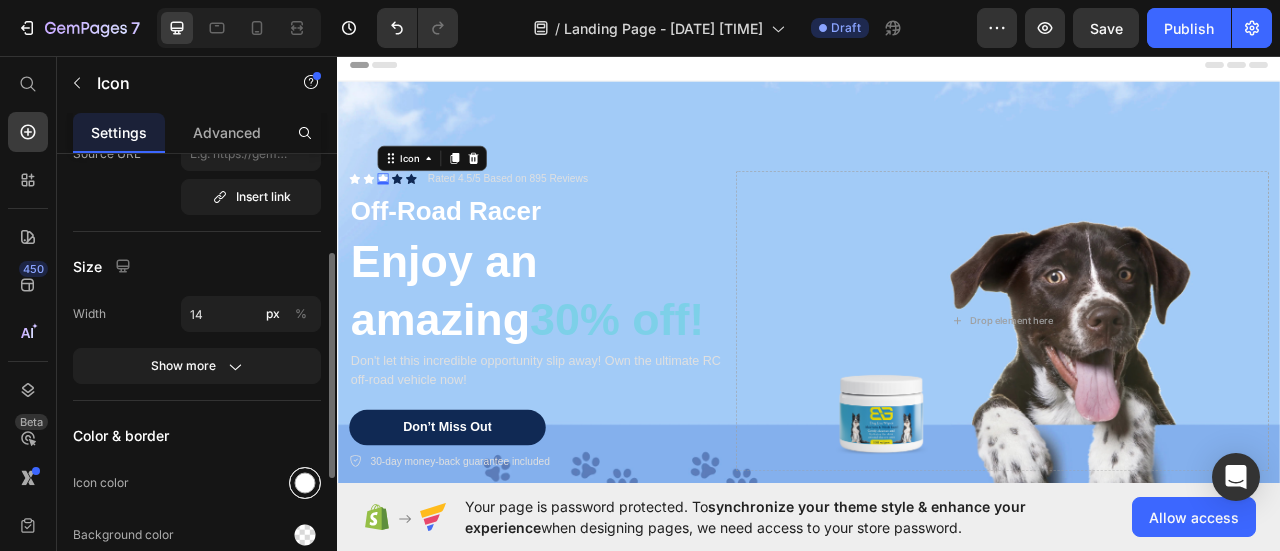 click at bounding box center (305, 483) 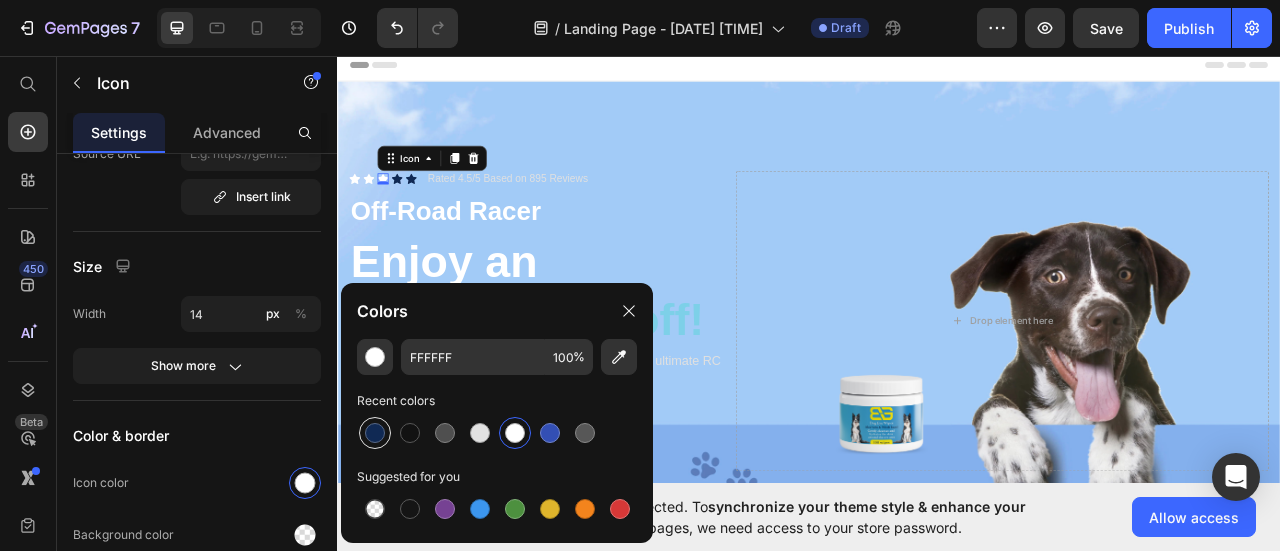 click at bounding box center [375, 433] 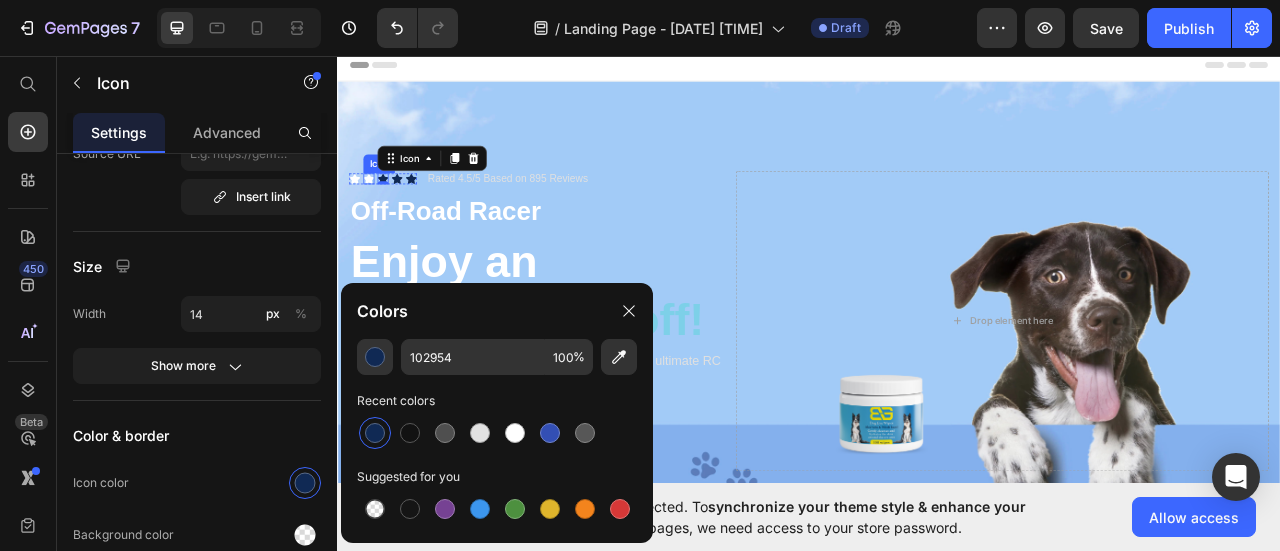 click 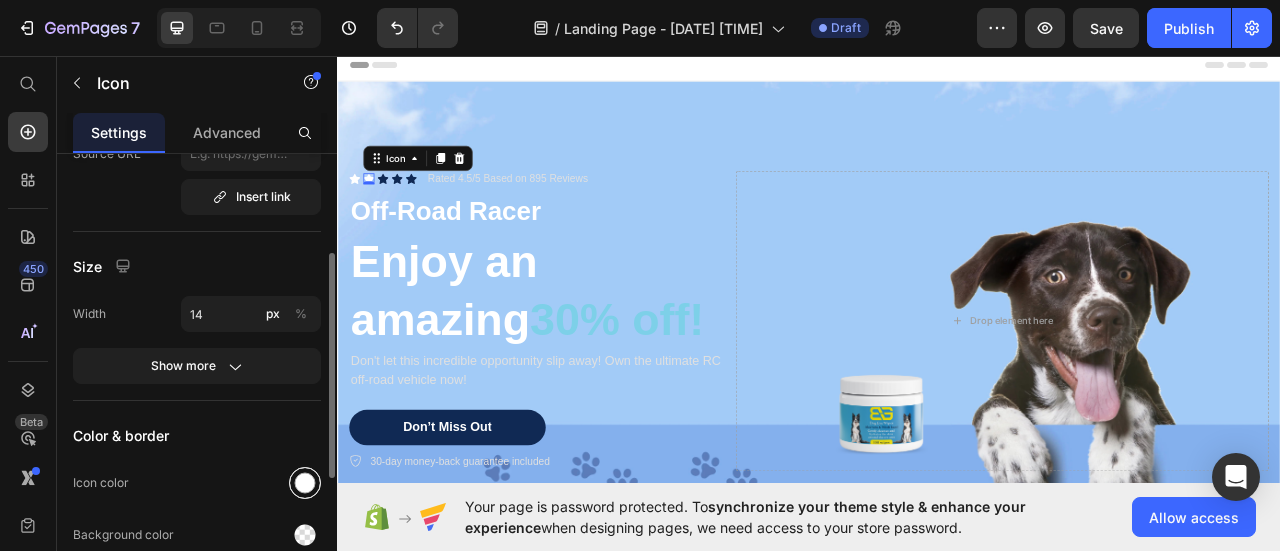 click at bounding box center (305, 483) 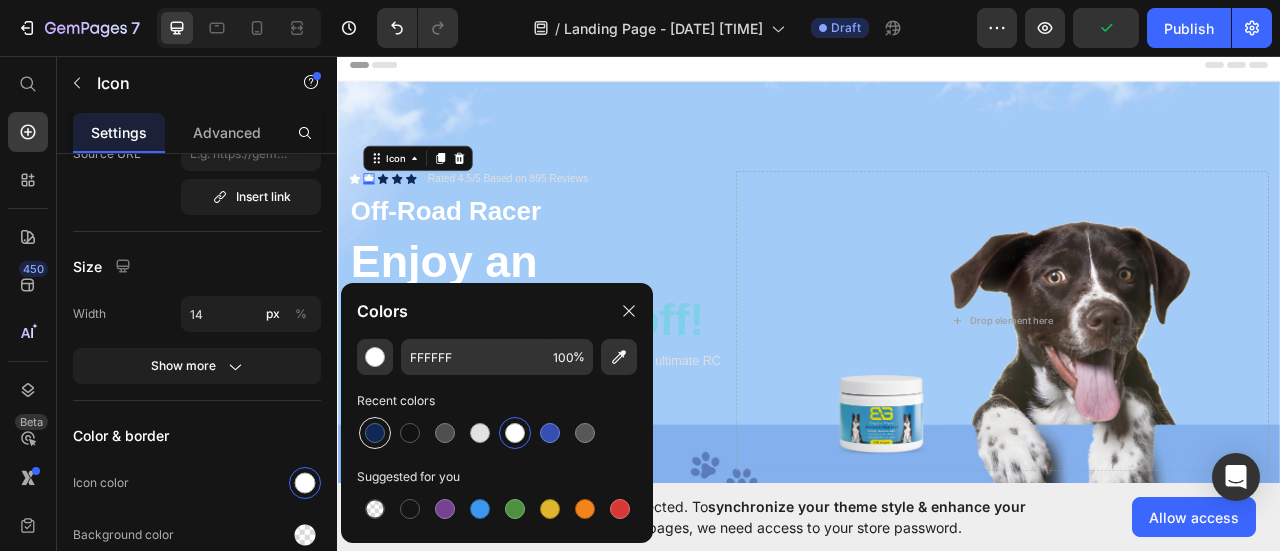 click at bounding box center (375, 433) 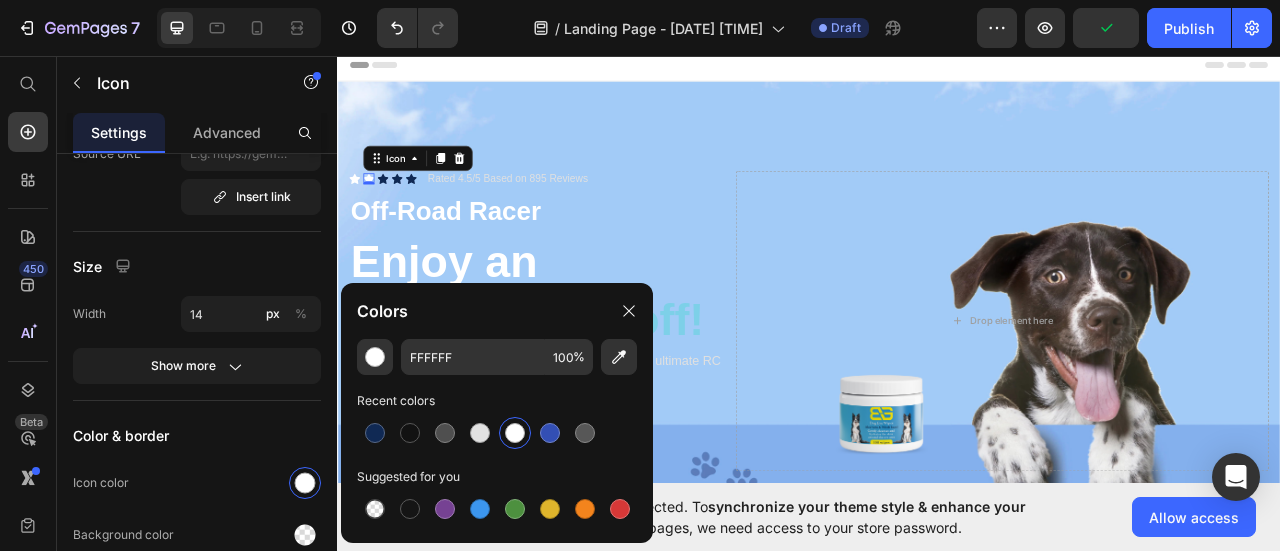 type on "102954" 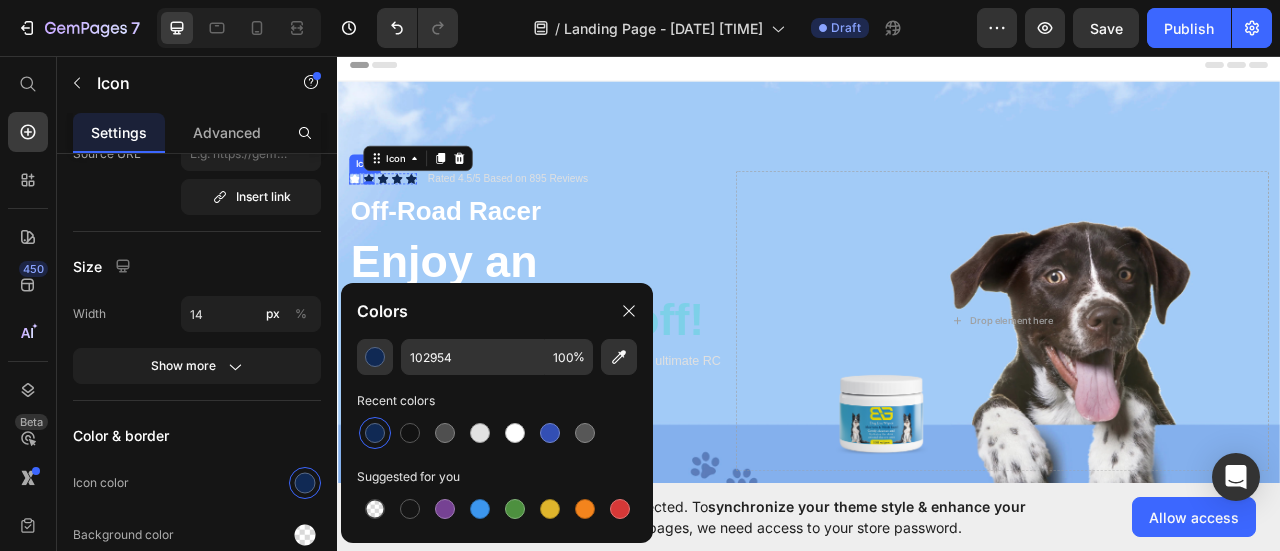 click on "Icon" at bounding box center [359, 213] 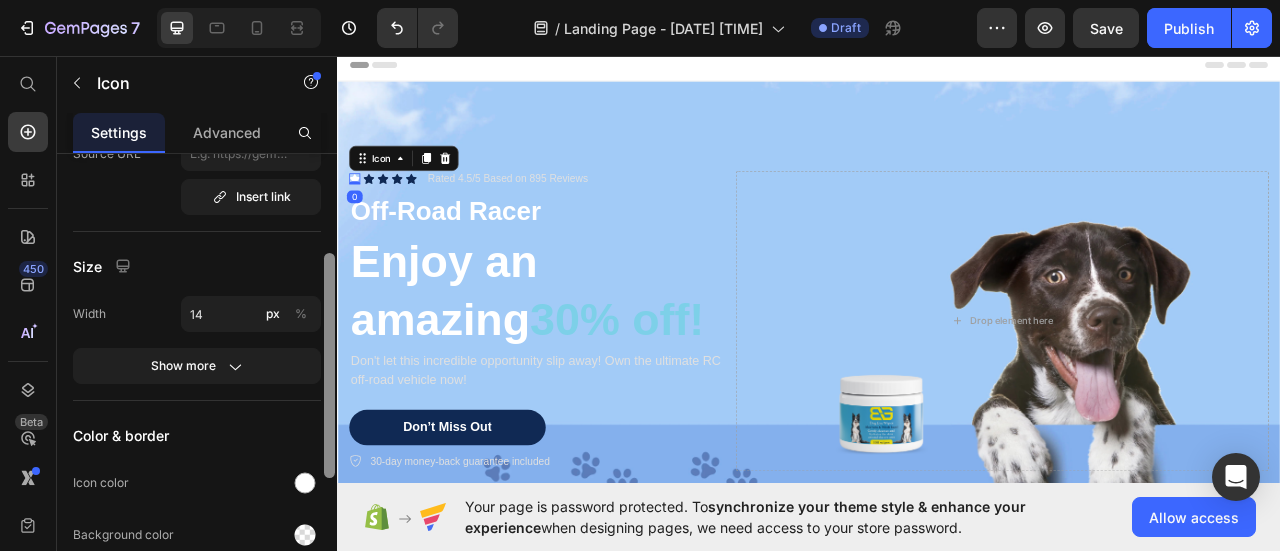 drag, startPoint x: 292, startPoint y: 478, endPoint x: 331, endPoint y: 473, distance: 39.319206 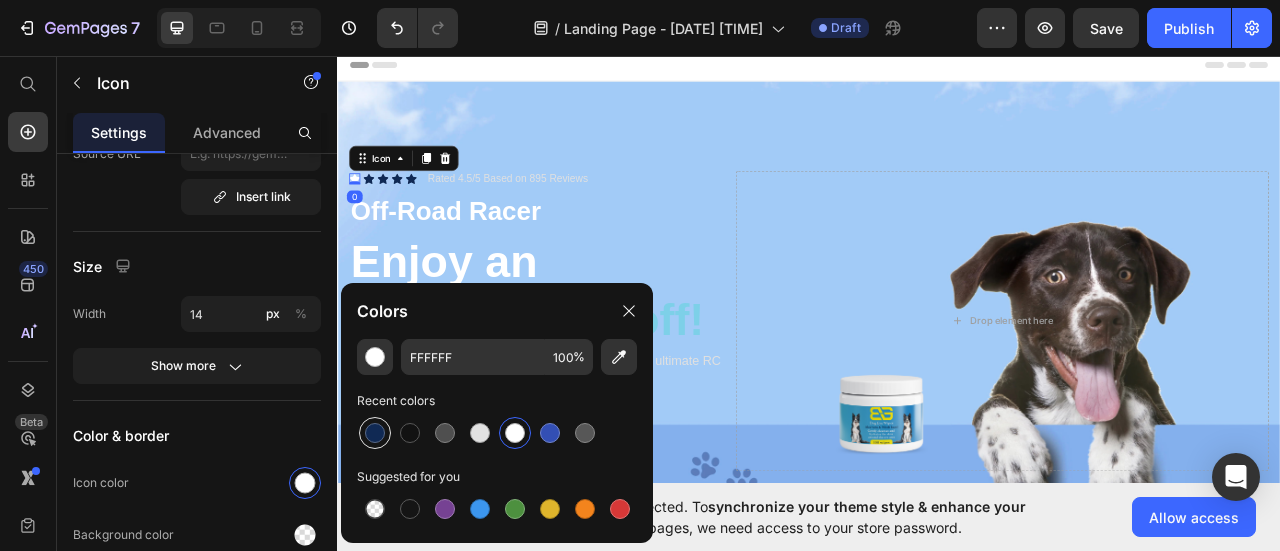 click at bounding box center (375, 433) 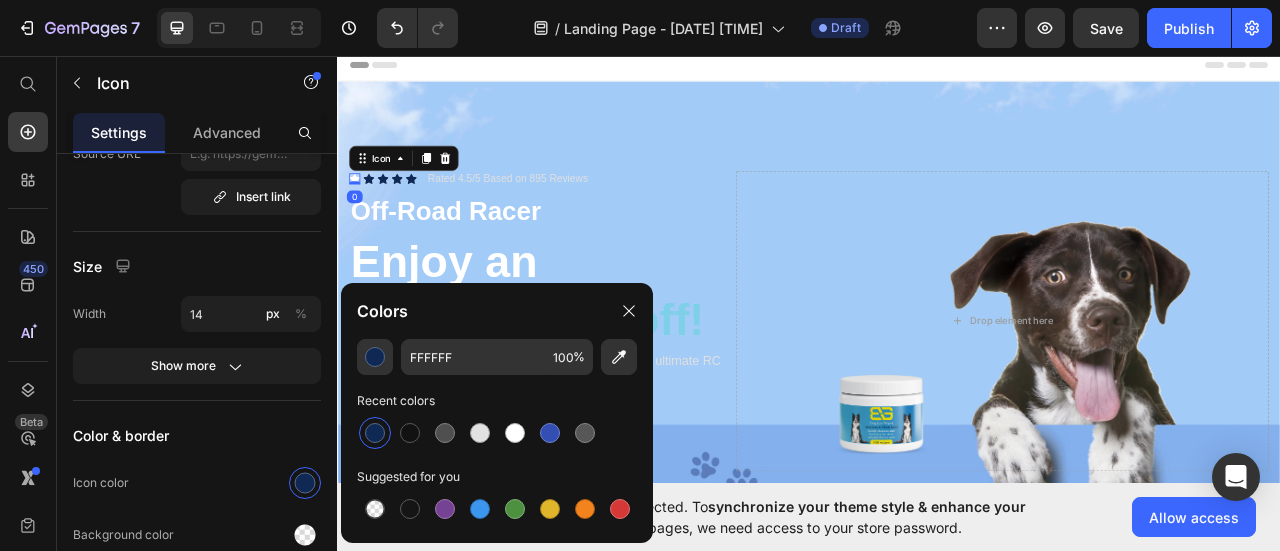 type on "102954" 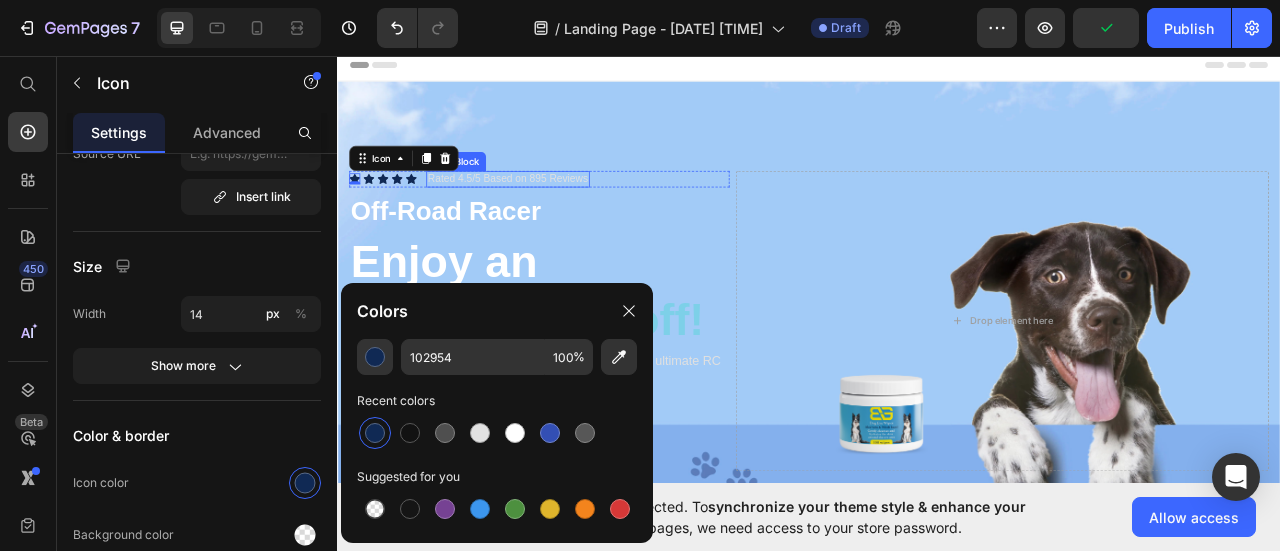 click on "Rated 4.5/5 Based on 895 Reviews" at bounding box center (554, 213) 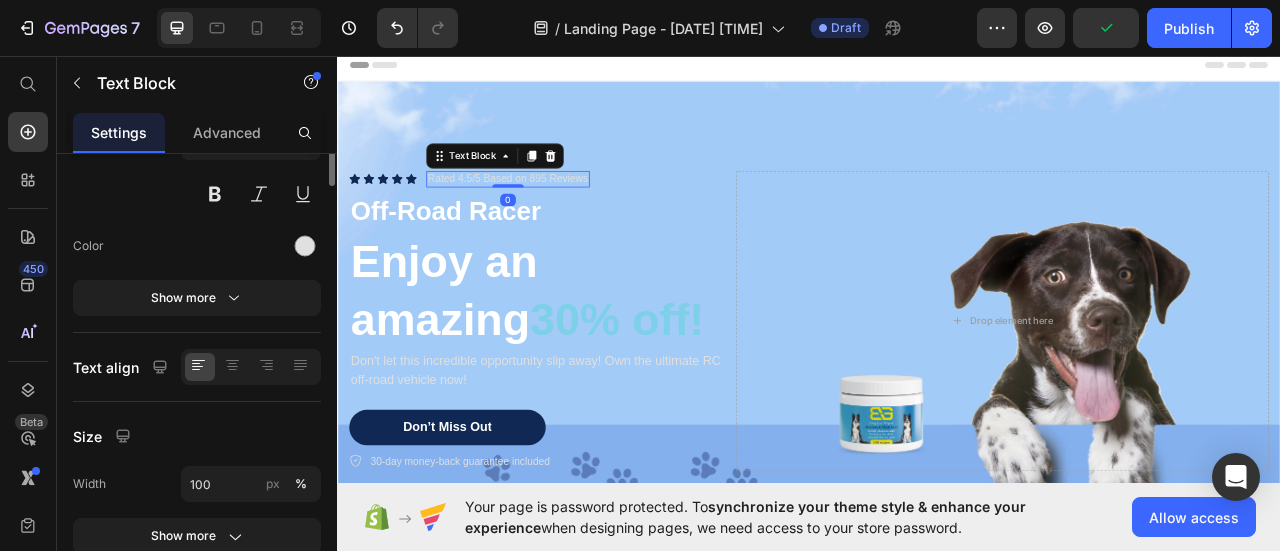 scroll, scrollTop: 0, scrollLeft: 0, axis: both 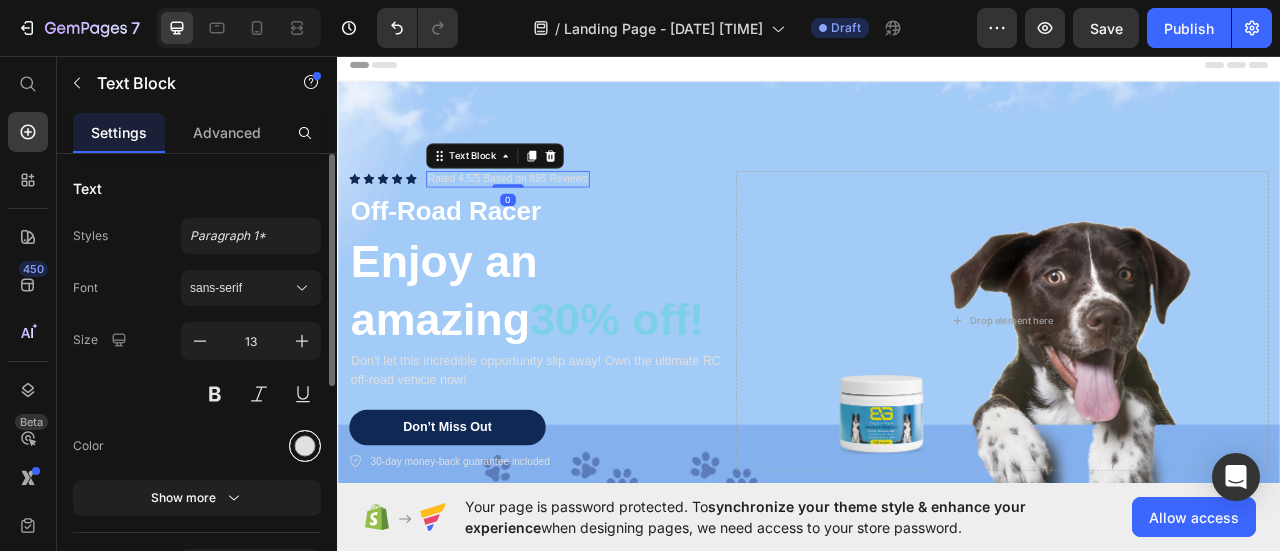 click at bounding box center [305, 446] 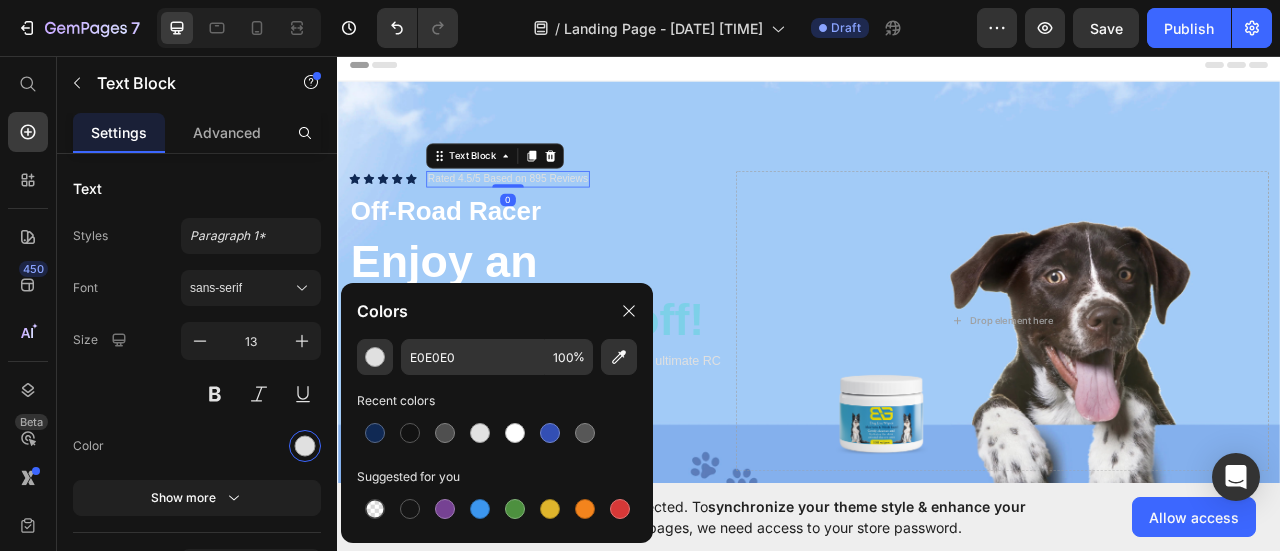drag, startPoint x: 370, startPoint y: 425, endPoint x: 359, endPoint y: 404, distance: 23.70654 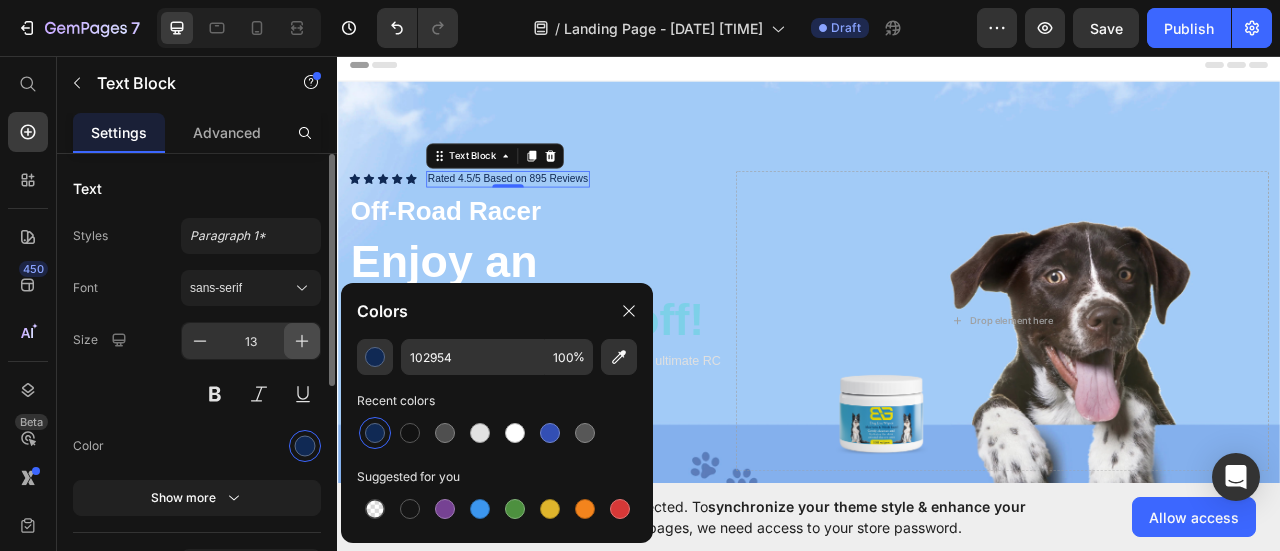 click at bounding box center [302, 341] 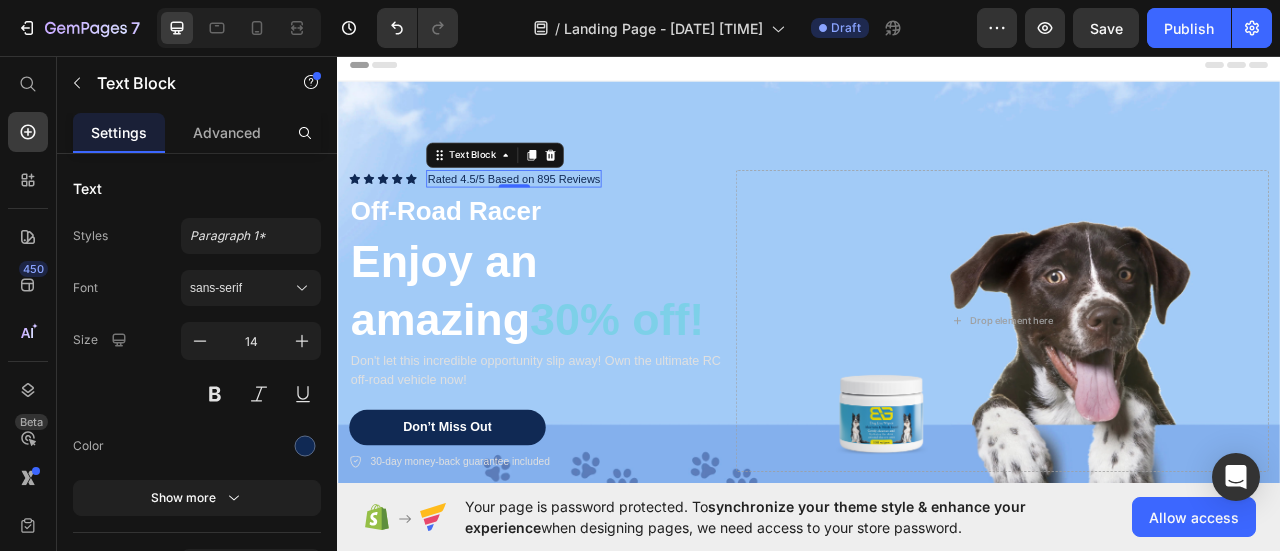 click on "Off-Road Racer" at bounding box center [594, 255] 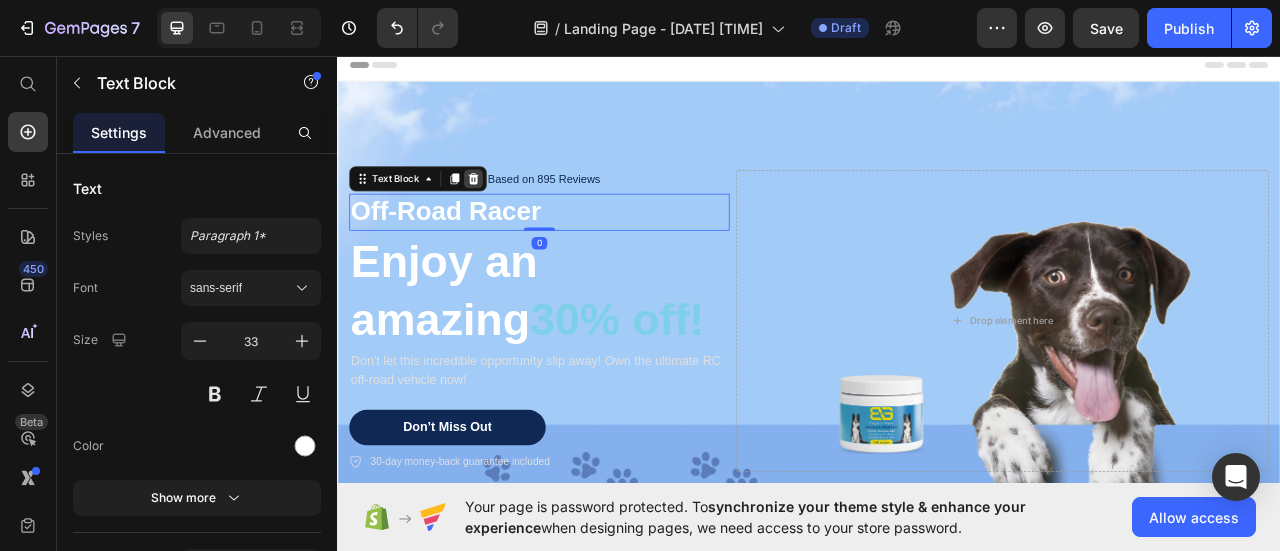 click 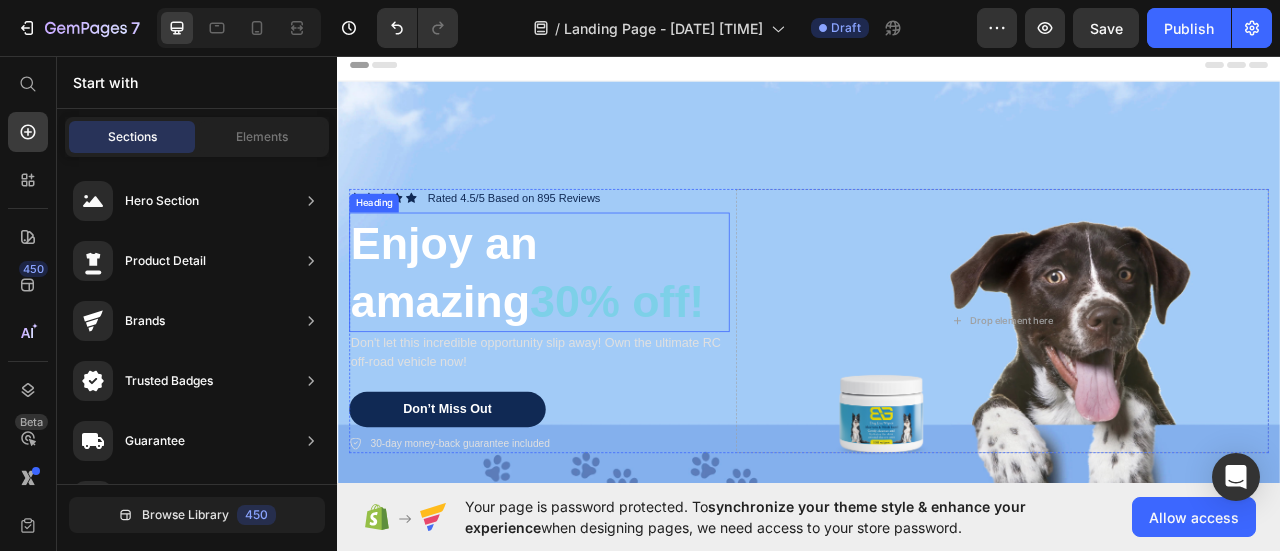 click on "Enjoy an amazing  30% off!" at bounding box center (594, 332) 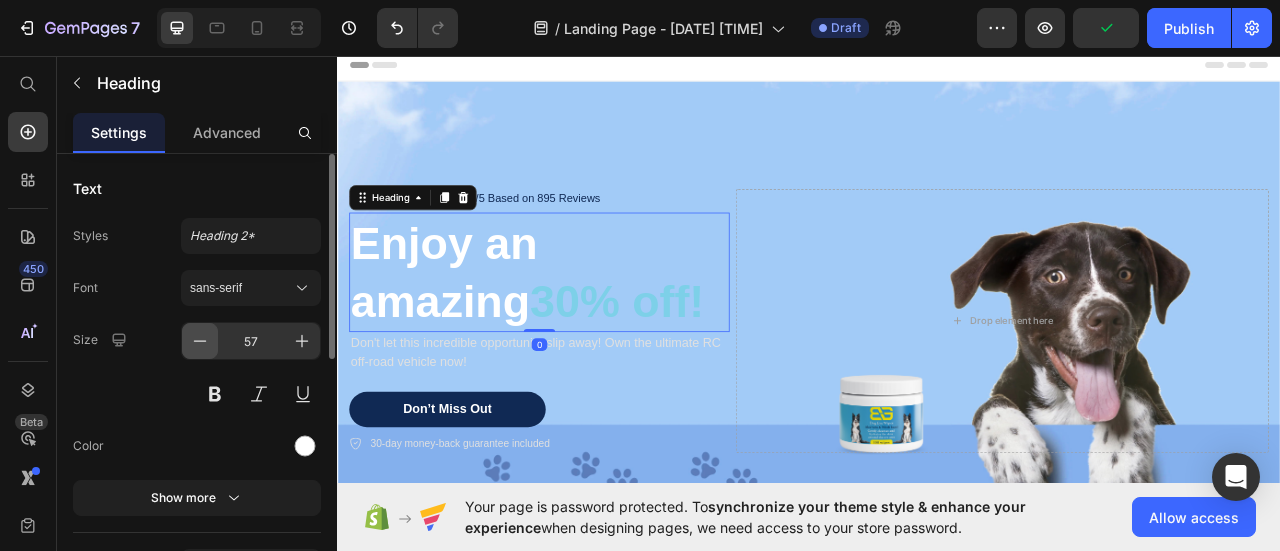 click at bounding box center [200, 341] 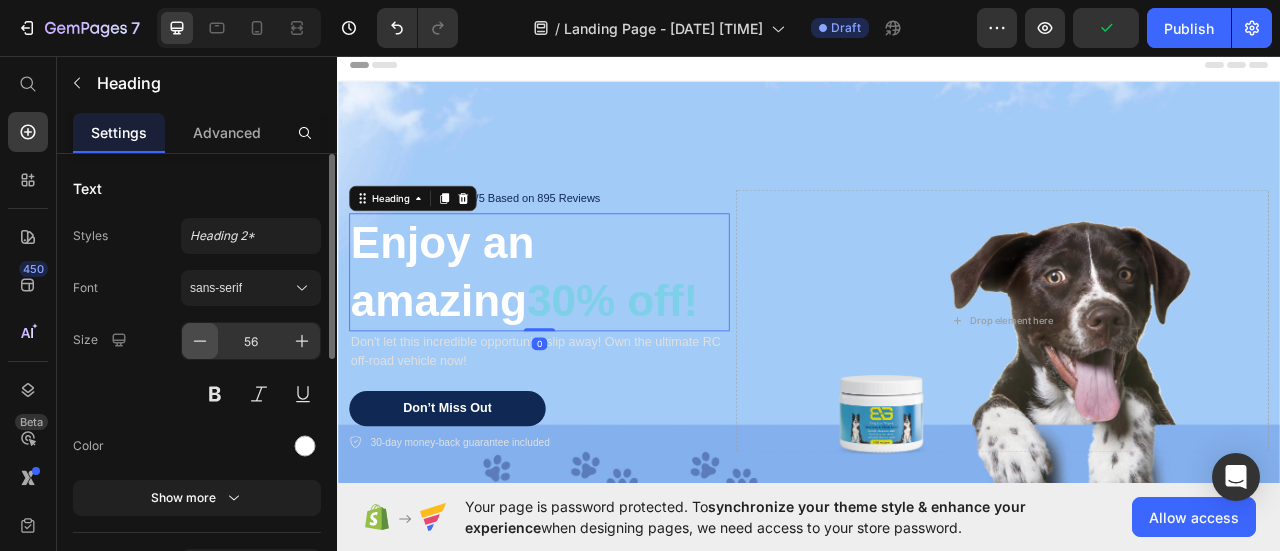click at bounding box center [200, 341] 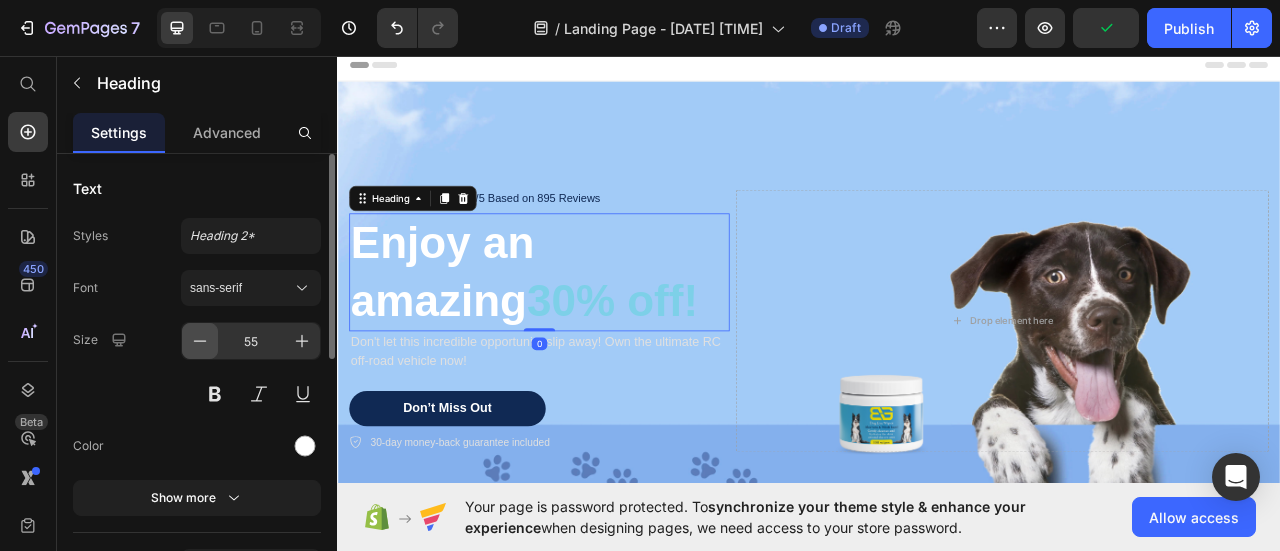 click at bounding box center [200, 341] 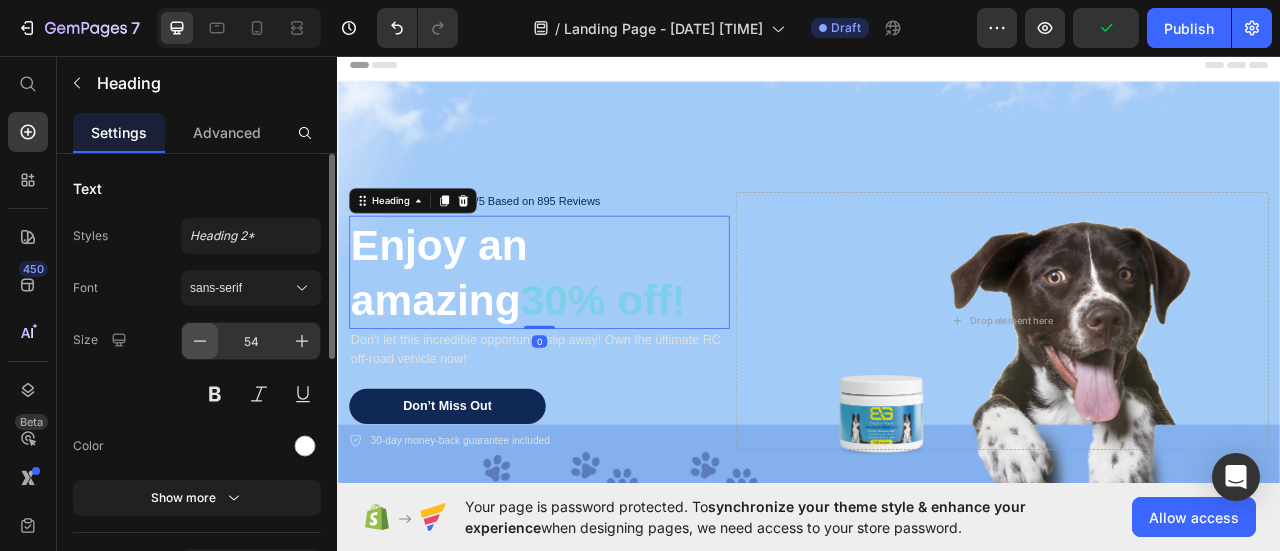click at bounding box center (200, 341) 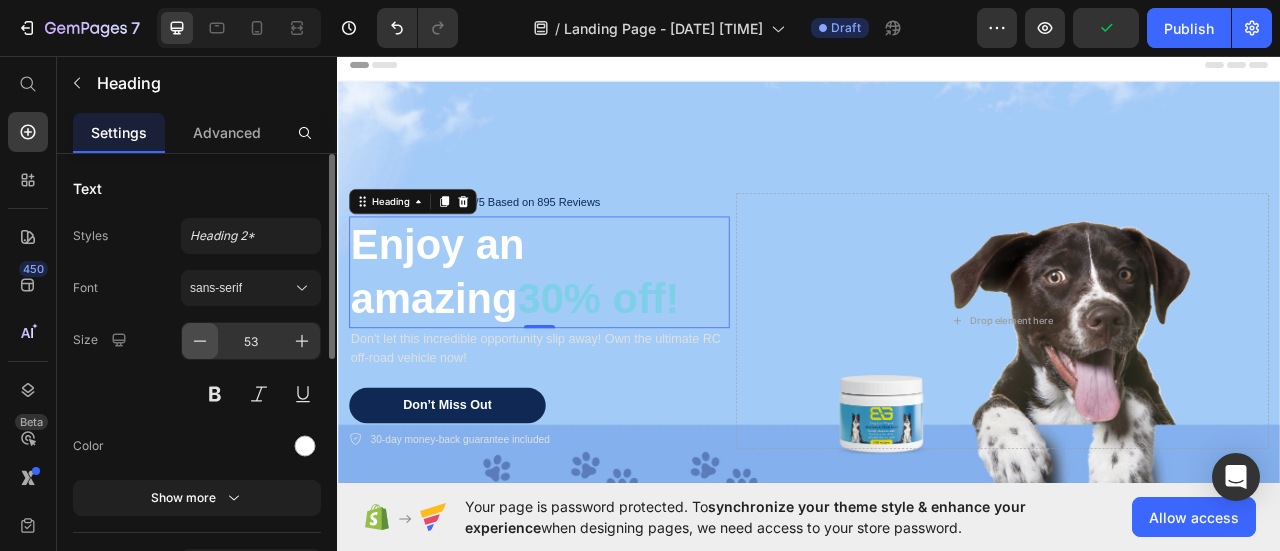 click at bounding box center (200, 341) 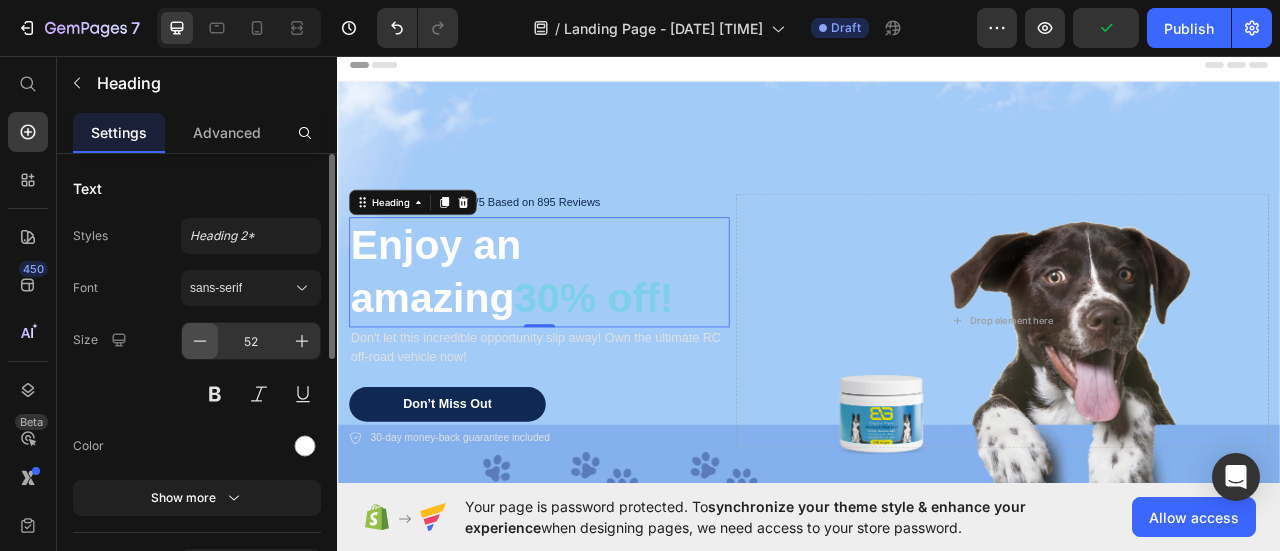 click at bounding box center [200, 341] 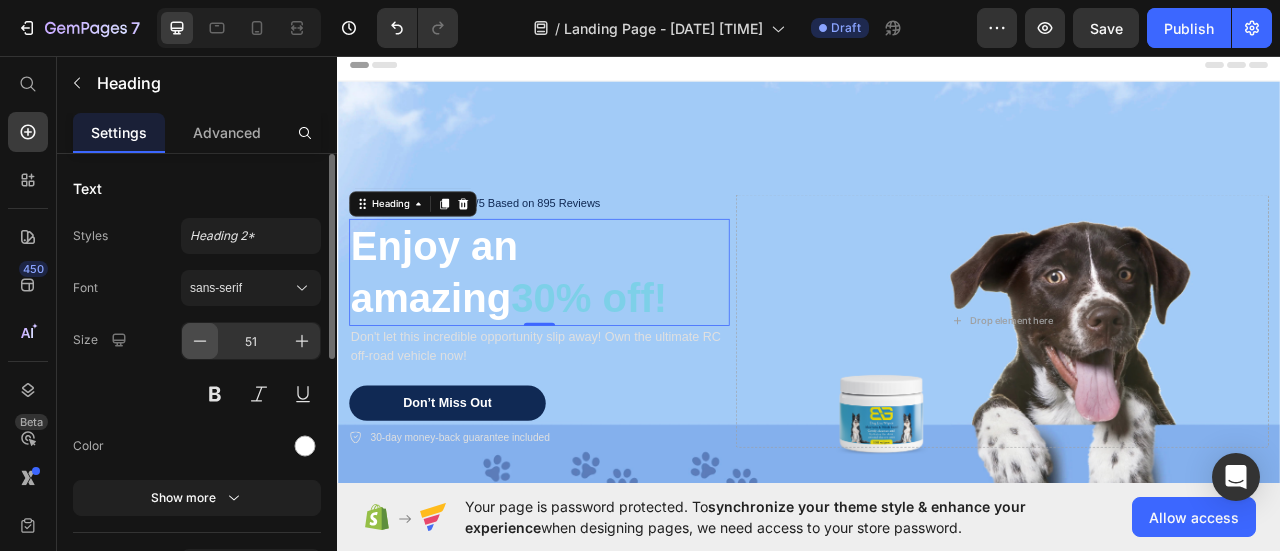 click at bounding box center (200, 341) 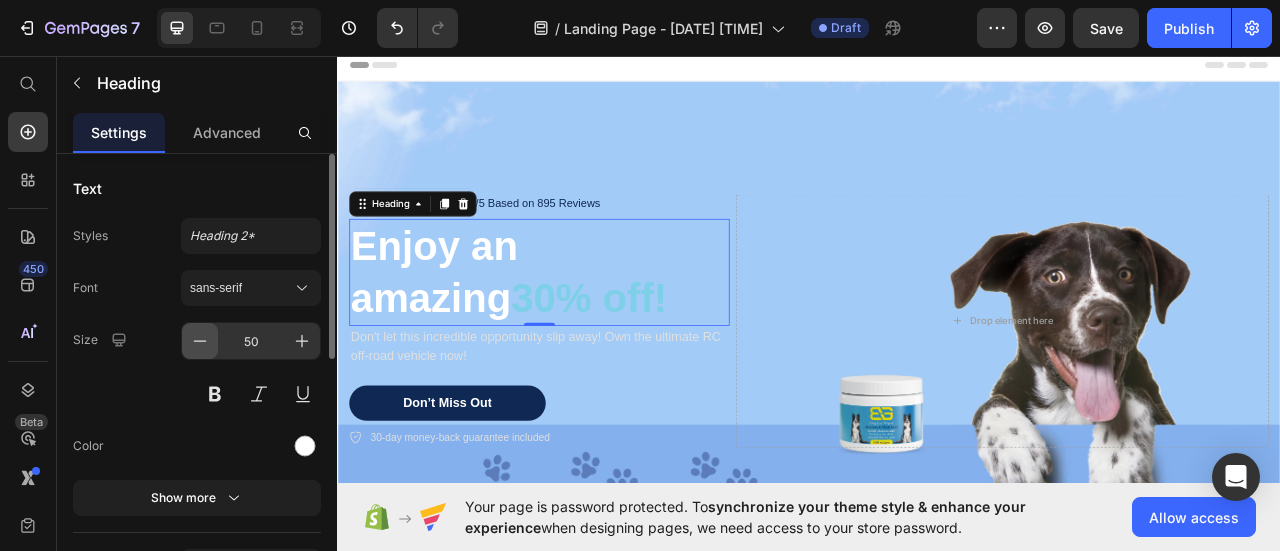 click at bounding box center [200, 341] 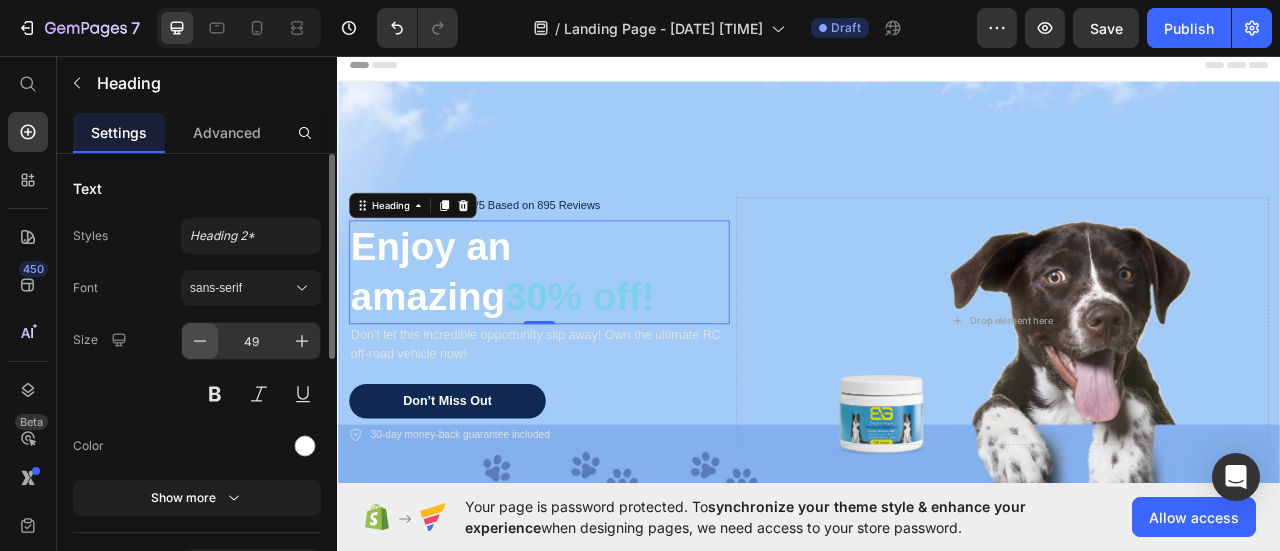 click at bounding box center (200, 341) 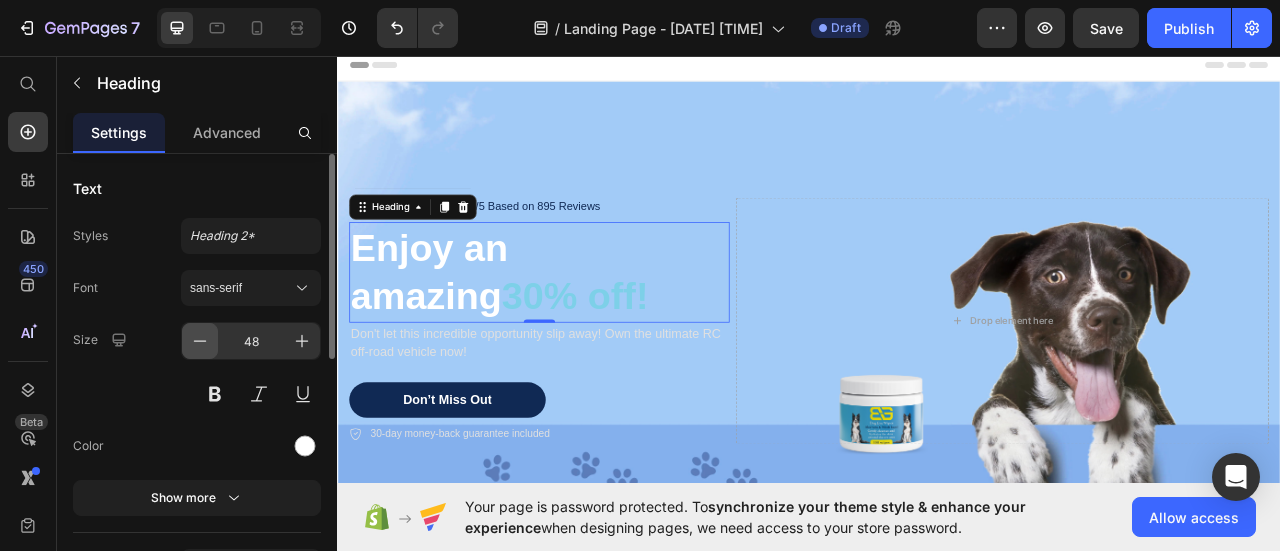 click at bounding box center [200, 341] 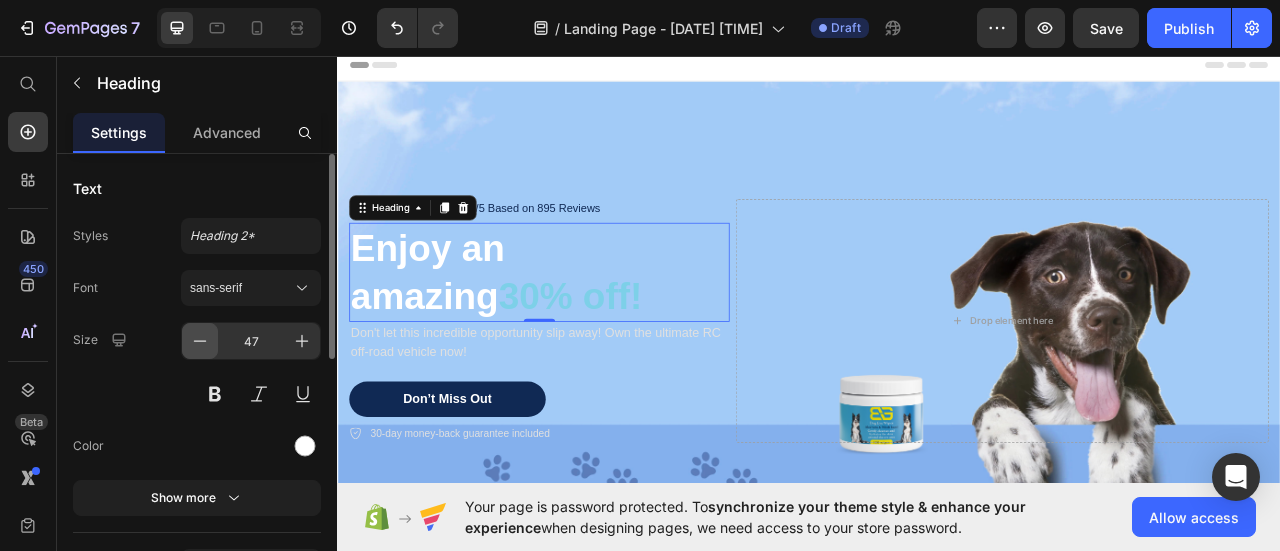 click at bounding box center (200, 341) 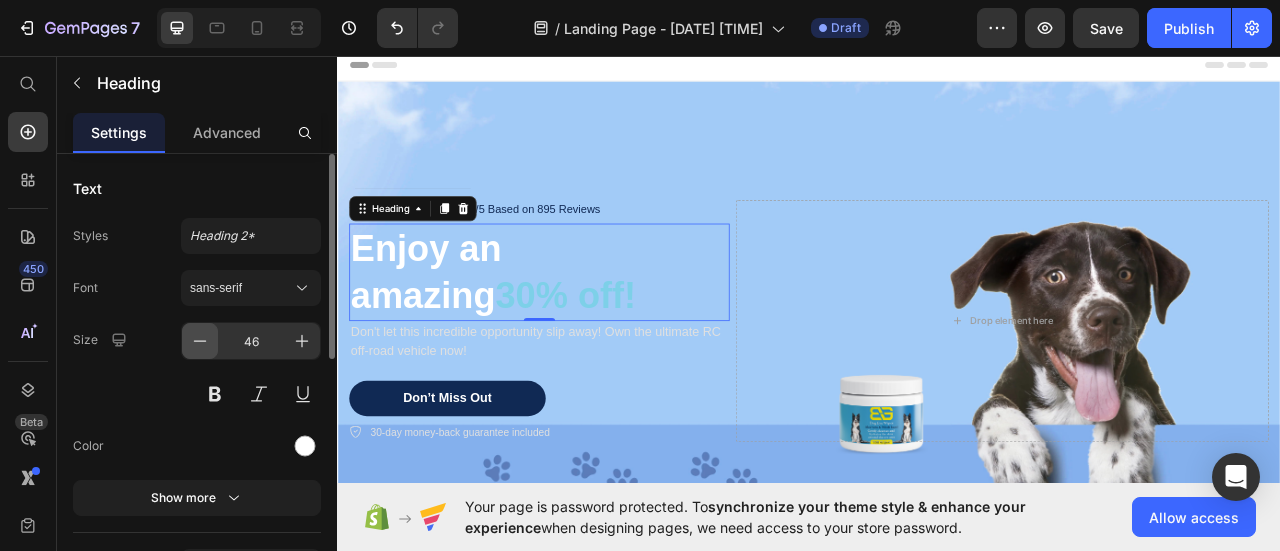 click at bounding box center [200, 341] 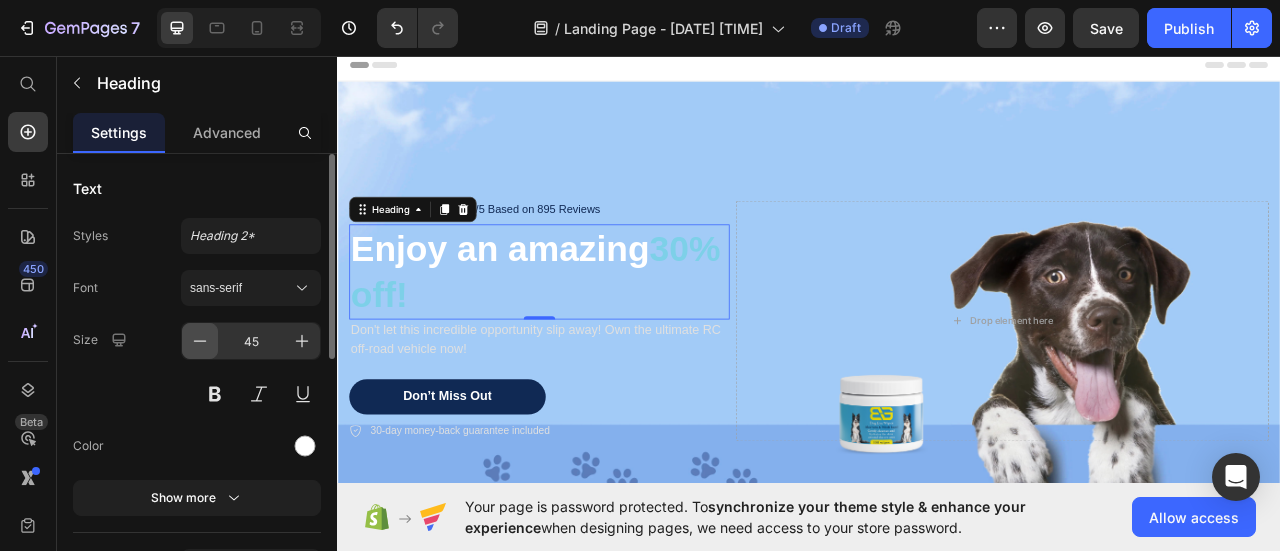 click at bounding box center (200, 341) 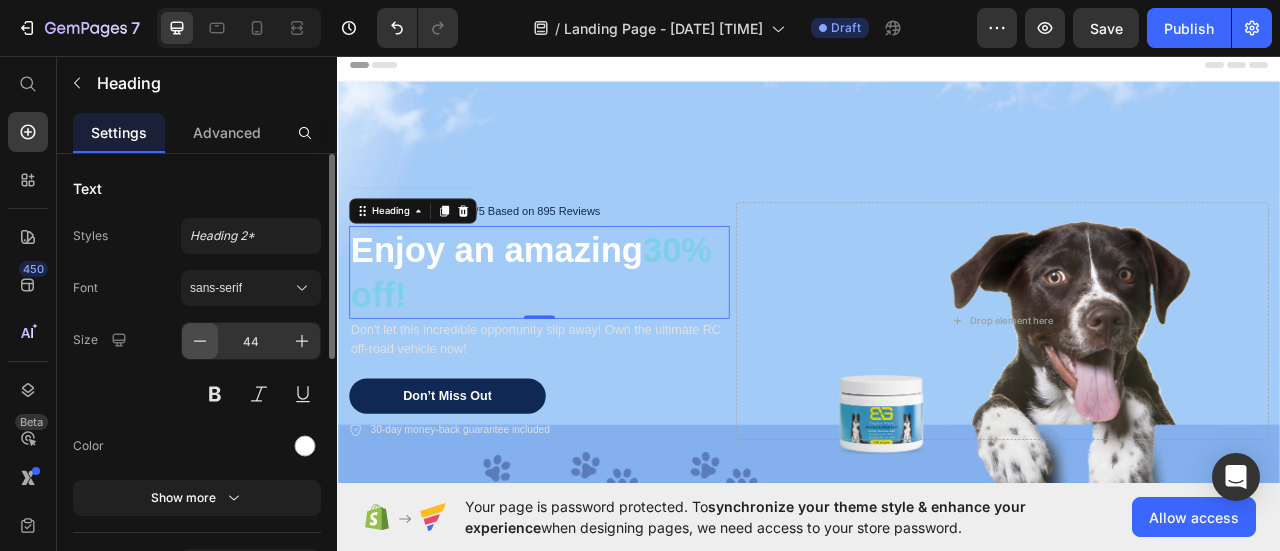 click at bounding box center [200, 341] 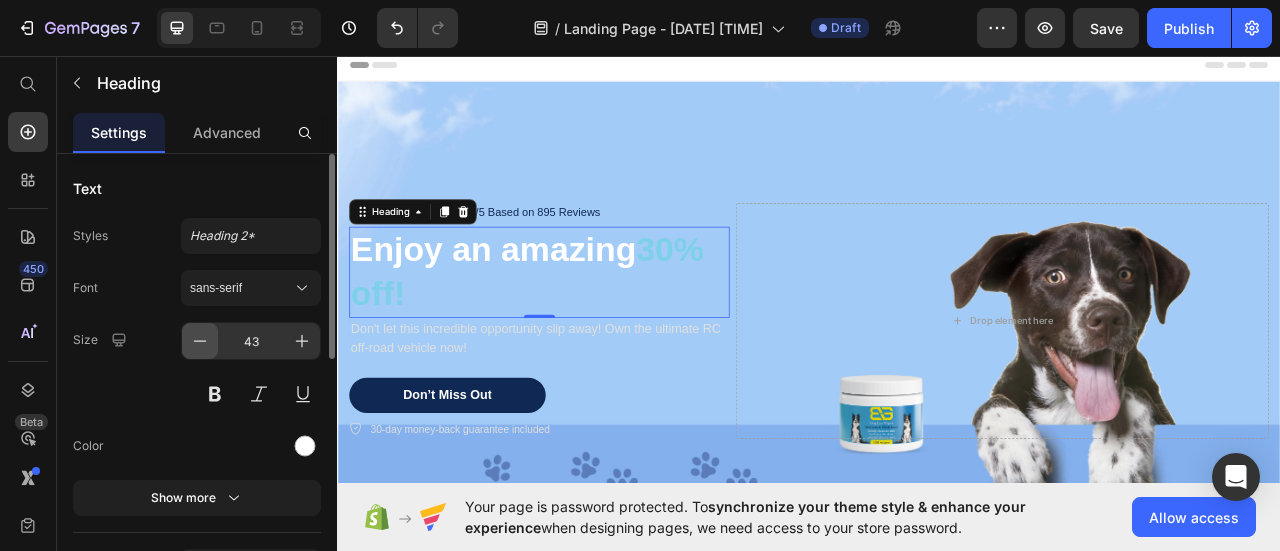 click at bounding box center [200, 341] 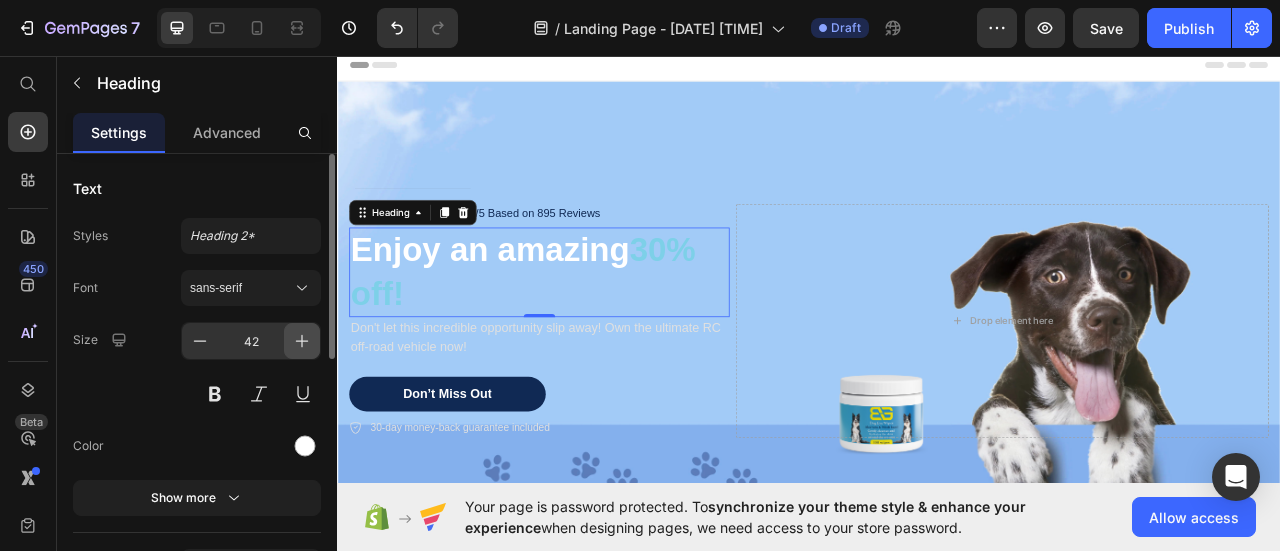 click at bounding box center (302, 341) 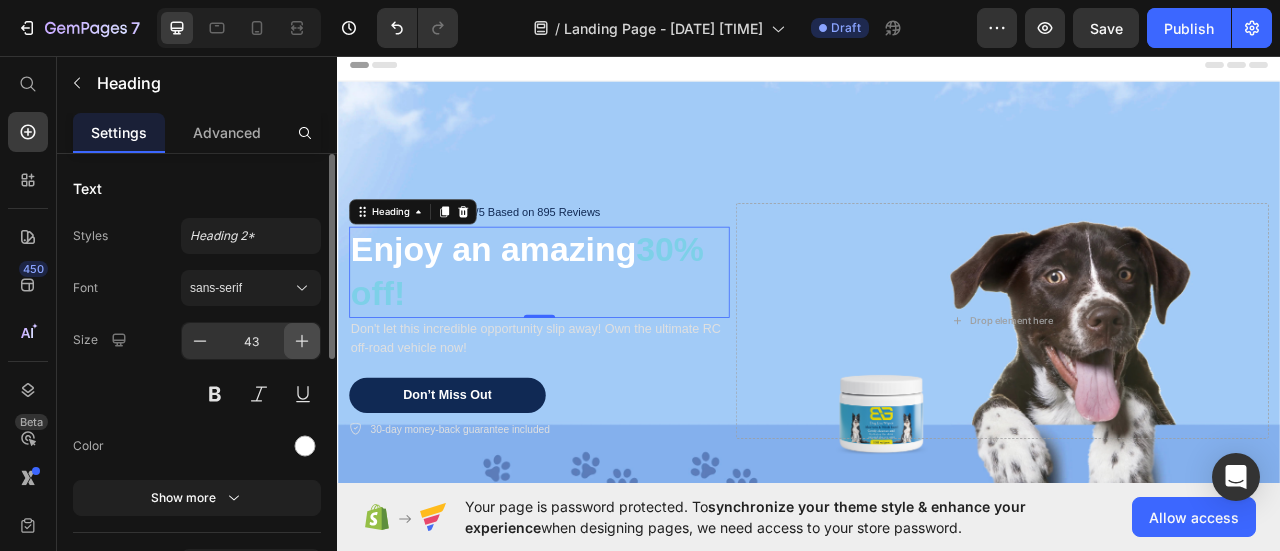 click at bounding box center [302, 341] 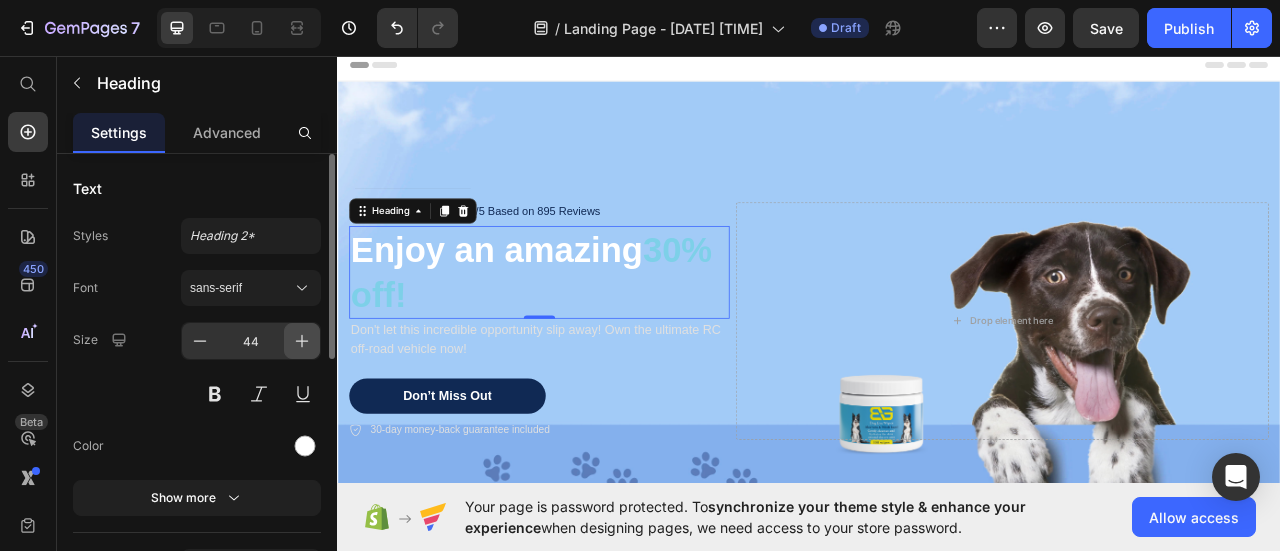 click at bounding box center [302, 341] 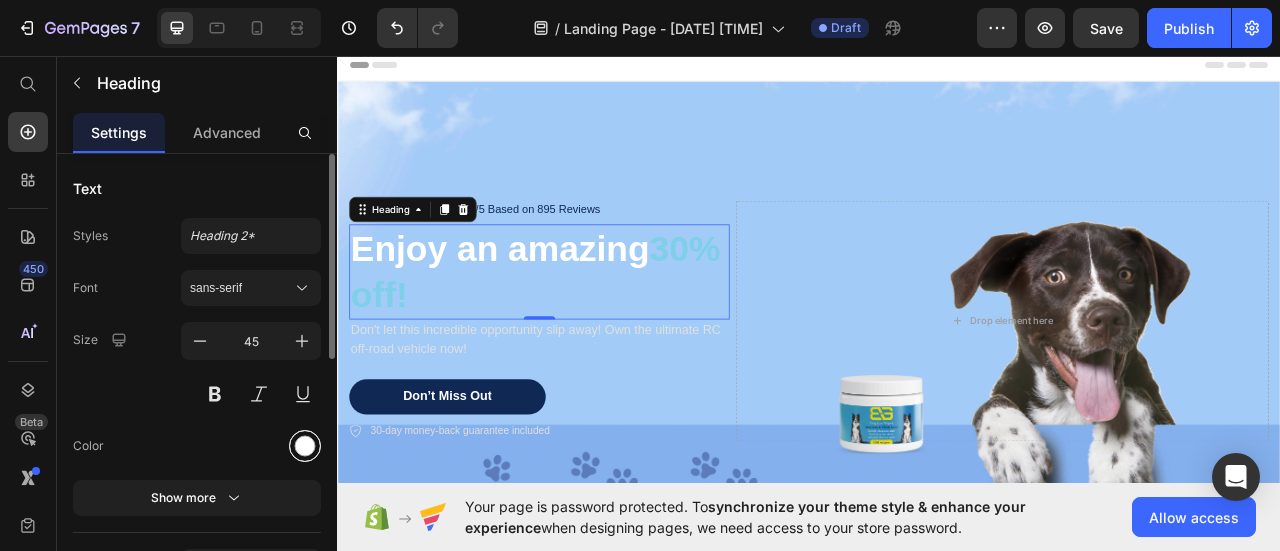 click at bounding box center (305, 446) 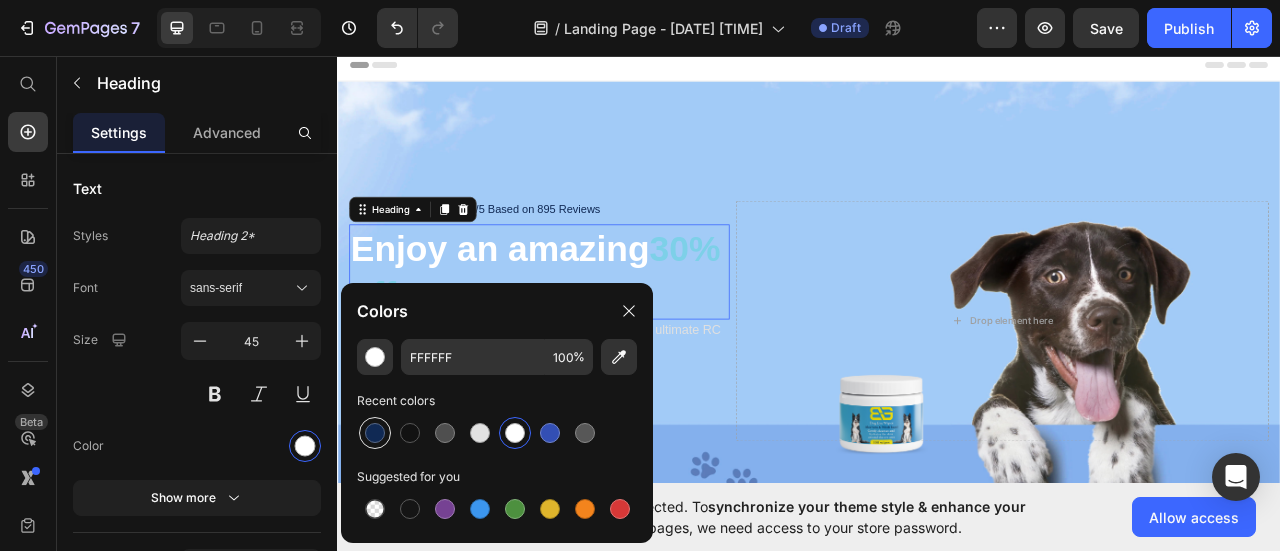 click at bounding box center [375, 433] 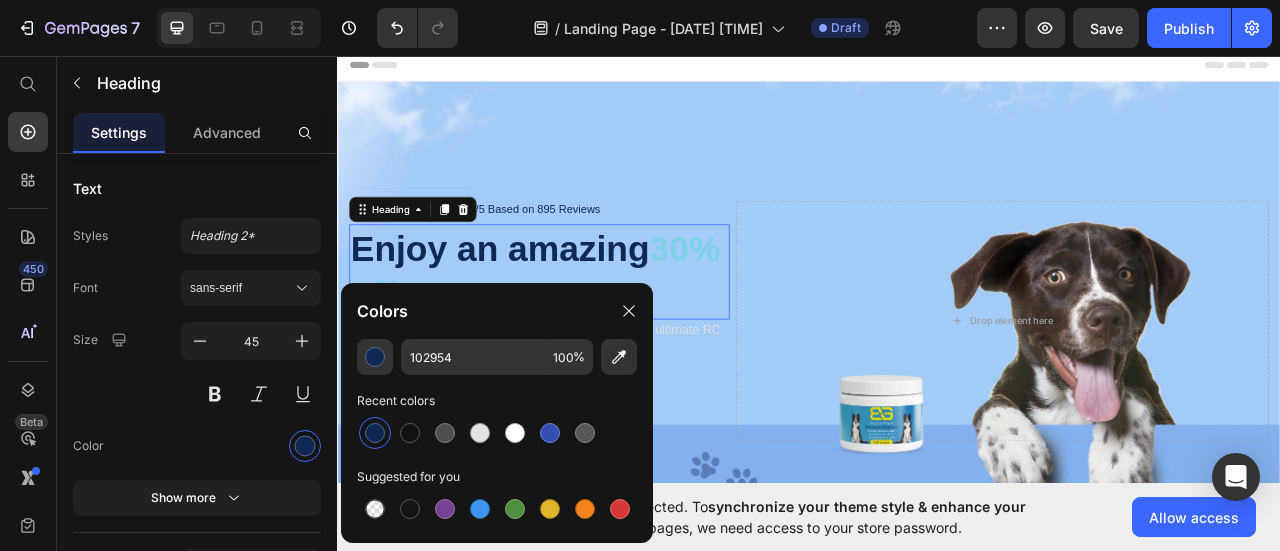 click on "Enjoy an amazing  30% off!" at bounding box center (594, 331) 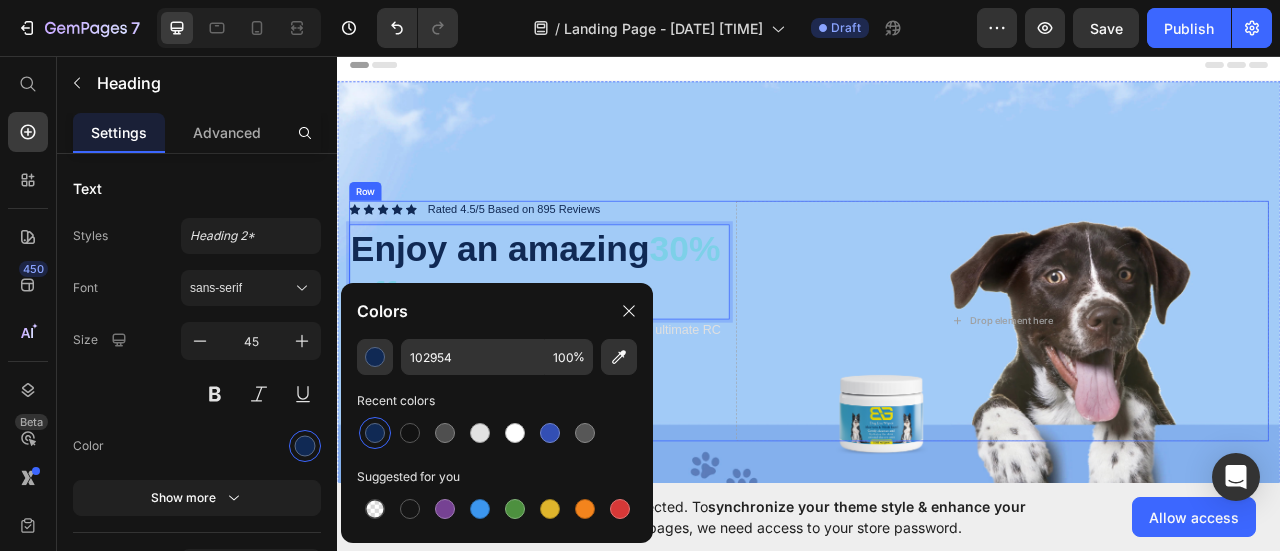 click on "Icon Icon Icon Icon Icon Icon List Rated 4.5/5 Based on 895 Reviews Text Block Row Enjoy an amazing  30% off! Heading   0 Don't let this incredible opportunity slip away! Own the ultimate RC off-road vehicle now! Text Block Don’t Miss Out Button
30-day money-back guarantee included  Item List
Drop element here Row" at bounding box center [937, 394] 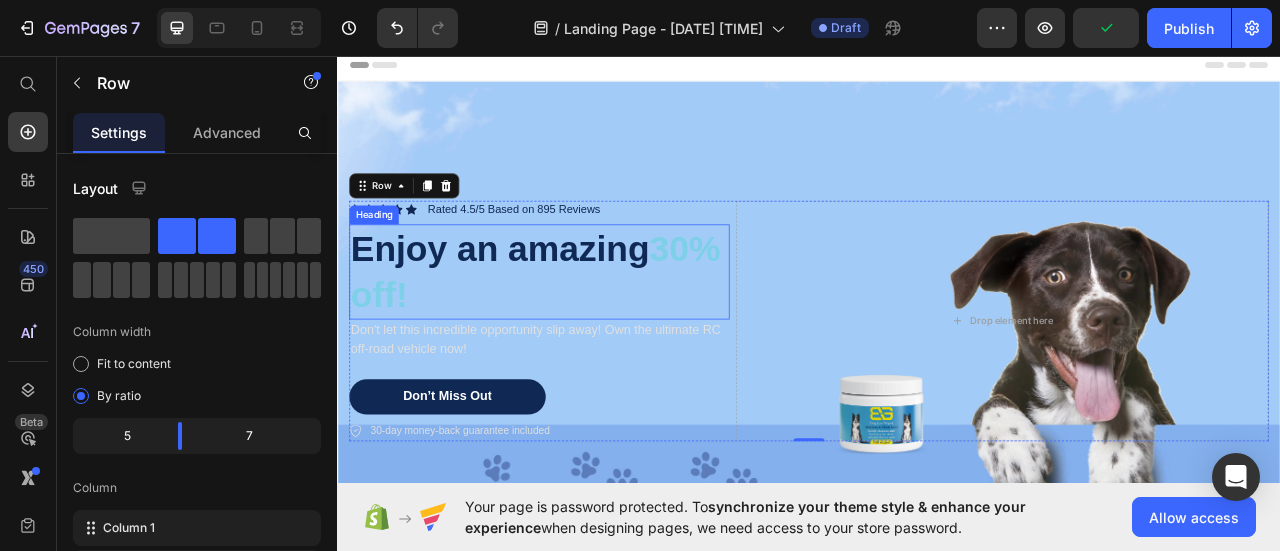 click on "30% off!" at bounding box center (589, 331) 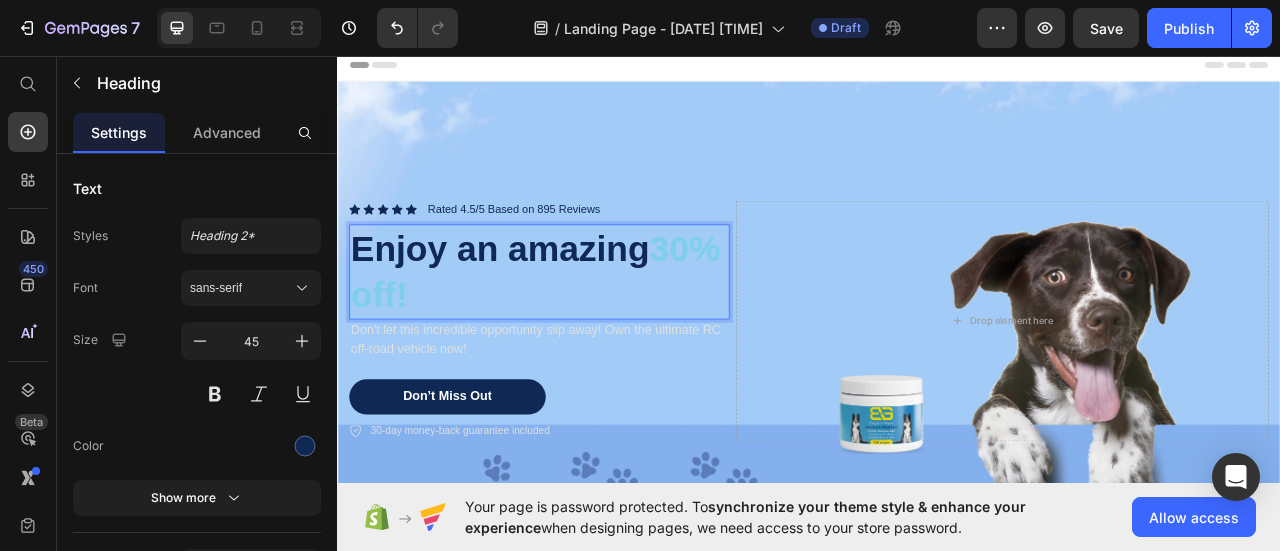 drag, startPoint x: 586, startPoint y: 355, endPoint x: 509, endPoint y: 351, distance: 77.10383 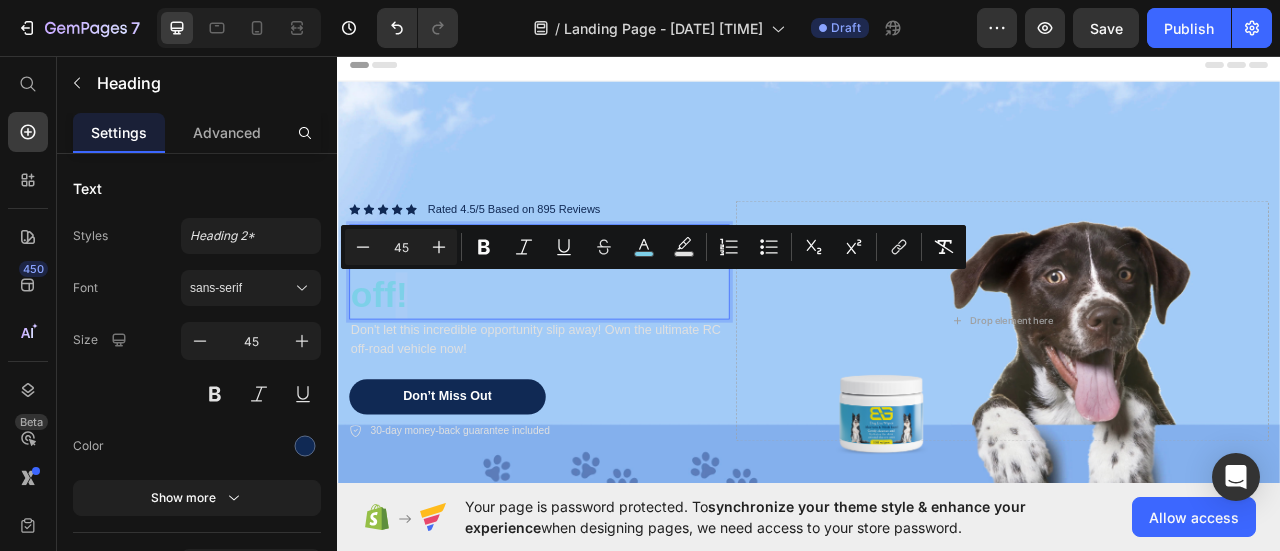 click on "Enjoy an amazing  30% off!" at bounding box center (594, 331) 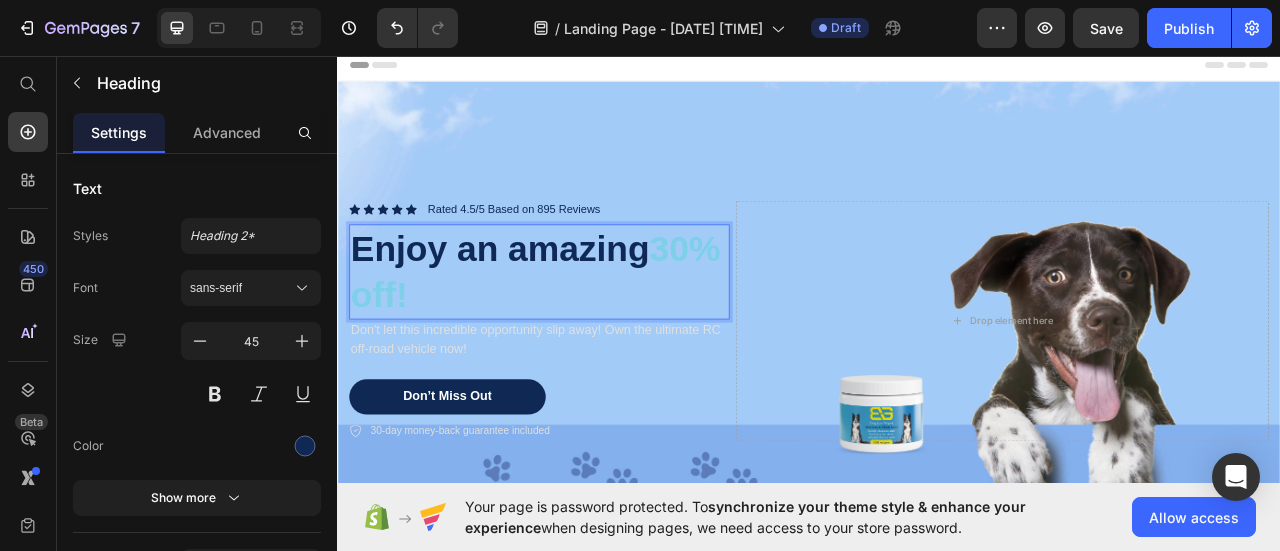 click on "Enjoy an amazing  30% off!" at bounding box center (594, 331) 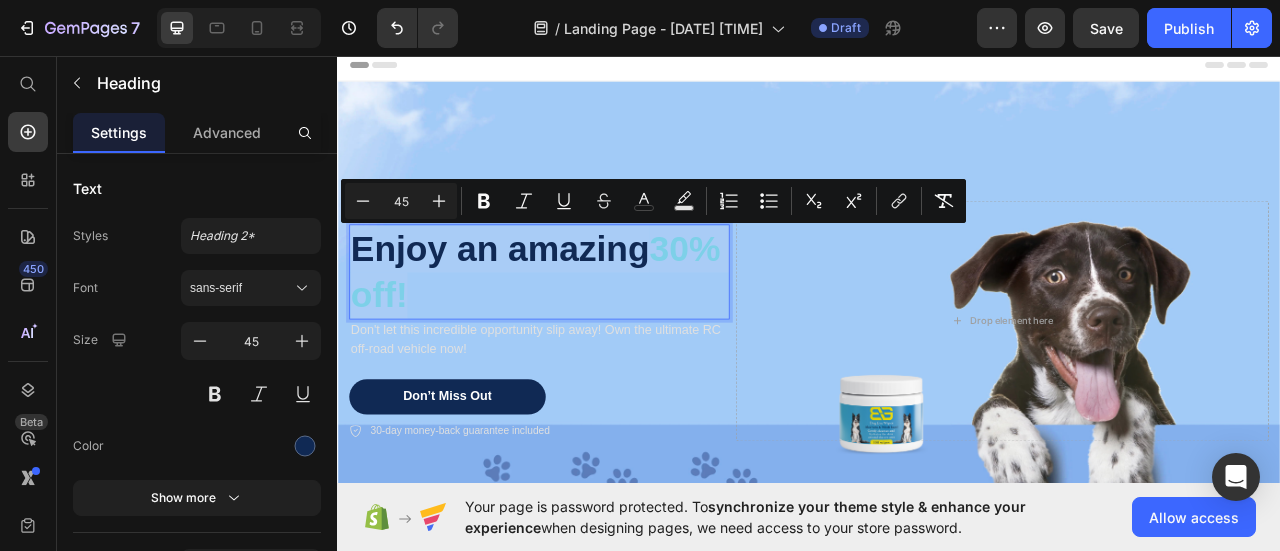 drag, startPoint x: 551, startPoint y: 348, endPoint x: 387, endPoint y: 348, distance: 164 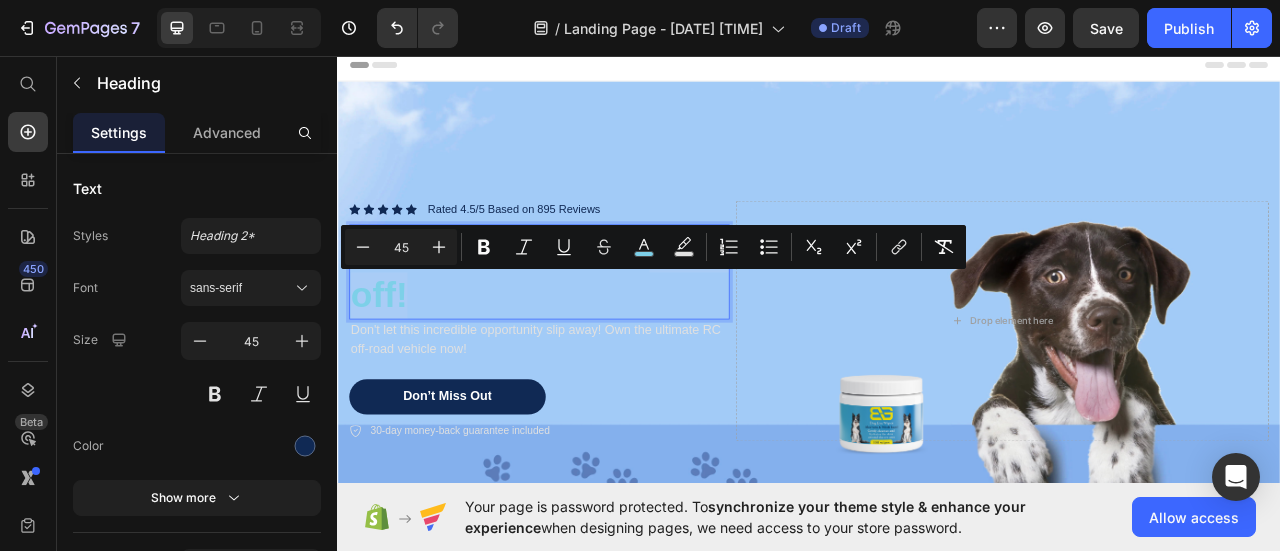 drag, startPoint x: 357, startPoint y: 352, endPoint x: 550, endPoint y: 374, distance: 194.24983 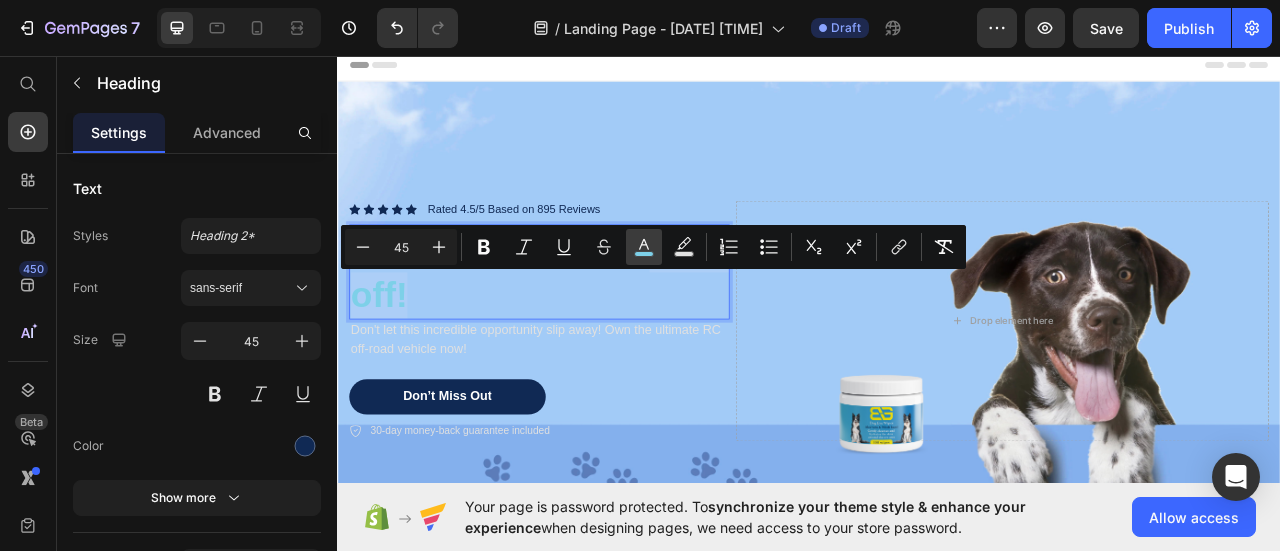 click on "color" at bounding box center (644, 247) 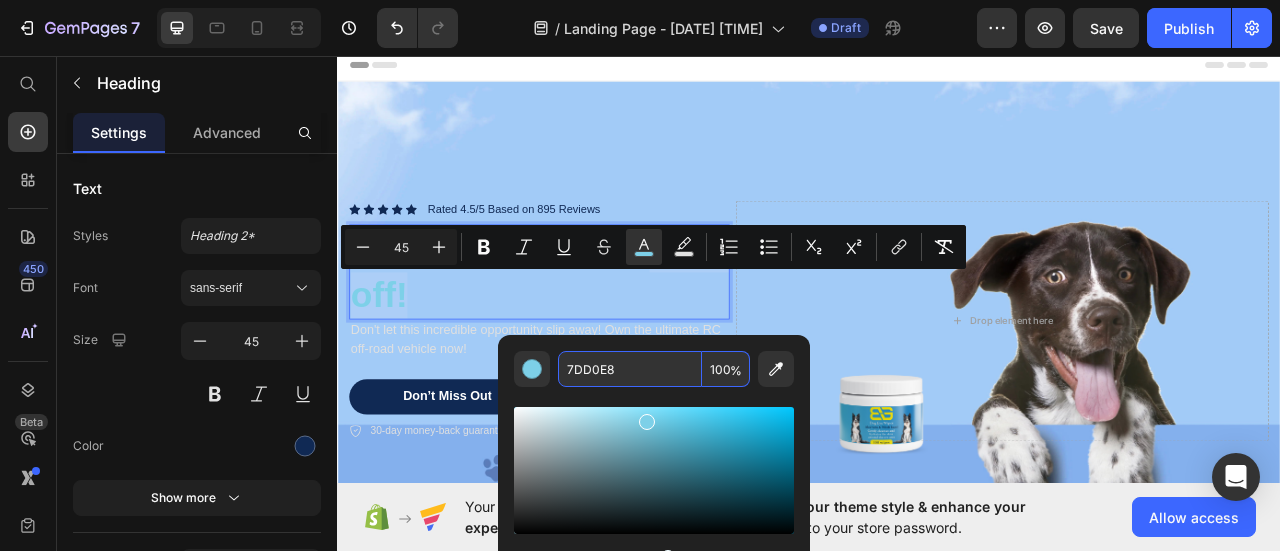 click on "7DD0E8" at bounding box center [630, 369] 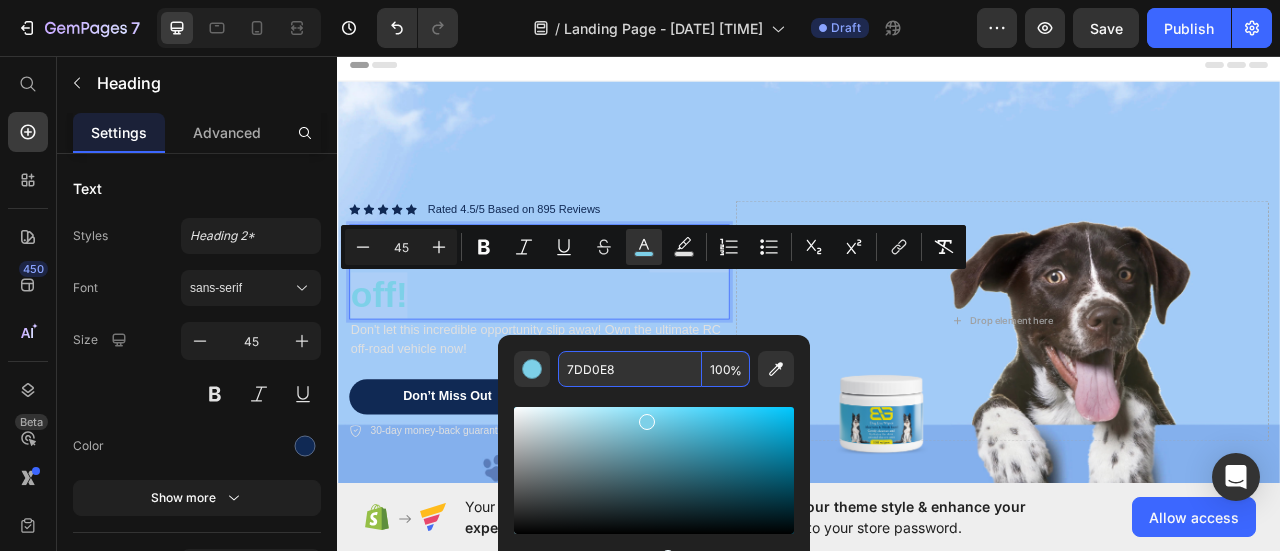 paste on "#102954" 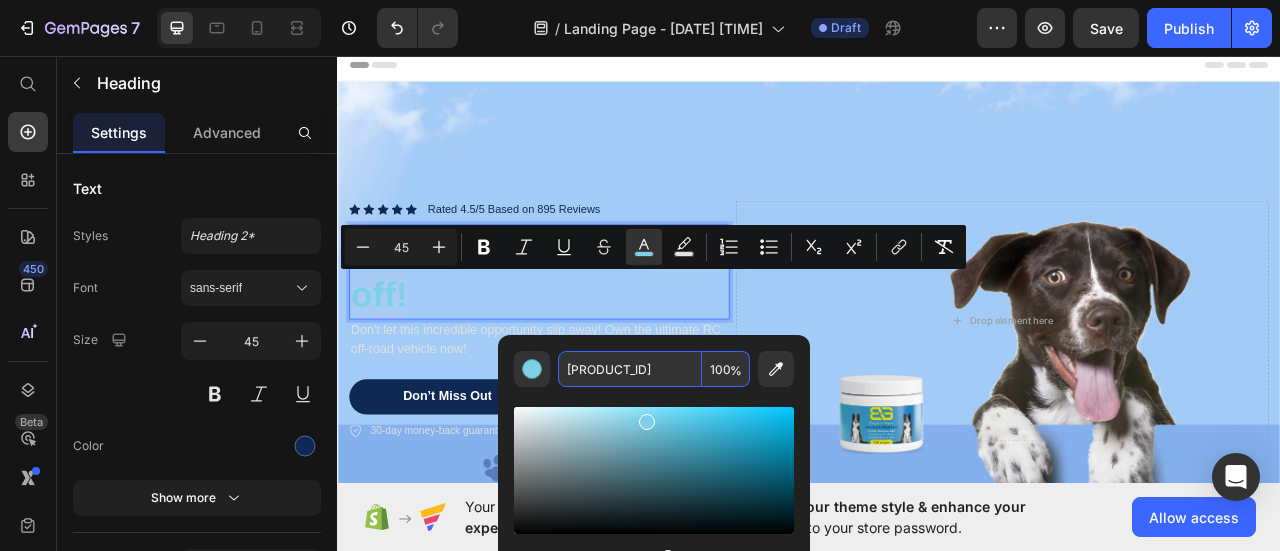 type on "102954" 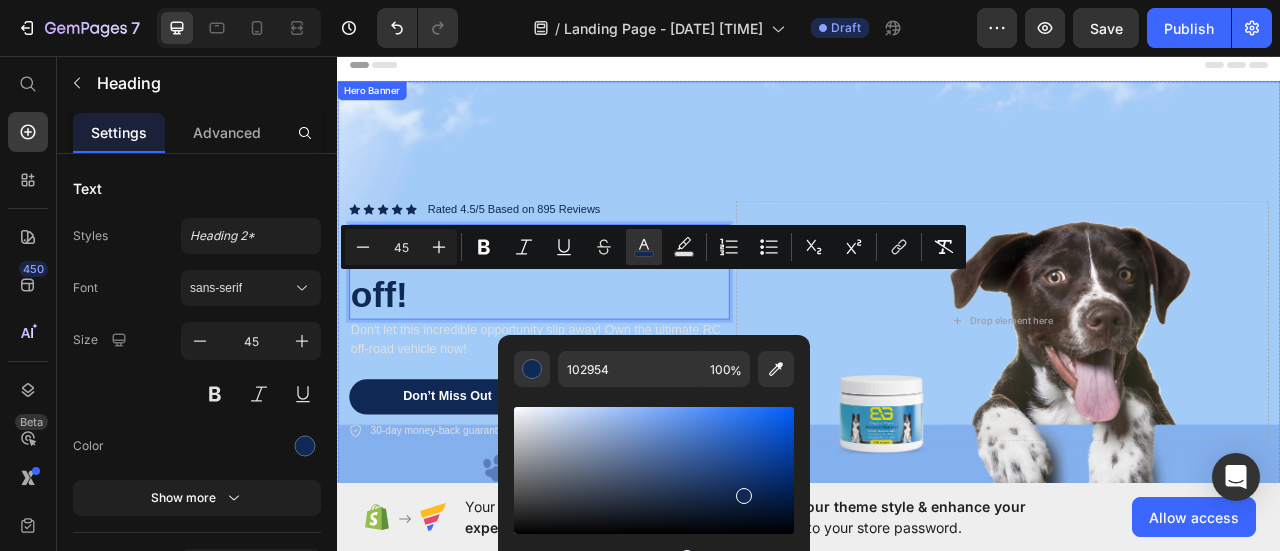 click on "Icon Icon Icon Icon Icon Icon List Rated 4.5/5 Based on 895 Reviews Text Block Row Enjoy an amazing  30% off! Heading   0 Don't let this incredible opportunity slip away! Own the ultimate RC off-road vehicle now! Text Block Don’t Miss Out Button
30-day money-back guarantee included  Item List
Drop element here Row" at bounding box center [937, 394] 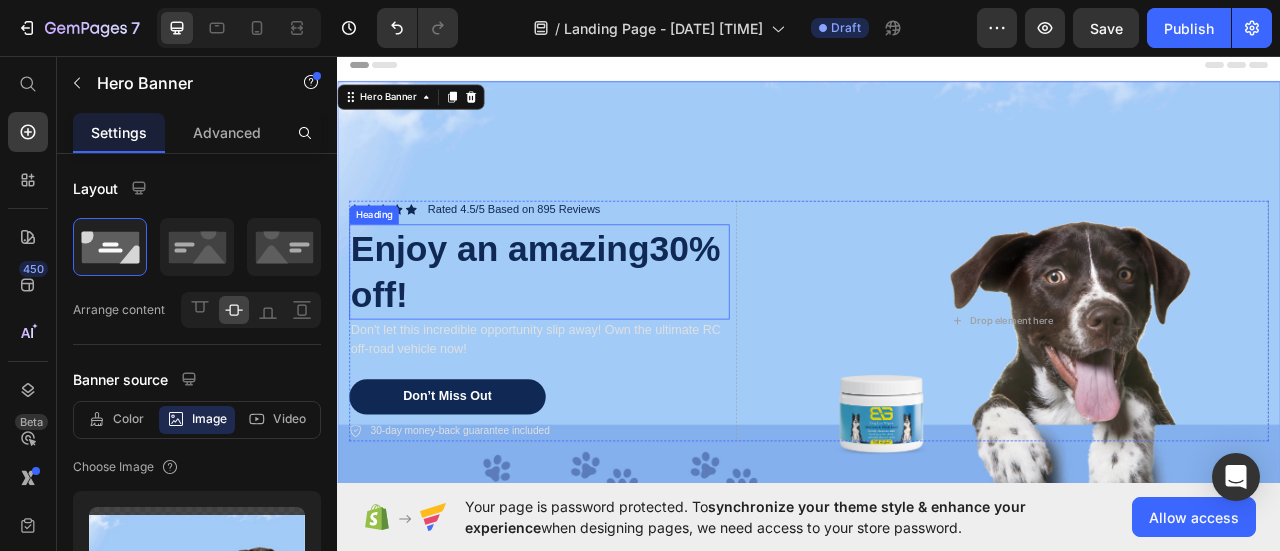 click on "Don't let this incredible opportunity slip away! Own the ultimate RC off-road vehicle now!" at bounding box center (594, 418) 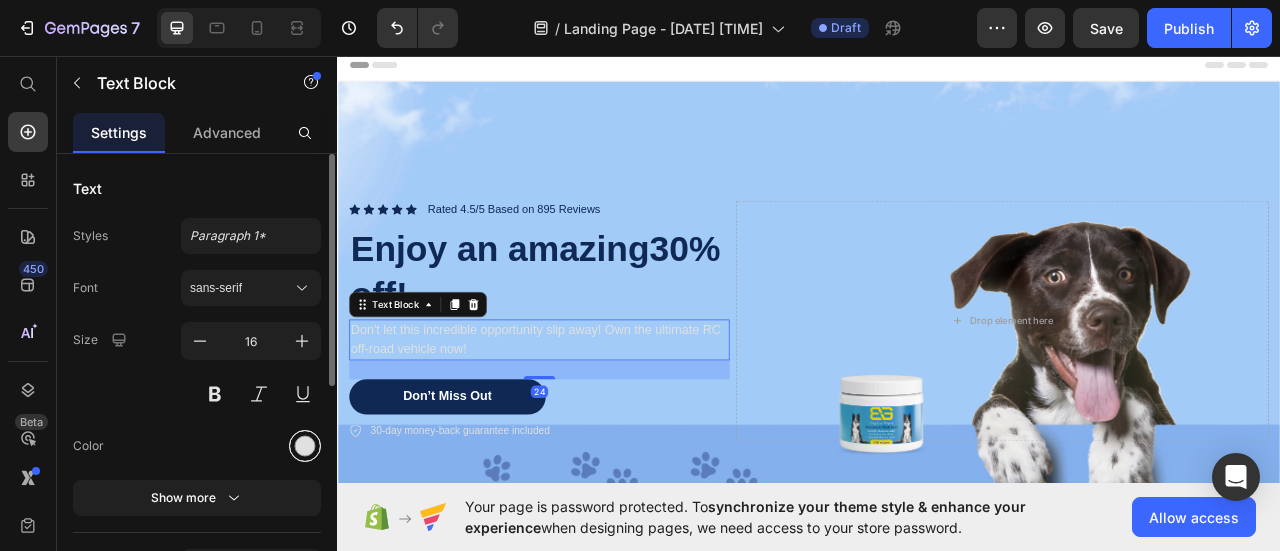 click at bounding box center [305, 446] 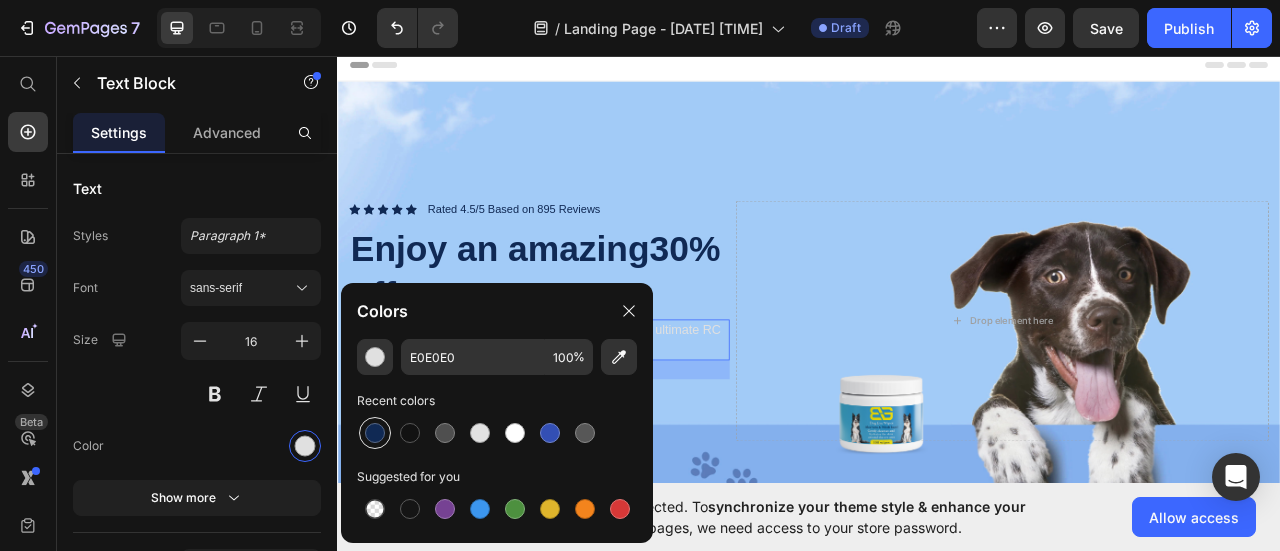 drag, startPoint x: 377, startPoint y: 439, endPoint x: 364, endPoint y: 418, distance: 24.698177 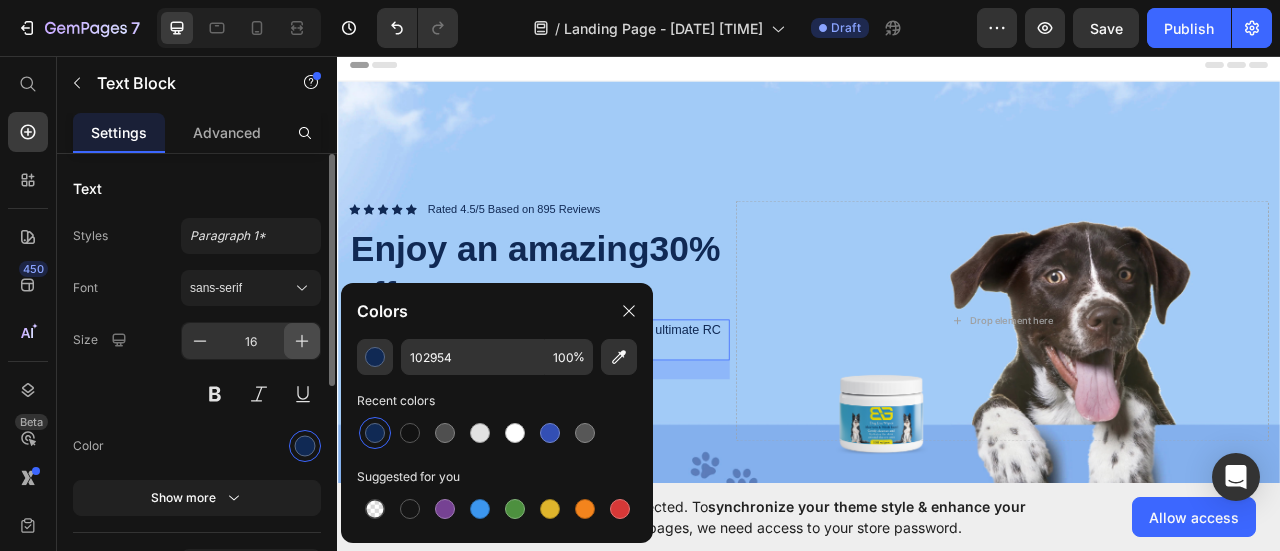 click at bounding box center (302, 341) 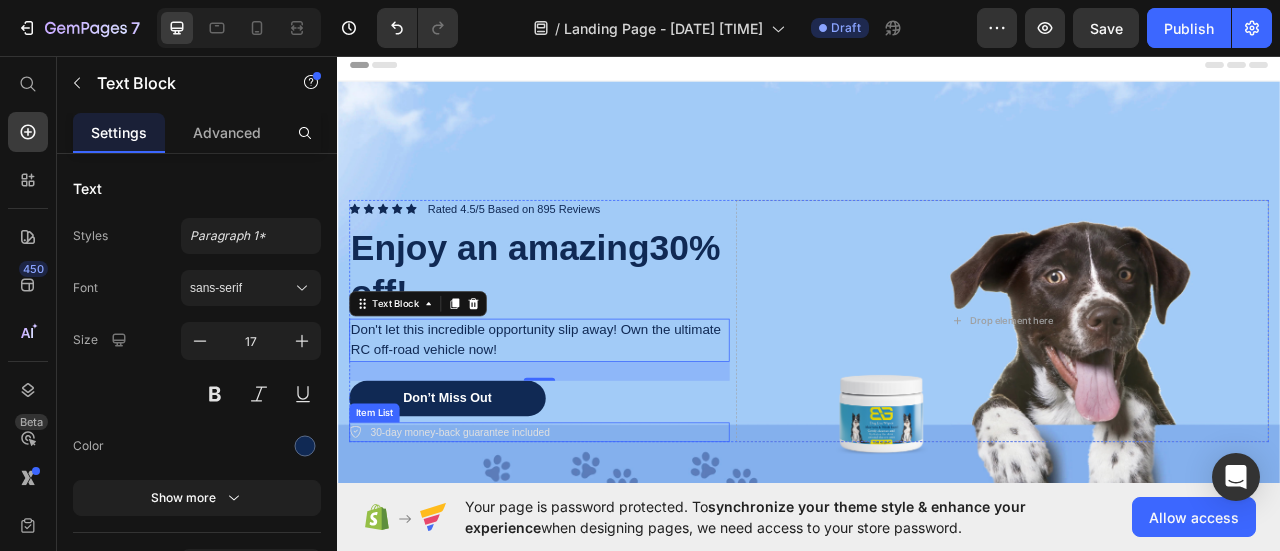 click on "30-day money-back guarantee included" at bounding box center (493, 536) 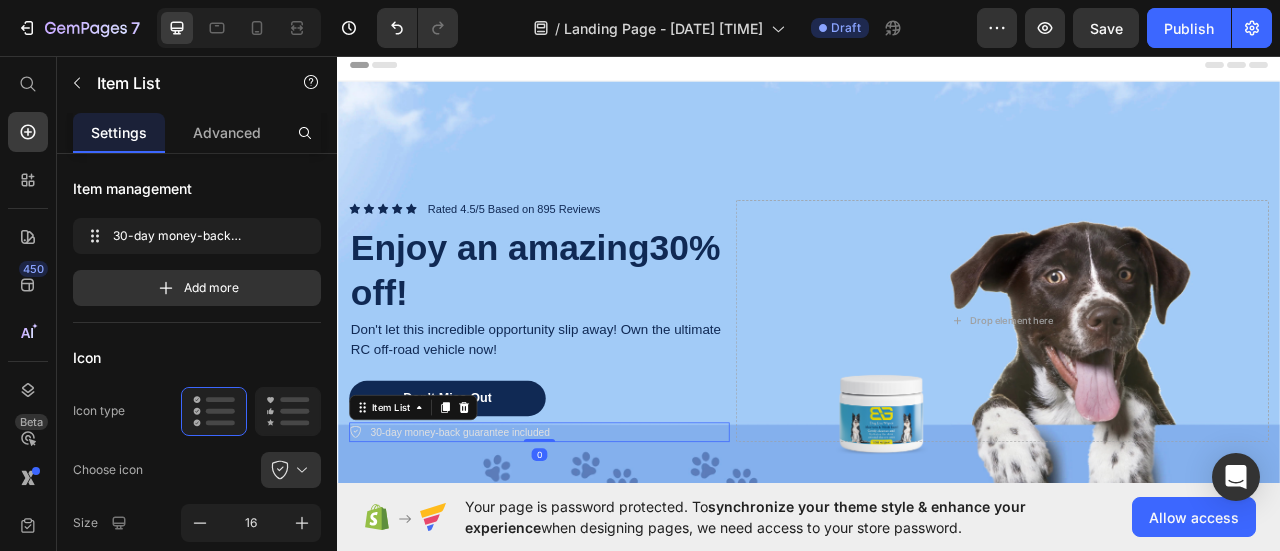 drag, startPoint x: 630, startPoint y: 527, endPoint x: 637, endPoint y: 498, distance: 29.832869 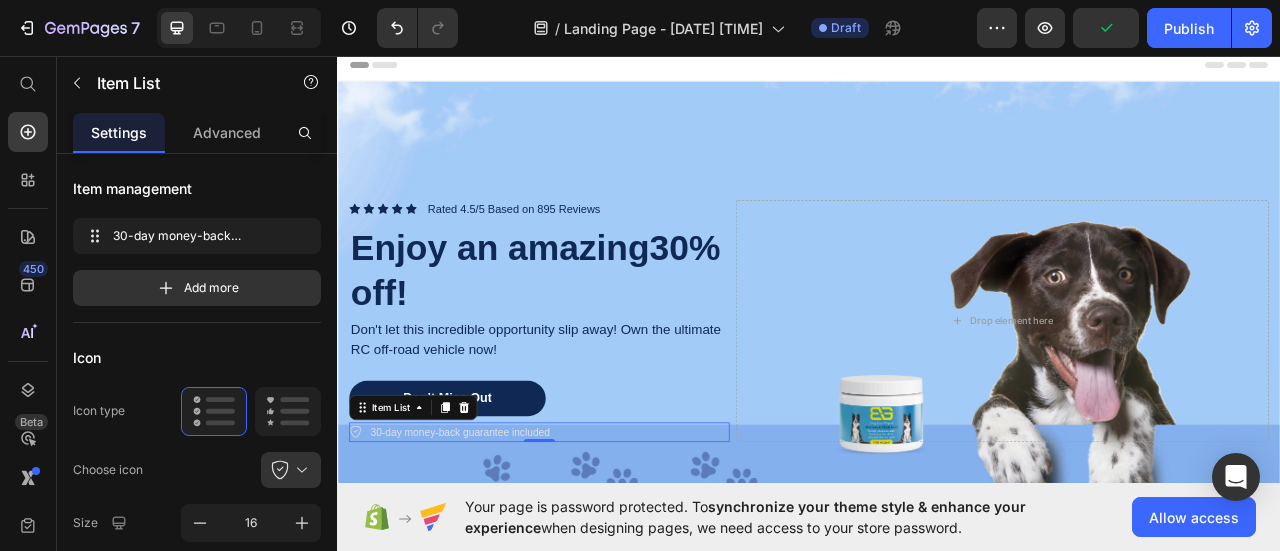 click on "30-day money-back guarantee included" at bounding box center (594, 536) 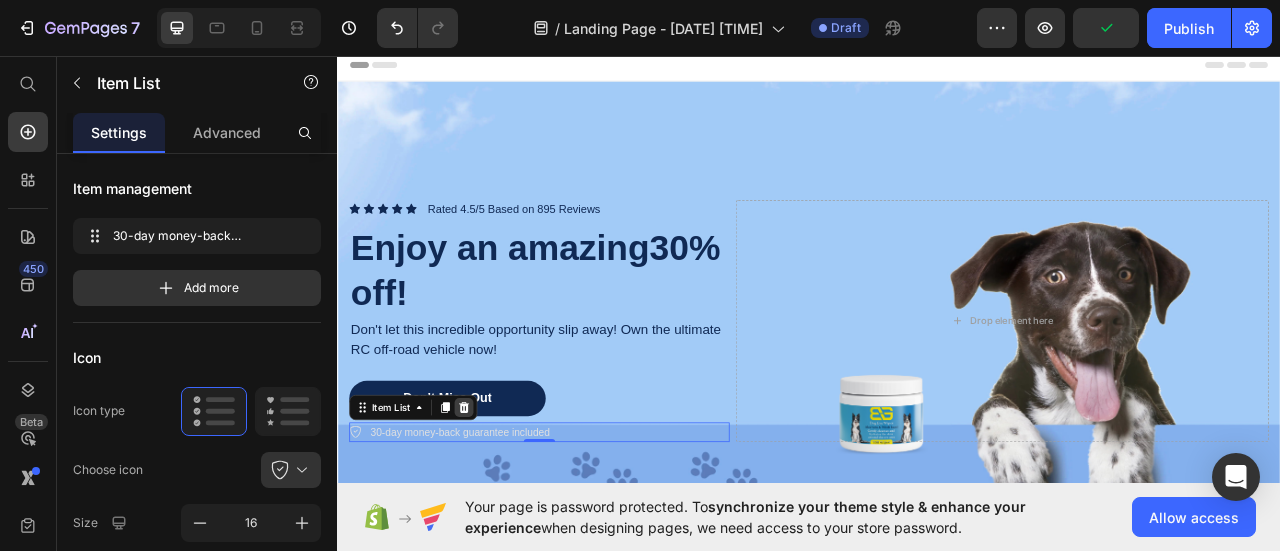 click 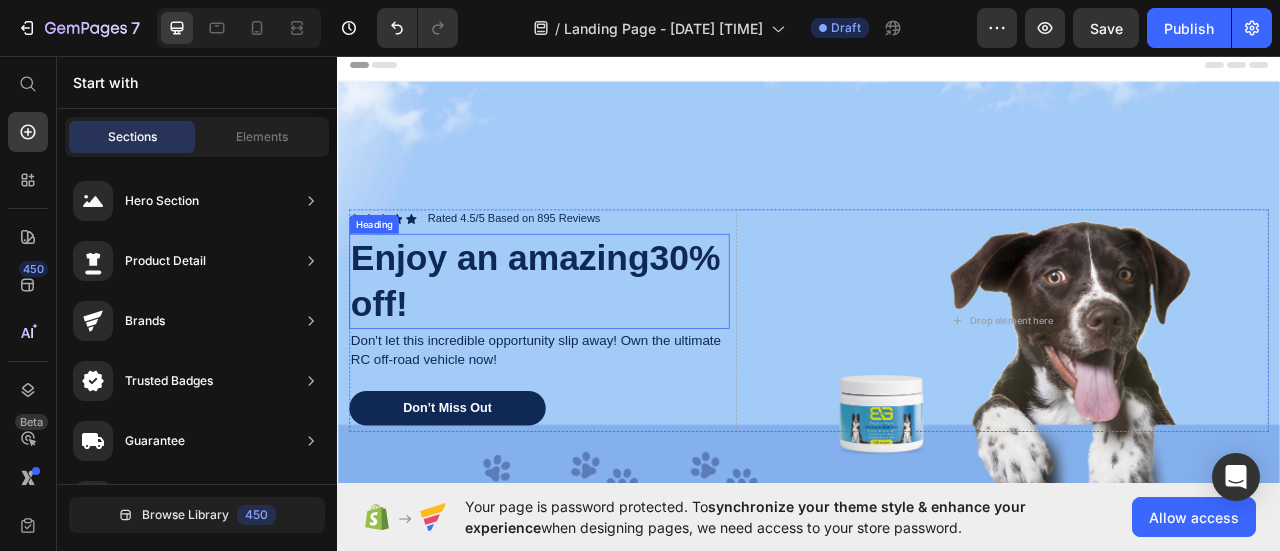 scroll, scrollTop: 100, scrollLeft: 0, axis: vertical 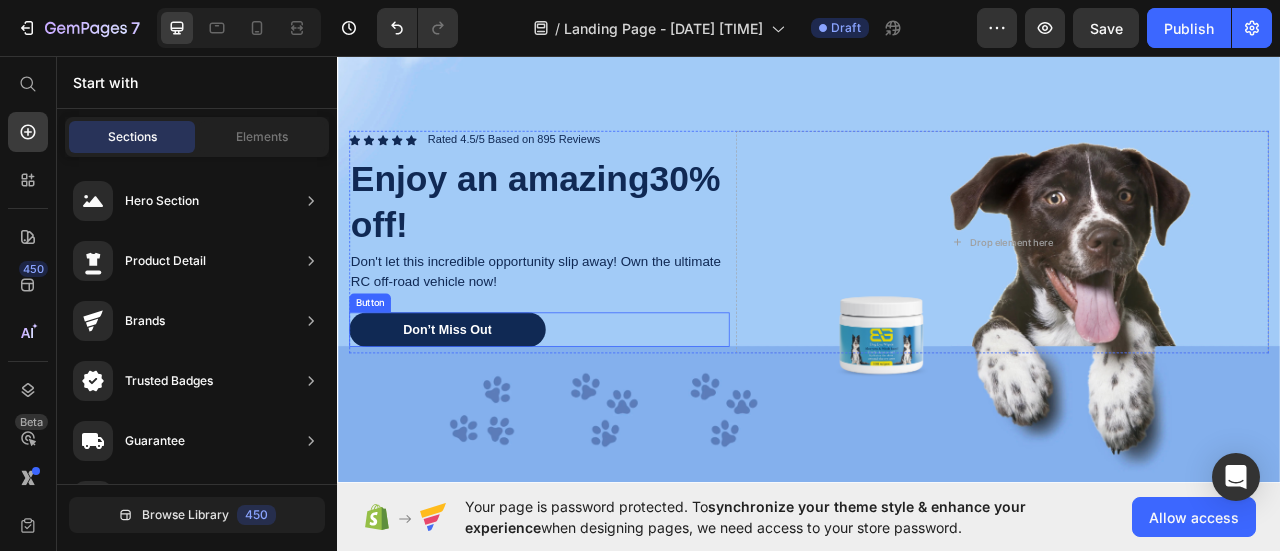 click on "Don’t Miss Out Button" at bounding box center (594, 405) 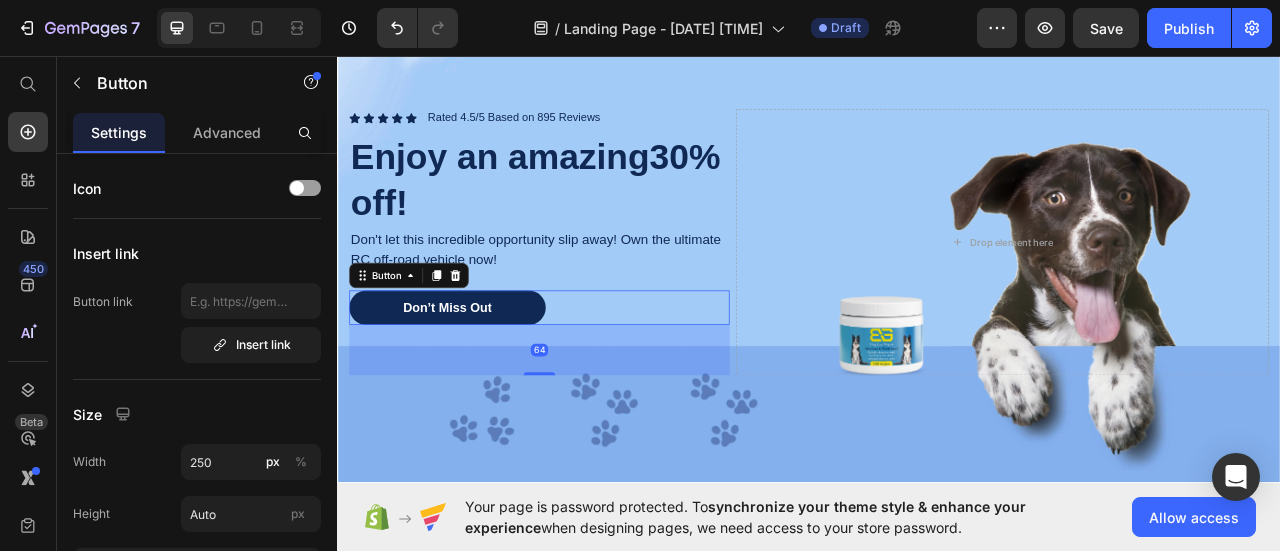 drag, startPoint x: 591, startPoint y: 425, endPoint x: 635, endPoint y: 518, distance: 102.88343 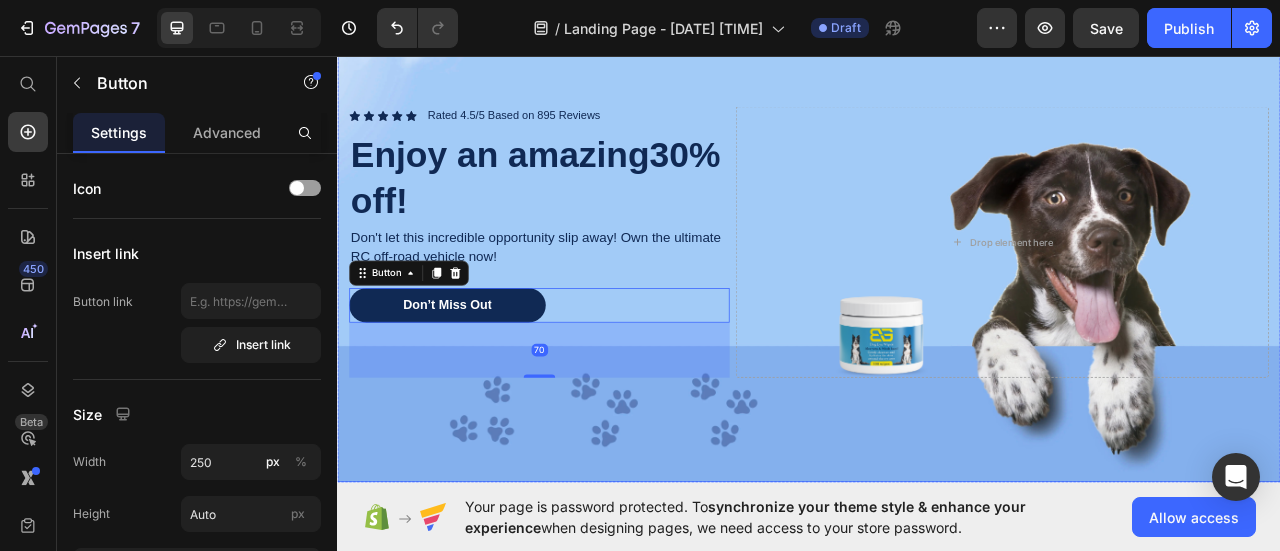 click at bounding box center [937, 294] 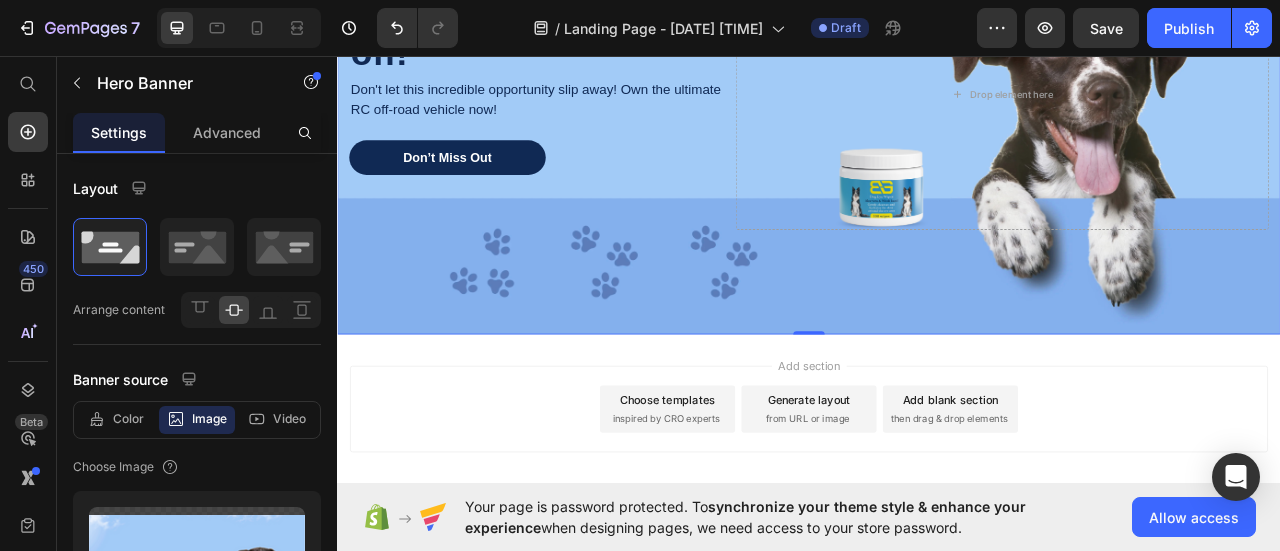 scroll, scrollTop: 367, scrollLeft: 0, axis: vertical 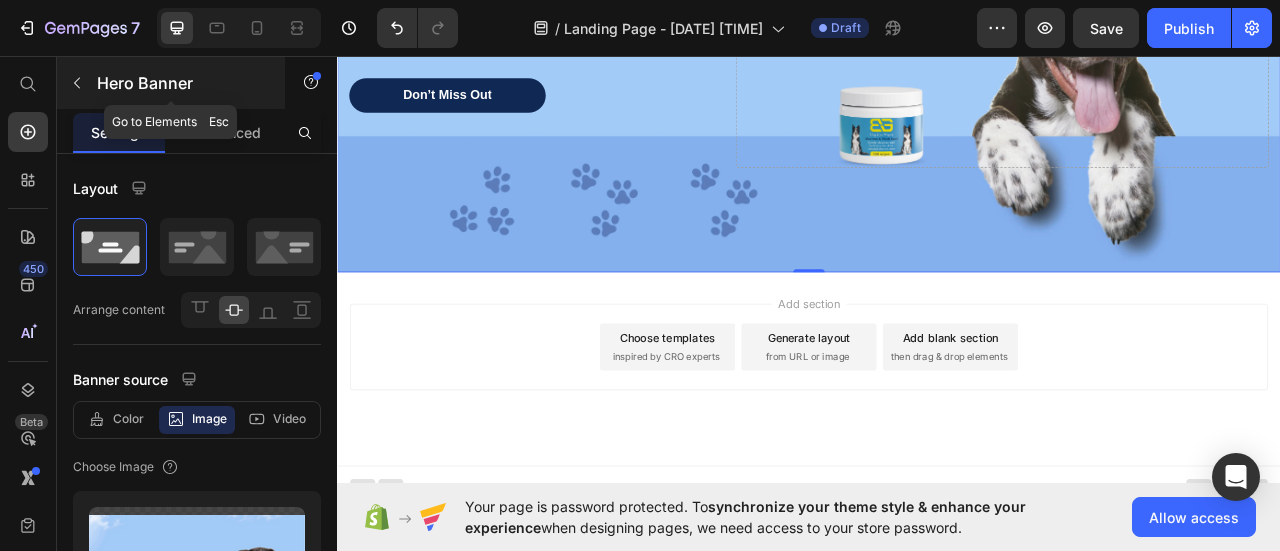 click at bounding box center (77, 83) 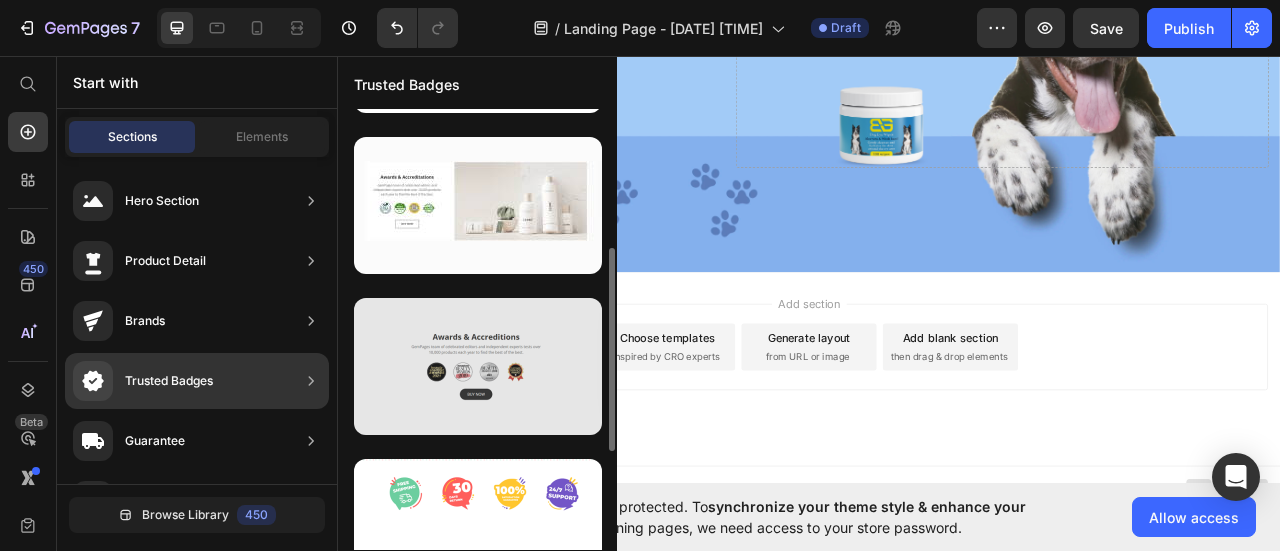 scroll, scrollTop: 400, scrollLeft: 0, axis: vertical 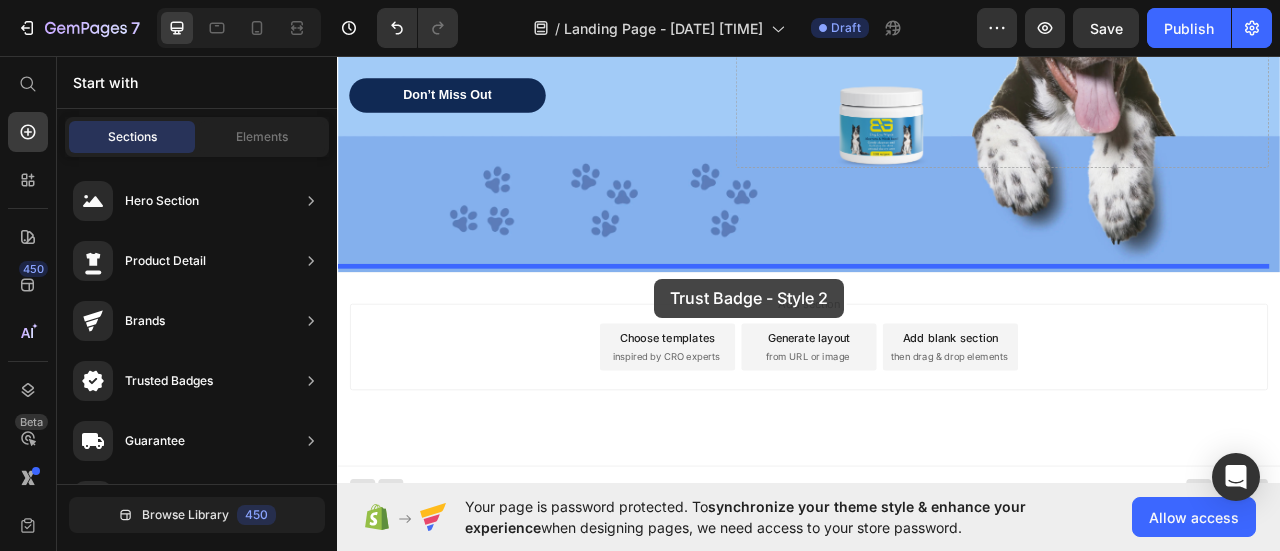 drag, startPoint x: 797, startPoint y: 335, endPoint x: 740, endPoint y: 341, distance: 57.31492 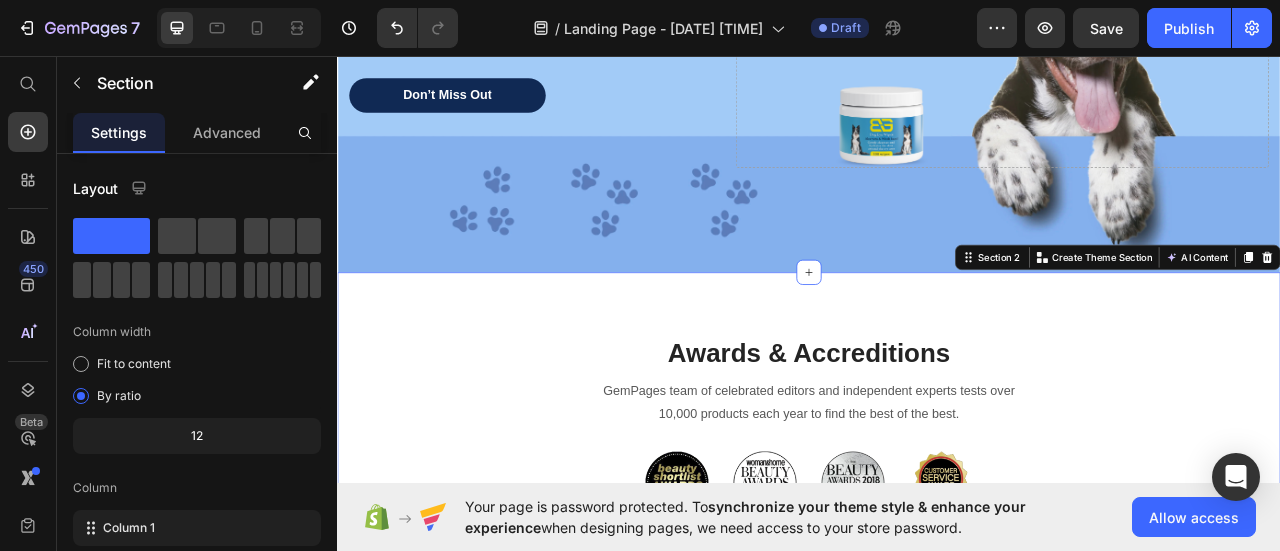 click on "Awards & Accreditions Heading GemPages team of celebrated editors and independent experts tests over 10,000 products each year to find the best of the best. Text block Image Image Image Image Row BUY NOW Button Row Section 2   You can create reusable sections Create Theme Section AI Content Write with GemAI What would you like to describe here? Tone and Voice Persuasive Product Dog Eye Wipes Show more Generate" at bounding box center (937, 568) 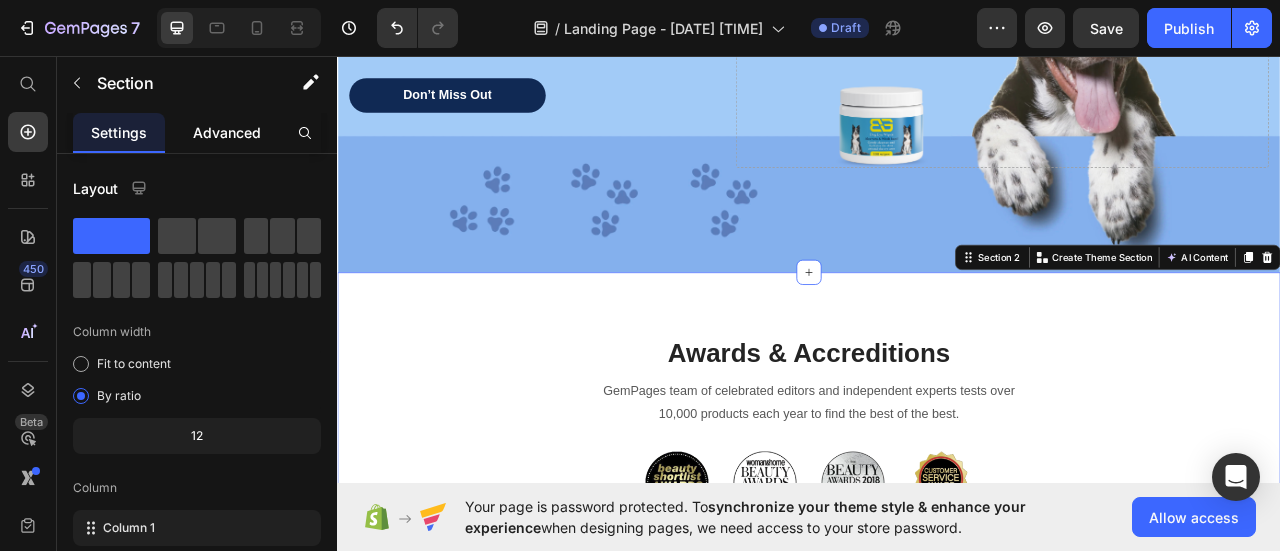 click on "Advanced" at bounding box center (227, 132) 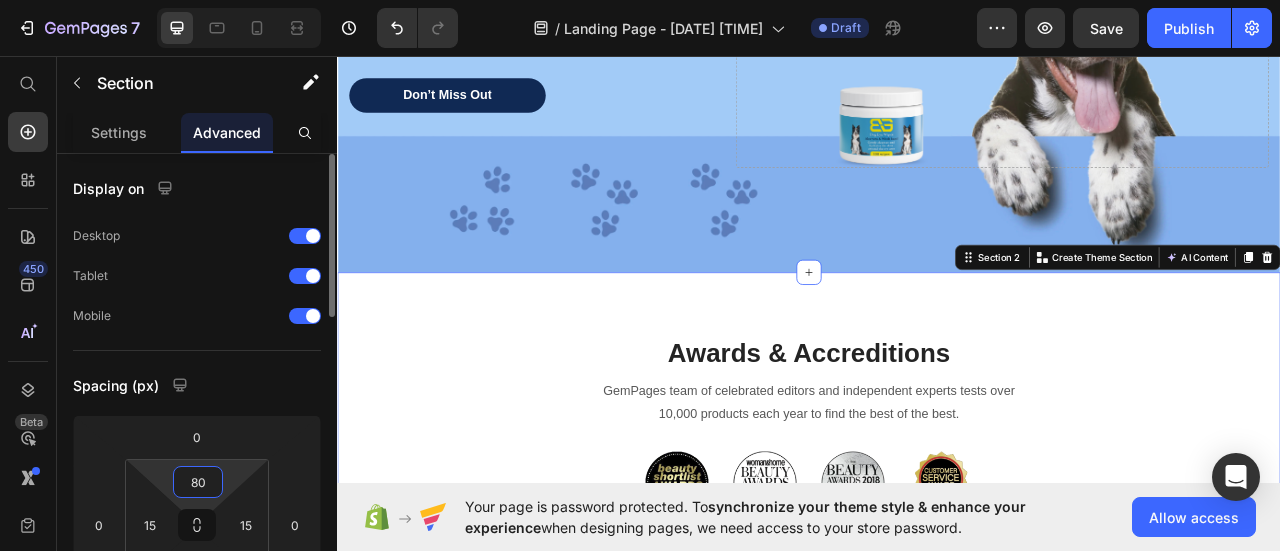 click on "80" at bounding box center [198, 482] 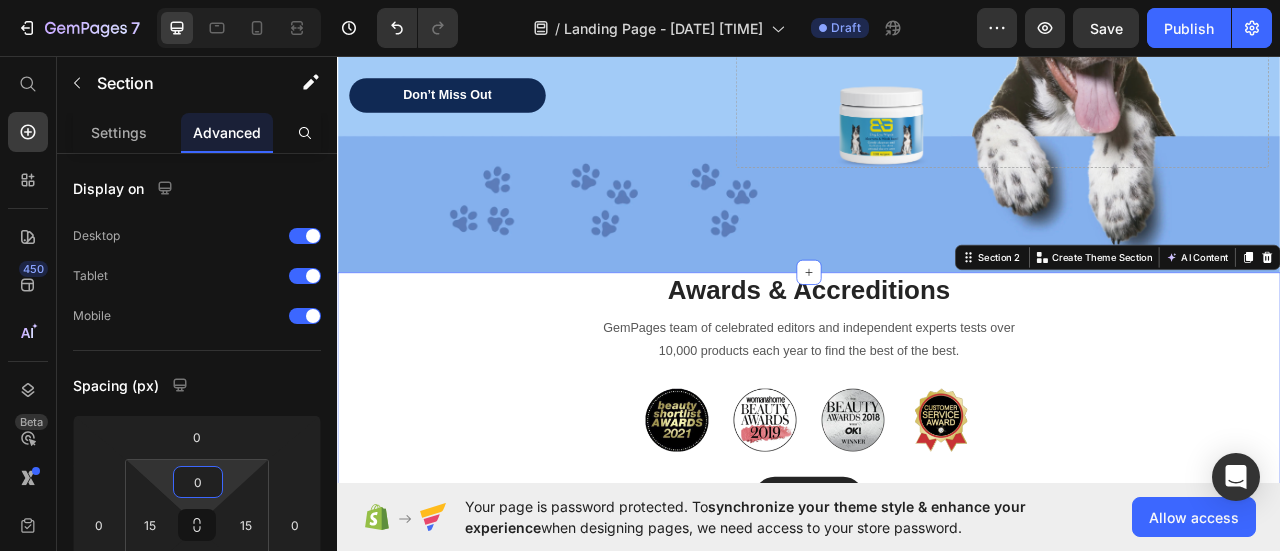 type on "0" 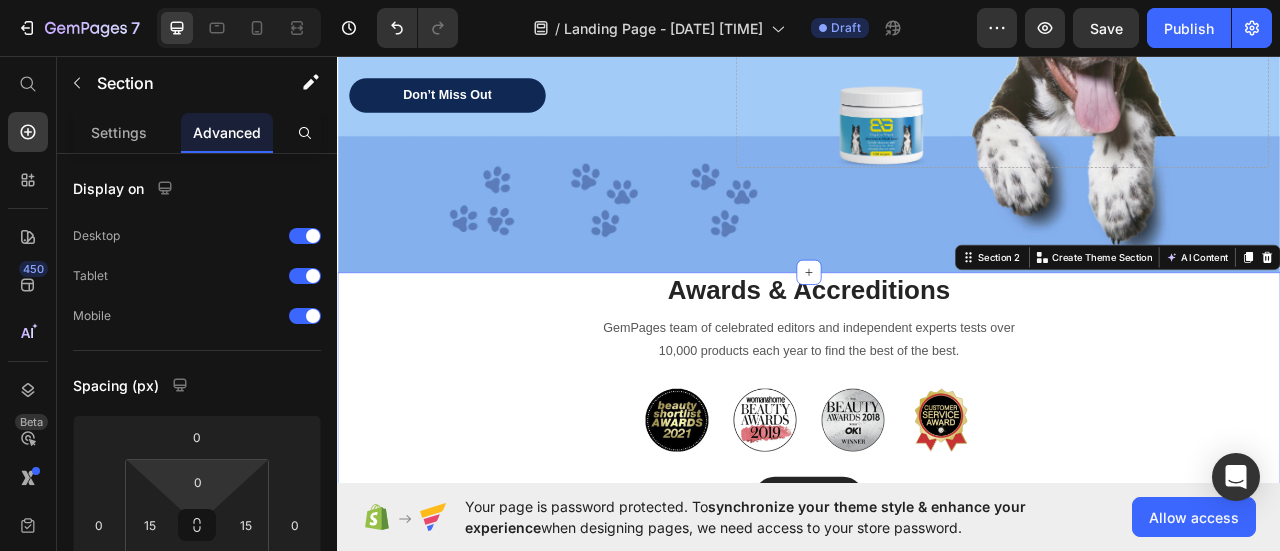 click on "Awards & Accreditions Heading GemPages team of celebrated editors and independent experts tests over 10,000 products each year to find the best of the best. Text block Image Image Image Image Row BUY NOW Button Row Section 2   You can create reusable sections Create Theme Section AI Content Write with GemAI What would you like to describe here? Tone and Voice Persuasive Product Dog Eye Wipes Show more Generate" at bounding box center (937, 528) 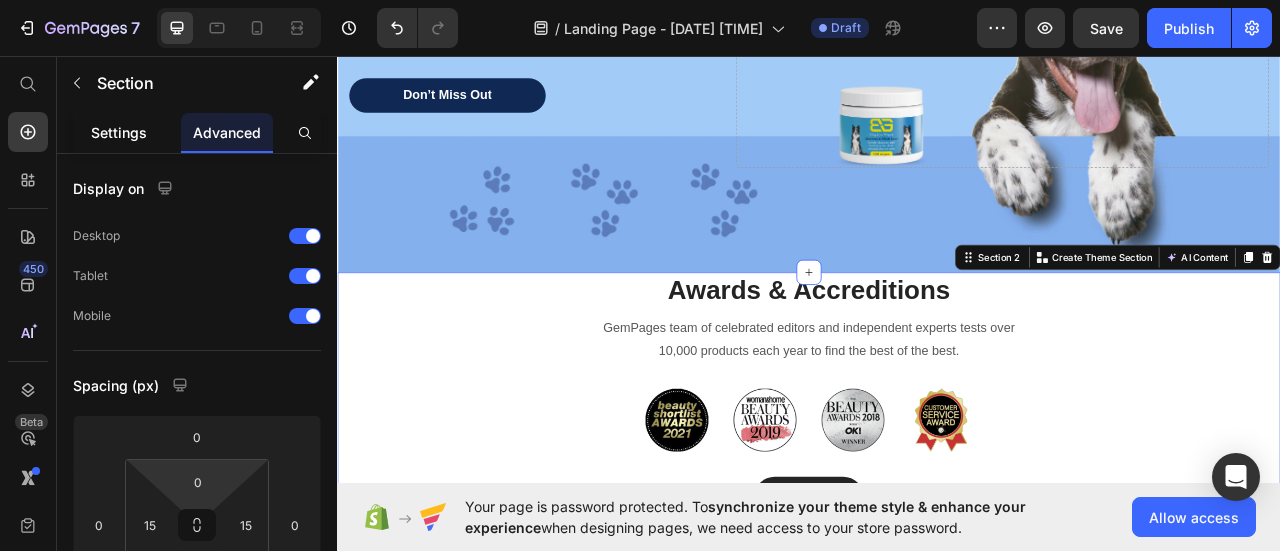 click on "Settings" at bounding box center [119, 132] 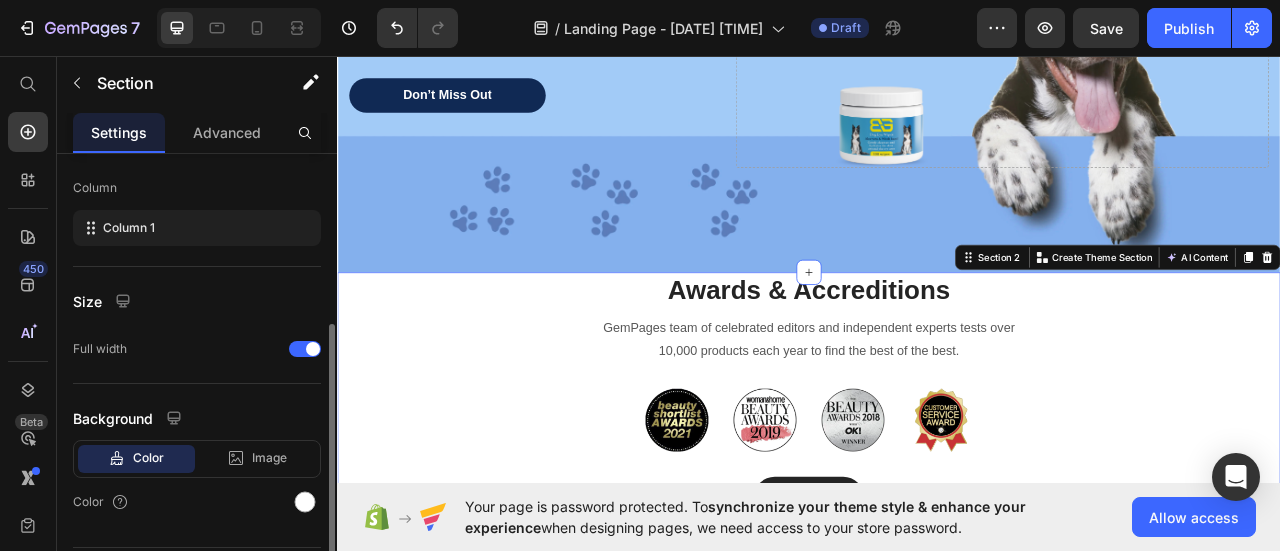 scroll, scrollTop: 352, scrollLeft: 0, axis: vertical 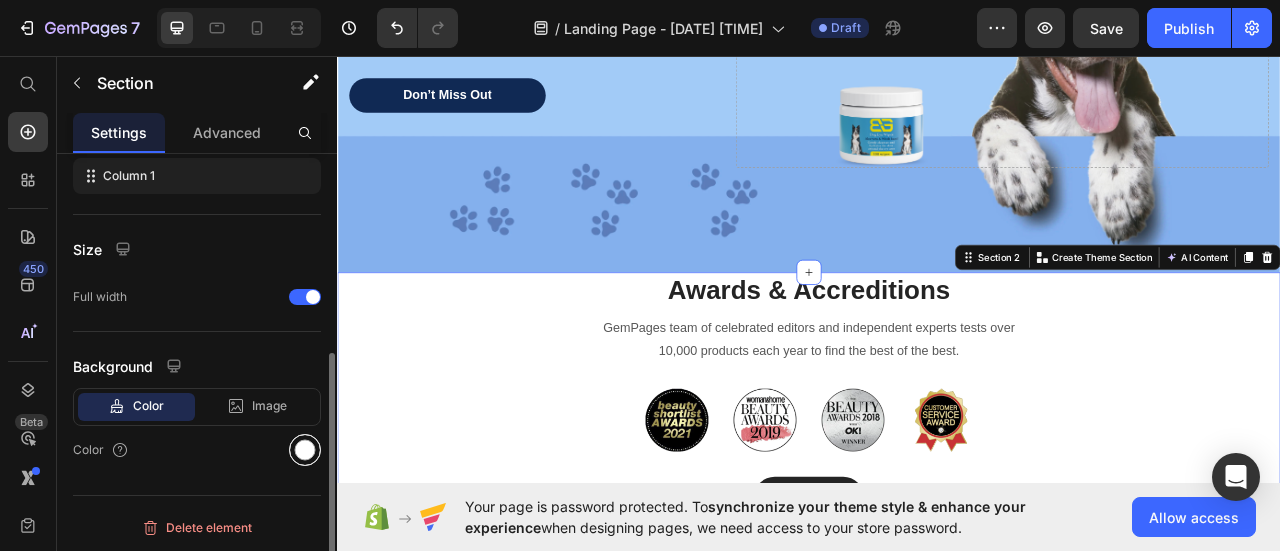 click at bounding box center [305, 450] 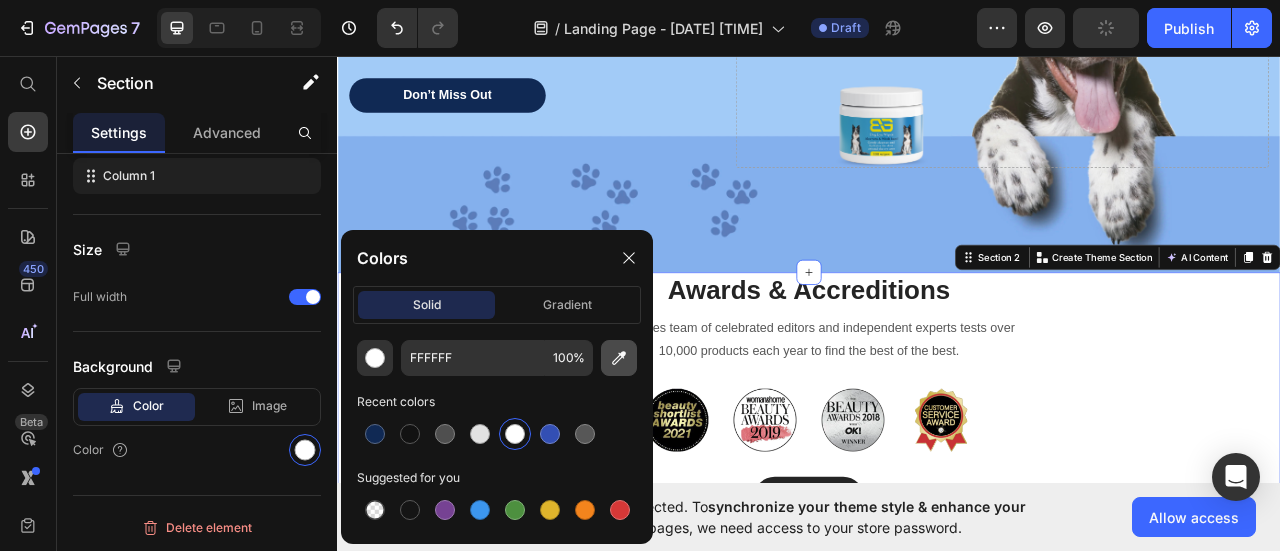 click 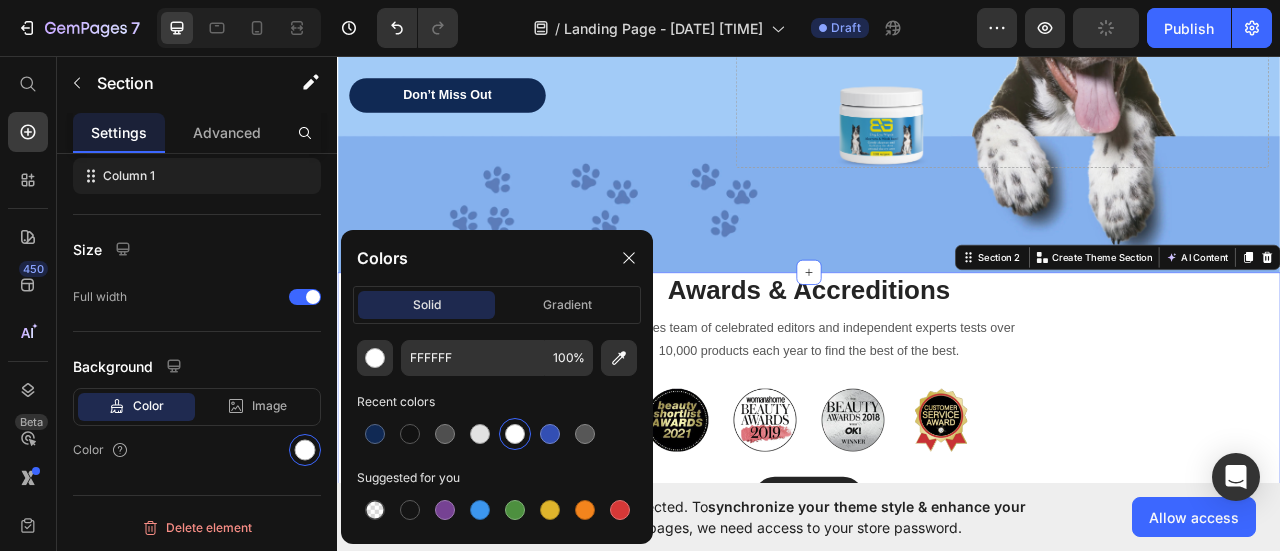 type on "84B1ED" 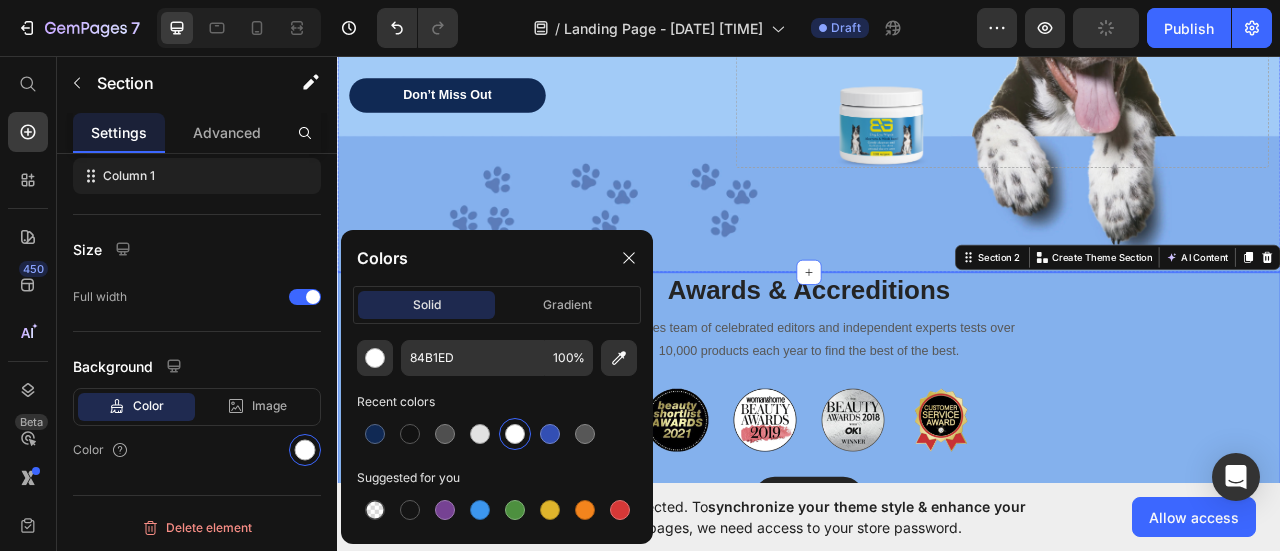 scroll, scrollTop: 352, scrollLeft: 0, axis: vertical 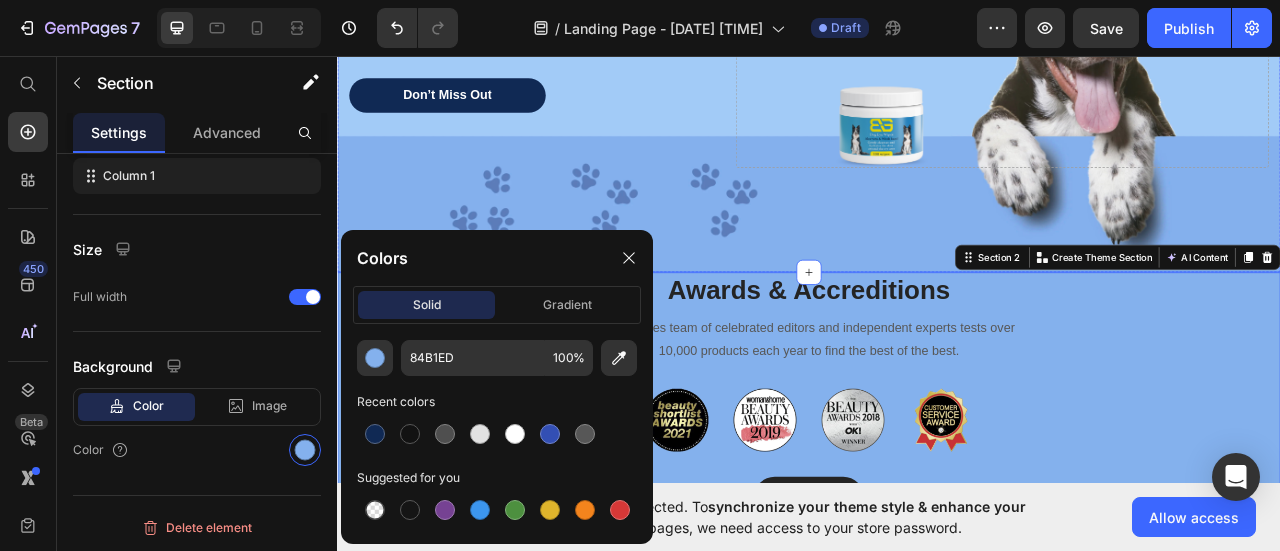 click at bounding box center [937, 27] 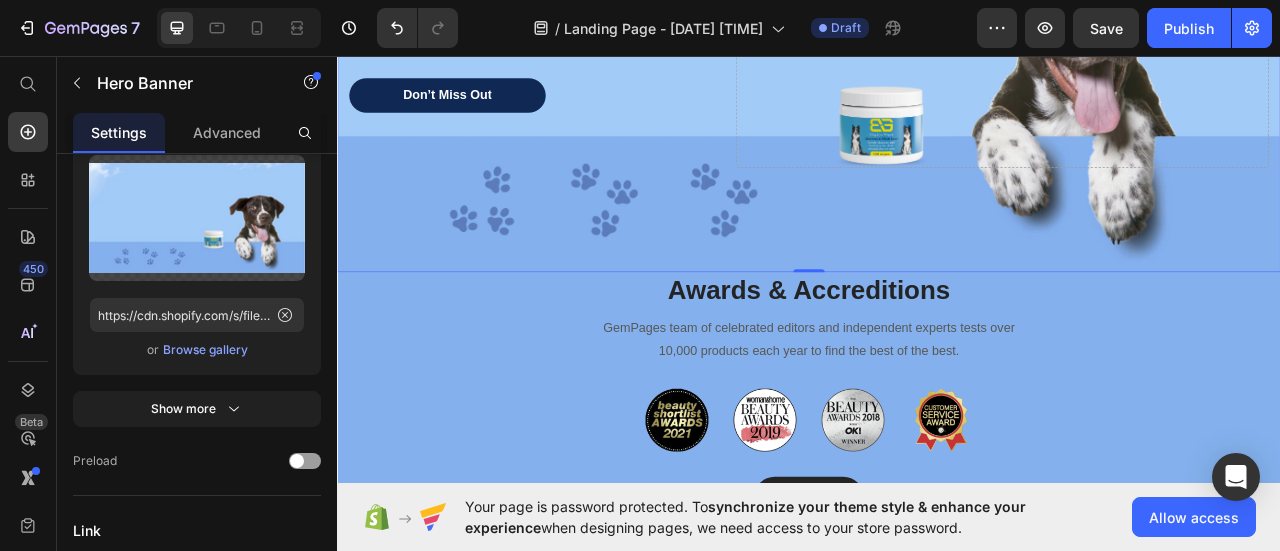 scroll, scrollTop: 0, scrollLeft: 0, axis: both 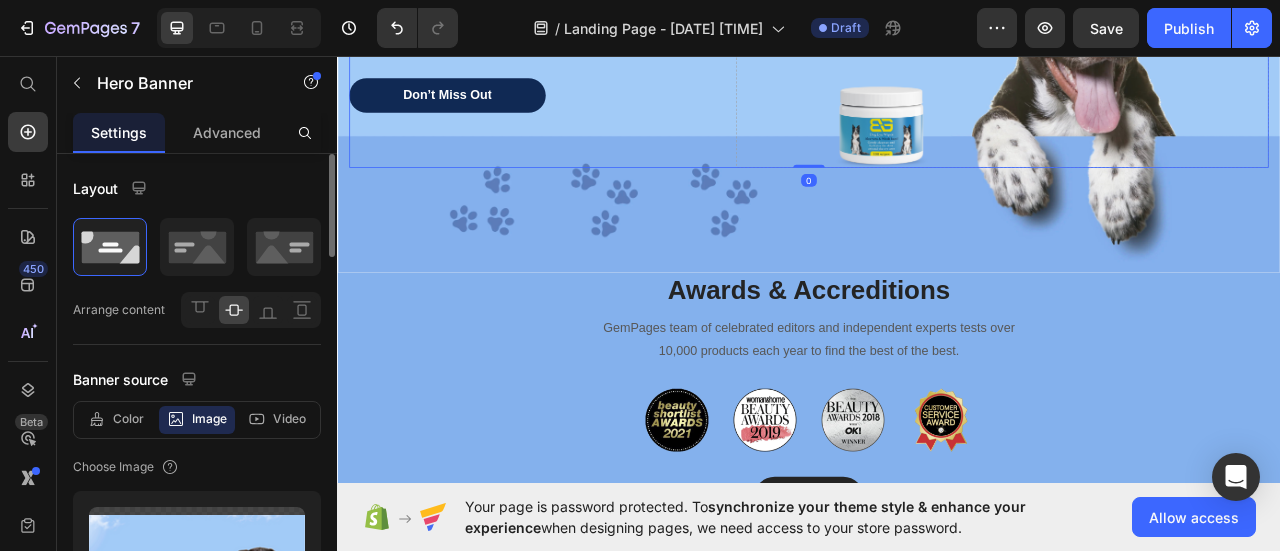 click on "Icon Icon Icon Icon Icon Icon List Rated 4.5/5 Based on 895 Reviews Text Block Row Enjoy an amazing  30% off! Heading Don't let this incredible opportunity slip away! Own the ultimate RC off-road vehicle now! Text Block Don’t Miss Out Button" at bounding box center [594, 26] 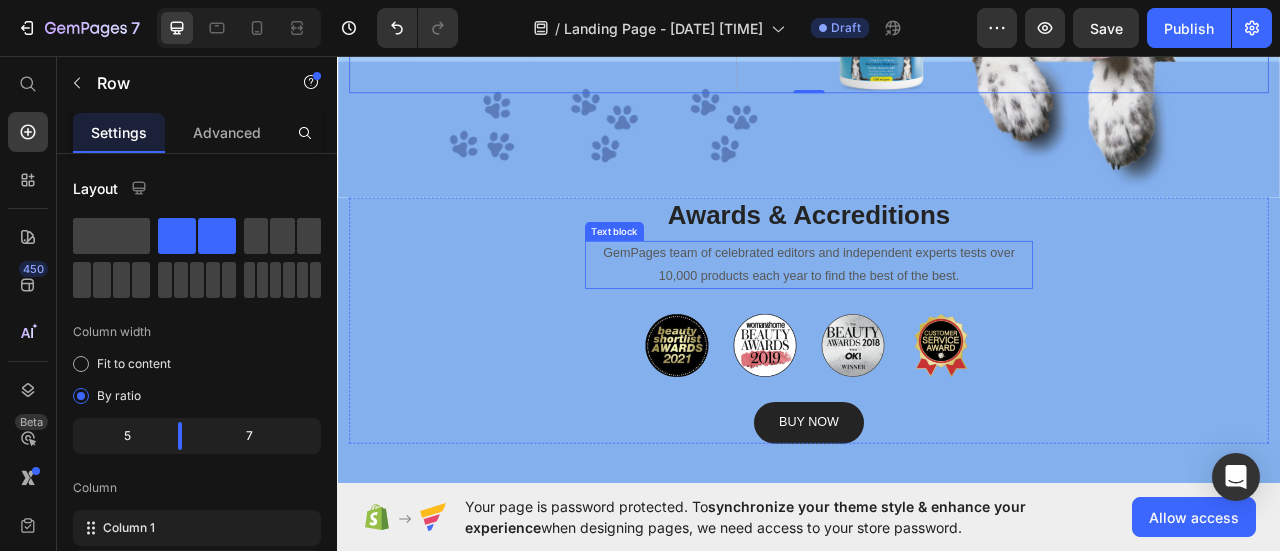 scroll, scrollTop: 567, scrollLeft: 0, axis: vertical 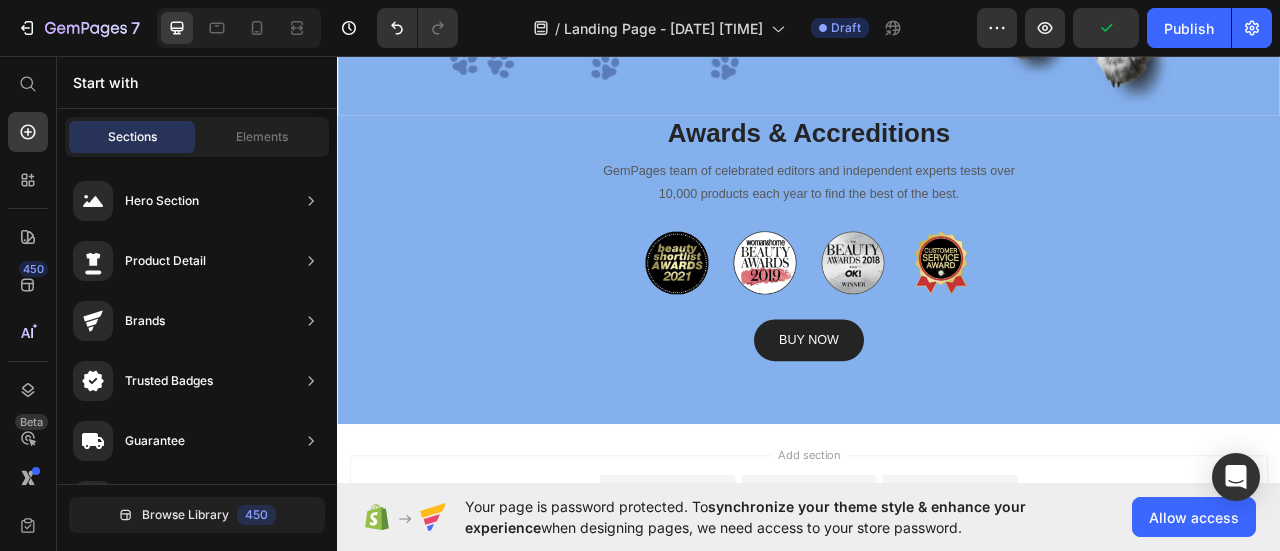 click on "Add section Choose templates inspired by CRO experts Generate layout from URL or image Add blank section then drag & drop elements" at bounding box center (937, 620) 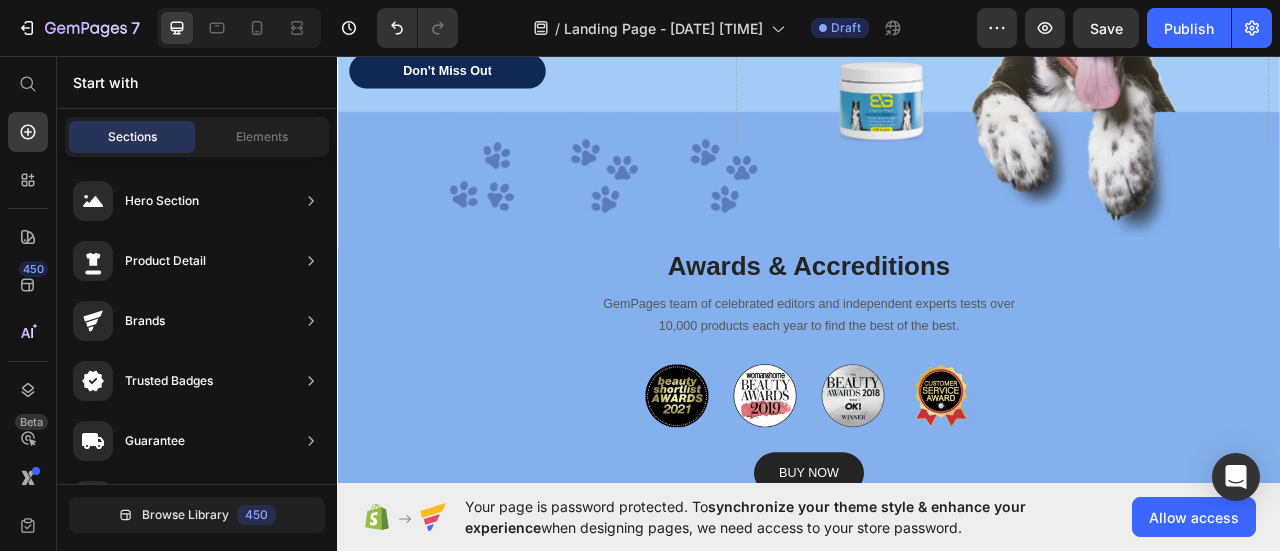 scroll, scrollTop: 367, scrollLeft: 0, axis: vertical 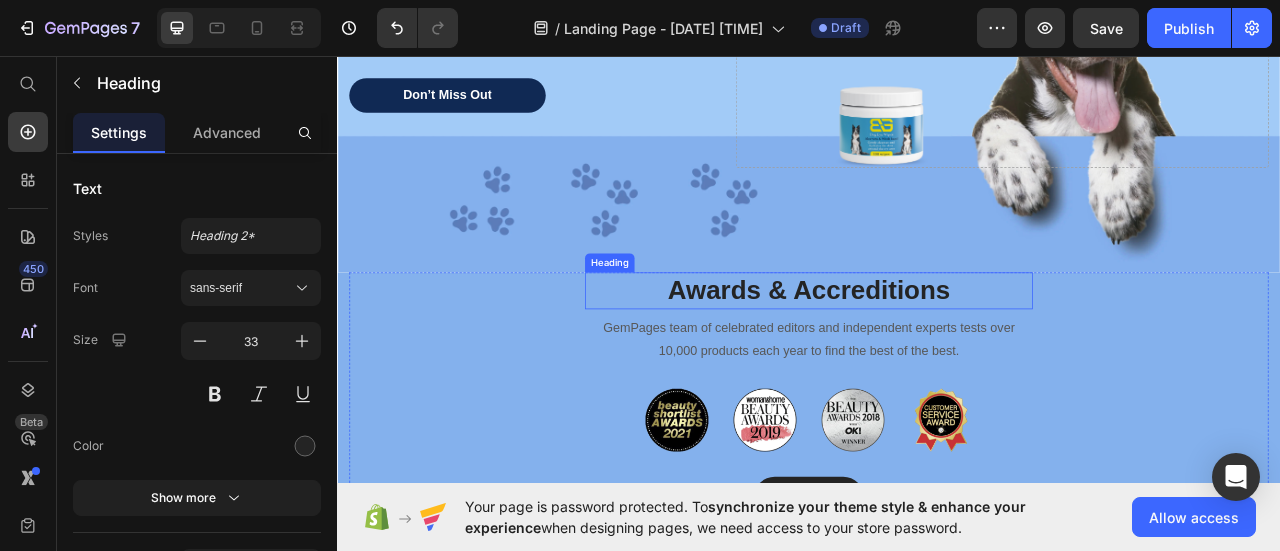 click on "Awards & Accreditions" at bounding box center [937, 355] 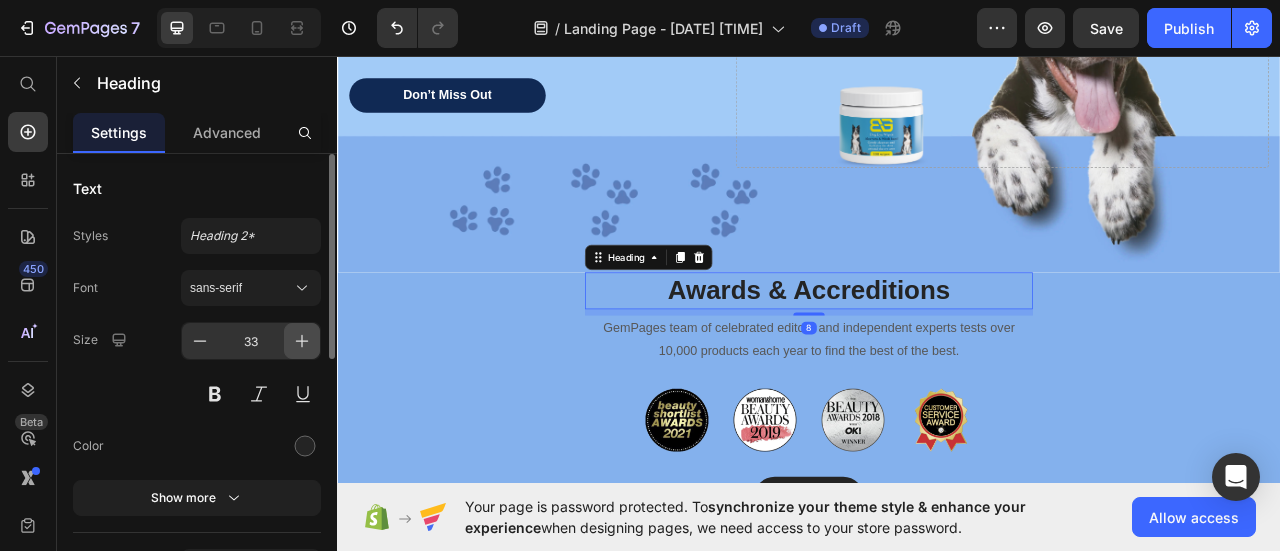 click at bounding box center [302, 341] 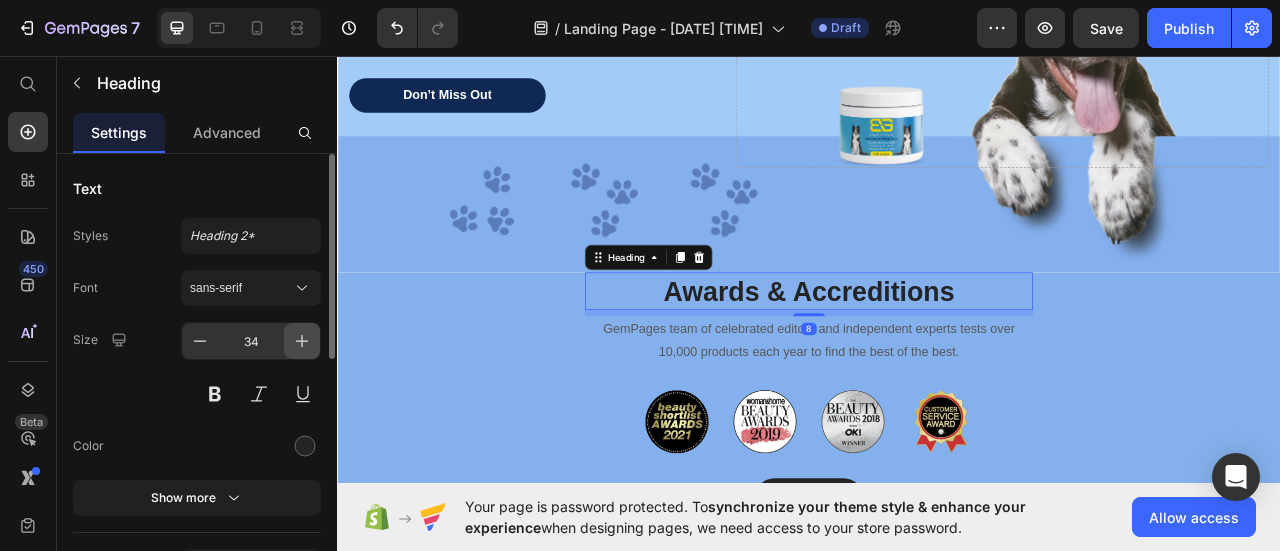 click at bounding box center [302, 341] 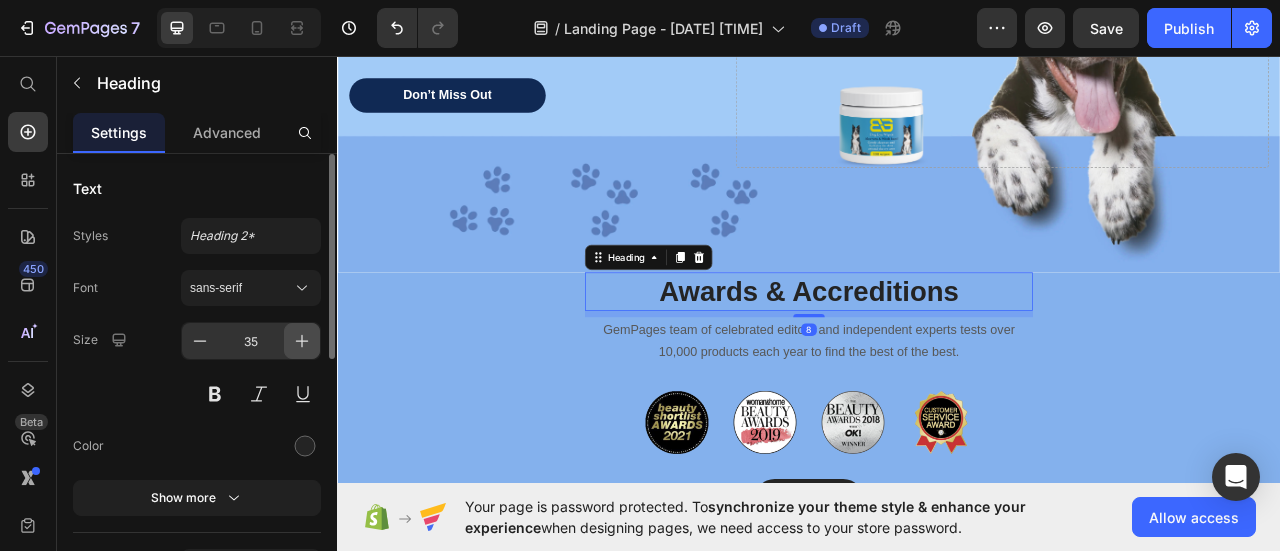click at bounding box center [302, 341] 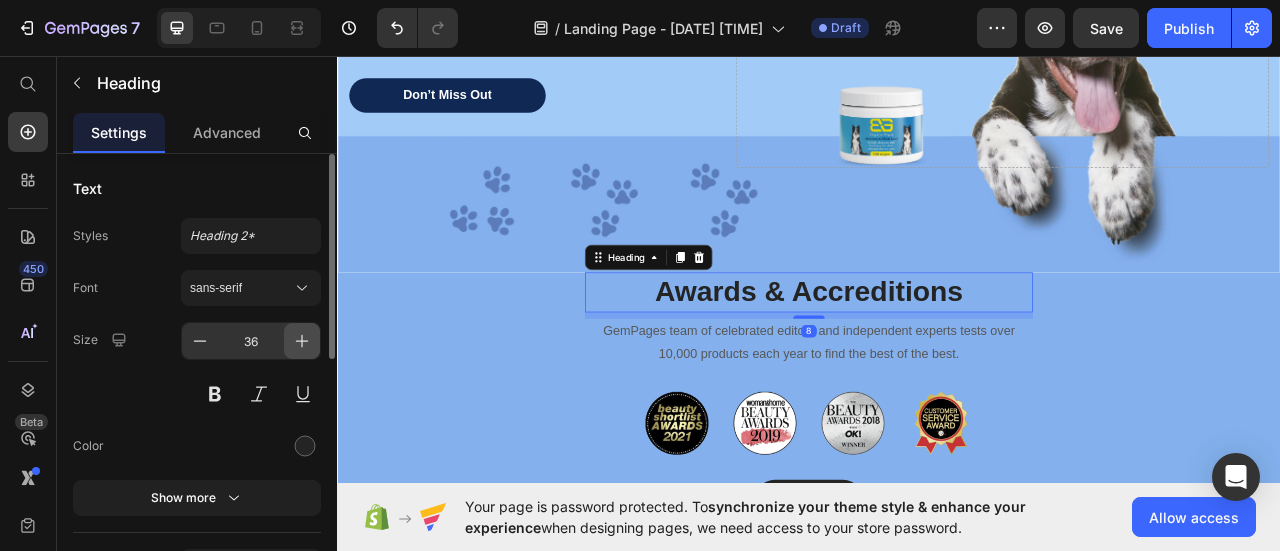 click at bounding box center (302, 341) 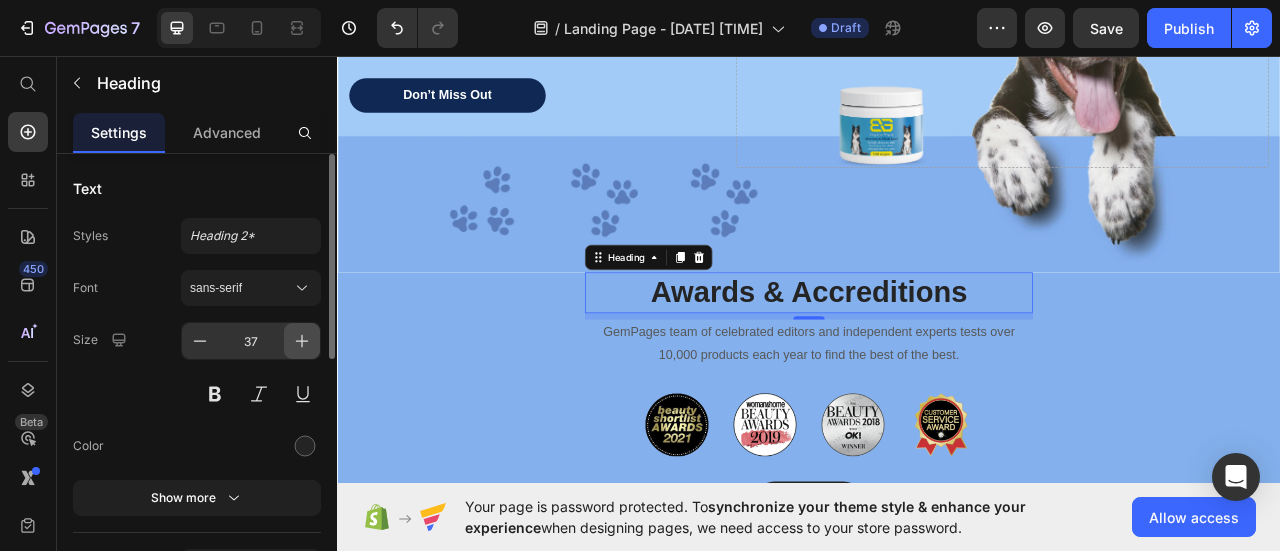 click at bounding box center [302, 341] 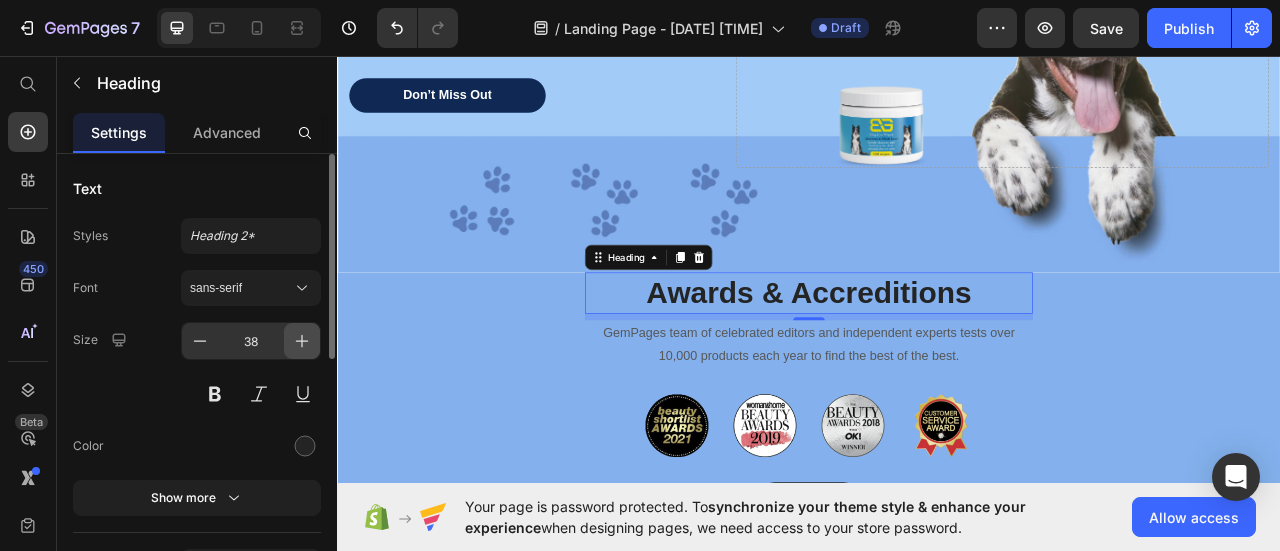 click at bounding box center [302, 341] 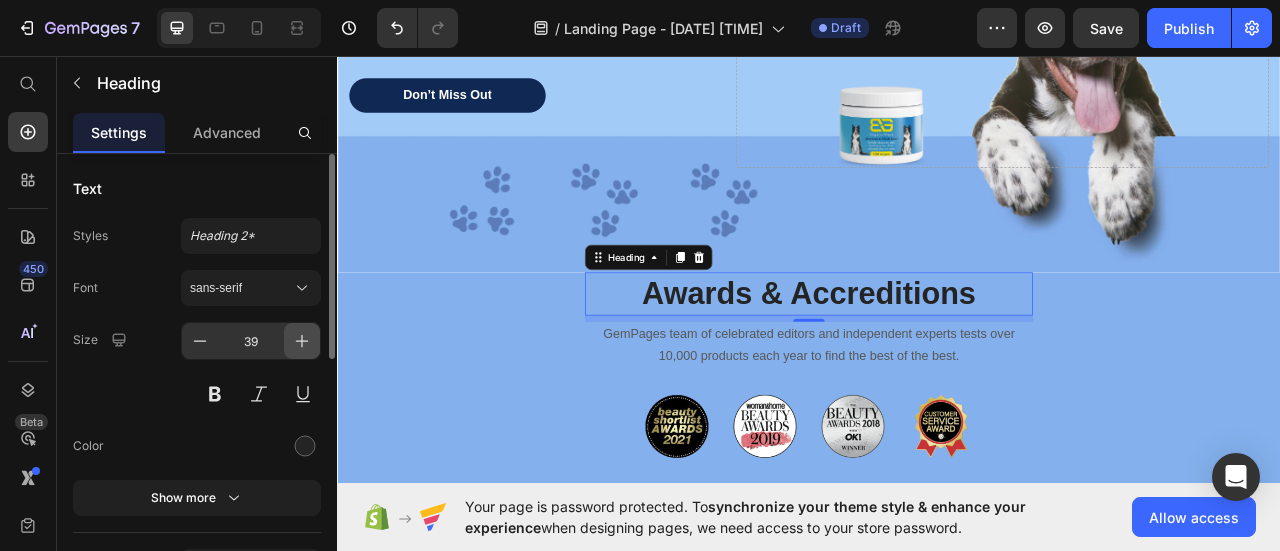 click at bounding box center (302, 341) 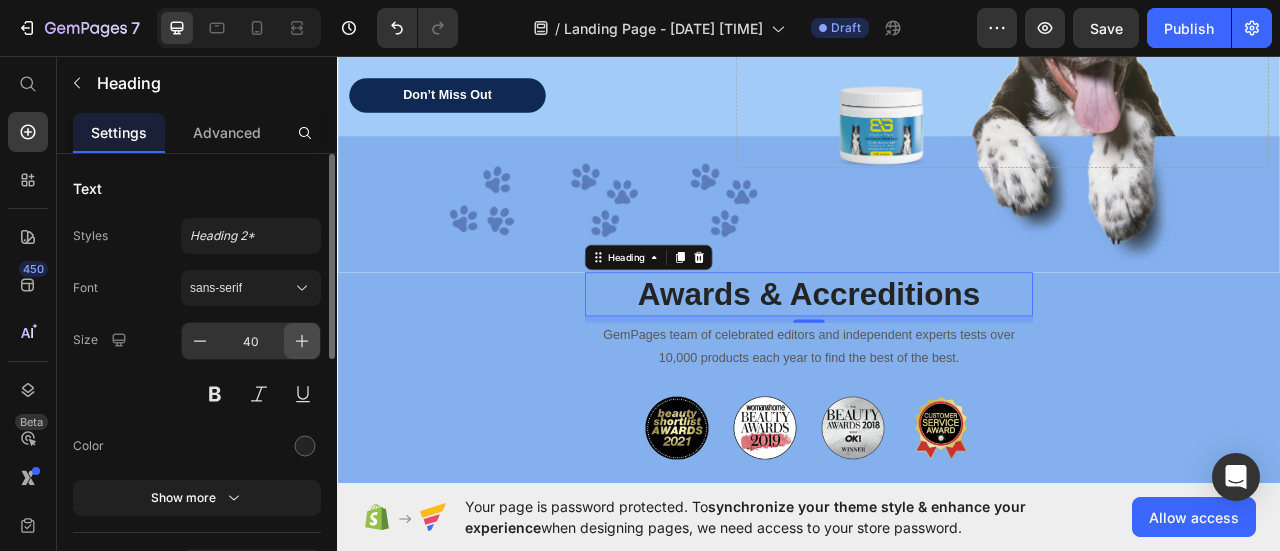 click at bounding box center (302, 341) 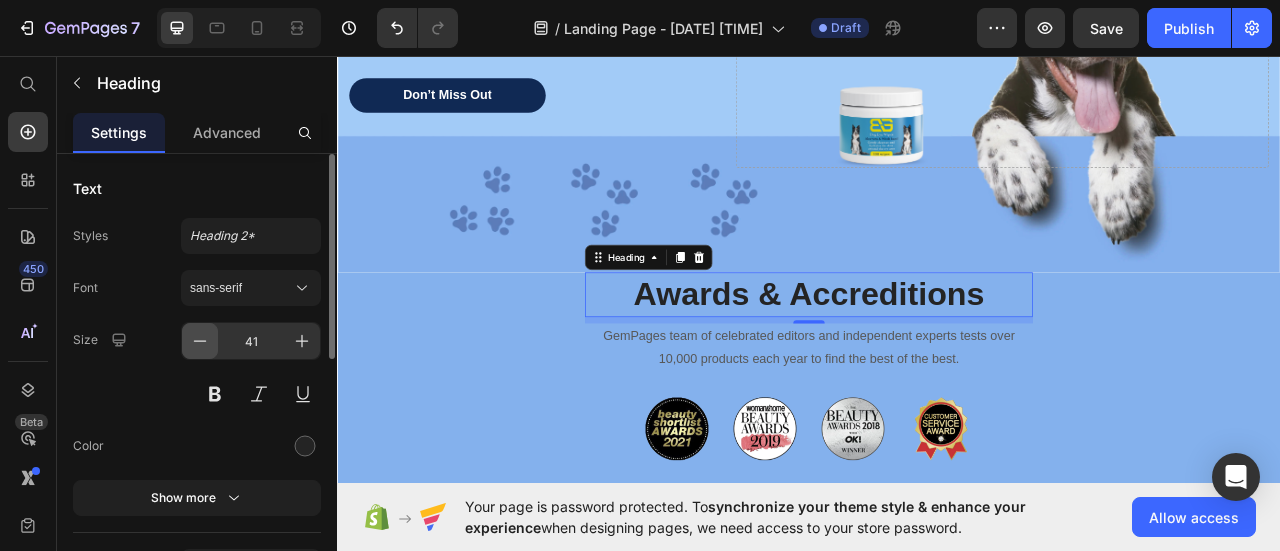 click 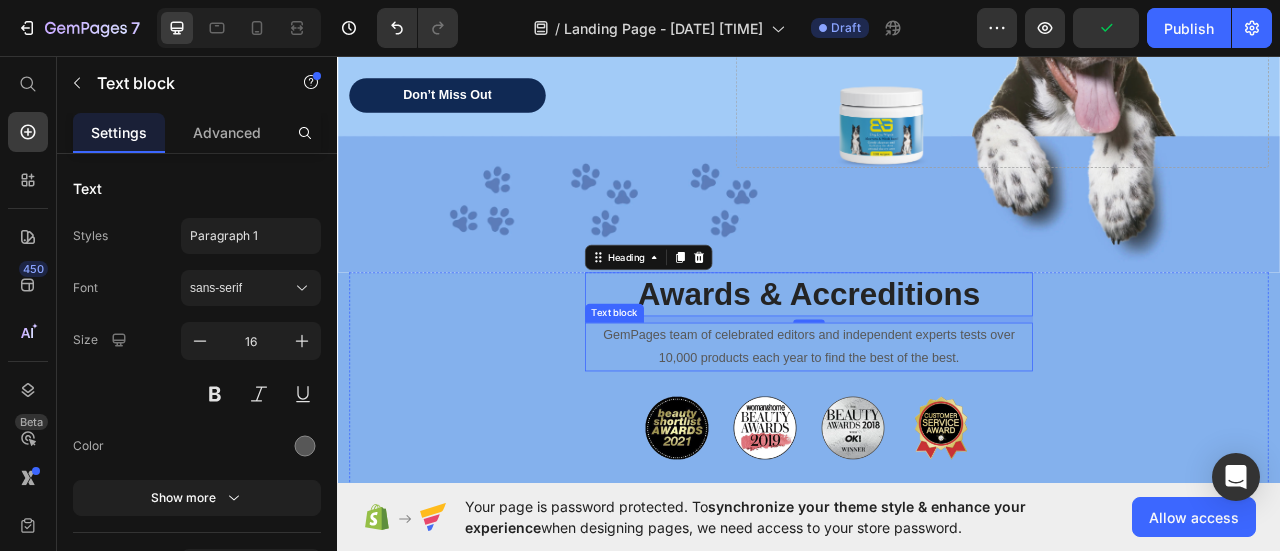 click on "GemPages team of celebrated editors and independent experts tests over 10,000 products each year to find the best of the best." at bounding box center [937, 427] 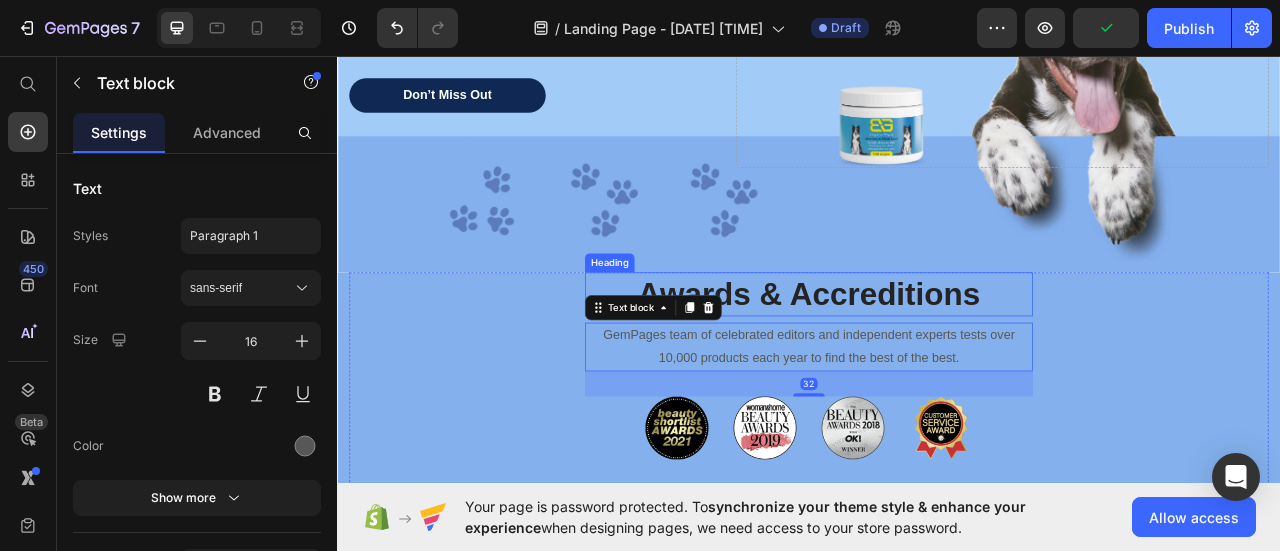 click on "Awards & Accreditions" at bounding box center [937, 360] 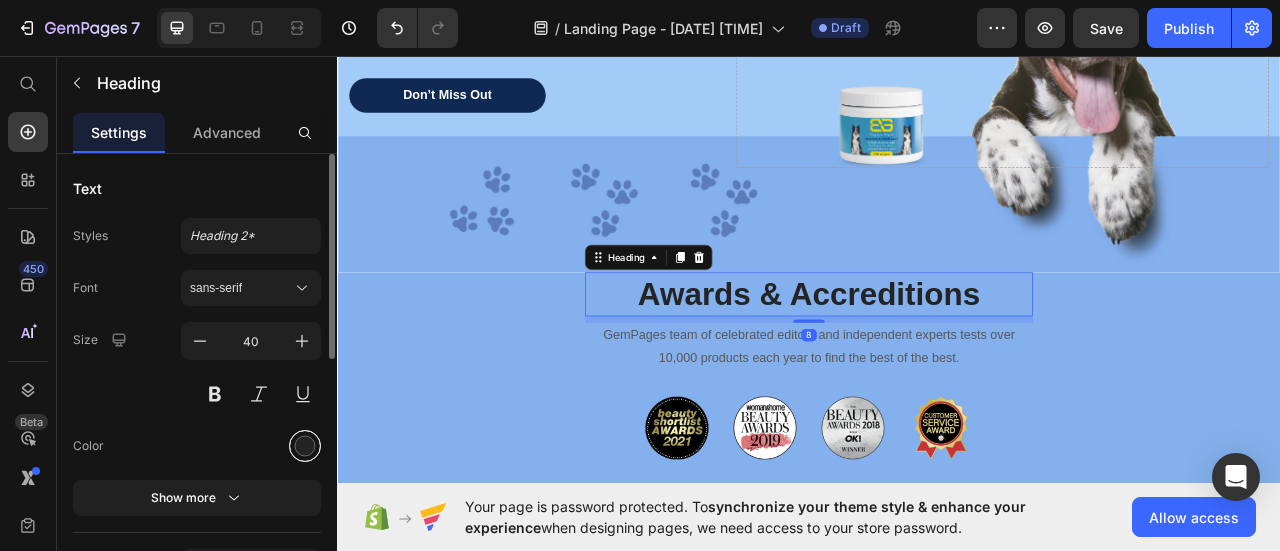 click at bounding box center [305, 446] 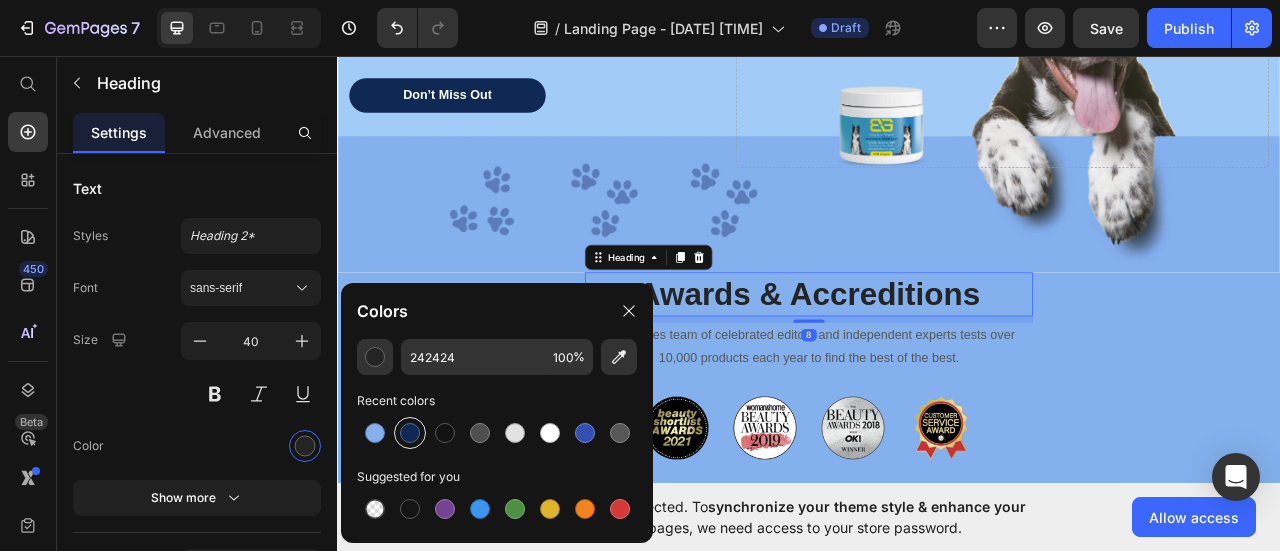 click at bounding box center [410, 433] 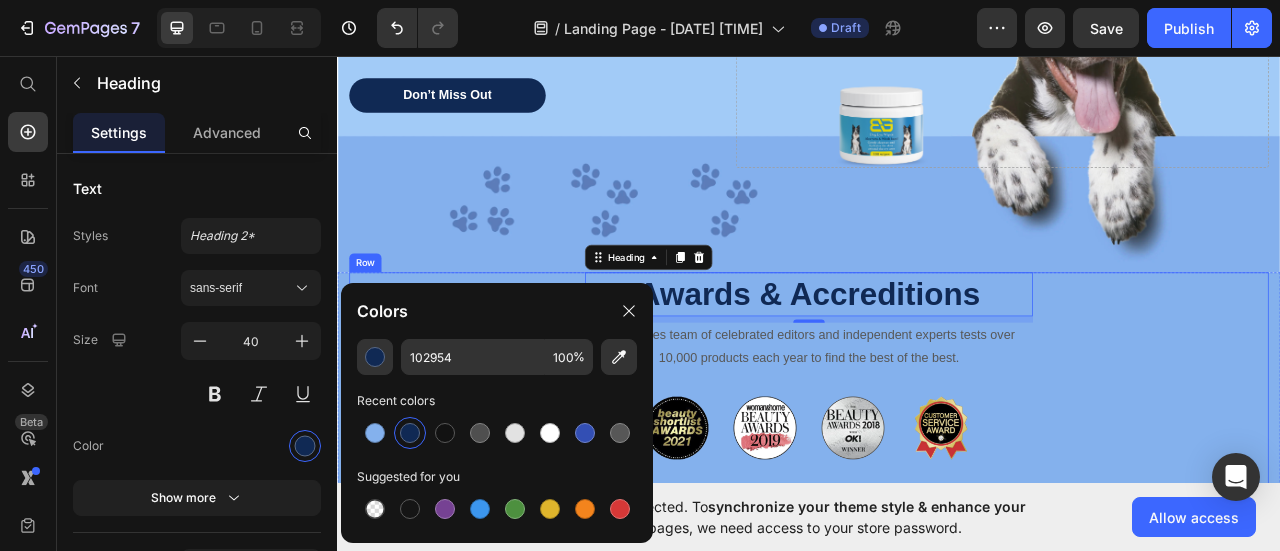 click on "GemPages team of celebrated editors and independent experts tests over 10,000 products each year to find the best of the best." at bounding box center [937, 427] 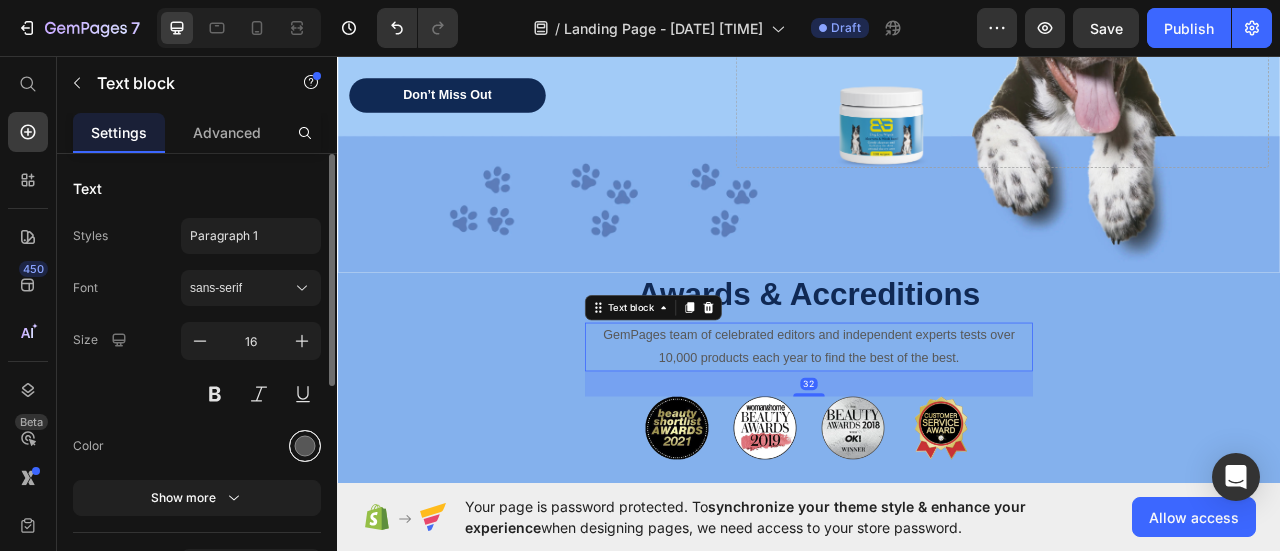click at bounding box center (305, 446) 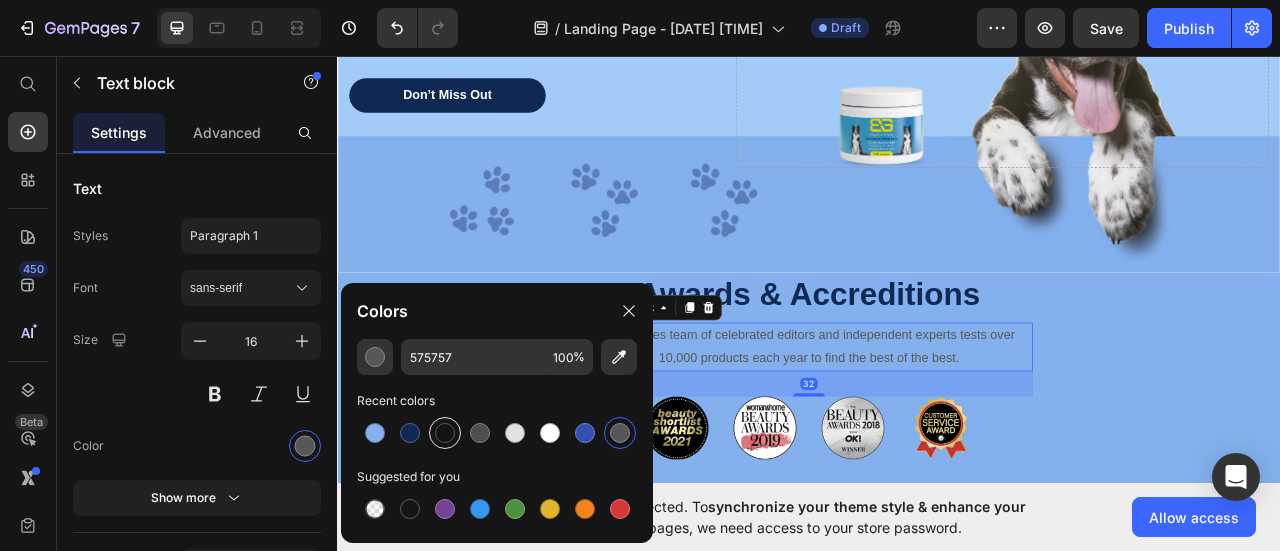 click at bounding box center (445, 433) 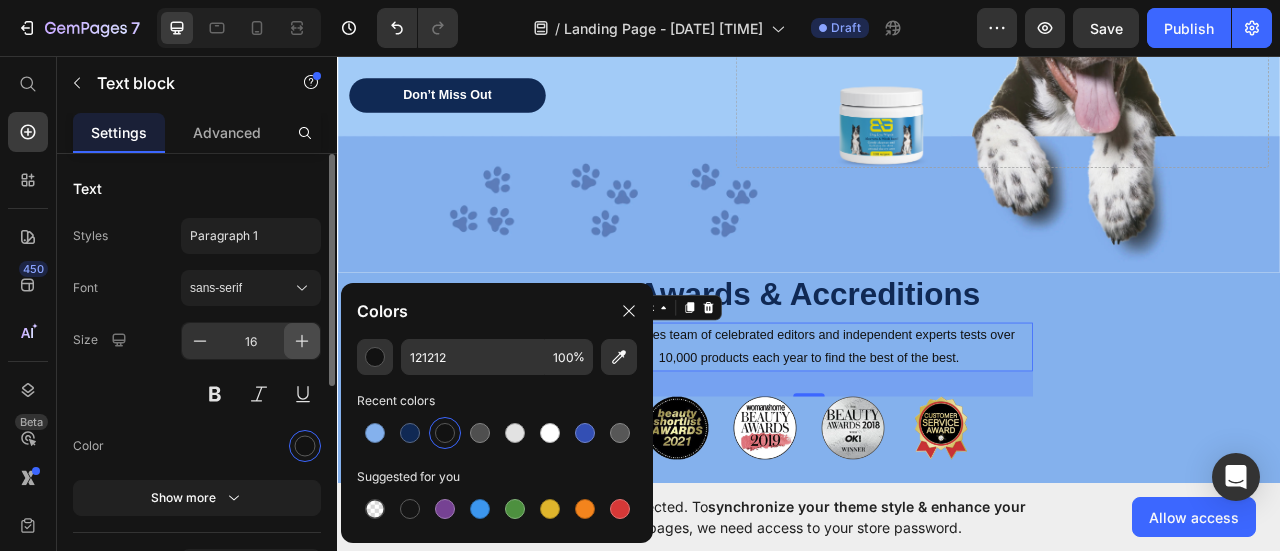 click 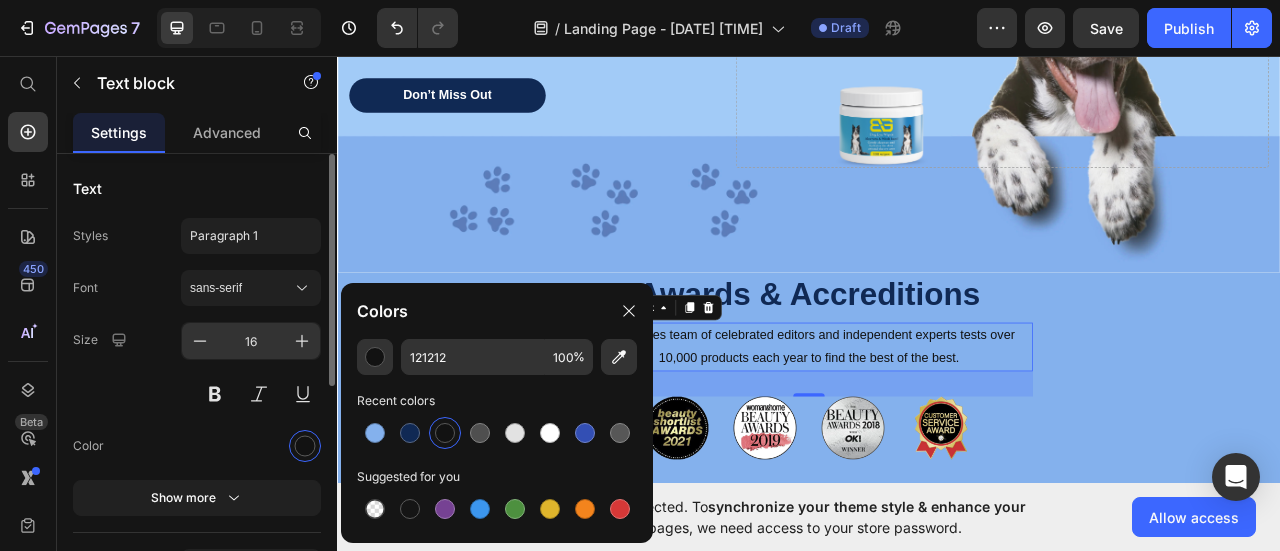 type on "17" 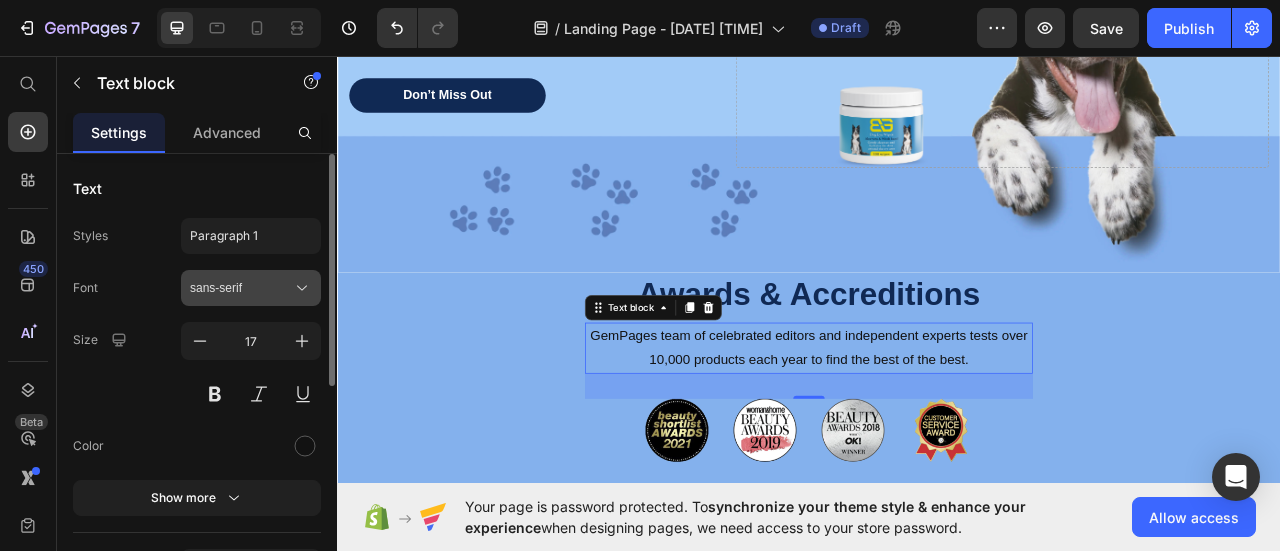 click on "sans-serif" at bounding box center [241, 288] 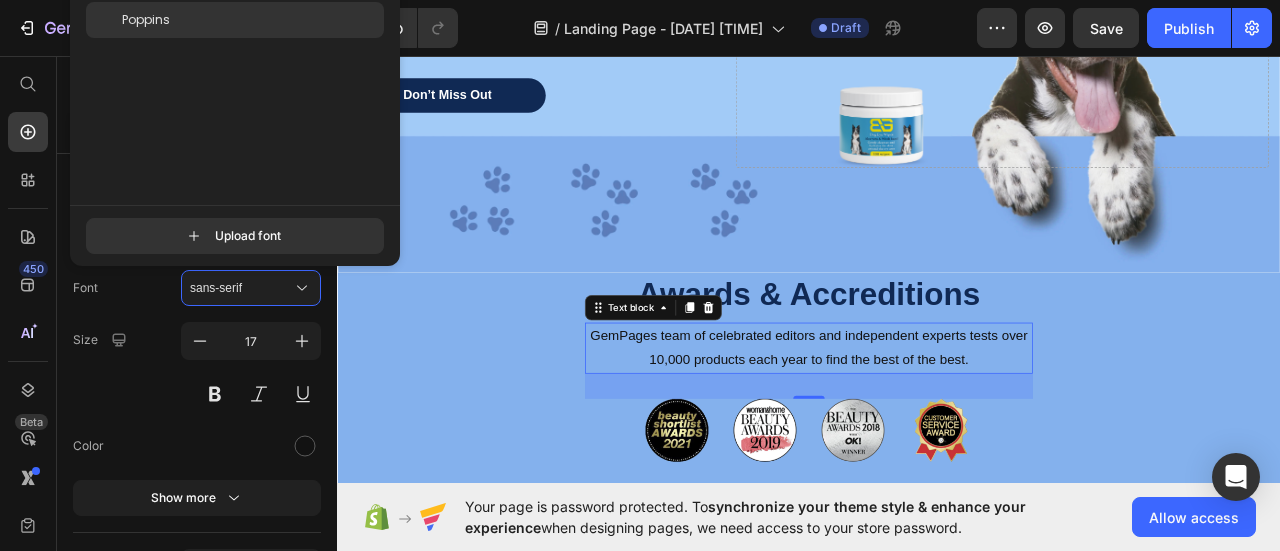 type on "popp" 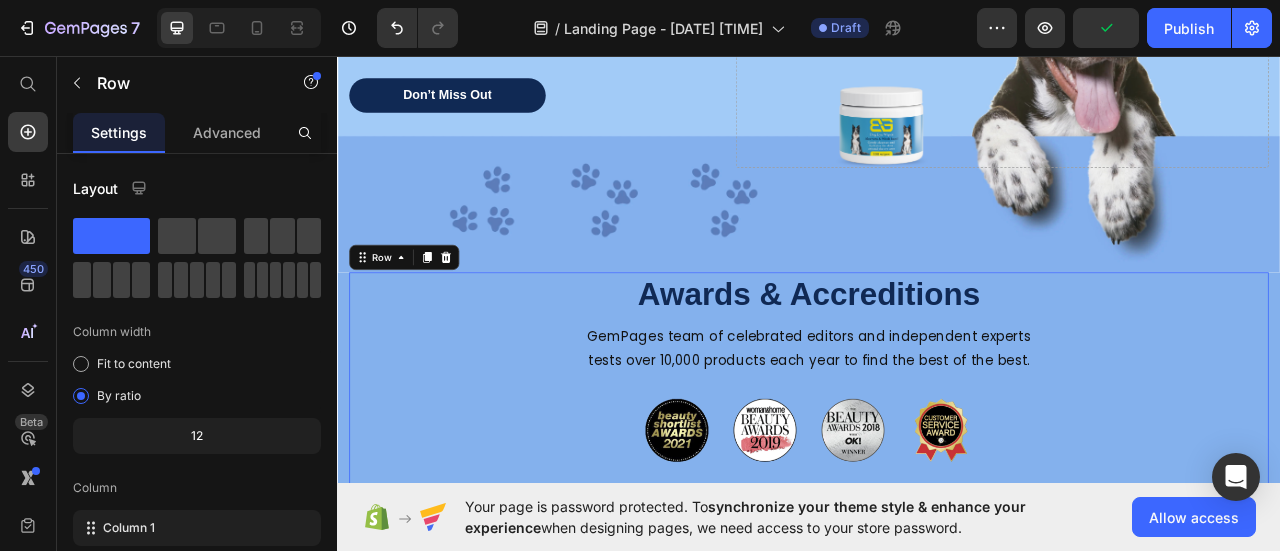 click on "Awards & Accreditions Heading GemPages team of celebrated editors and independent experts tests over 10,000 products each year to find the best of the best. Text block Image Image Image Image Row BUY NOW Button Row   0" at bounding box center (937, 495) 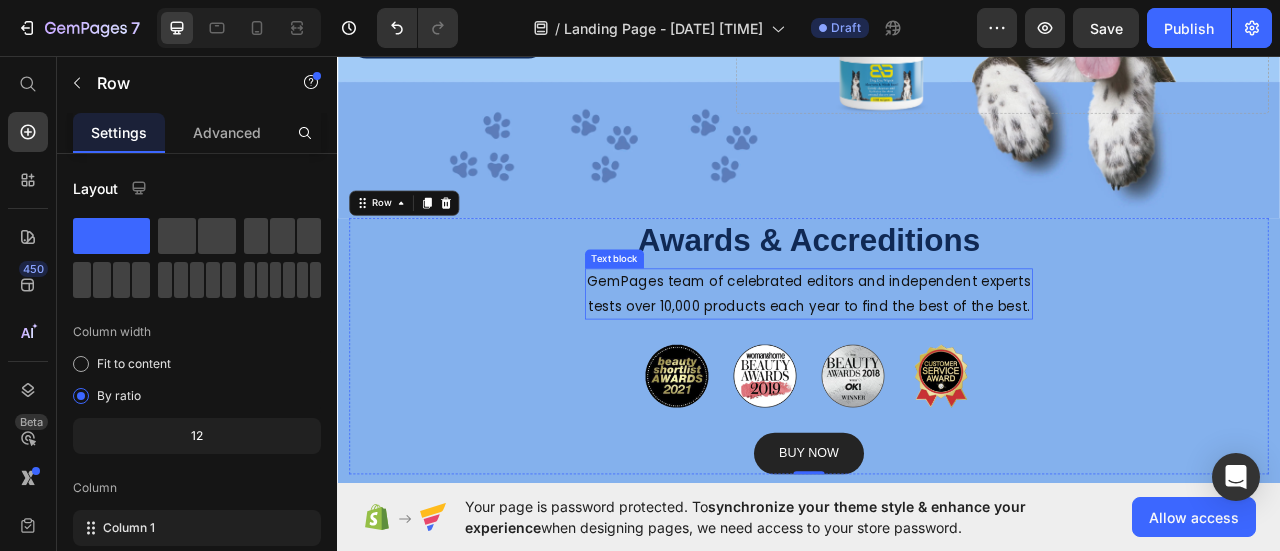 scroll, scrollTop: 467, scrollLeft: 0, axis: vertical 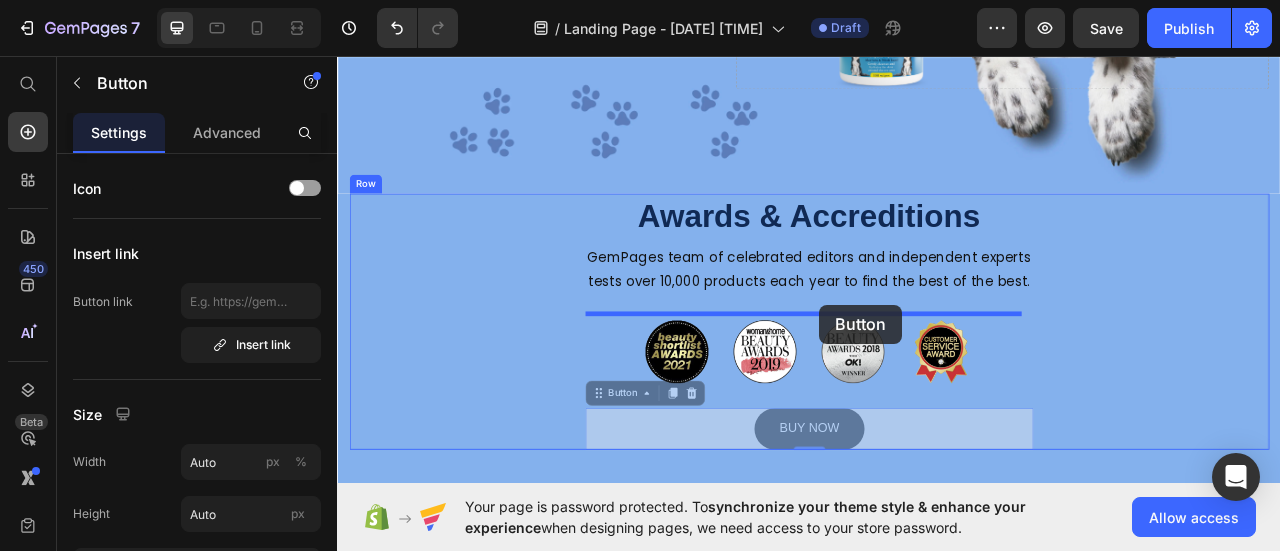 drag, startPoint x: 966, startPoint y: 518, endPoint x: 950, endPoint y: 369, distance: 149.8566 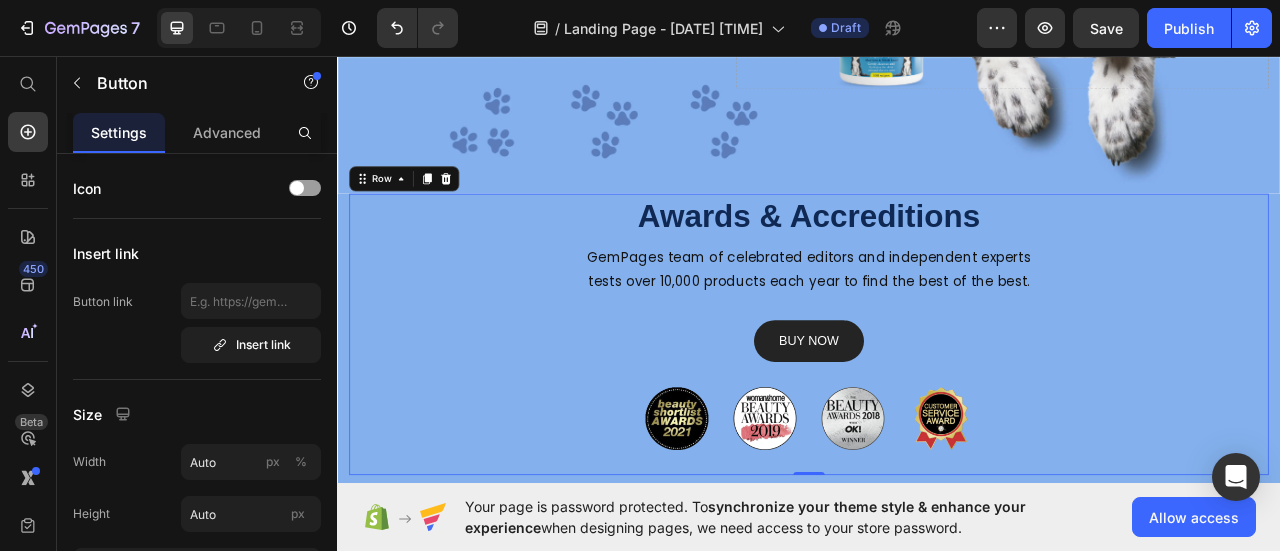 click on "Awards & Accreditions Heading GemPages team of celebrated editors and independent experts tests over 10,000 products each year to find the best of the best. Text block BUY NOW Button Image Image Image Image Row Row   0" at bounding box center [937, 411] 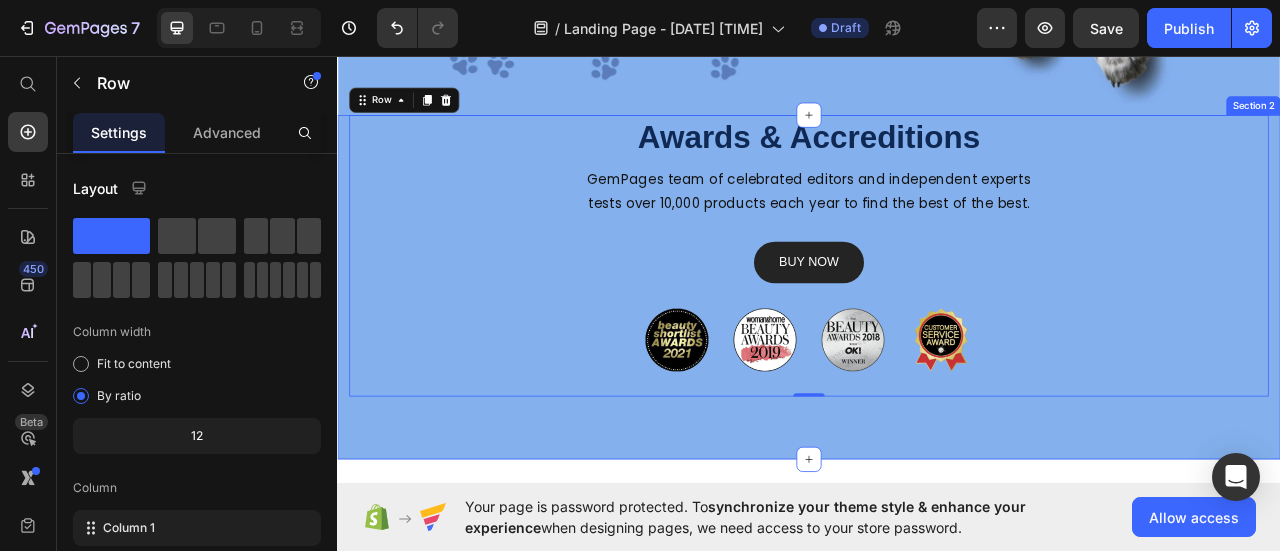 scroll, scrollTop: 467, scrollLeft: 0, axis: vertical 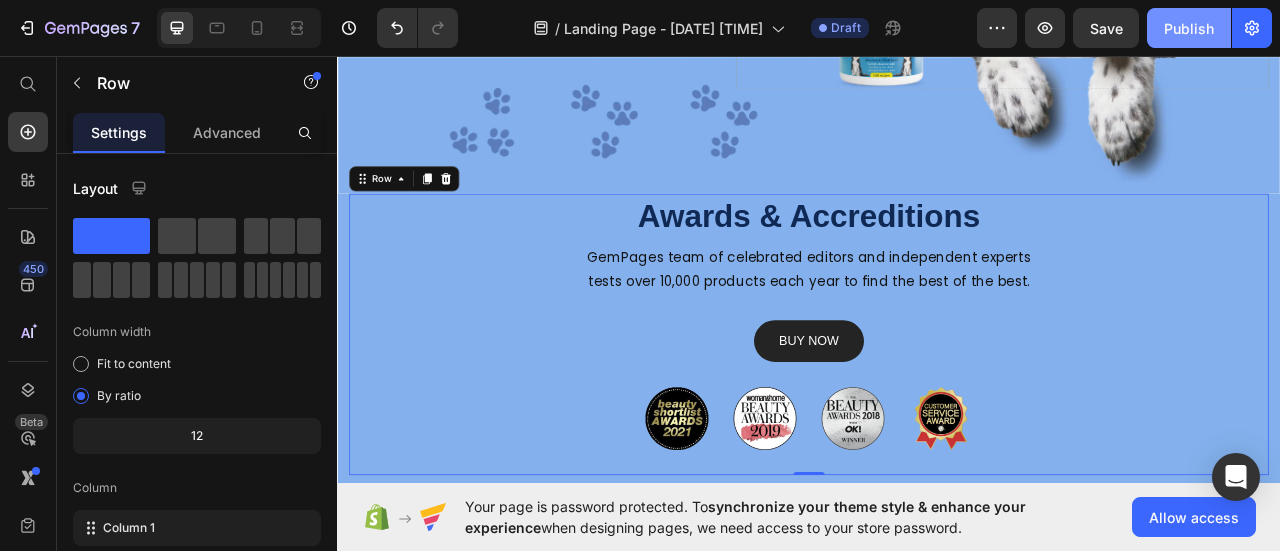 click on "Publish" 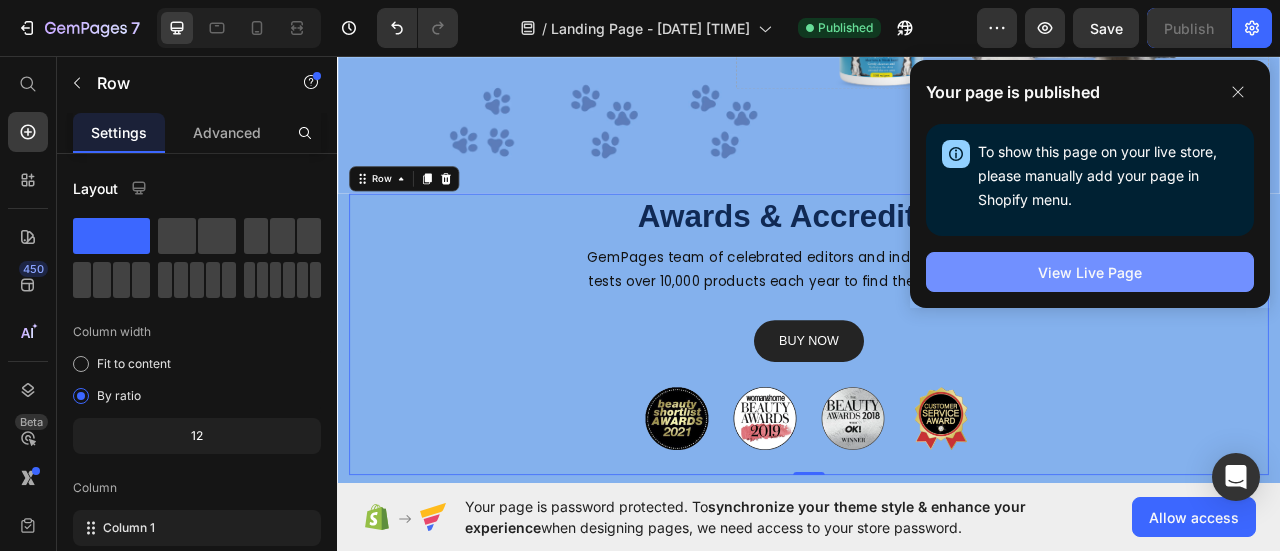 click on "View Live Page" at bounding box center (1090, 272) 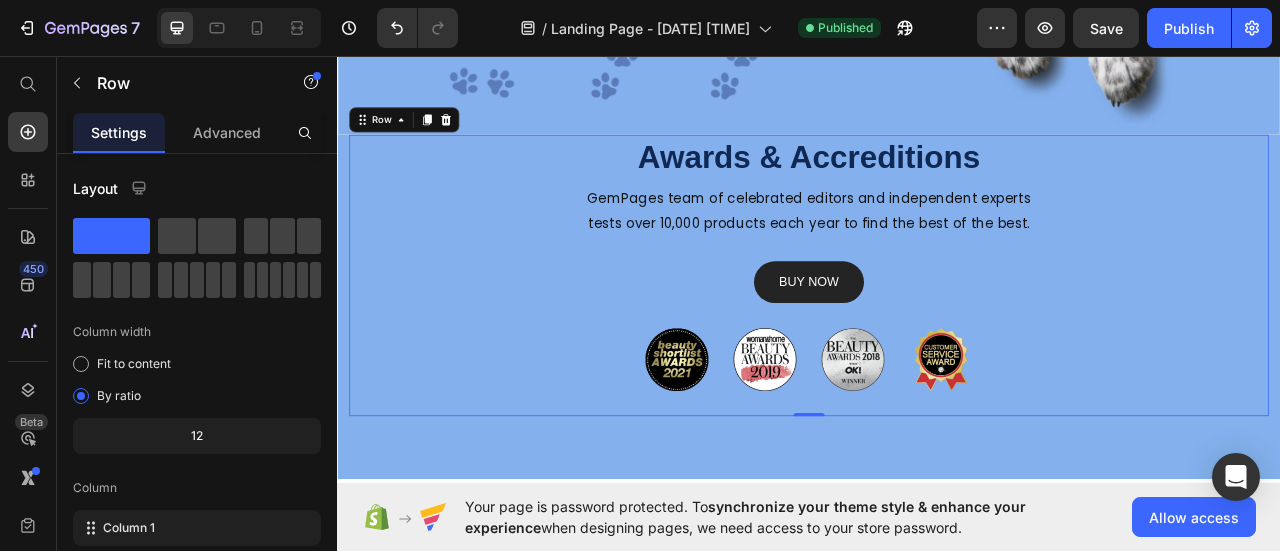 scroll, scrollTop: 667, scrollLeft: 0, axis: vertical 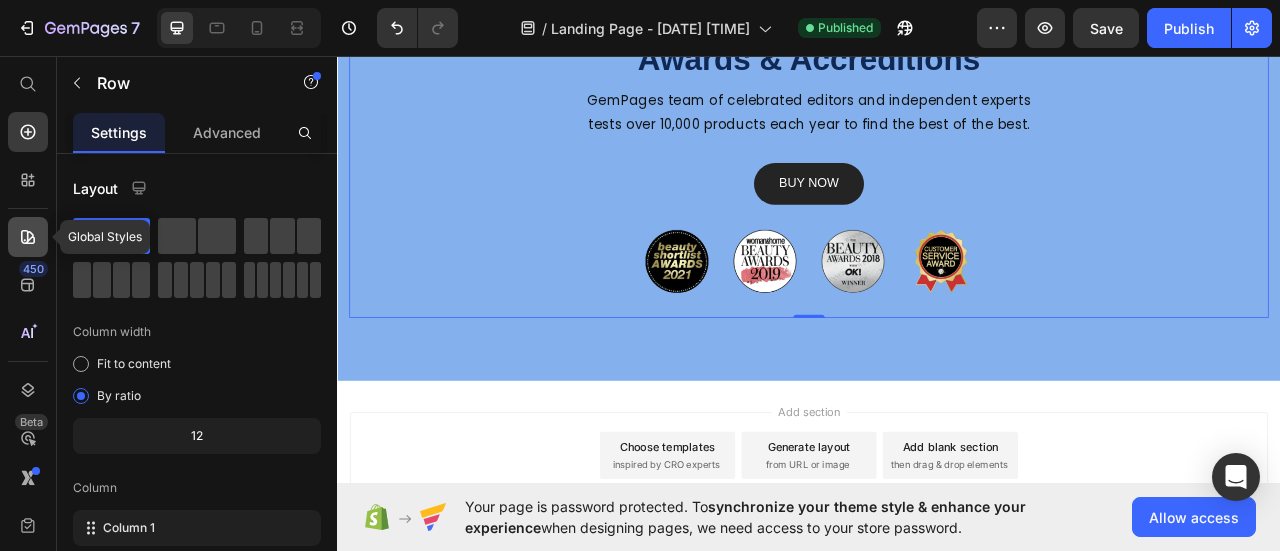 click 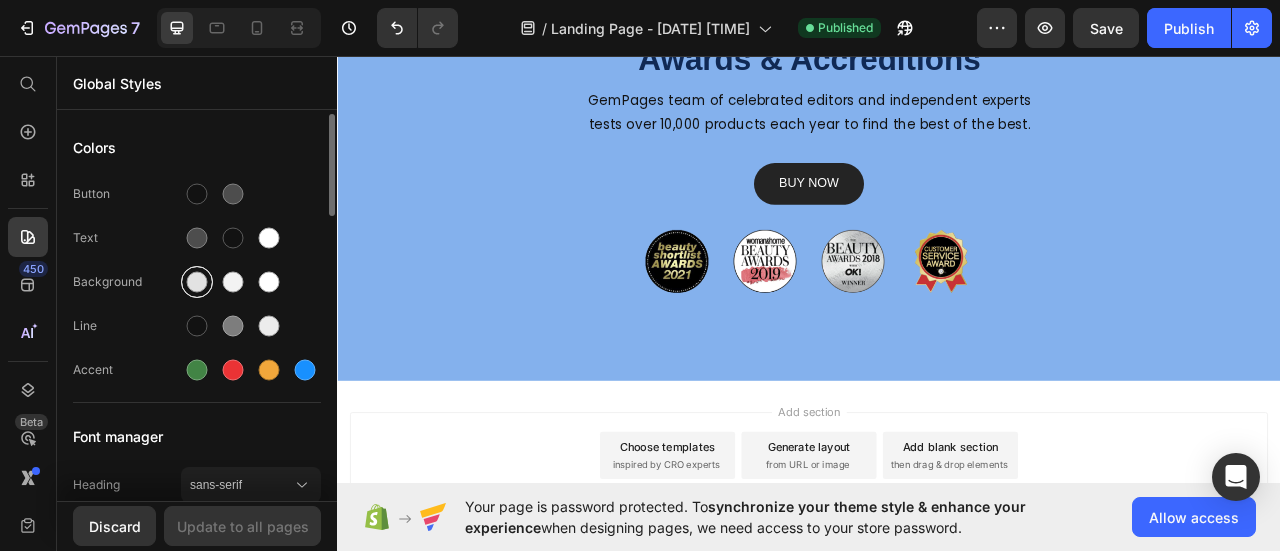 click at bounding box center [197, 282] 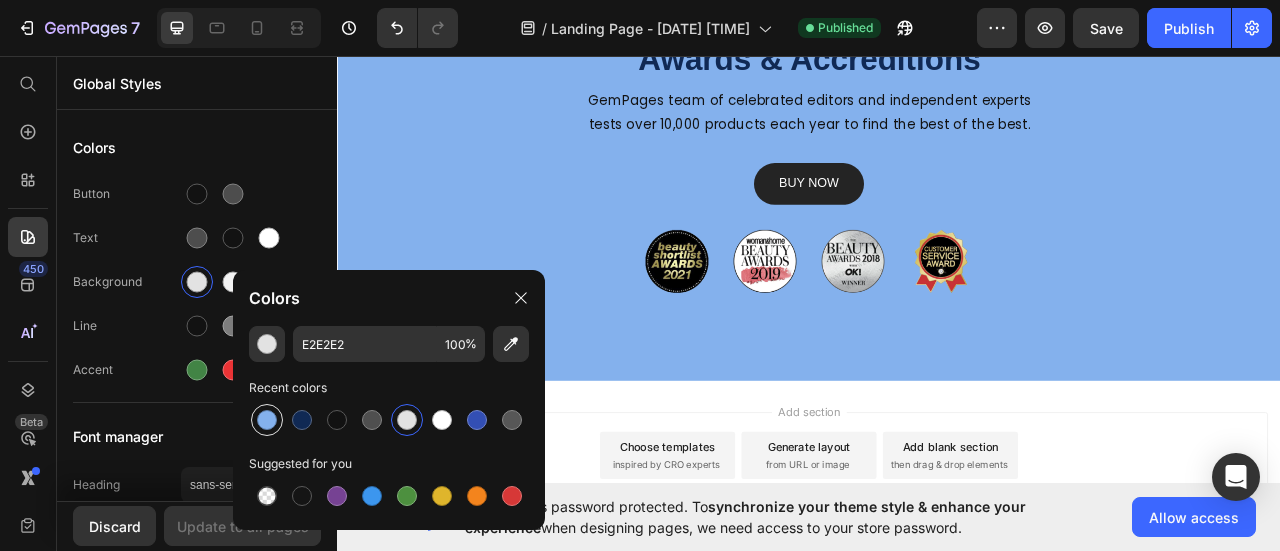 click at bounding box center [267, 420] 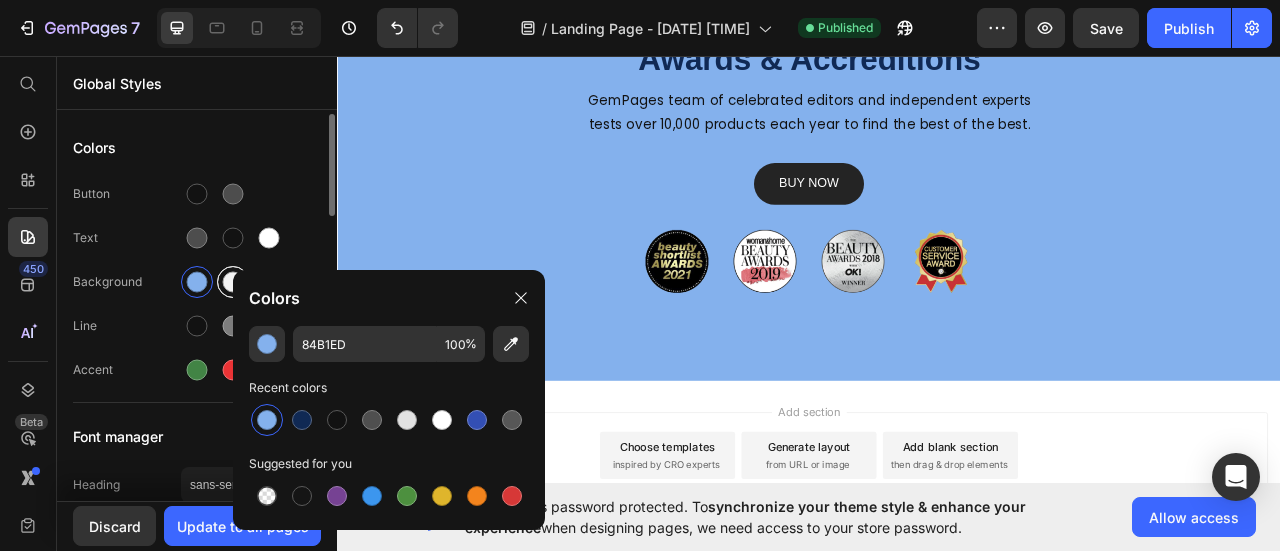 click at bounding box center [233, 282] 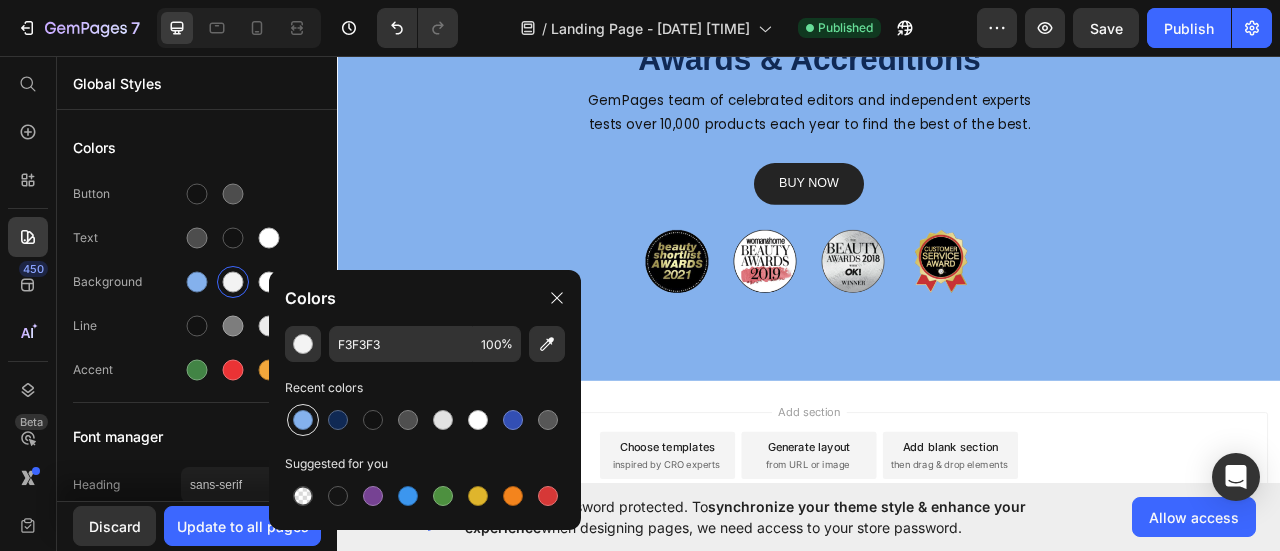 click at bounding box center (303, 420) 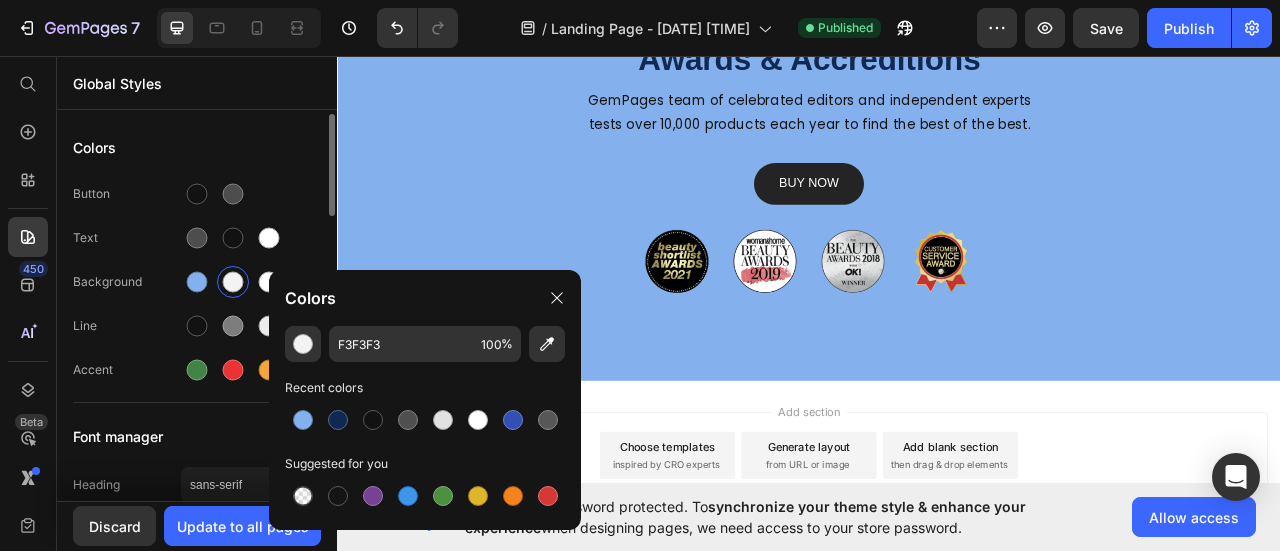 type on "84B1ED" 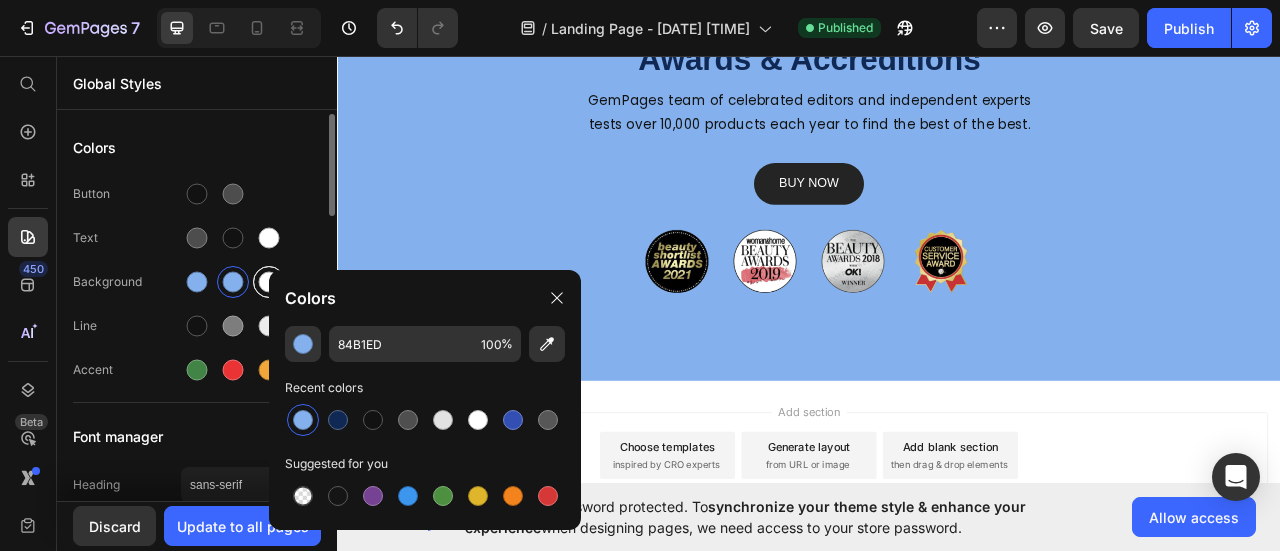 click at bounding box center [269, 282] 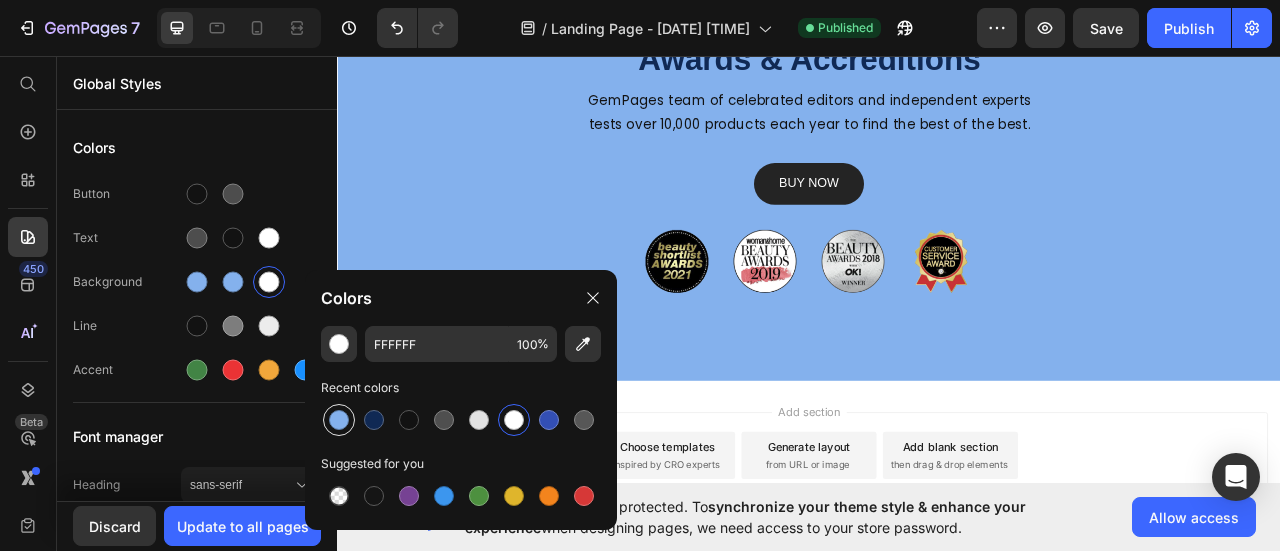 click at bounding box center [339, 420] 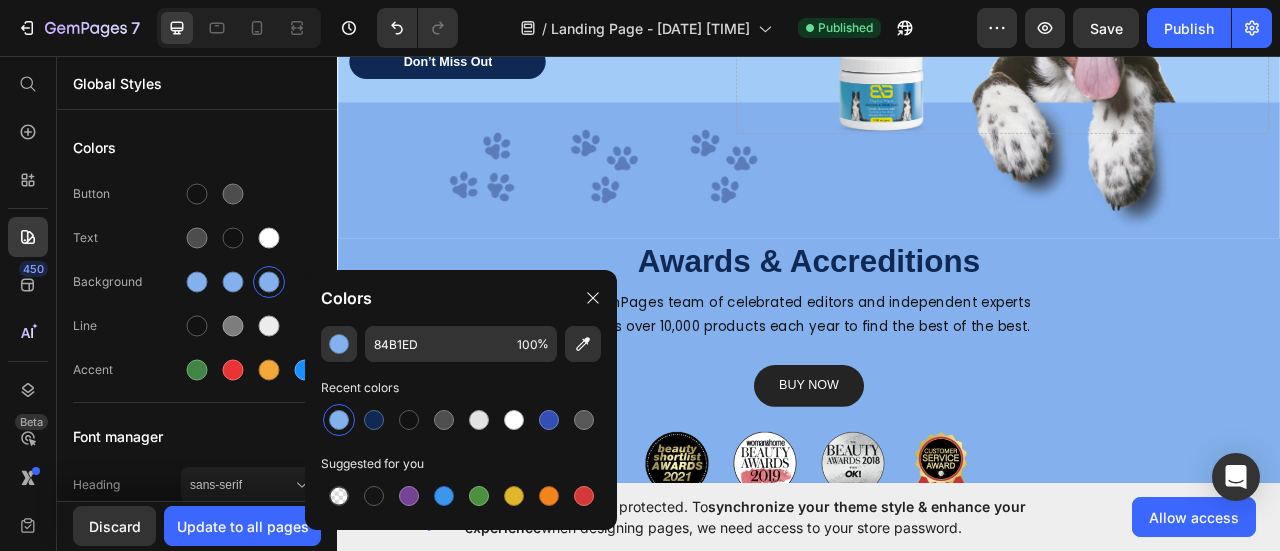 scroll, scrollTop: 367, scrollLeft: 0, axis: vertical 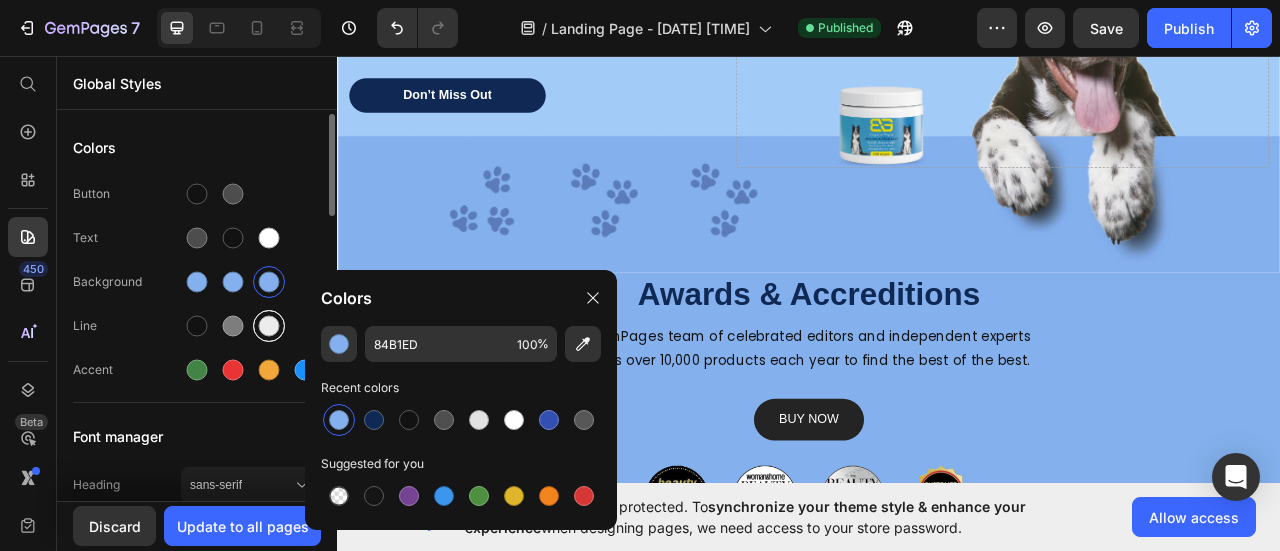 click at bounding box center (269, 326) 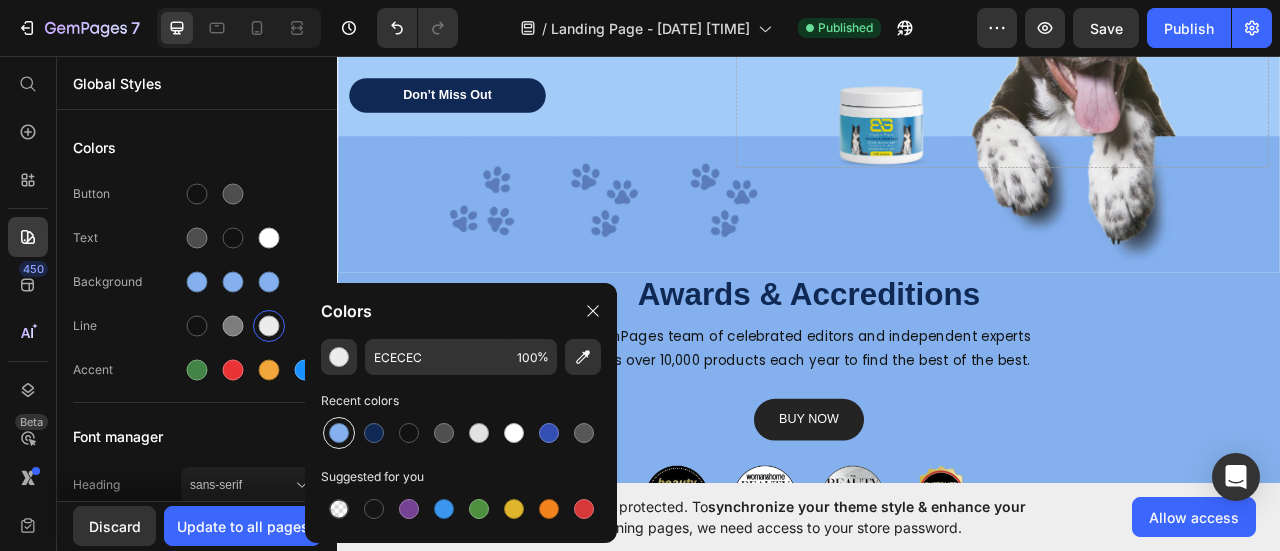 click at bounding box center [339, 433] 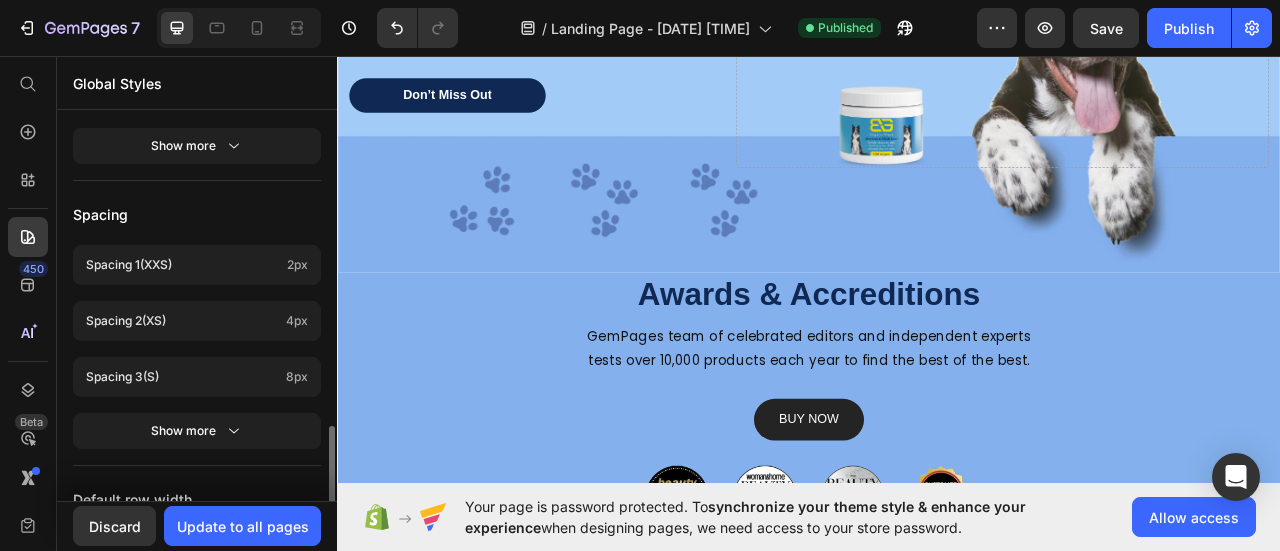 scroll, scrollTop: 900, scrollLeft: 0, axis: vertical 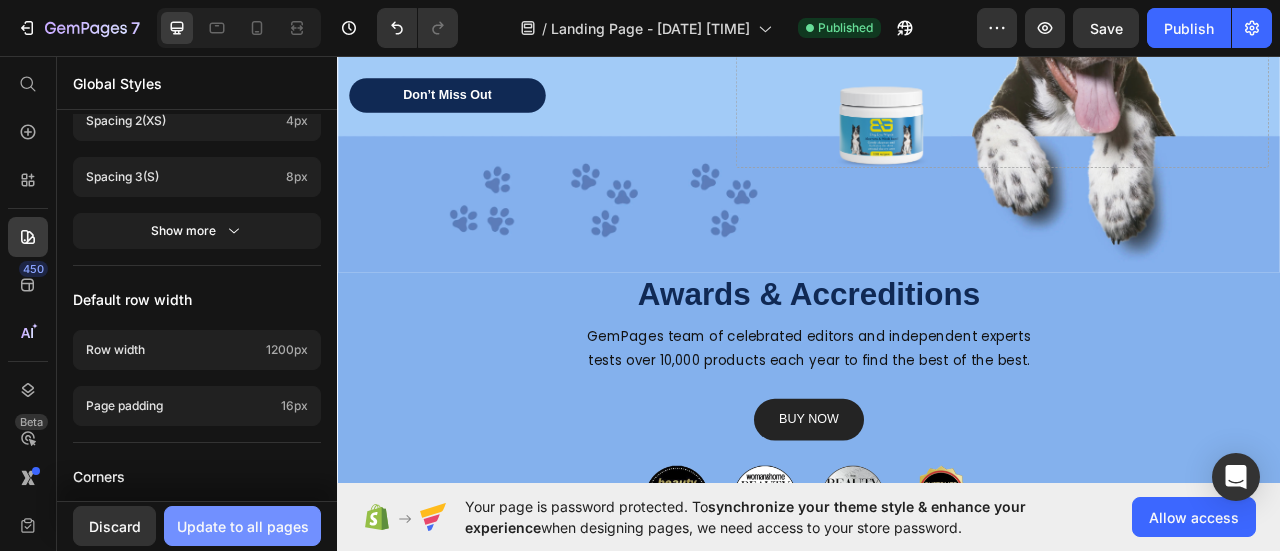 click on "Update to all pages" at bounding box center [243, 526] 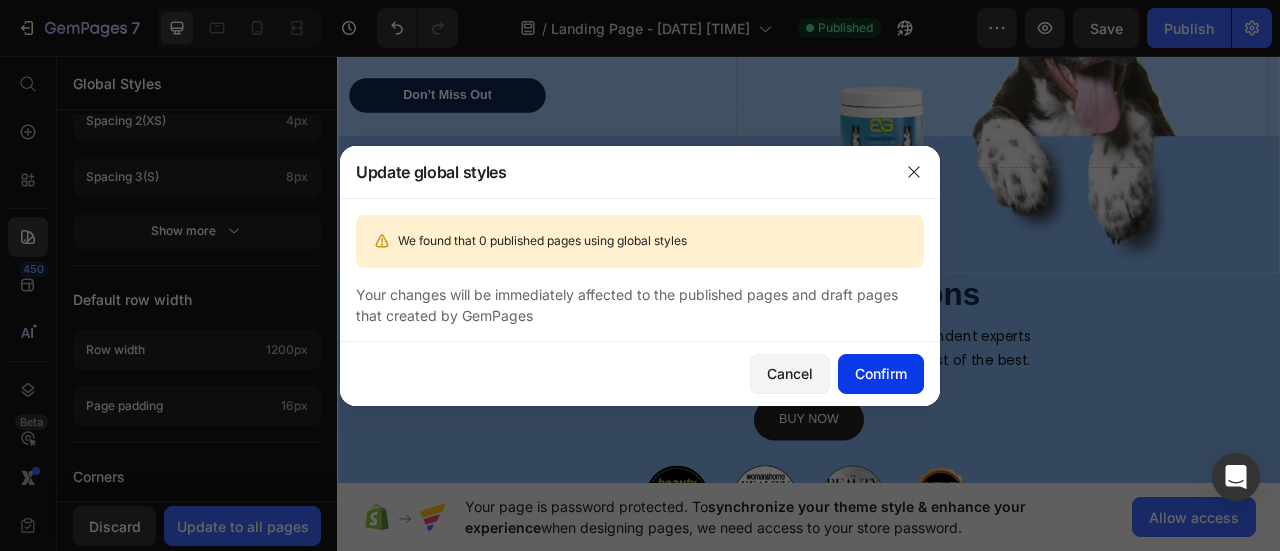 click on "Confirm" at bounding box center [881, 373] 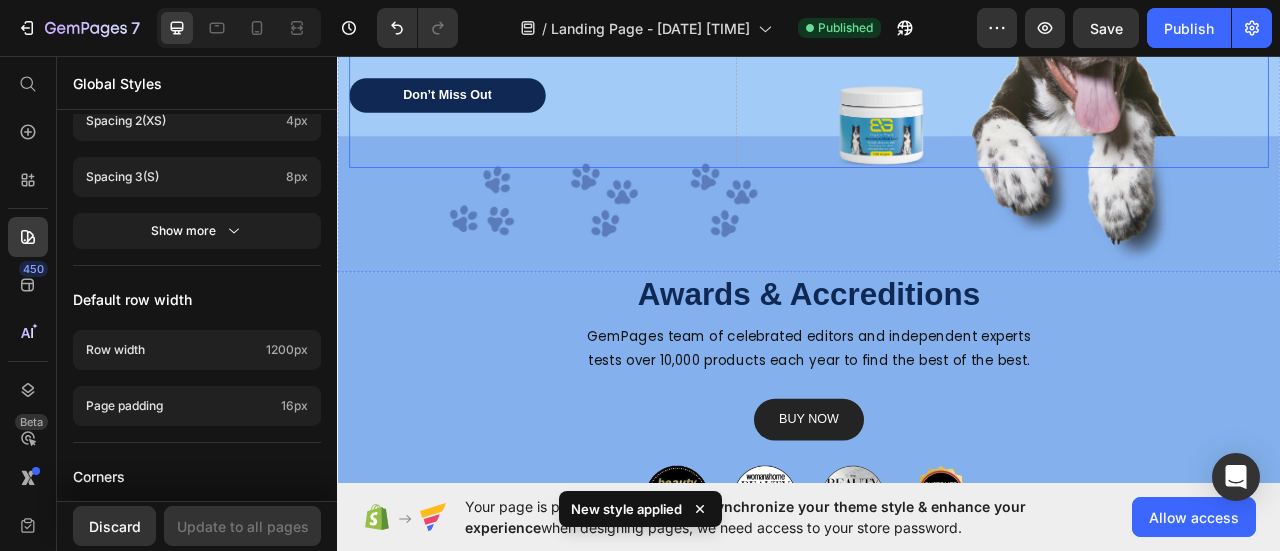 click on "Drop element here" at bounding box center (1183, 26) 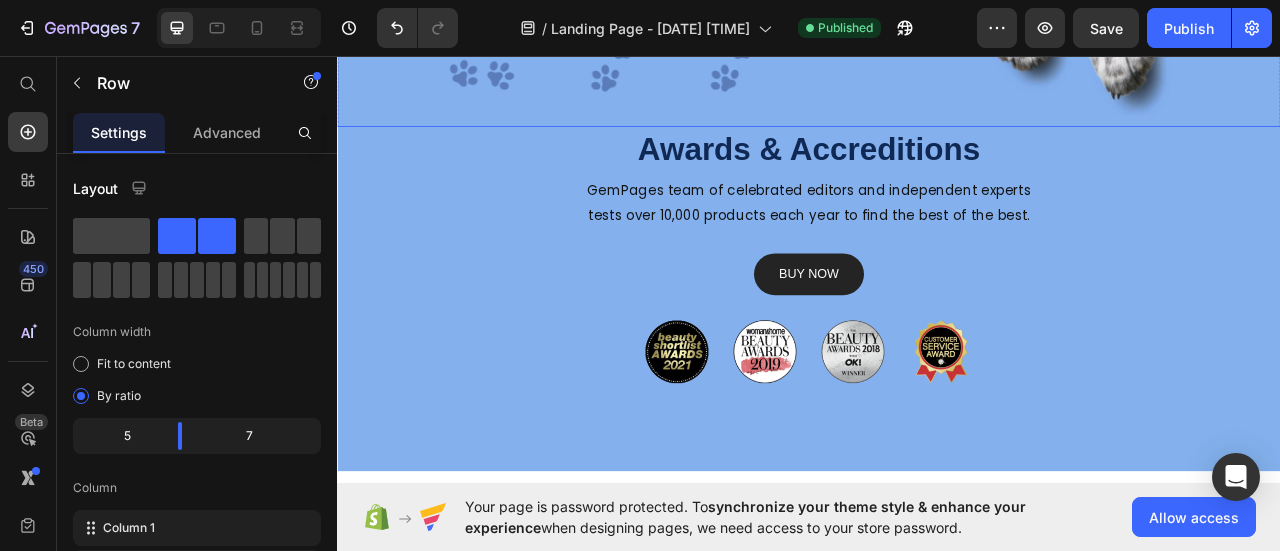 scroll, scrollTop: 567, scrollLeft: 0, axis: vertical 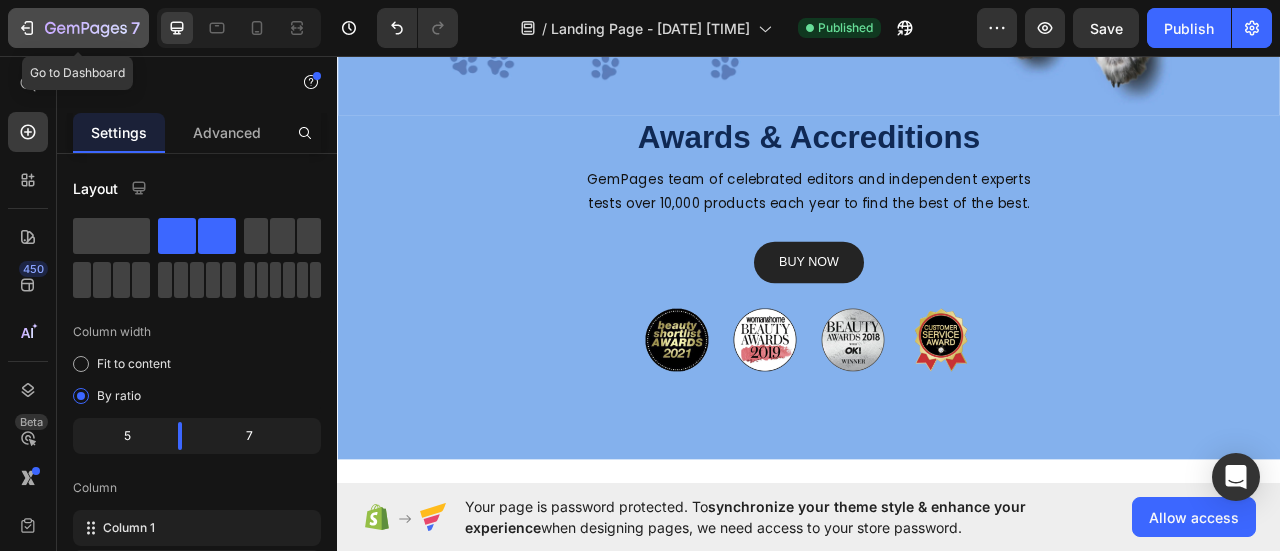 click 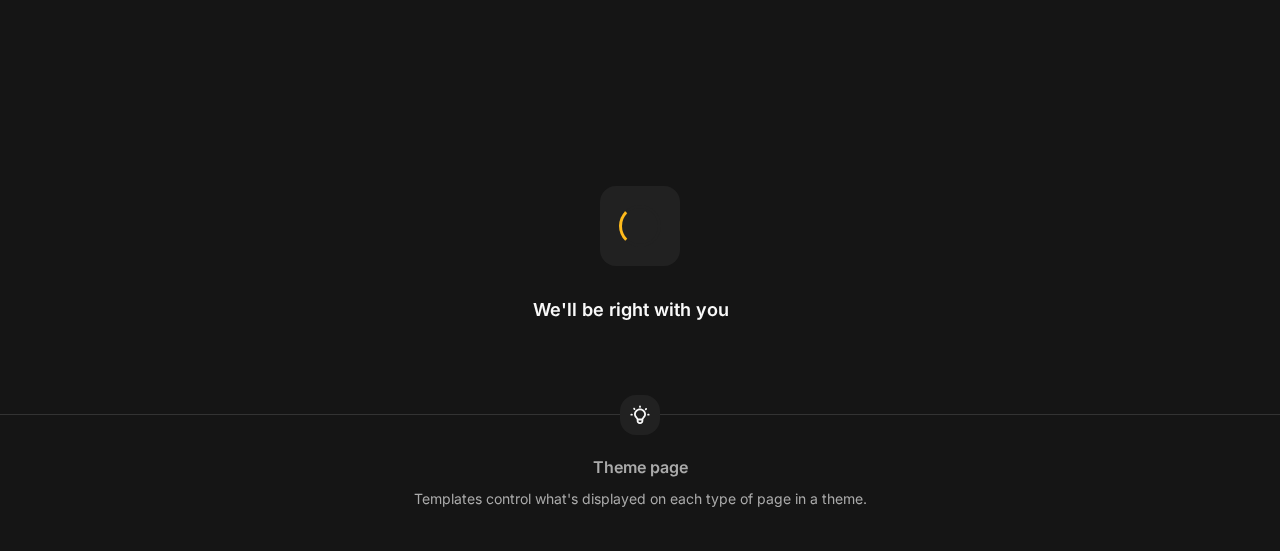 scroll, scrollTop: 0, scrollLeft: 0, axis: both 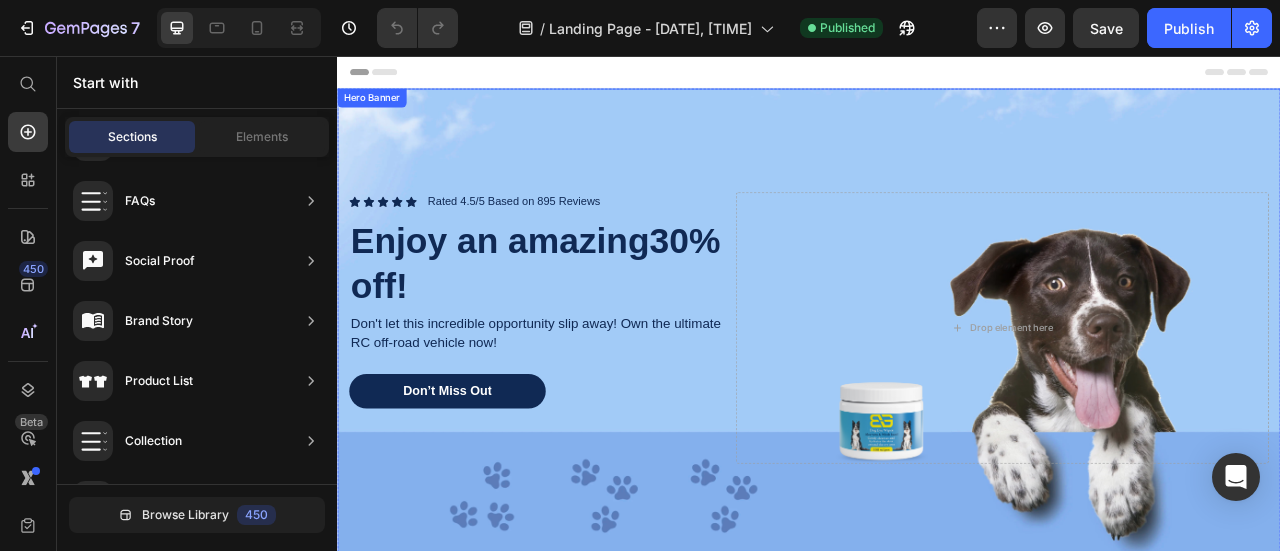 click at bounding box center (937, 402) 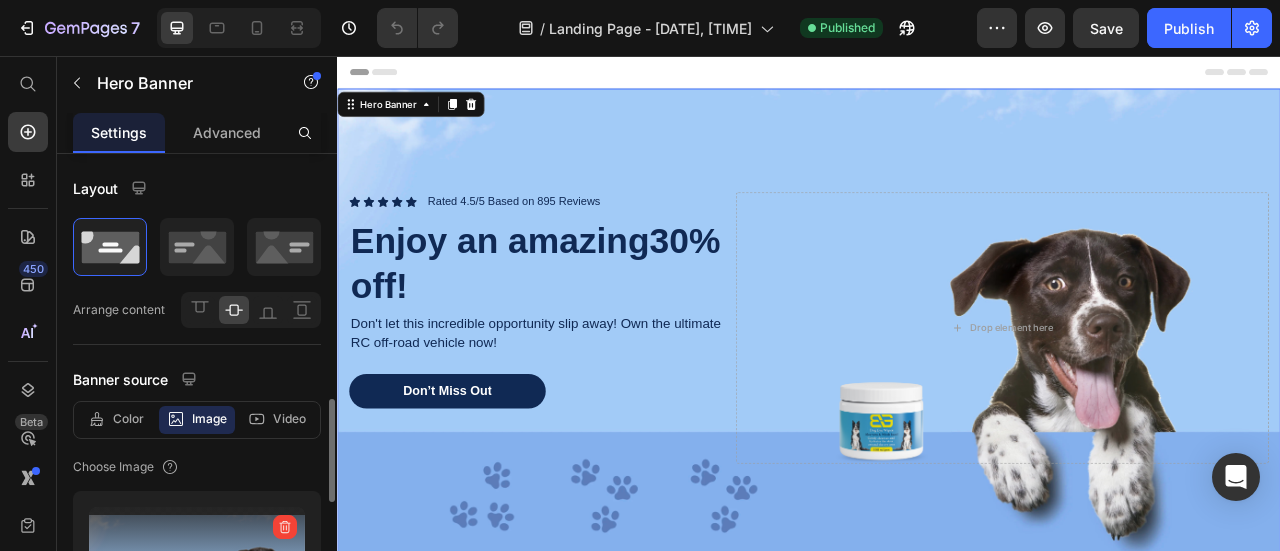 scroll, scrollTop: 300, scrollLeft: 0, axis: vertical 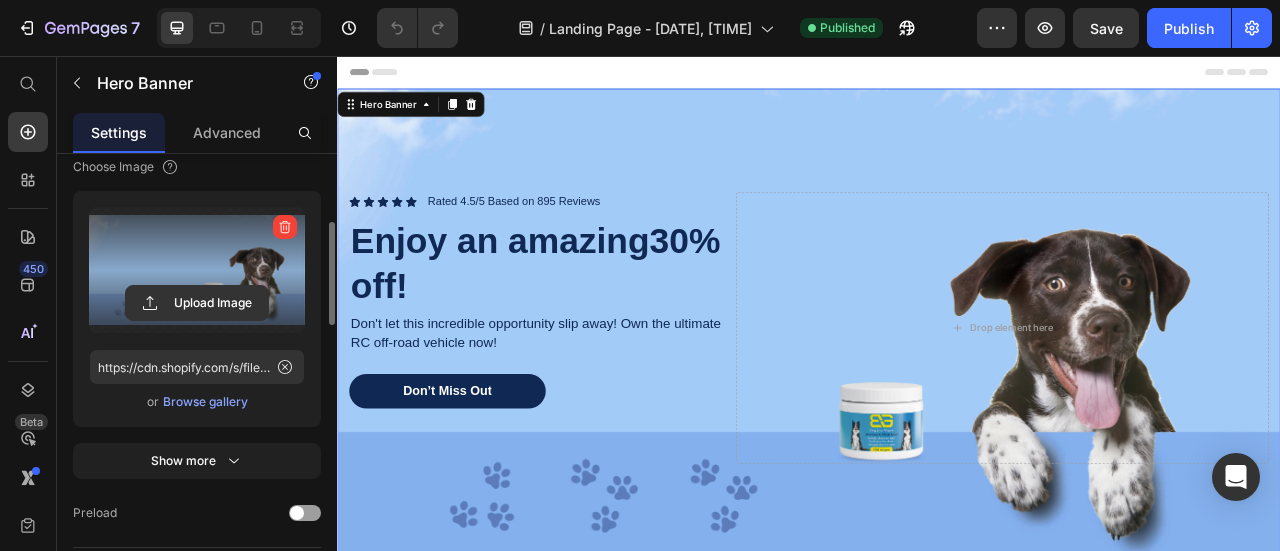 click at bounding box center (197, 270) 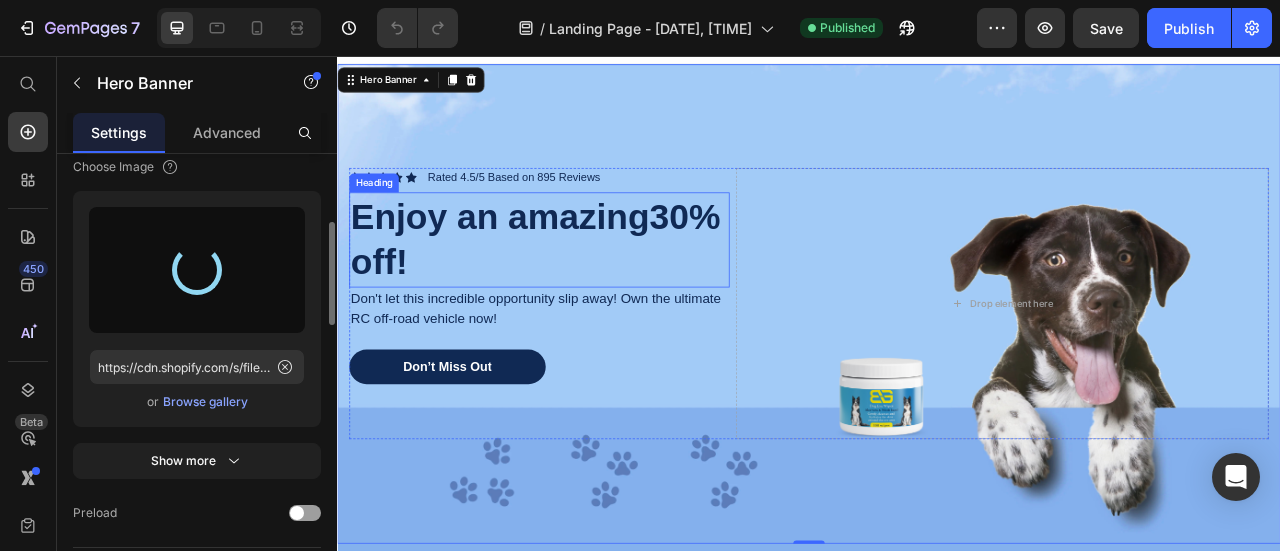 scroll, scrollTop: 0, scrollLeft: 0, axis: both 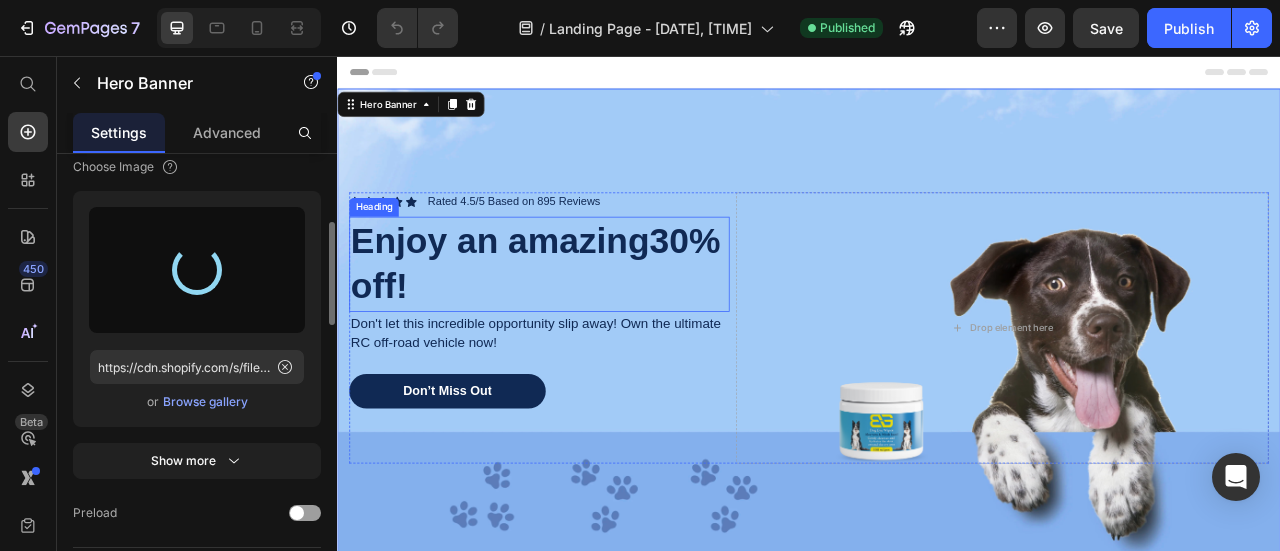 type on "https://cdn.shopify.com/s/files/1/0654/9199/2782/files/gempages_574589182991664240-469ab332-820a-4815-bdd8-ad884471e959.png" 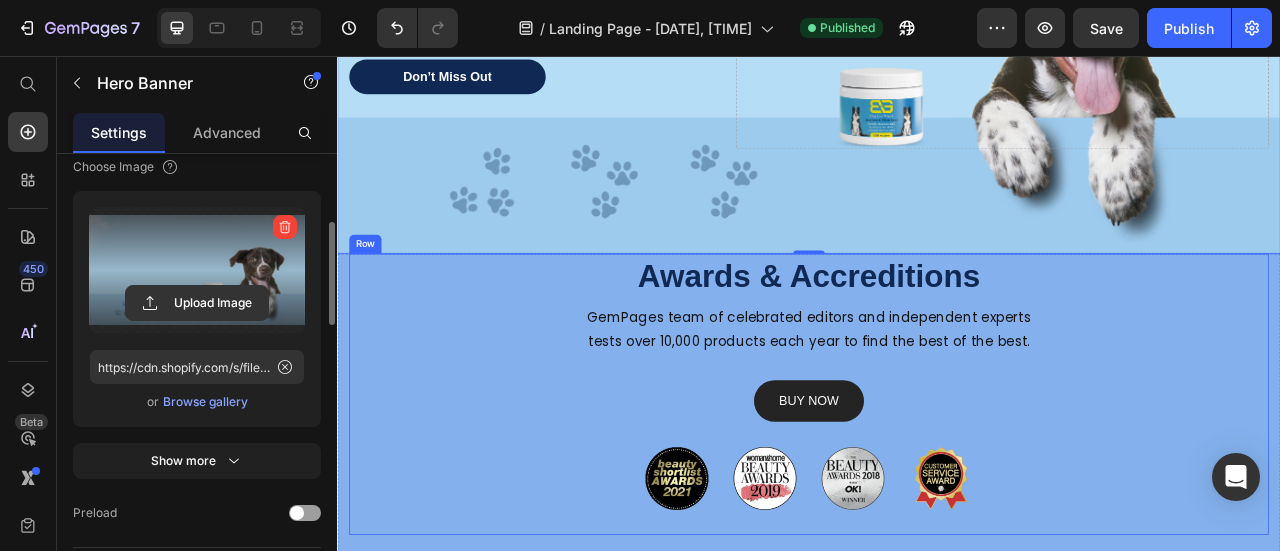 scroll, scrollTop: 600, scrollLeft: 0, axis: vertical 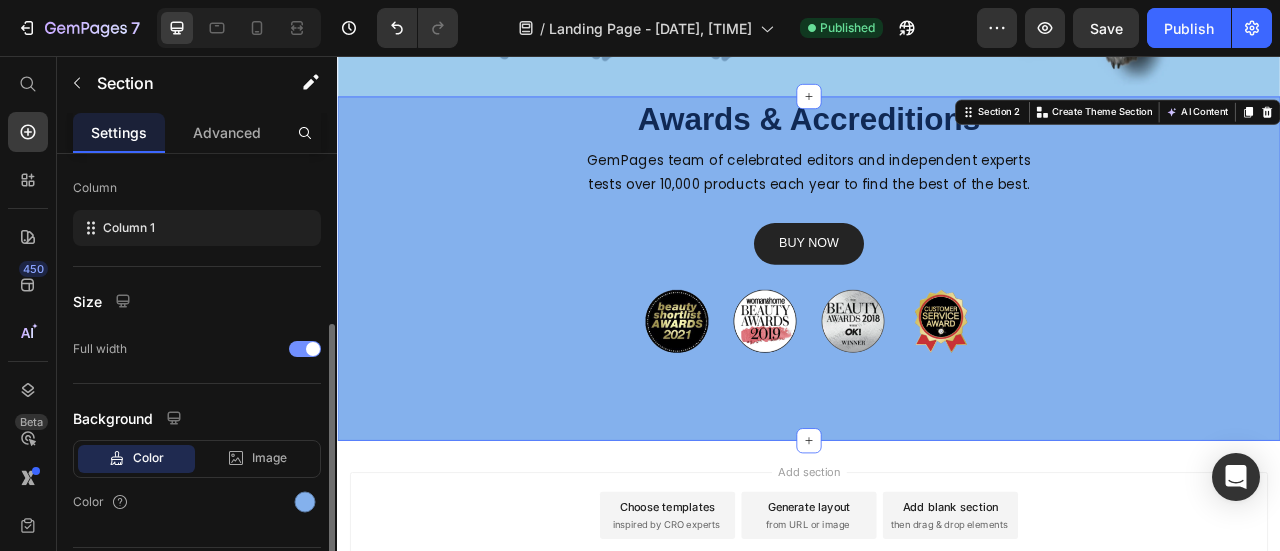 click on "Awards & Accreditions Heading GemPages team of celebrated editors and independent experts tests over 10,000 products each year to find the best of the best. Text block BUY NOW Button Image Image Image Image Row Row Section 2   You can create reusable sections Create Theme Section AI Content Write with GemAI What would you like to describe here? Tone and Voice Persuasive Product Getting products... Show more Generate" at bounding box center [937, 326] 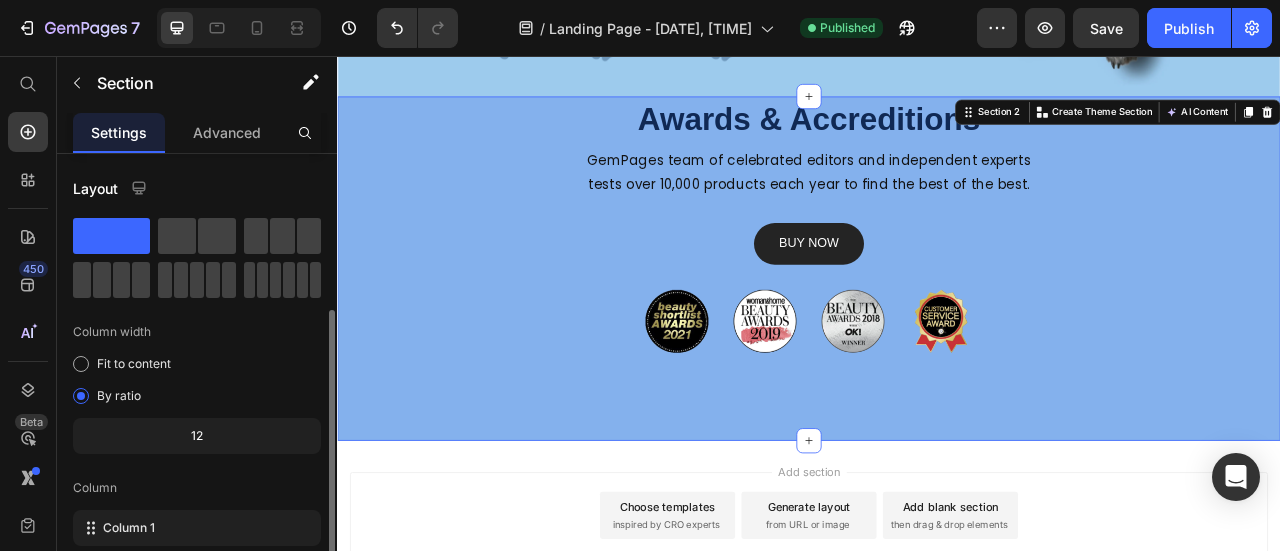 scroll, scrollTop: 300, scrollLeft: 0, axis: vertical 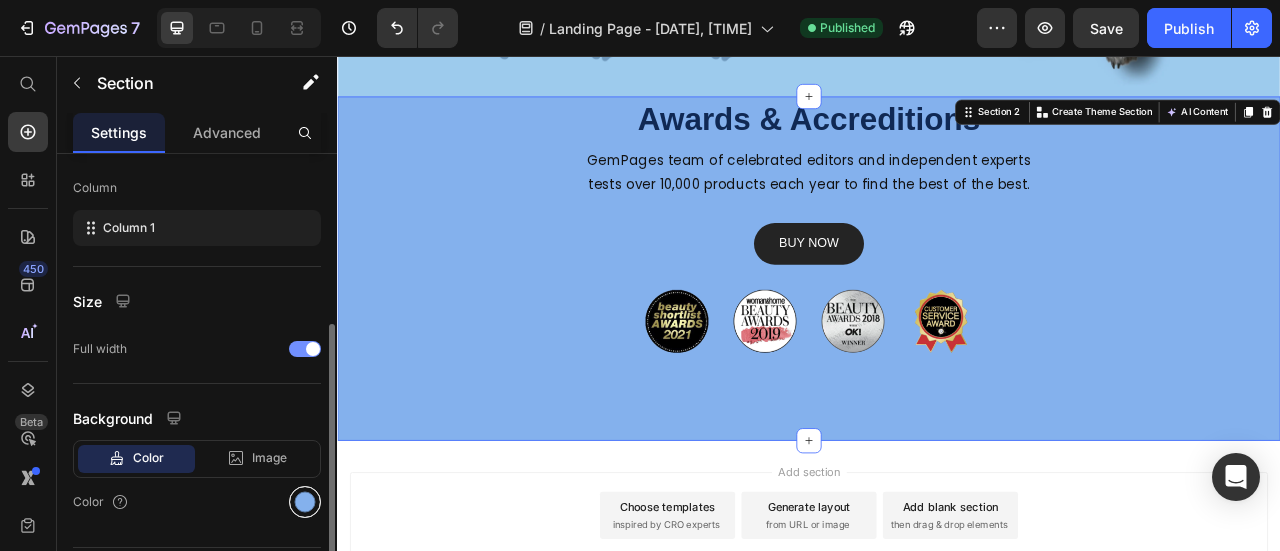 click at bounding box center [305, 502] 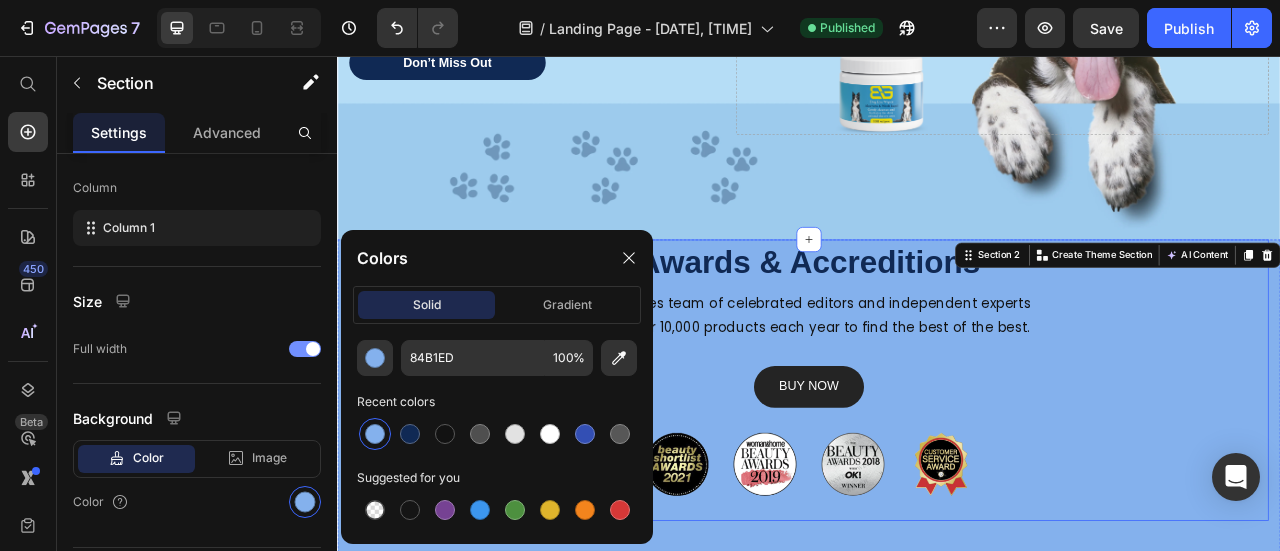 scroll, scrollTop: 400, scrollLeft: 0, axis: vertical 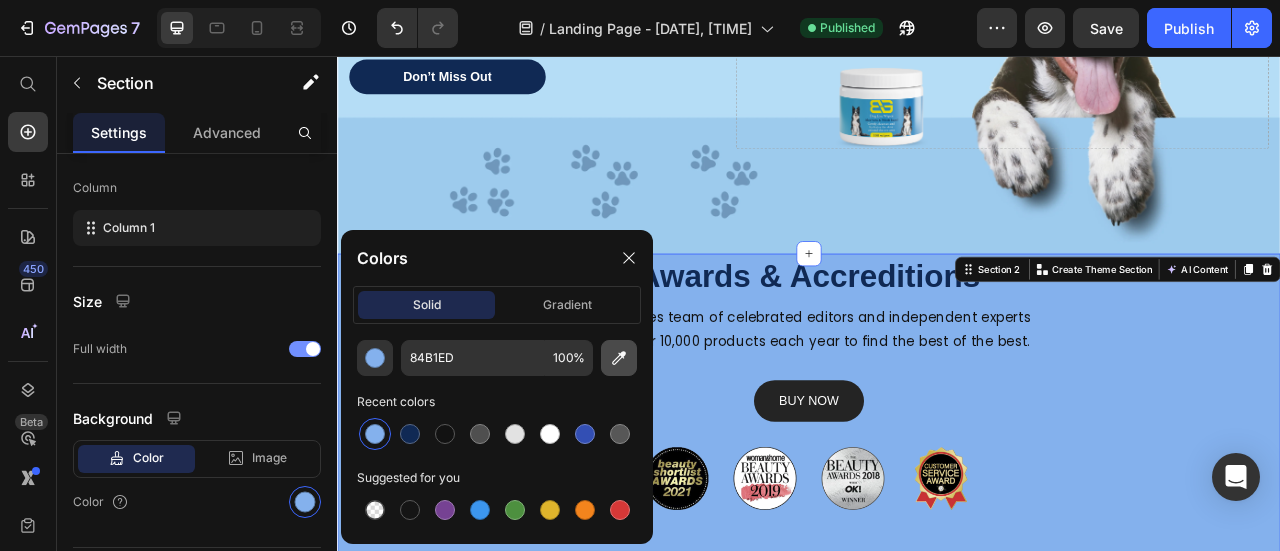 click 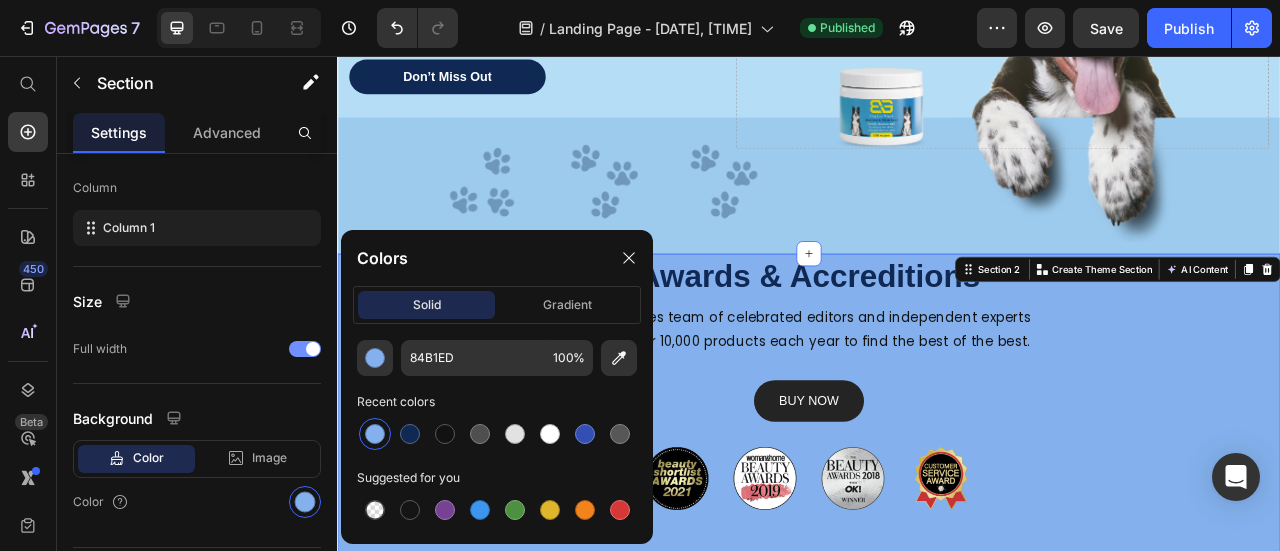 type on "9DCBEE" 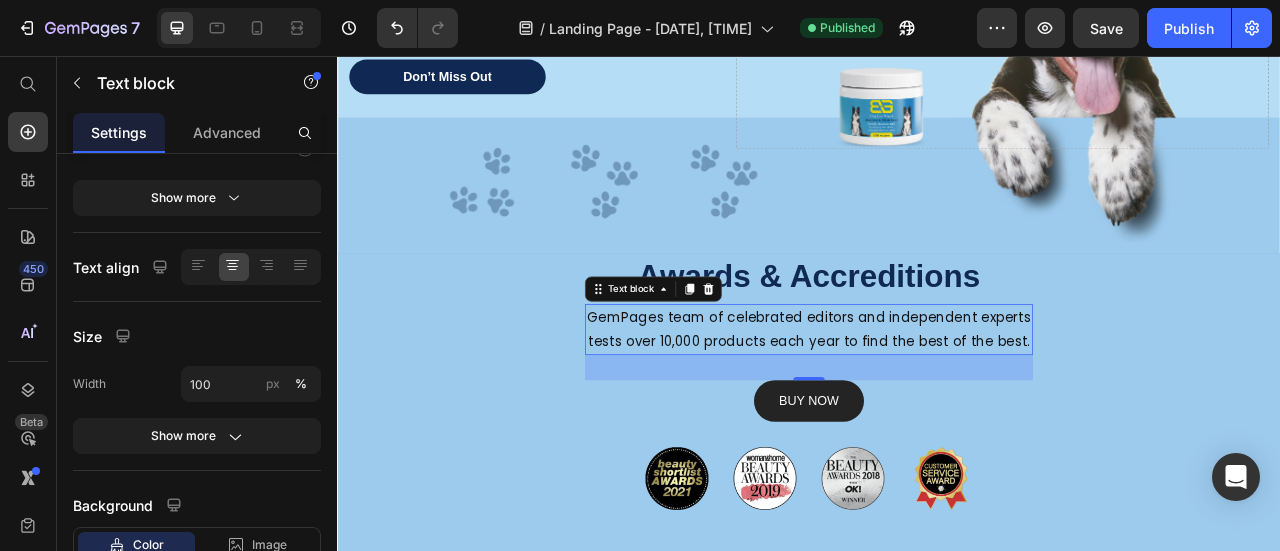 click on "GemPages team of celebrated editors and independent experts tests over 10,000 products each year to find the best of the best." at bounding box center (937, 403) 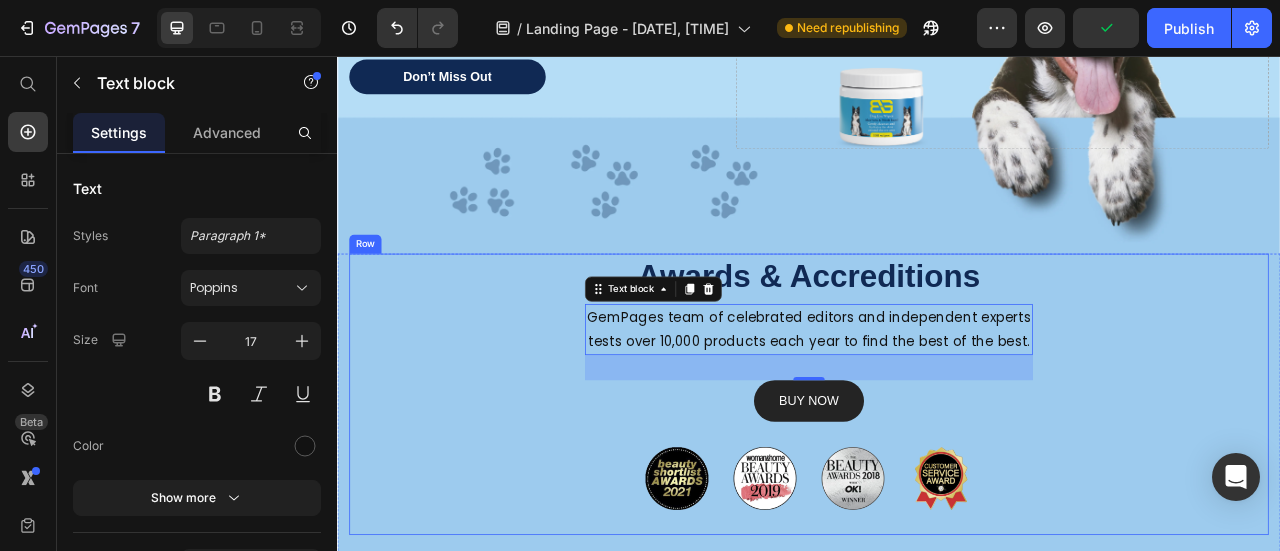 scroll, scrollTop: 600, scrollLeft: 0, axis: vertical 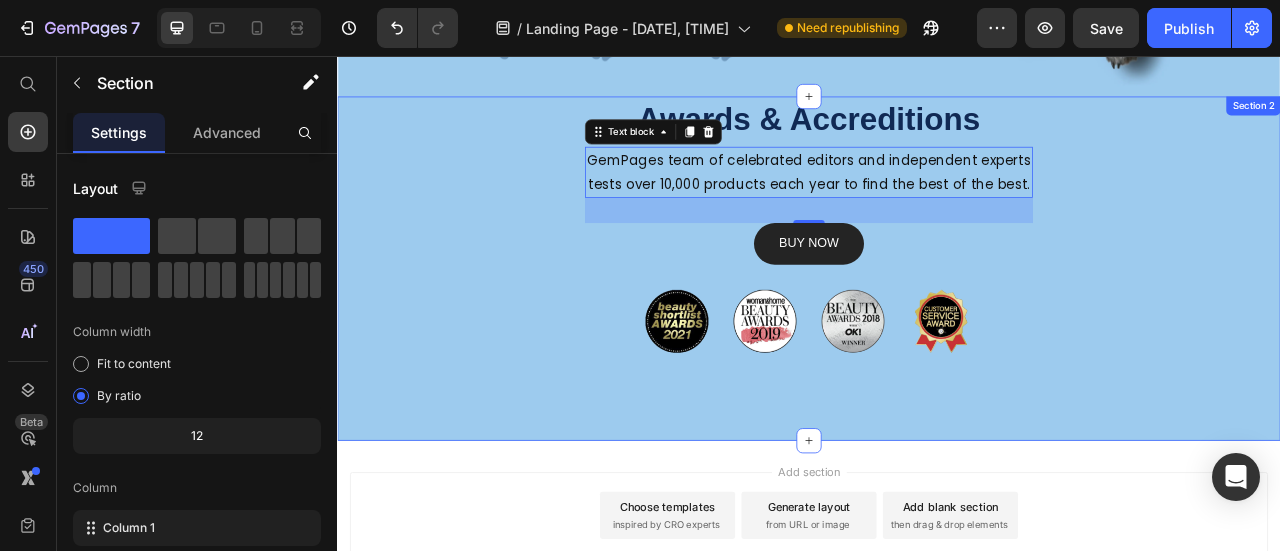 click on "Awards & Accreditions Heading GemPages team of celebrated editors and independent experts tests over 10,000 products each year to find the best of the best. Text block   32 BUY NOW Button Image Image Image Image Row Row Section 2" at bounding box center (937, 326) 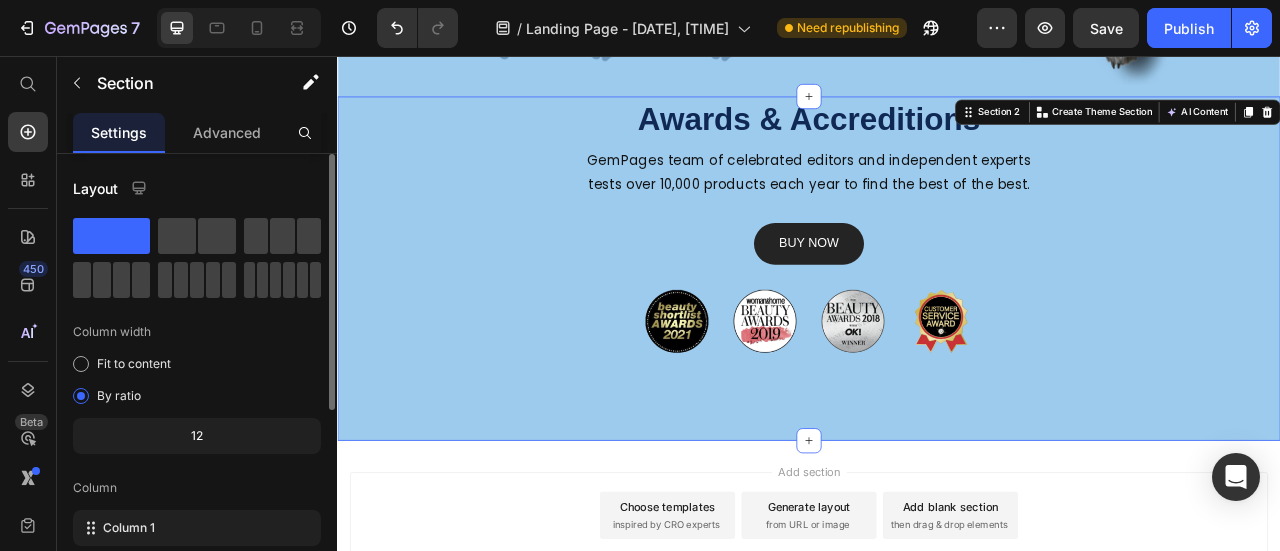 scroll, scrollTop: 200, scrollLeft: 0, axis: vertical 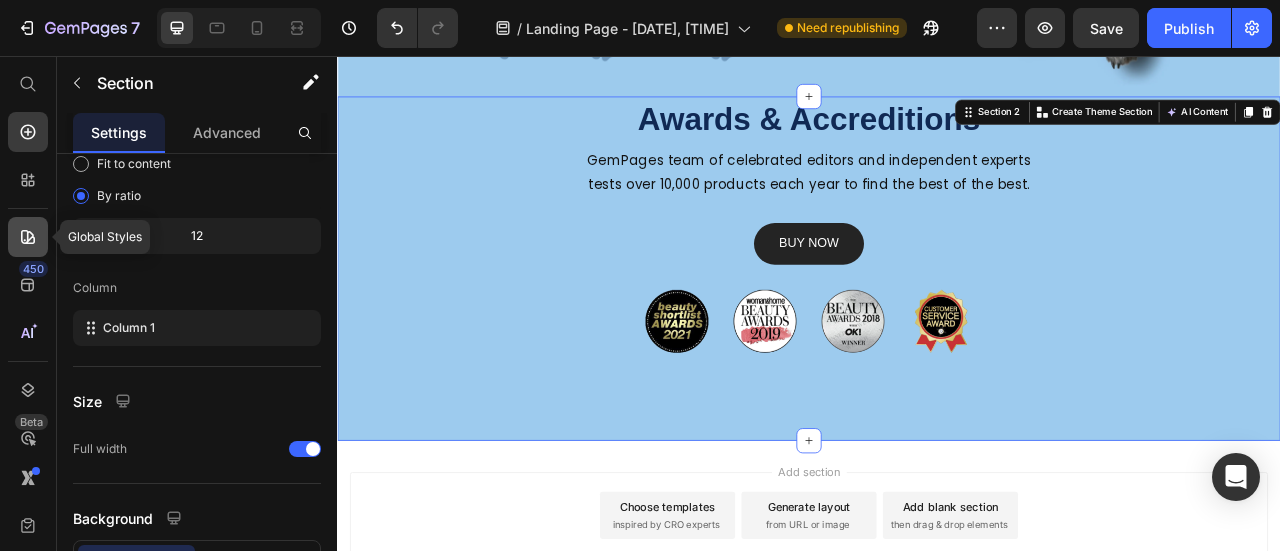 click 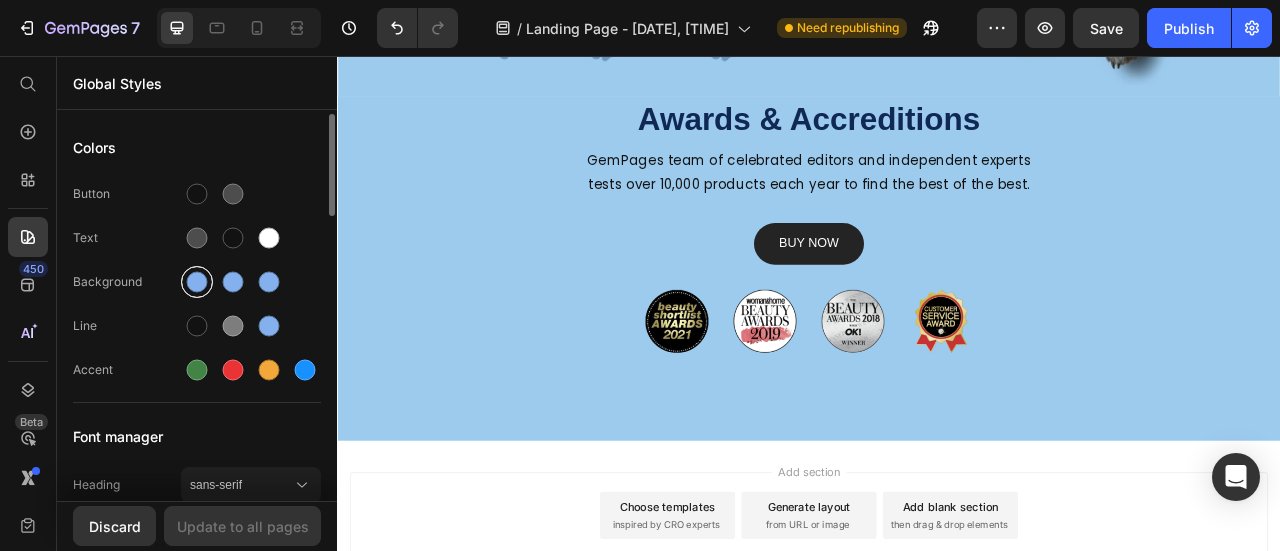 drag, startPoint x: 193, startPoint y: 285, endPoint x: 221, endPoint y: 285, distance: 28 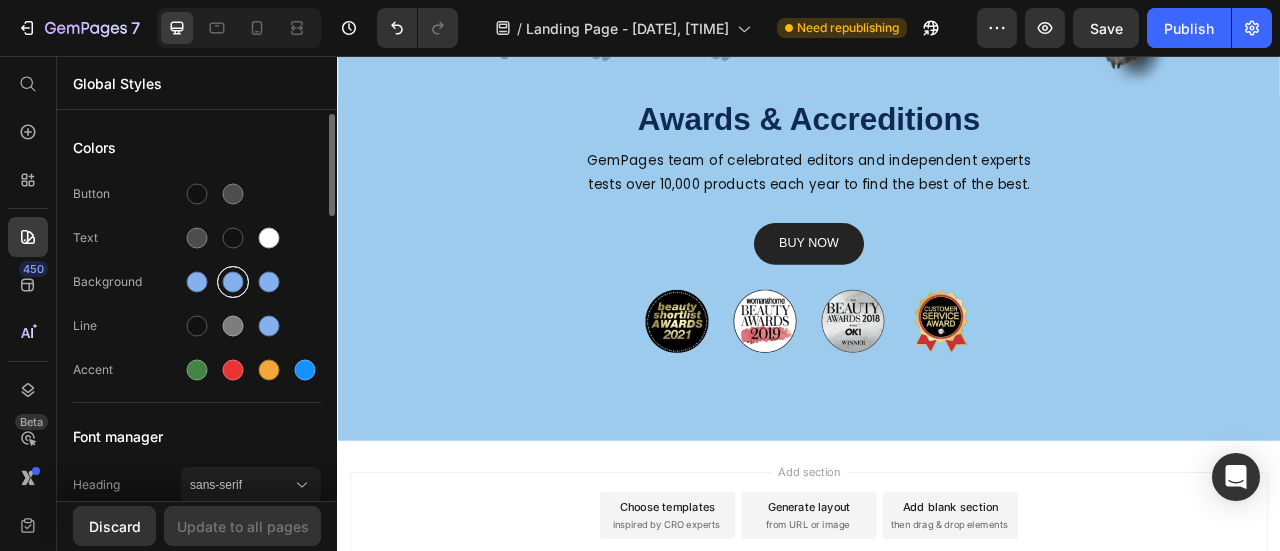 click at bounding box center [197, 282] 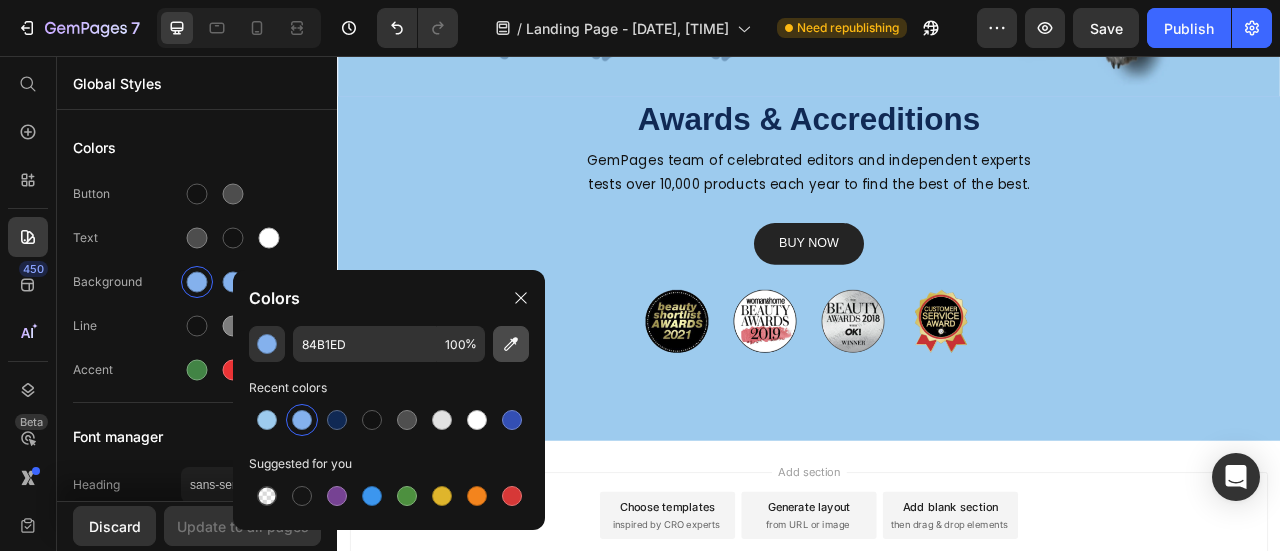 click 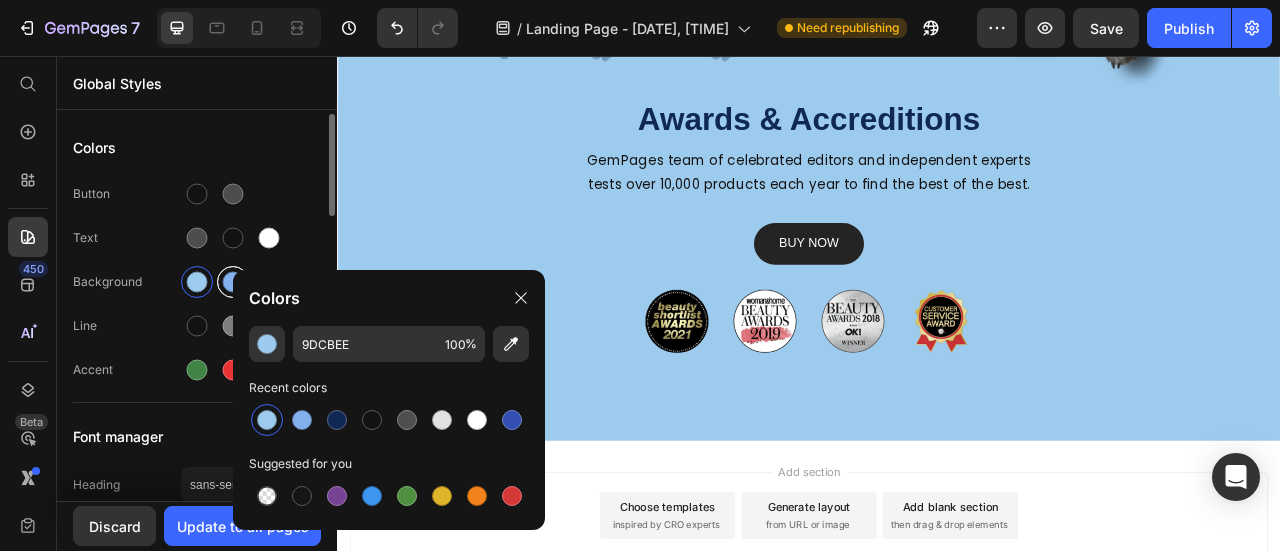 click on "Colors" 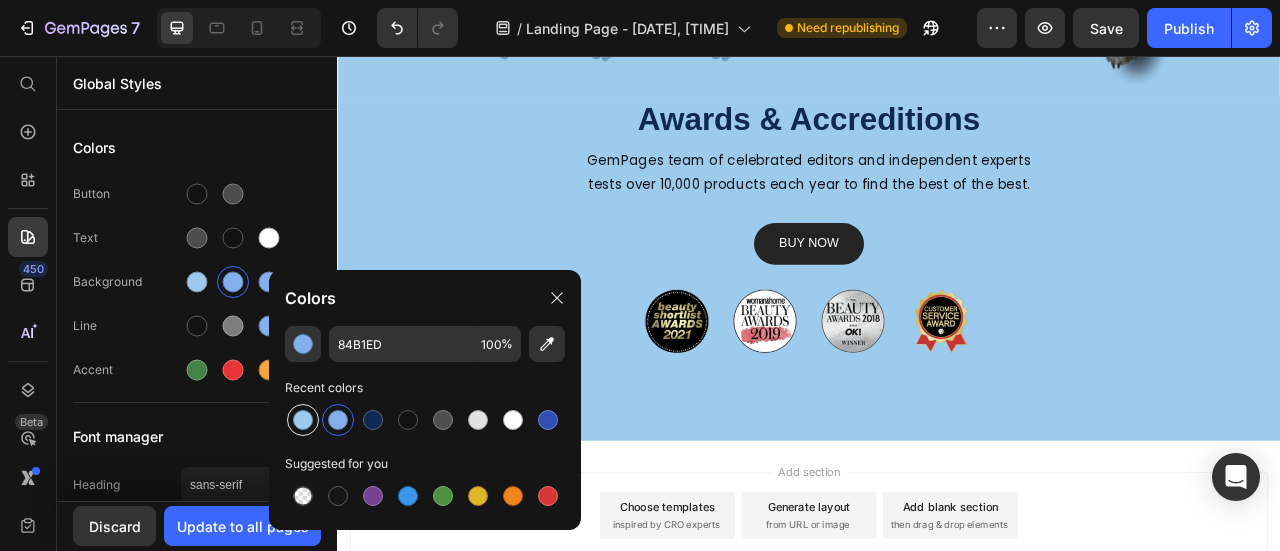 click at bounding box center (303, 420) 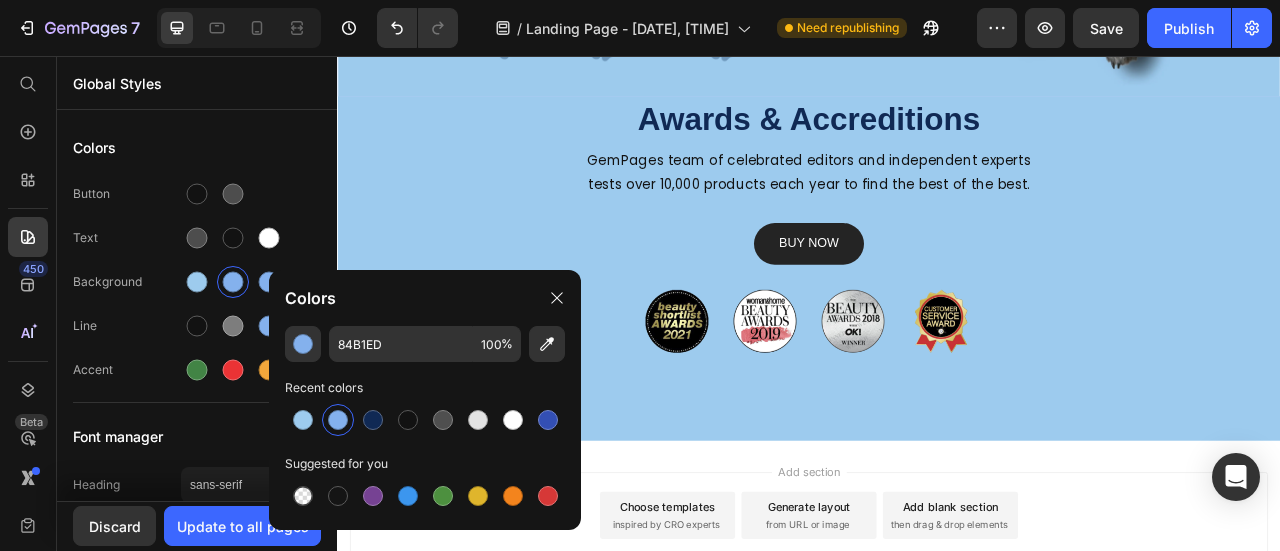 type on "9DCBEE" 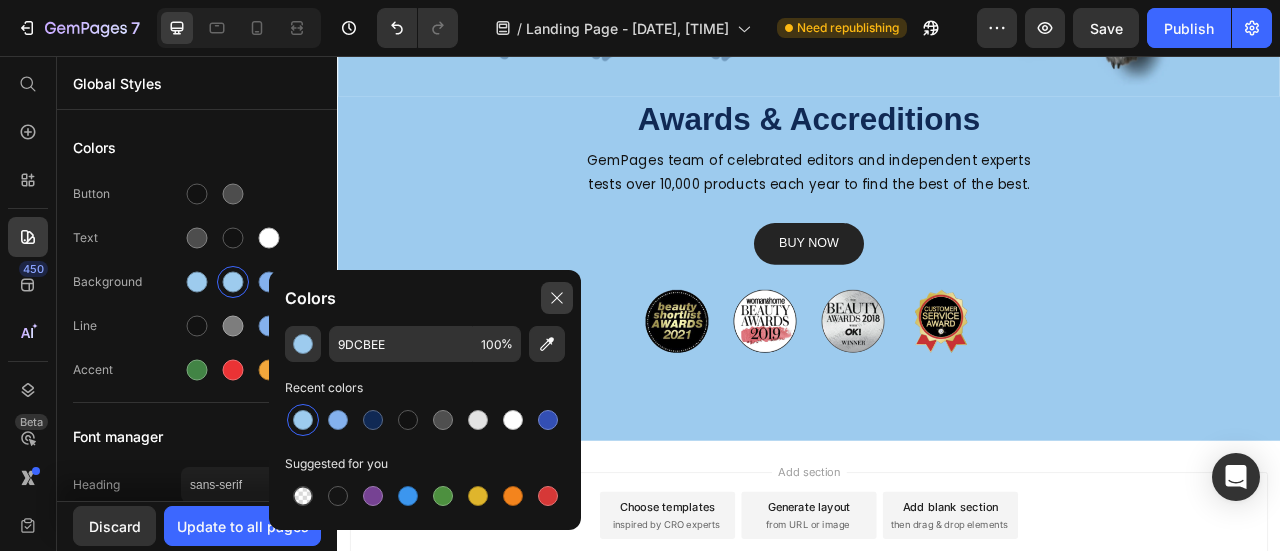 drag, startPoint x: 553, startPoint y: 302, endPoint x: 61, endPoint y: 275, distance: 492.7403 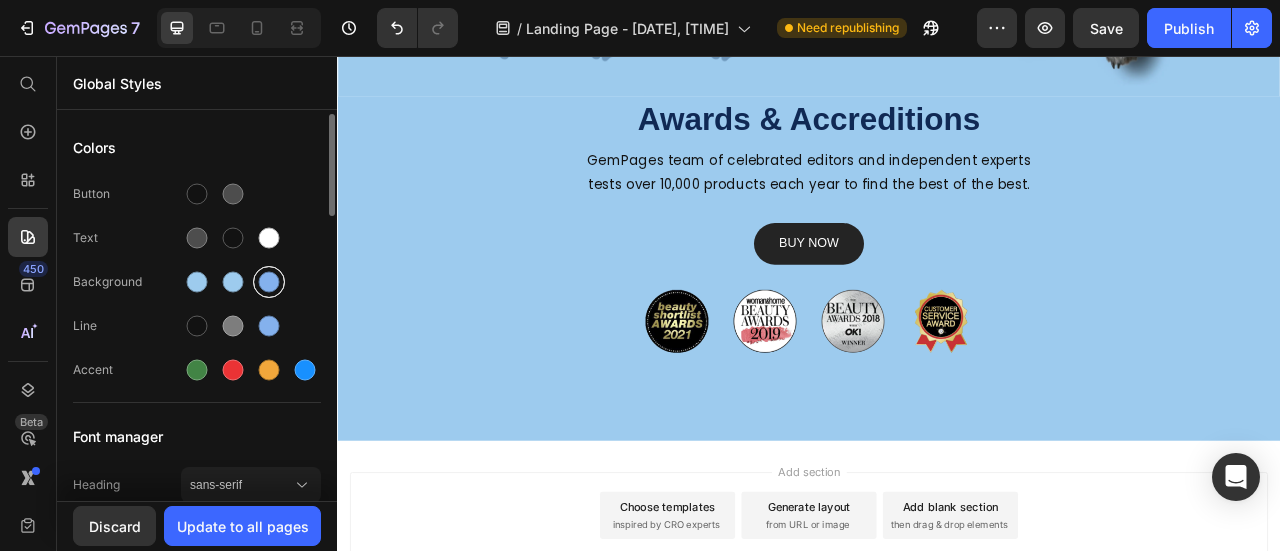 click at bounding box center [269, 282] 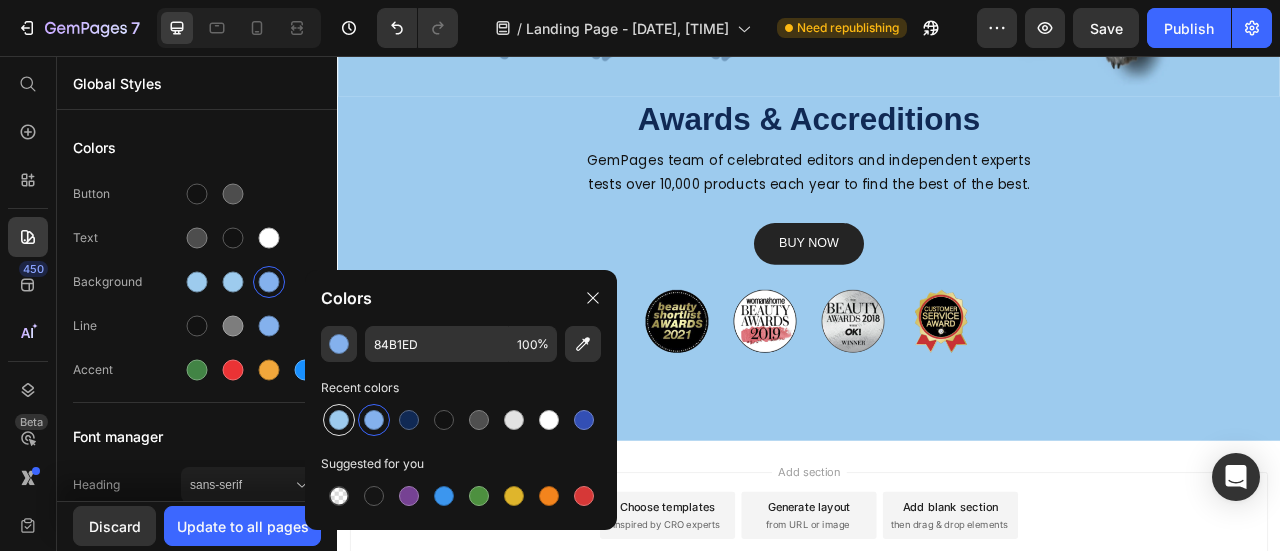 drag, startPoint x: 328, startPoint y: 427, endPoint x: 326, endPoint y: 415, distance: 12.165525 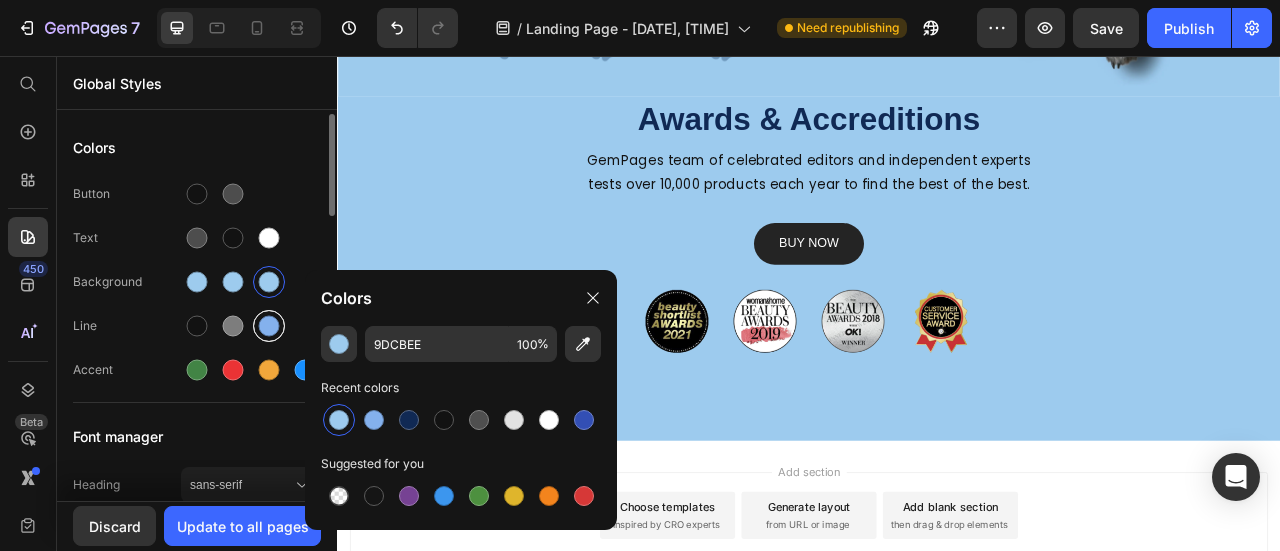 click at bounding box center (269, 326) 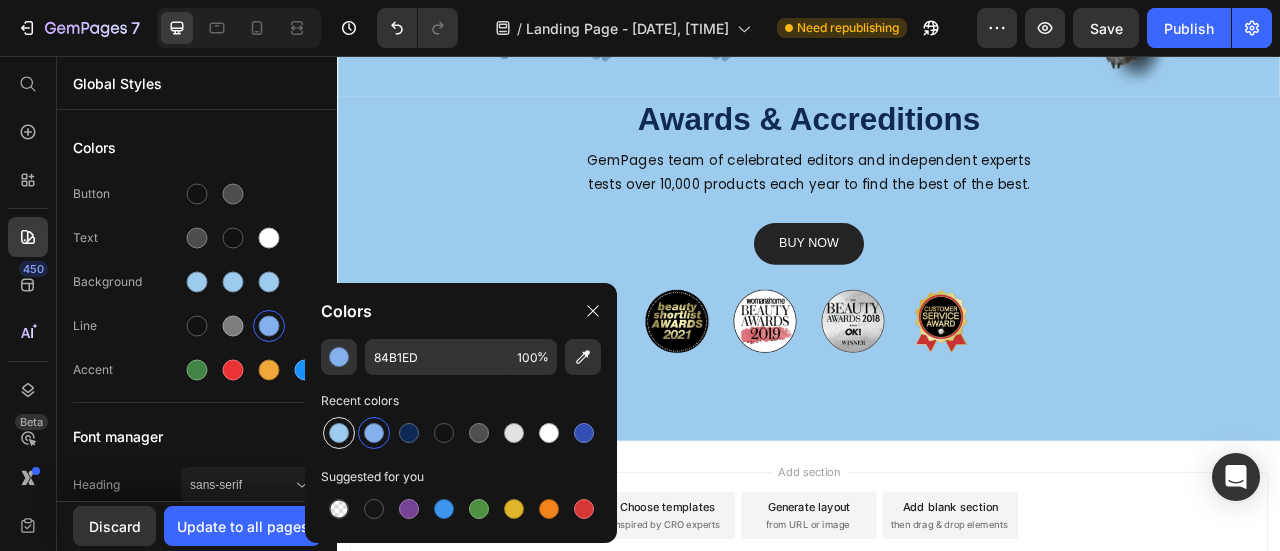 click at bounding box center (339, 433) 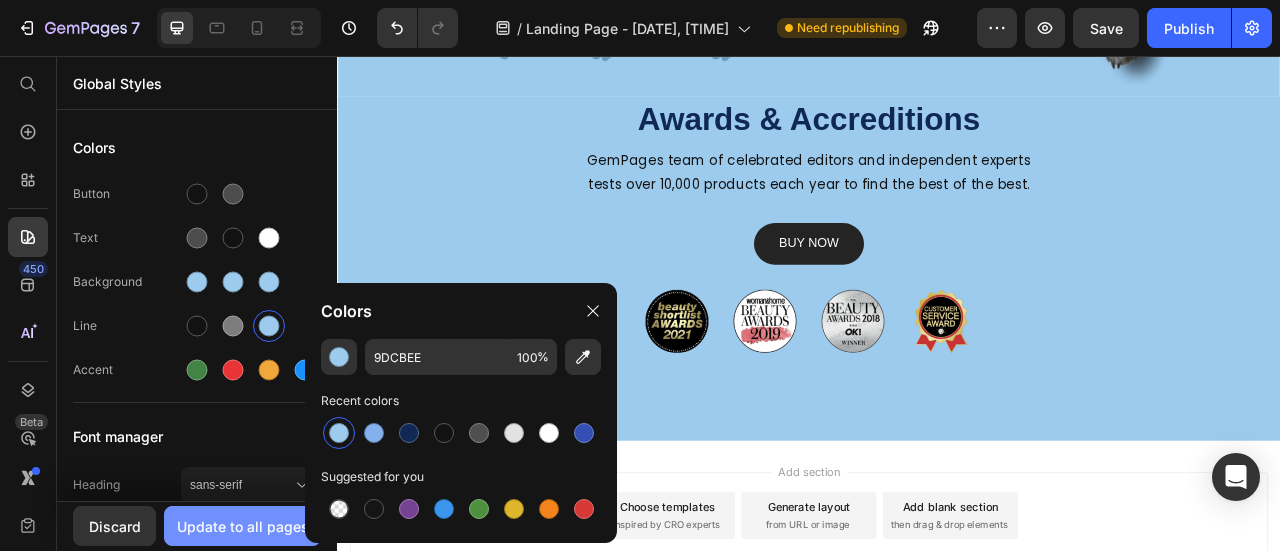 click on "Update to all pages" at bounding box center (243, 526) 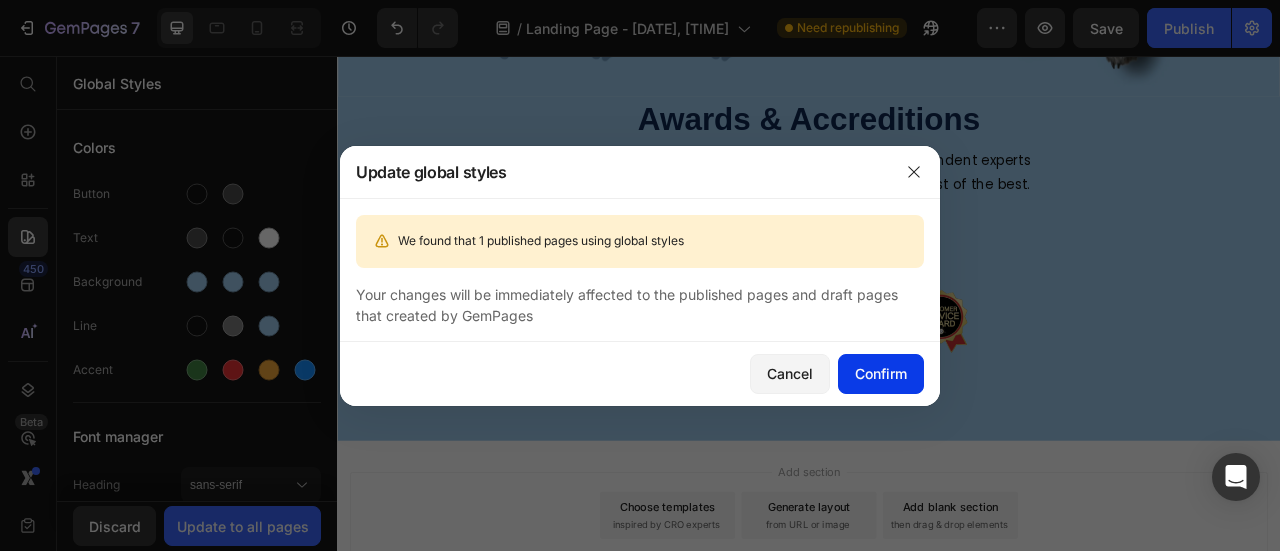 click on "Confirm" 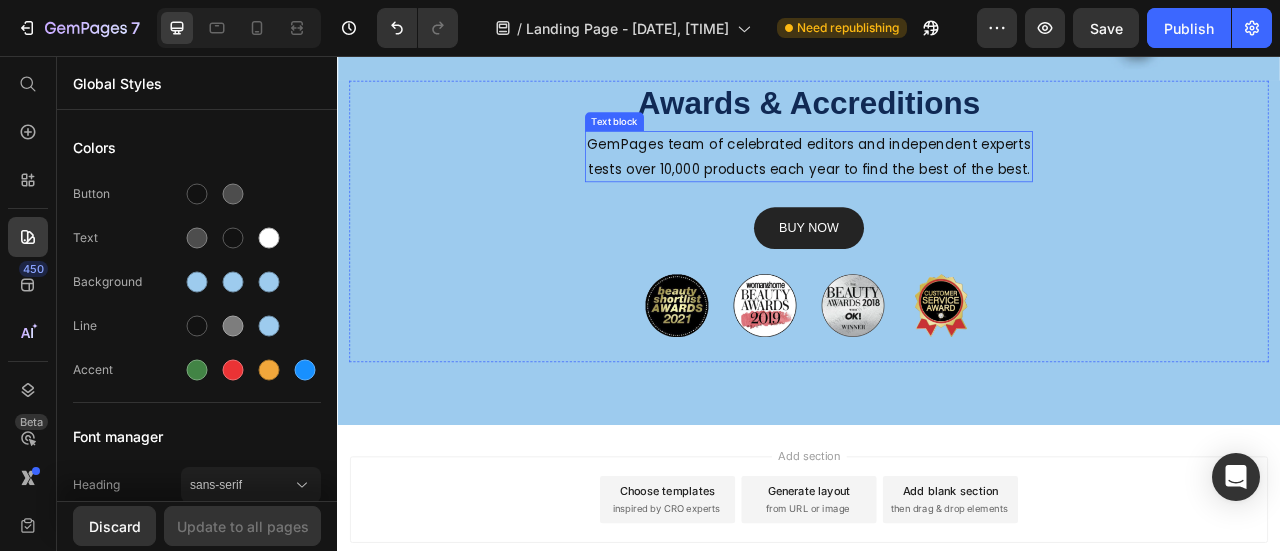 scroll, scrollTop: 737, scrollLeft: 0, axis: vertical 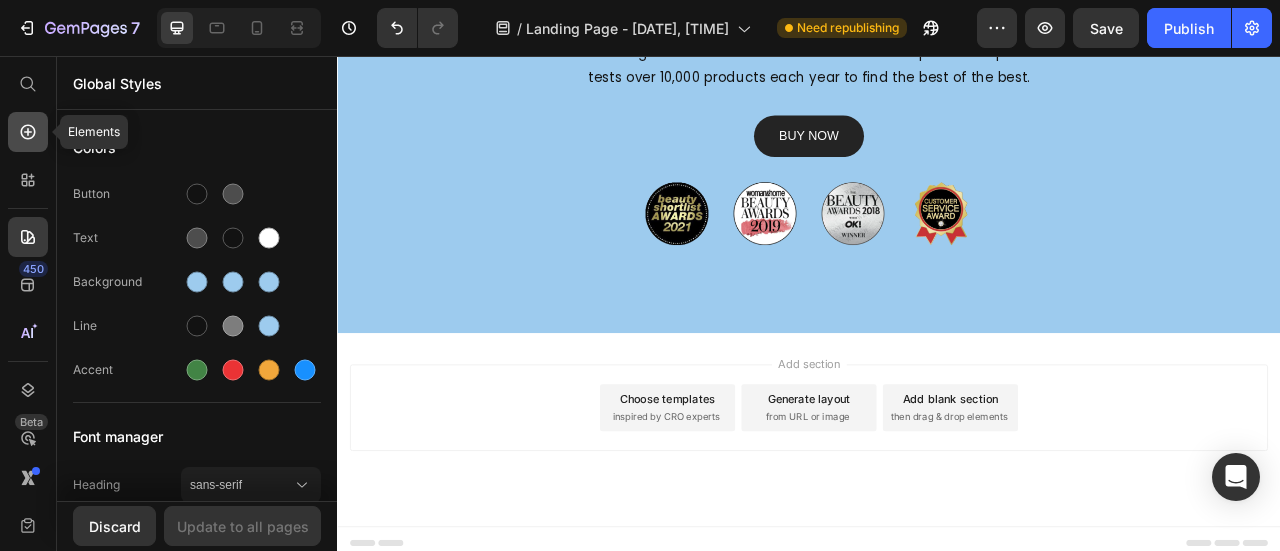 click 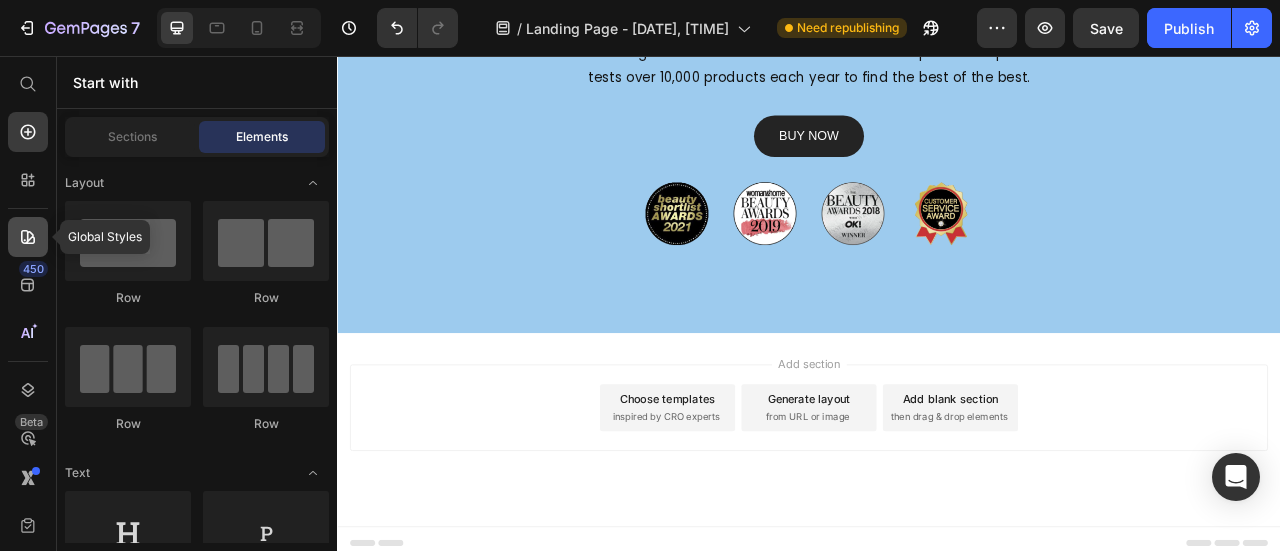 click 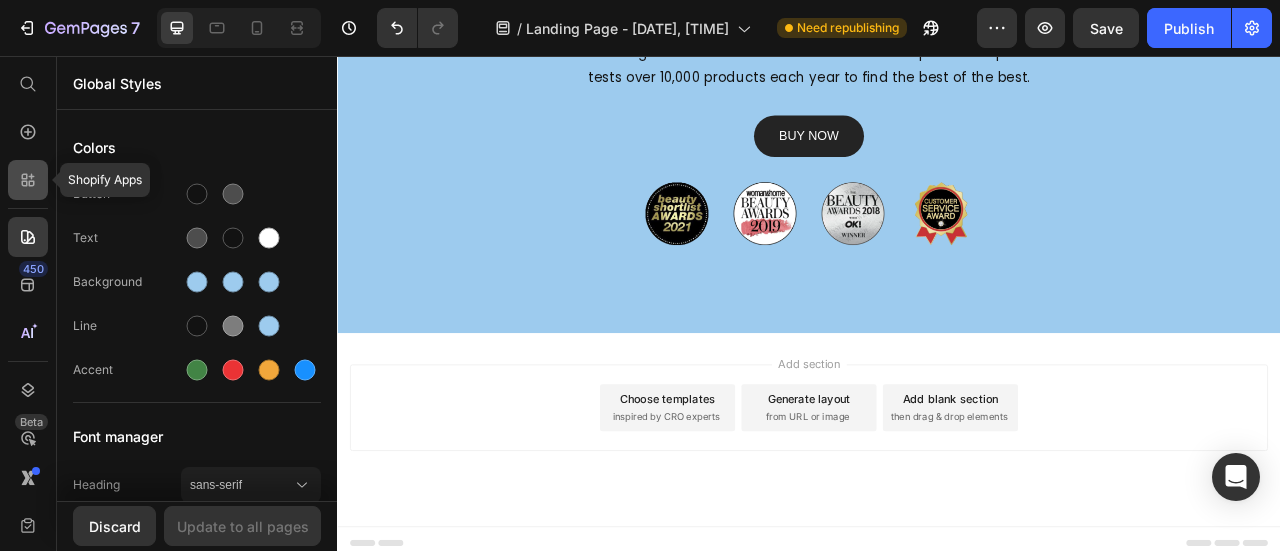 click 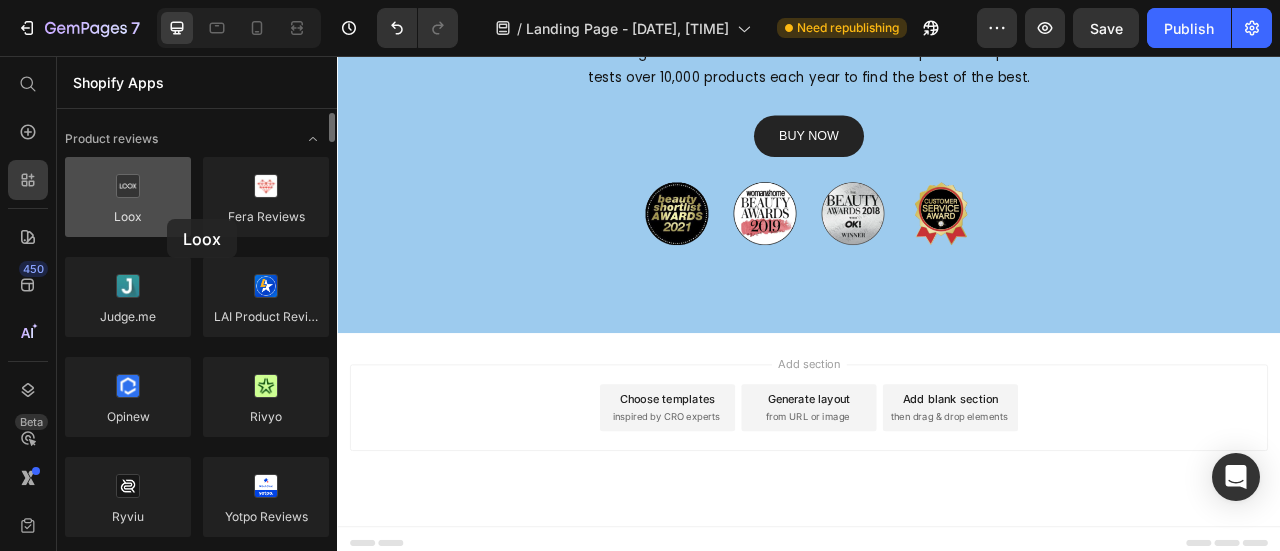 click at bounding box center (128, 197) 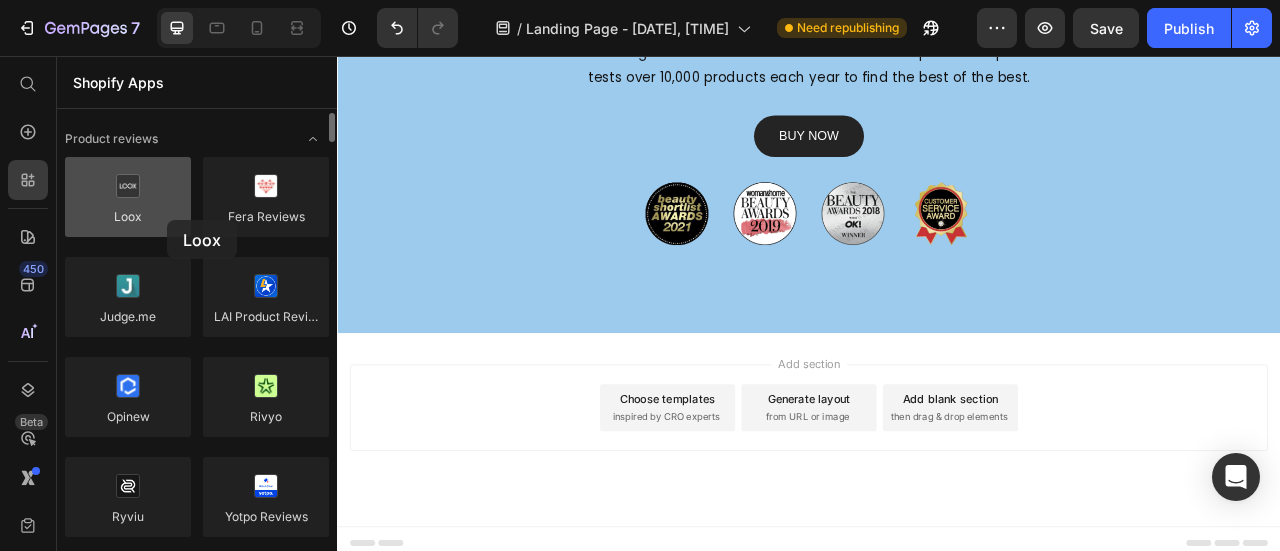 click at bounding box center [128, 197] 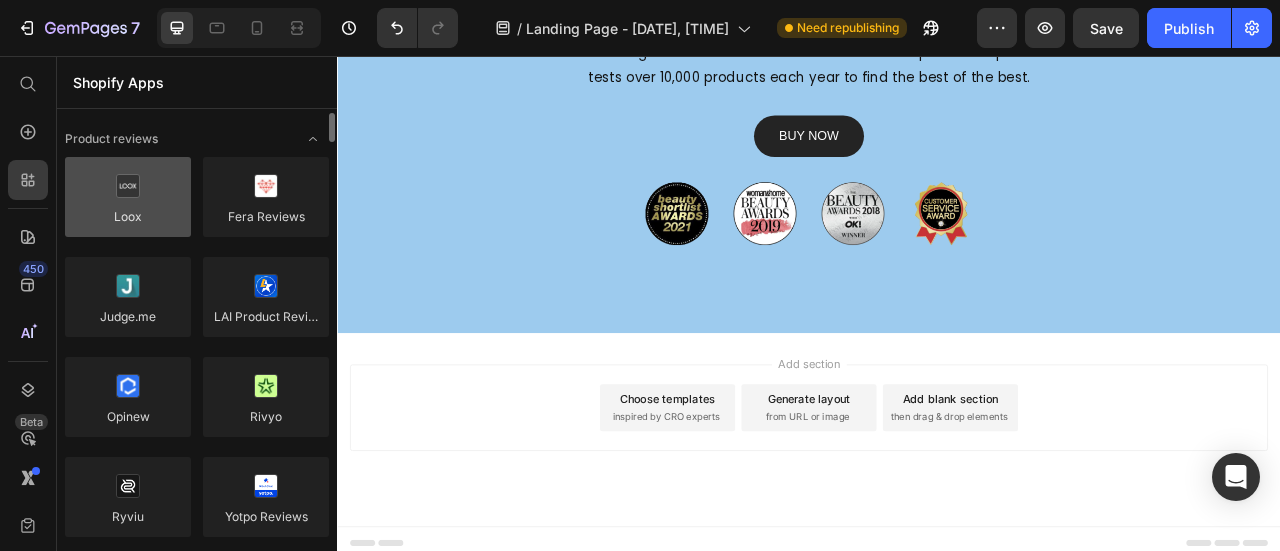 drag, startPoint x: 68, startPoint y: 217, endPoint x: 94, endPoint y: 215, distance: 26.076809 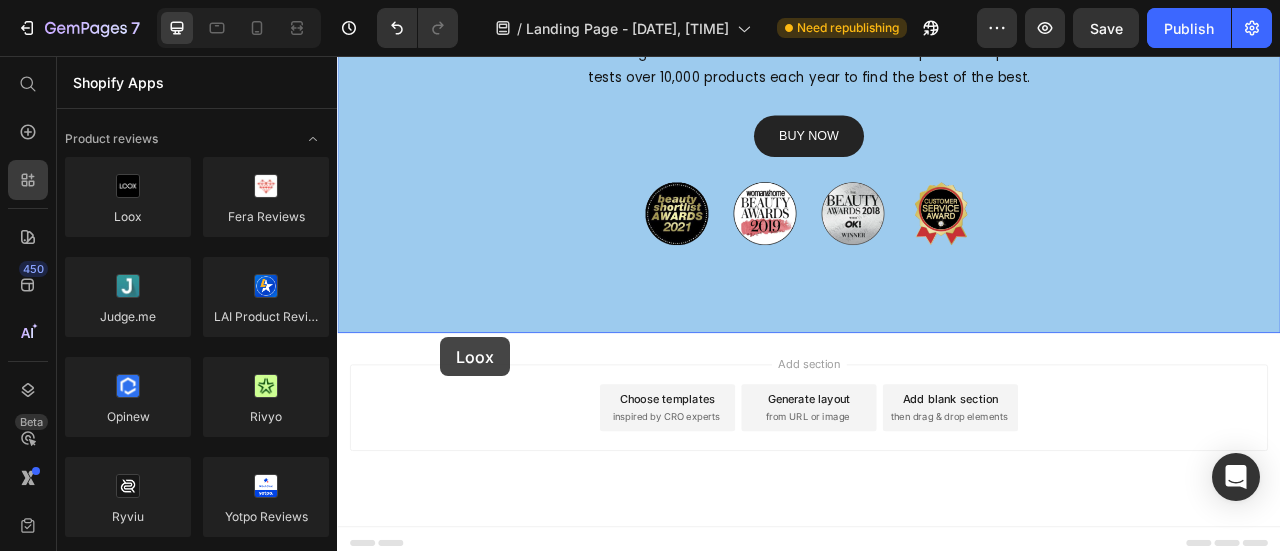 drag, startPoint x: 434, startPoint y: 271, endPoint x: 468, endPoint y: 414, distance: 146.98639 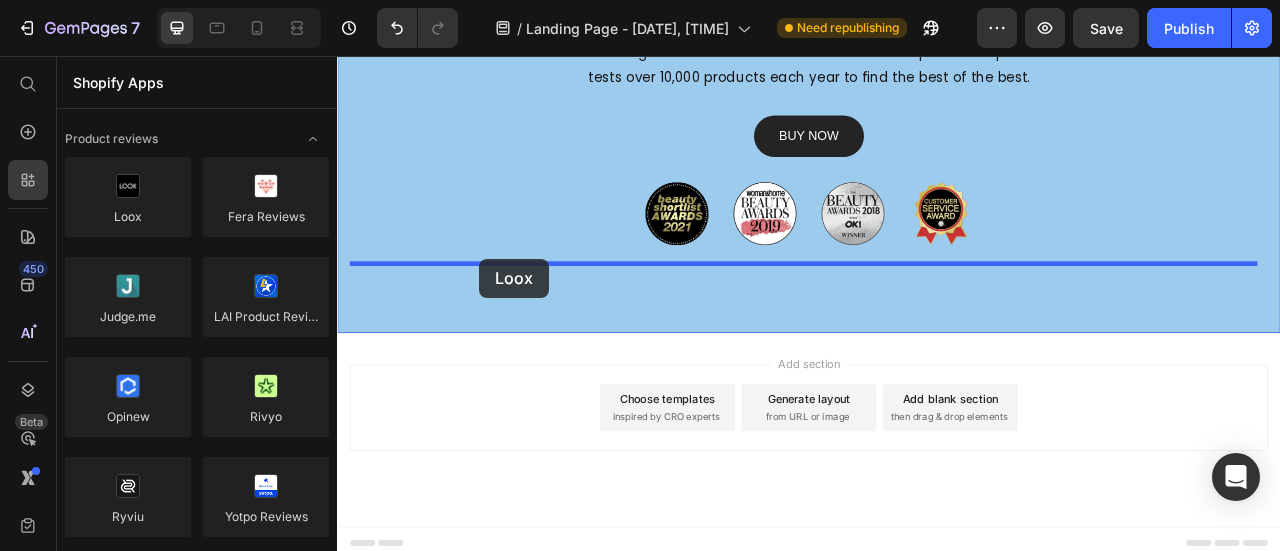 drag, startPoint x: 458, startPoint y: 268, endPoint x: 518, endPoint y: 314, distance: 75.60423 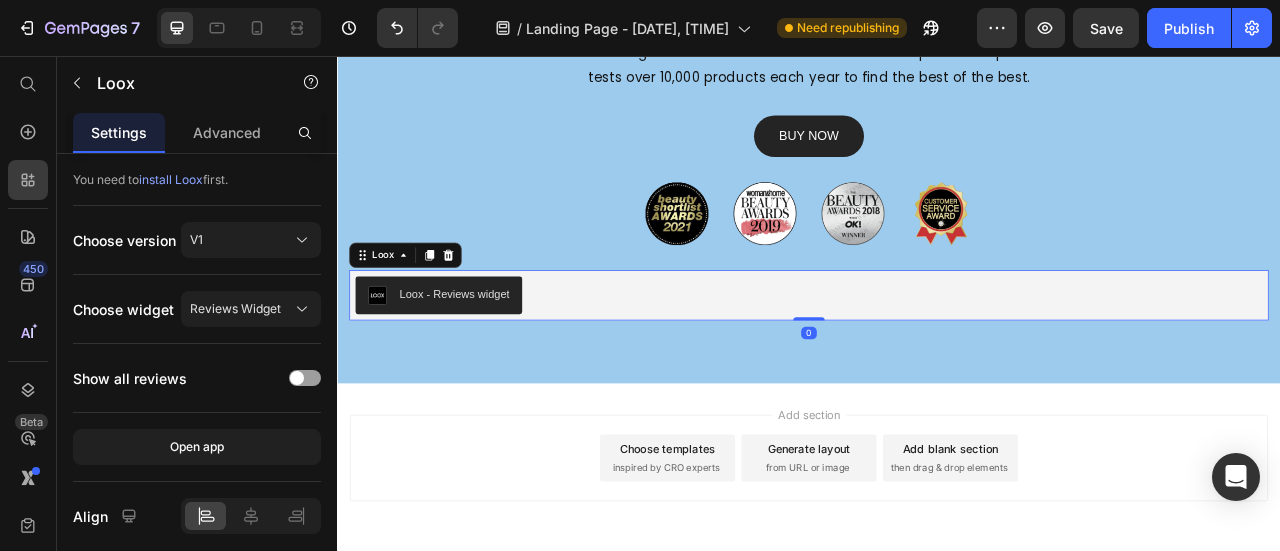 click on "Loox - Reviews widget" at bounding box center [486, 358] 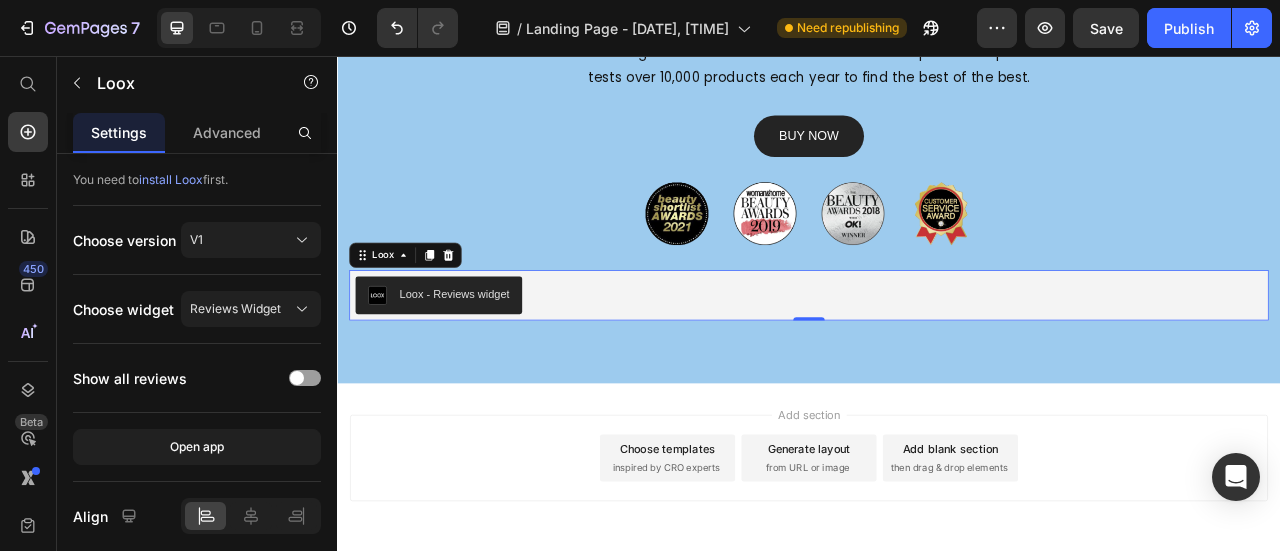 click at bounding box center (388, 360) 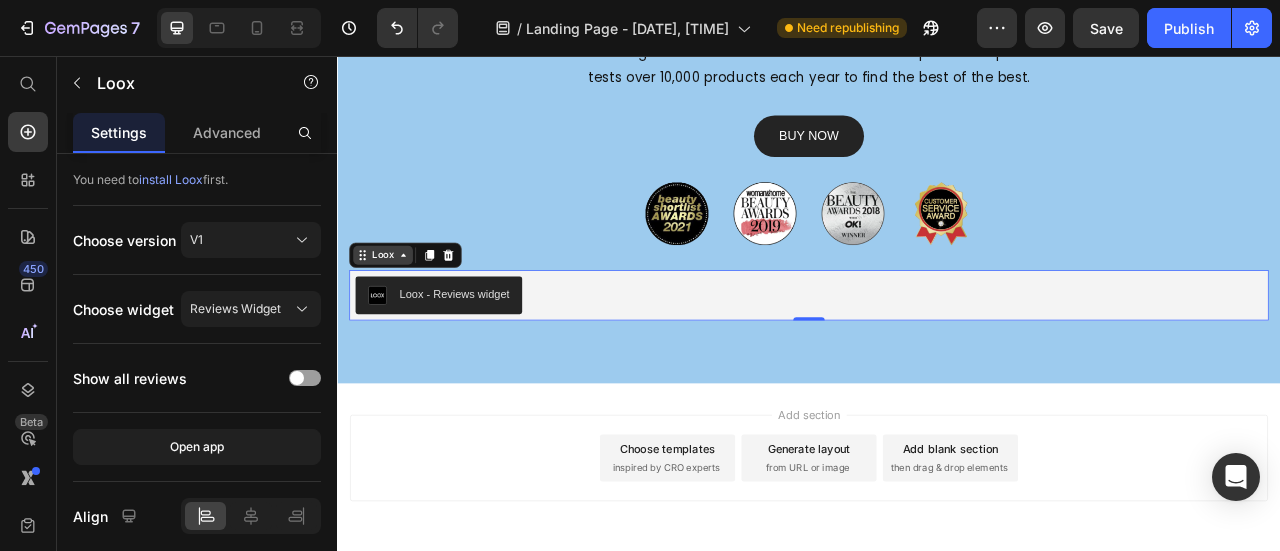 click on "Loox" at bounding box center (395, 309) 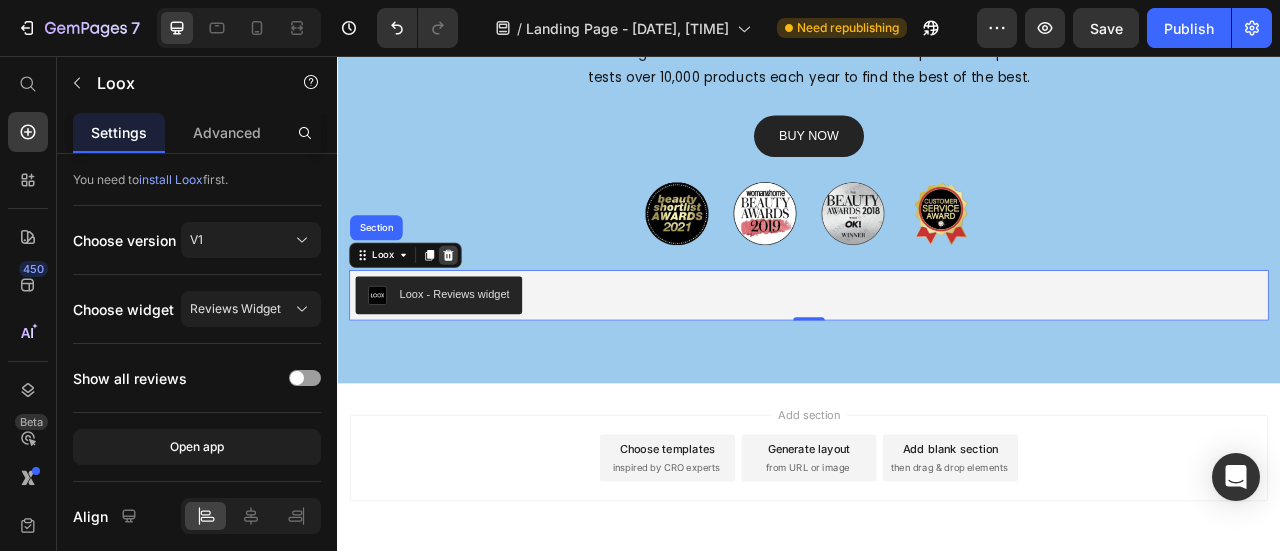 click 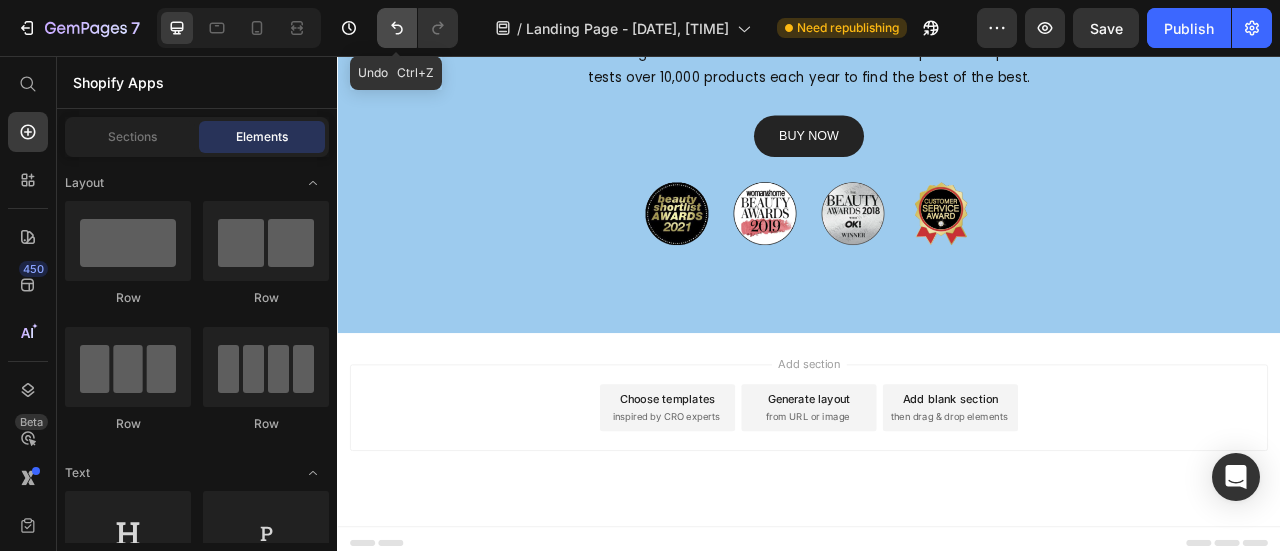 click 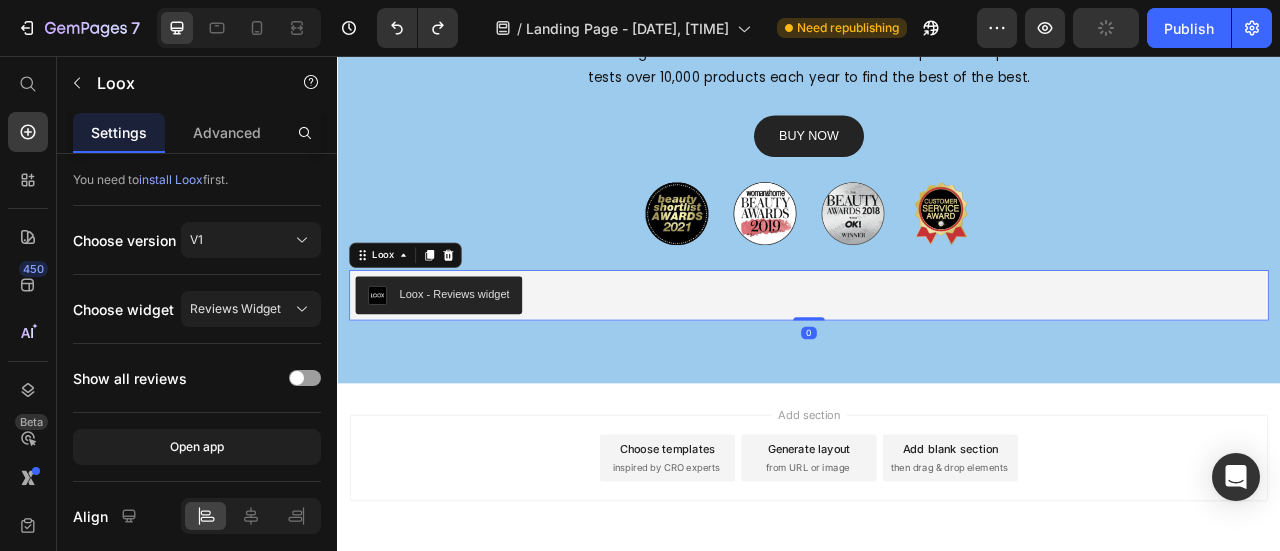 click on "Loox - Reviews widget" at bounding box center (486, 358) 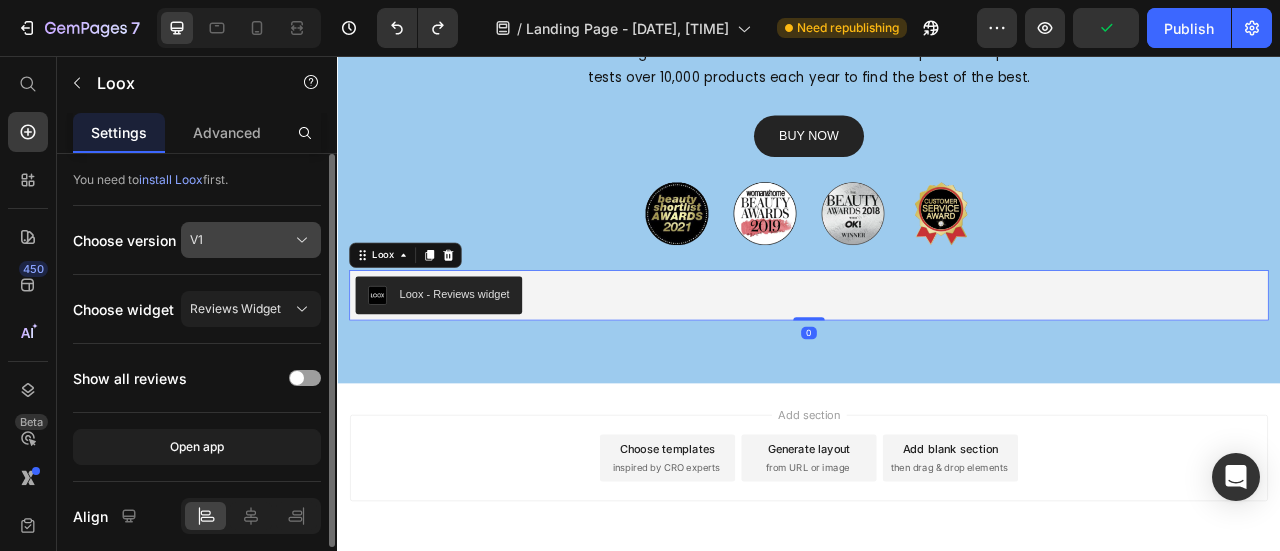 click on "V1" 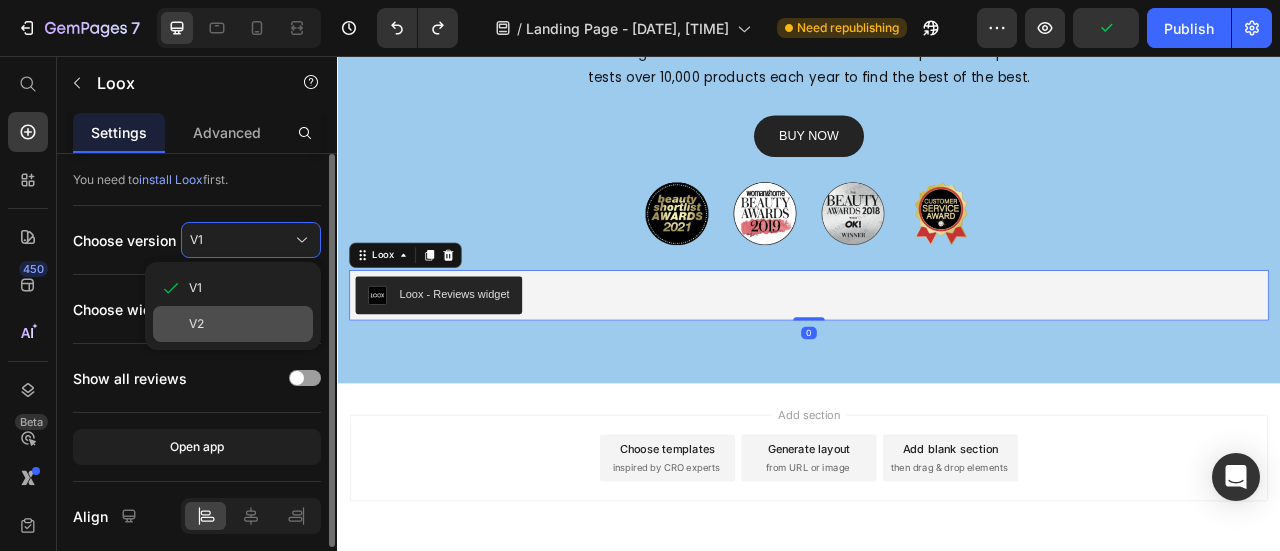 click on "V2" 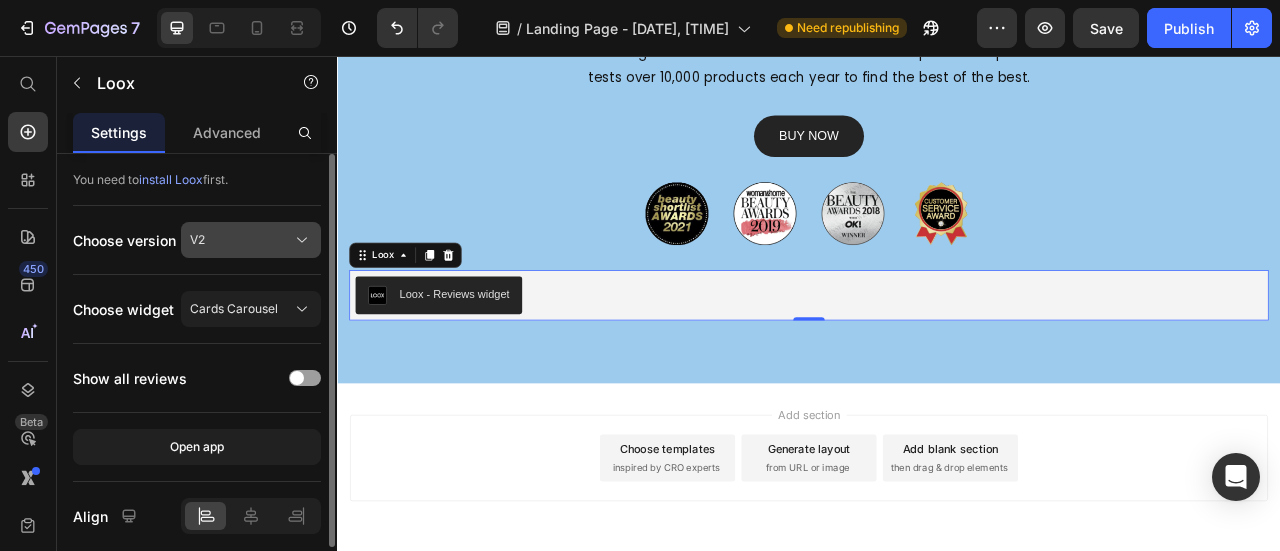 click on "V2" at bounding box center [251, 240] 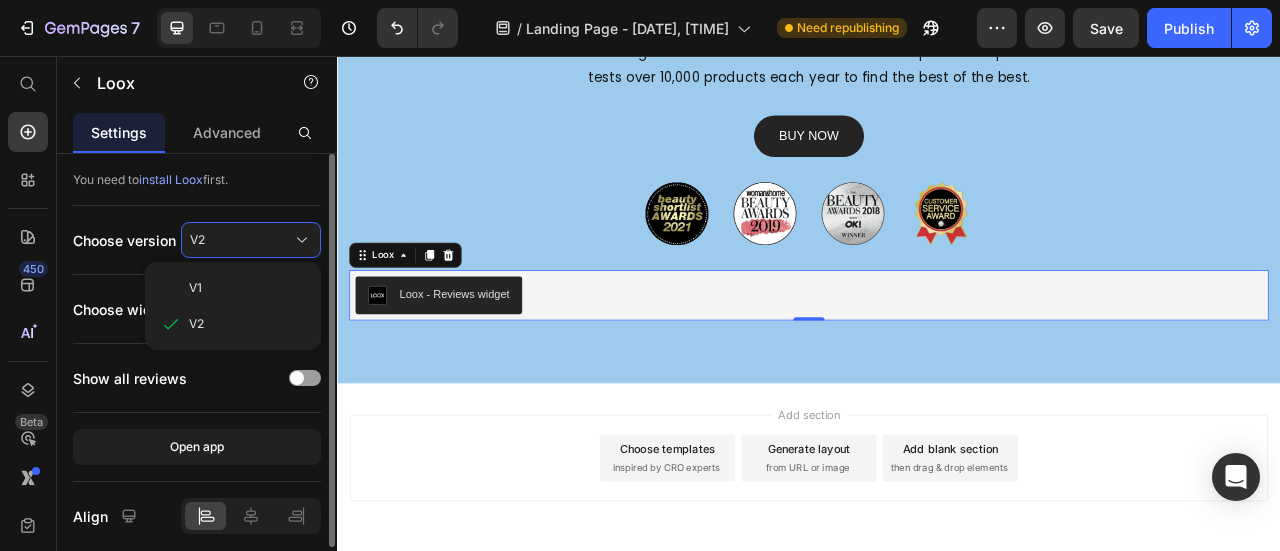 click on "V1 V2" at bounding box center [233, 306] 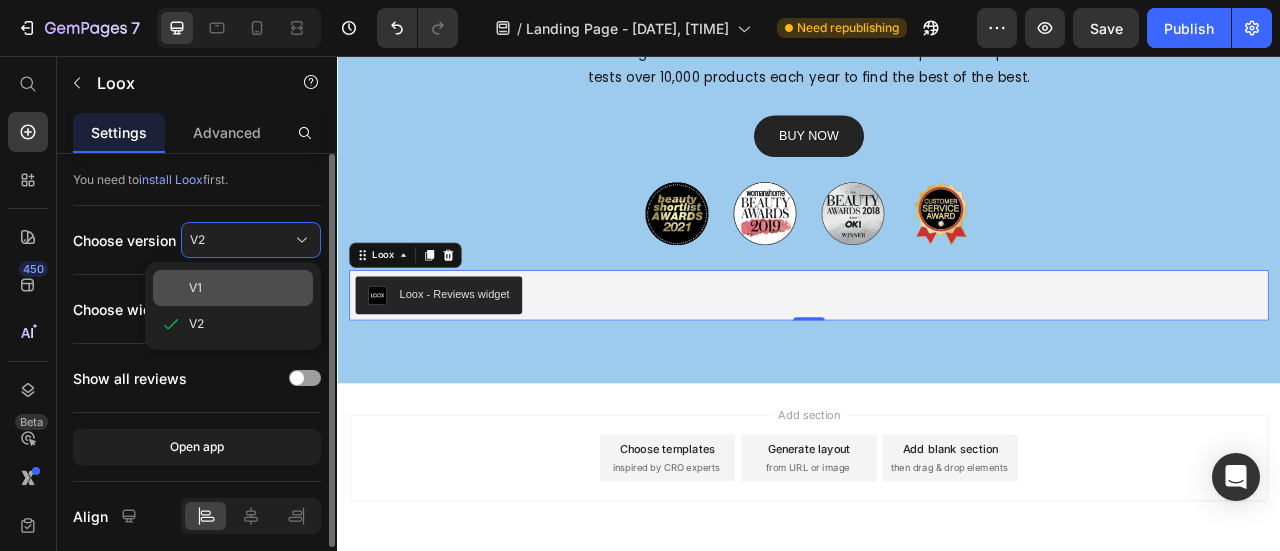 click on "V1" at bounding box center [247, 288] 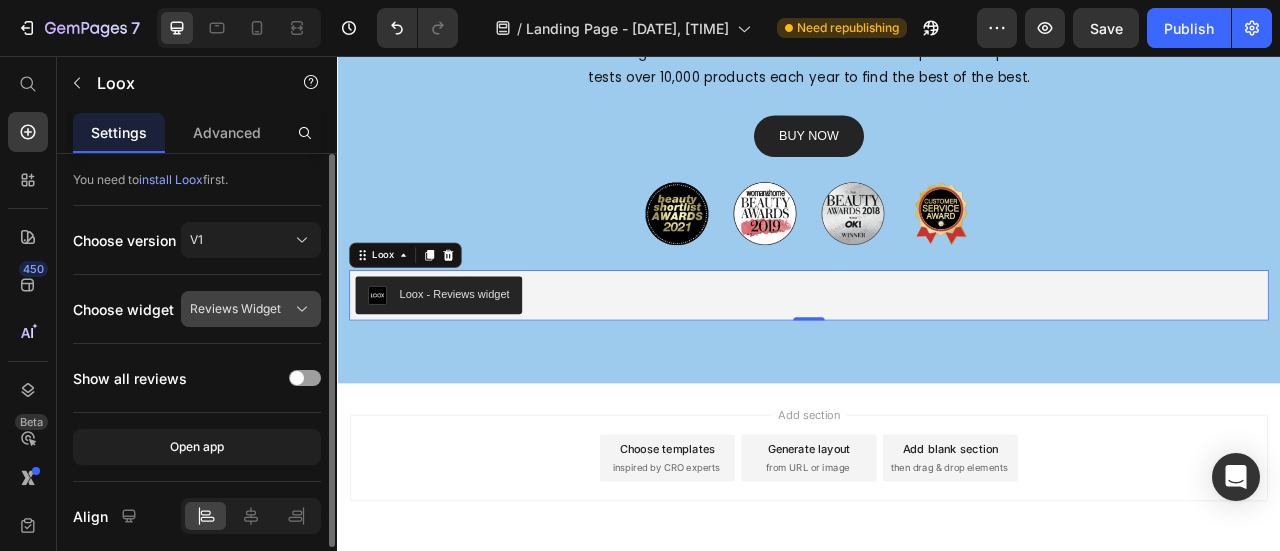 click on "Reviews Widget" at bounding box center (251, 309) 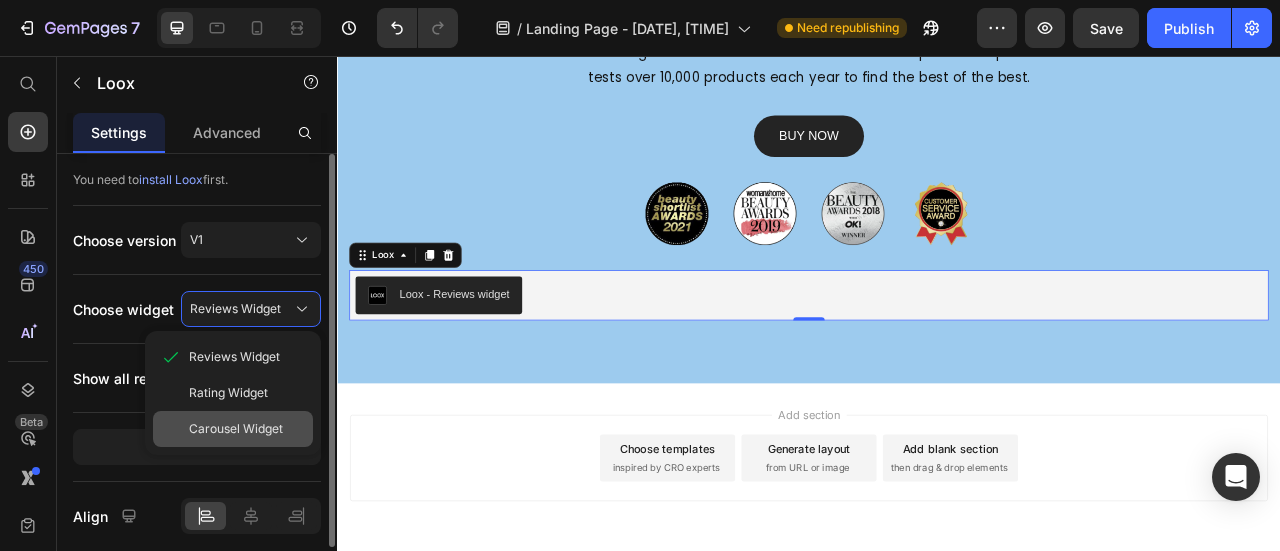 scroll, scrollTop: 72, scrollLeft: 0, axis: vertical 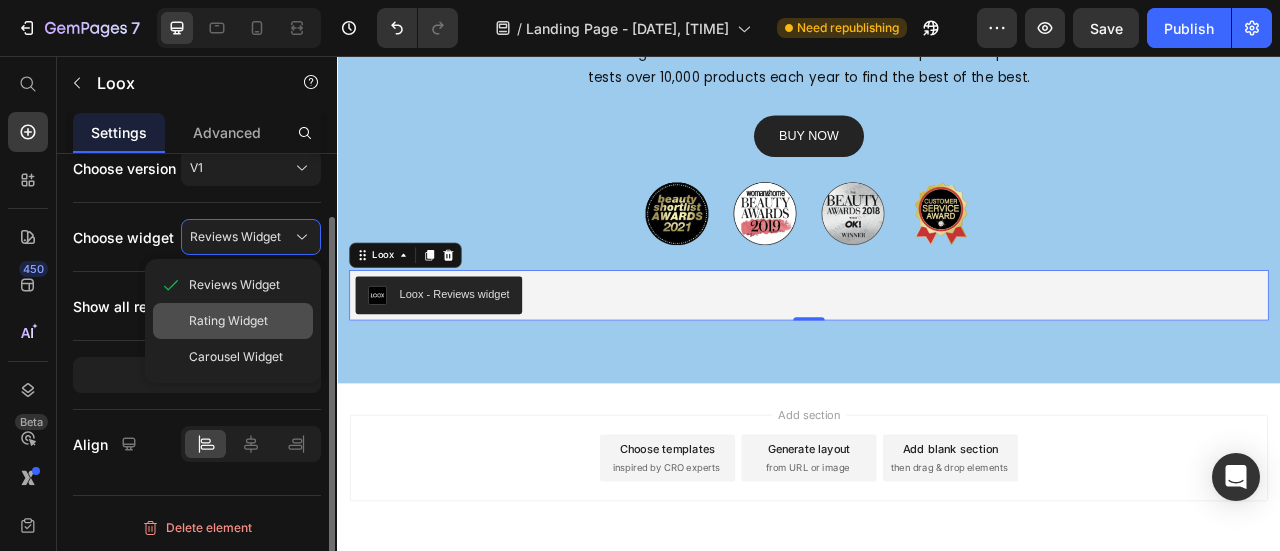 click on "Rating Widget" at bounding box center (228, 321) 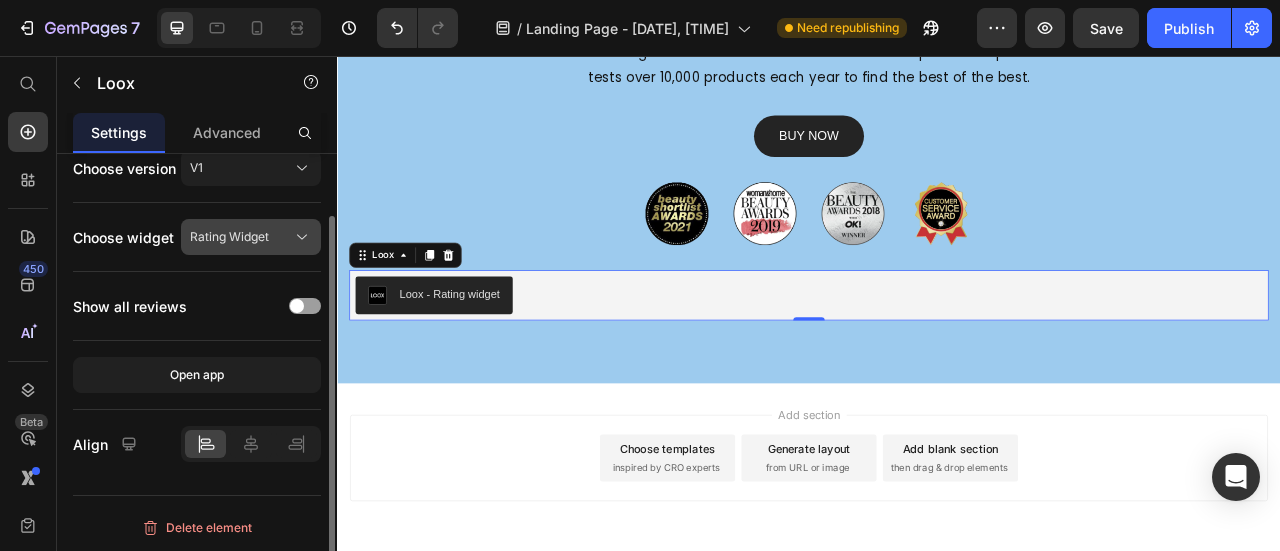 click on "Rating Widget" 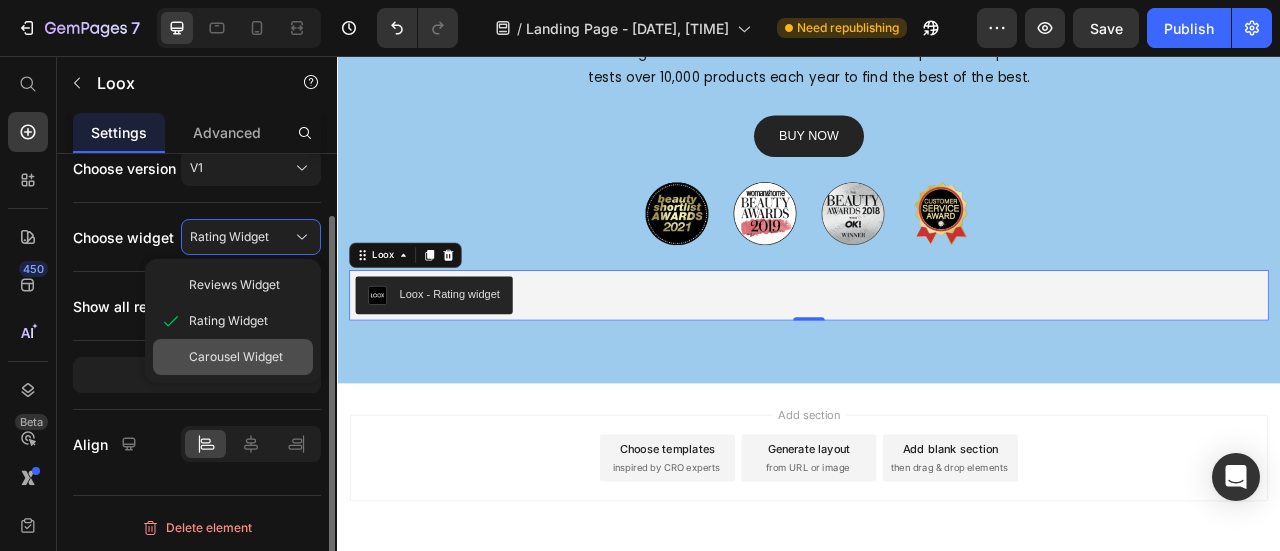 click on "Carousel Widget" at bounding box center (236, 357) 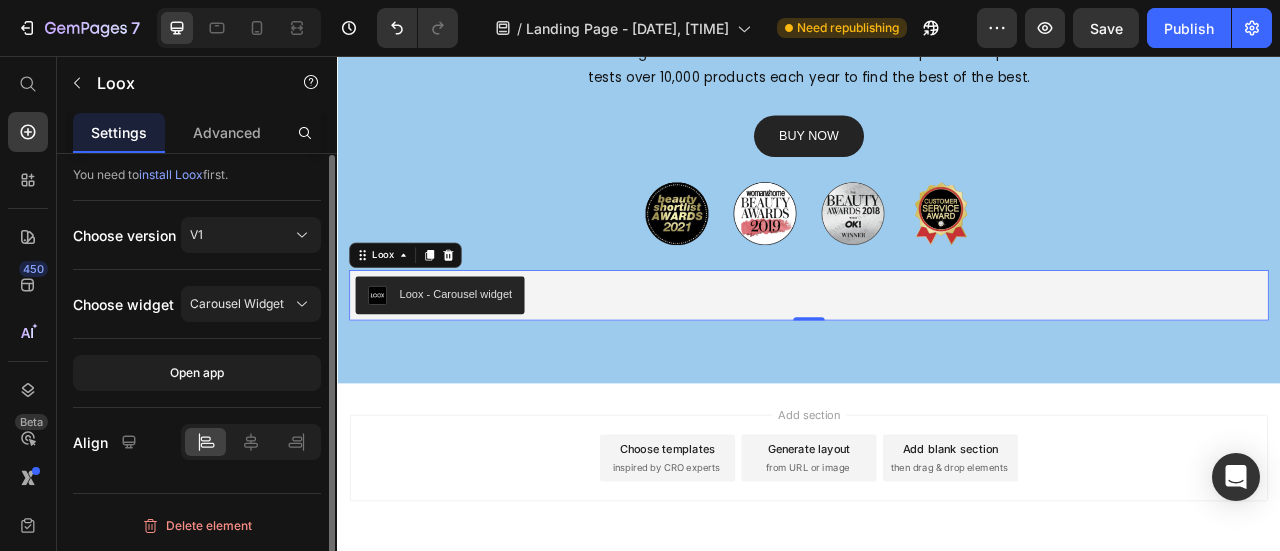 scroll, scrollTop: 3, scrollLeft: 0, axis: vertical 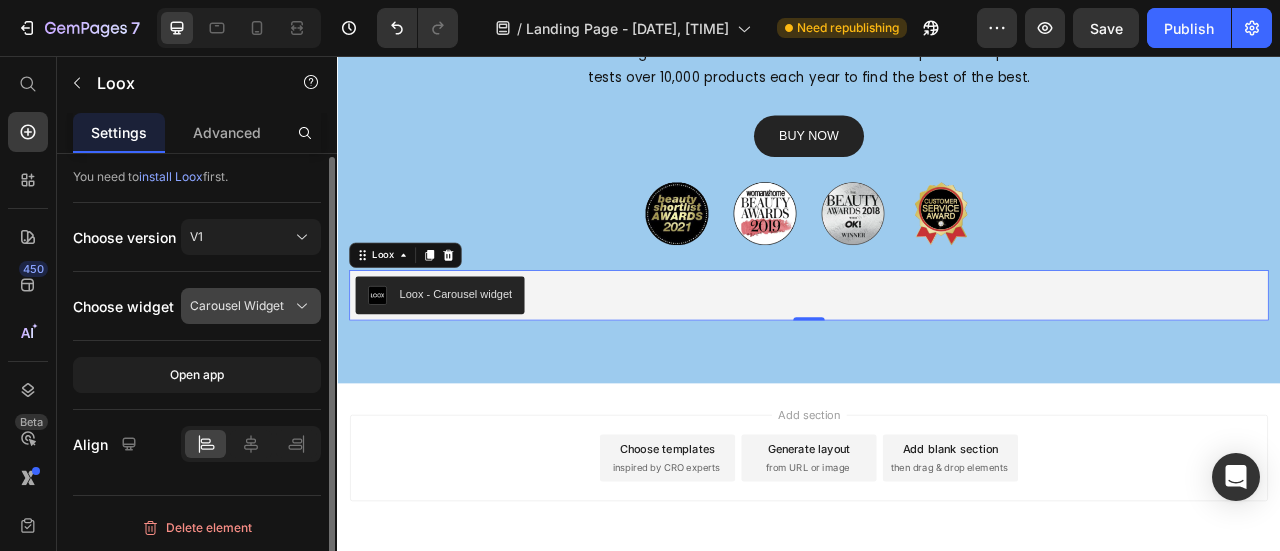 click on "Carousel Widget" at bounding box center [251, 306] 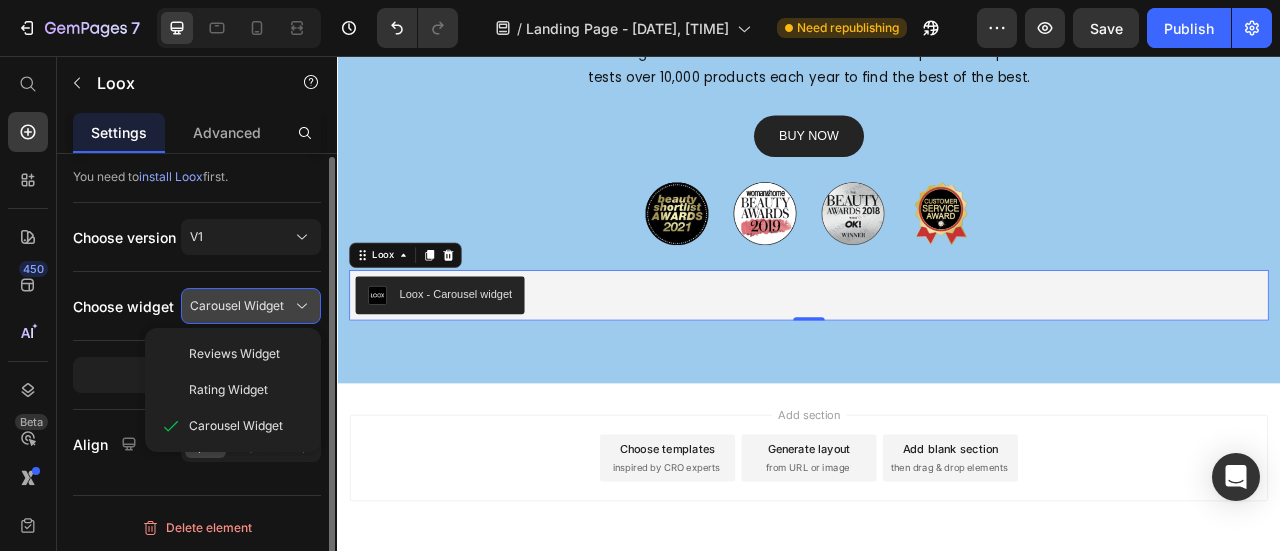 click on "Carousel Widget" at bounding box center [251, 306] 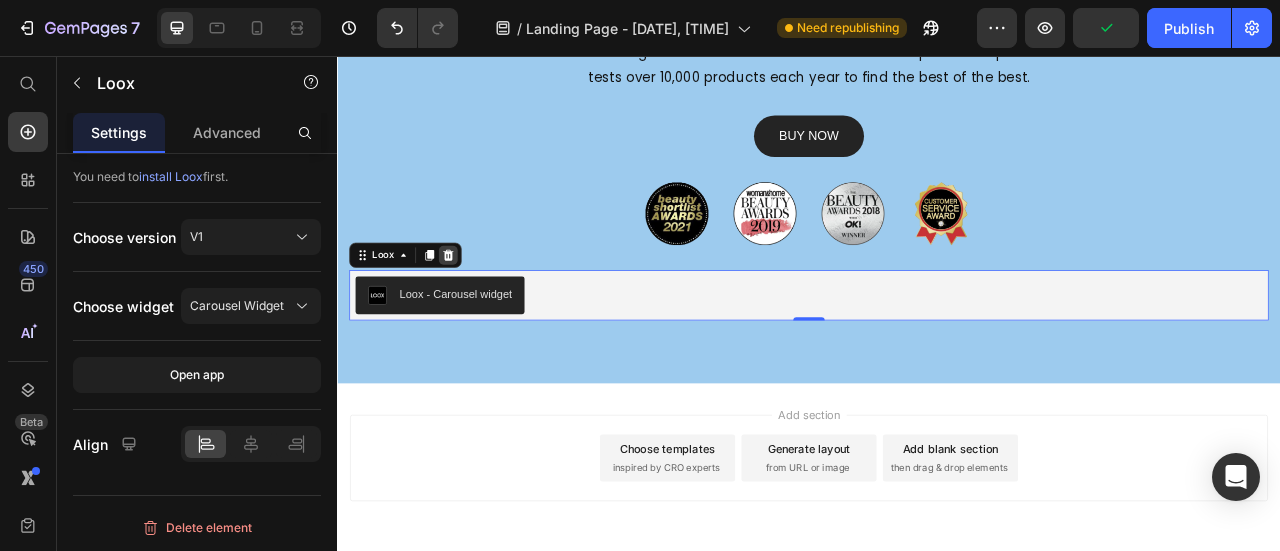 click 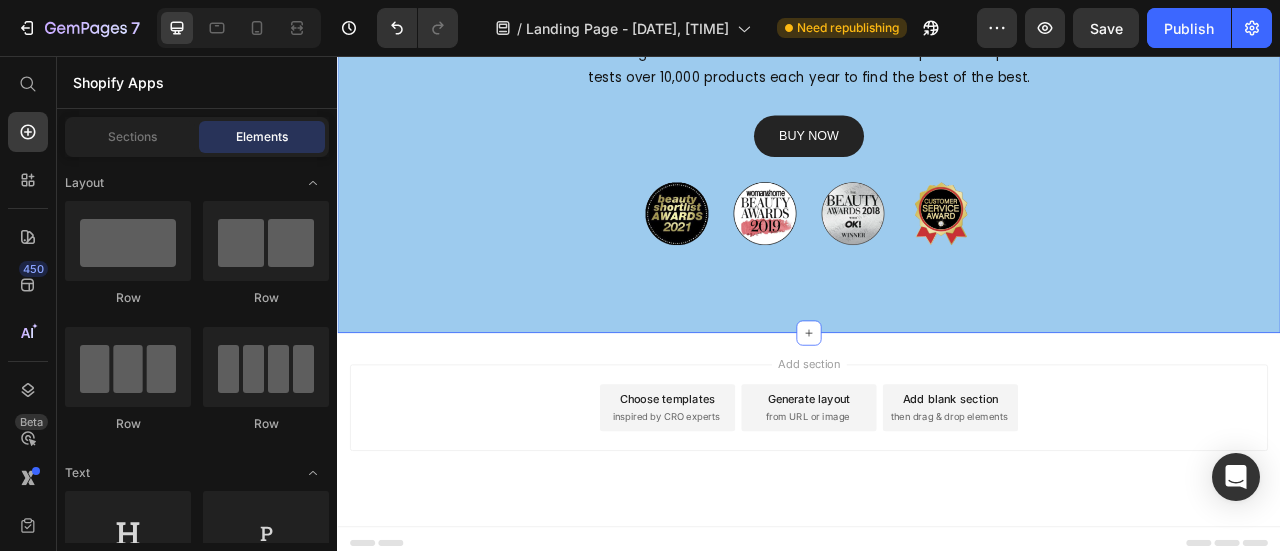 click on "Awards & Accreditions Heading GemPages team of celebrated editors and independent experts tests over 10,000 products each year to find the best of the best. Text block BUY NOW Button Image Image Image Image Row Row Section 2" at bounding box center [937, 189] 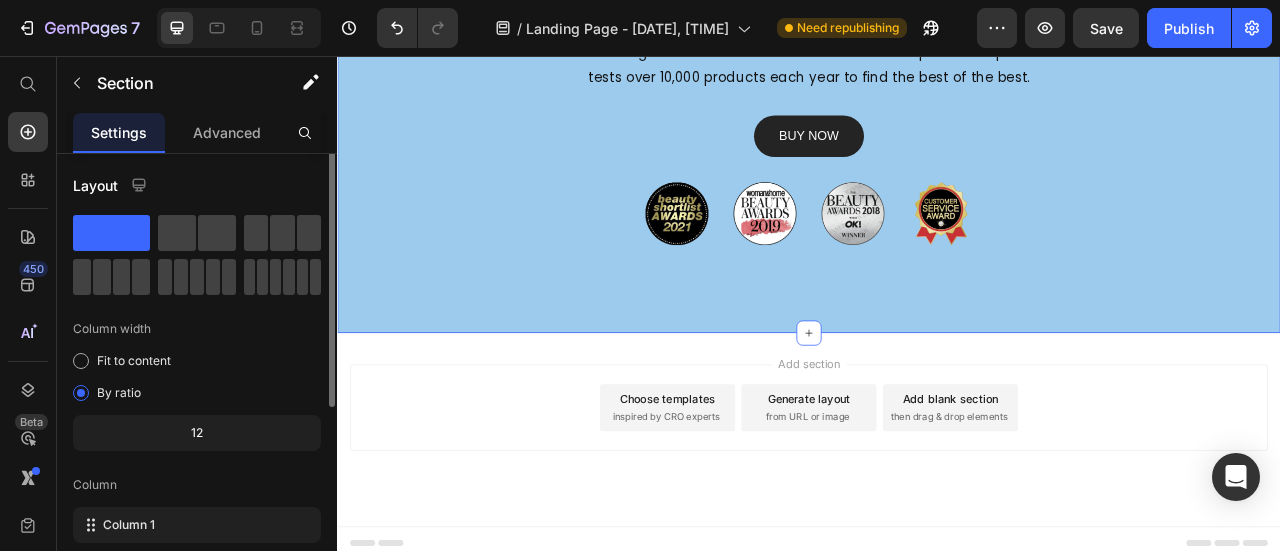 scroll, scrollTop: 0, scrollLeft: 0, axis: both 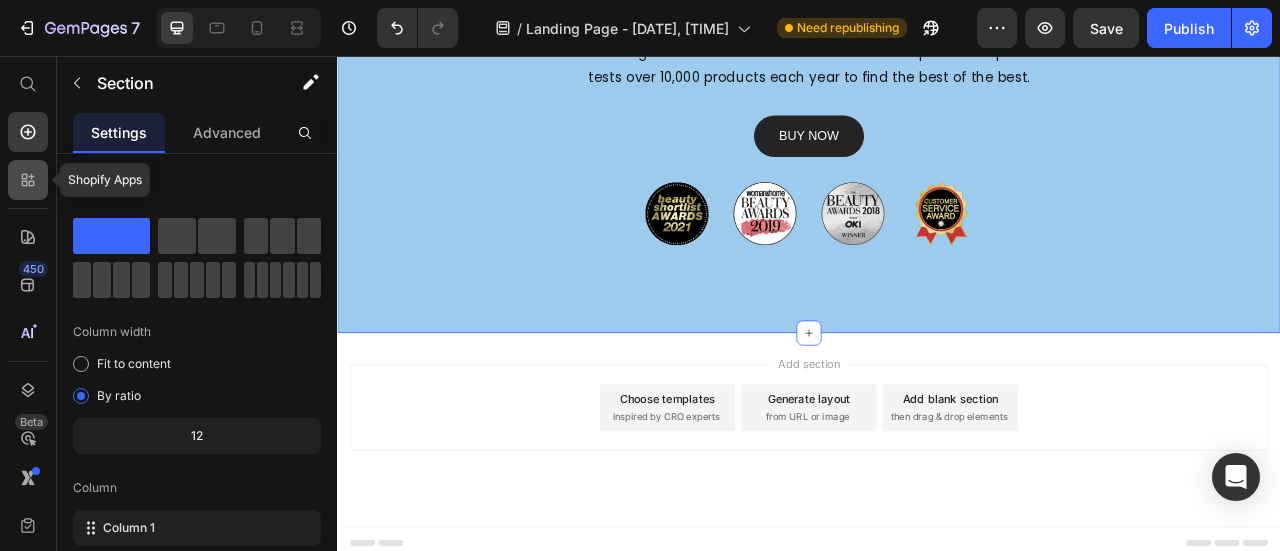 click 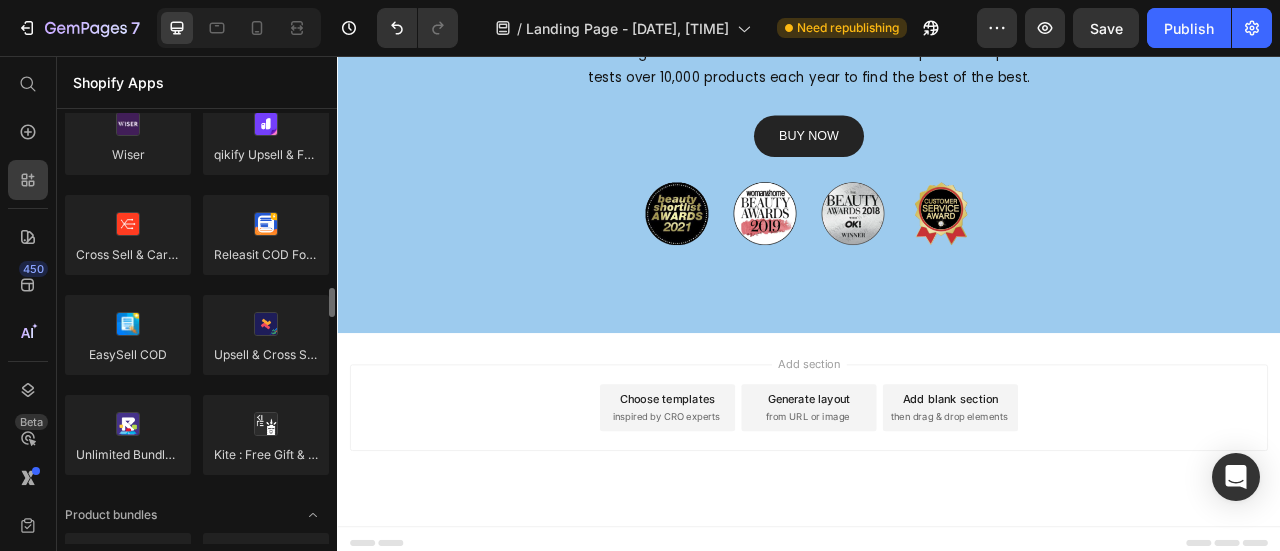 scroll, scrollTop: 1100, scrollLeft: 0, axis: vertical 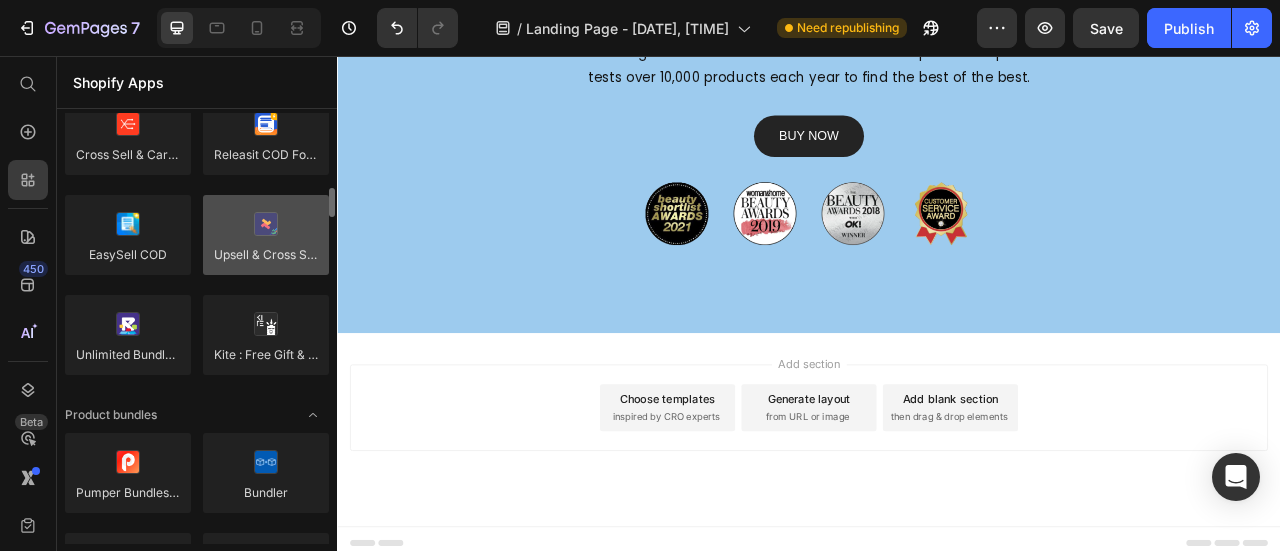 click at bounding box center (266, 235) 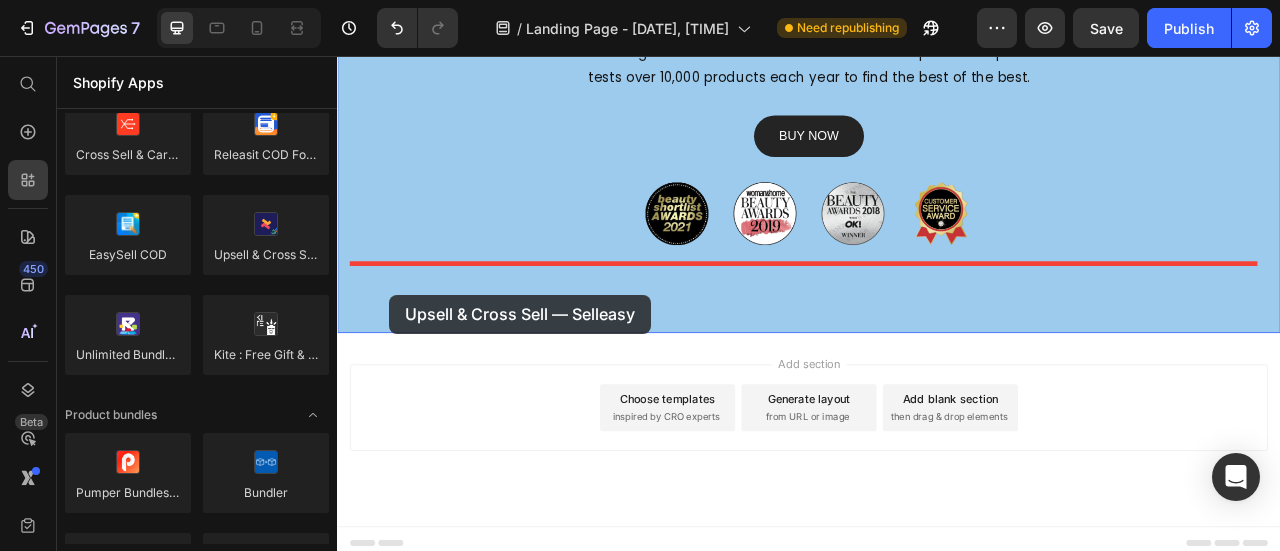 drag, startPoint x: 607, startPoint y: 308, endPoint x: 404, endPoint y: 360, distance: 209.55429 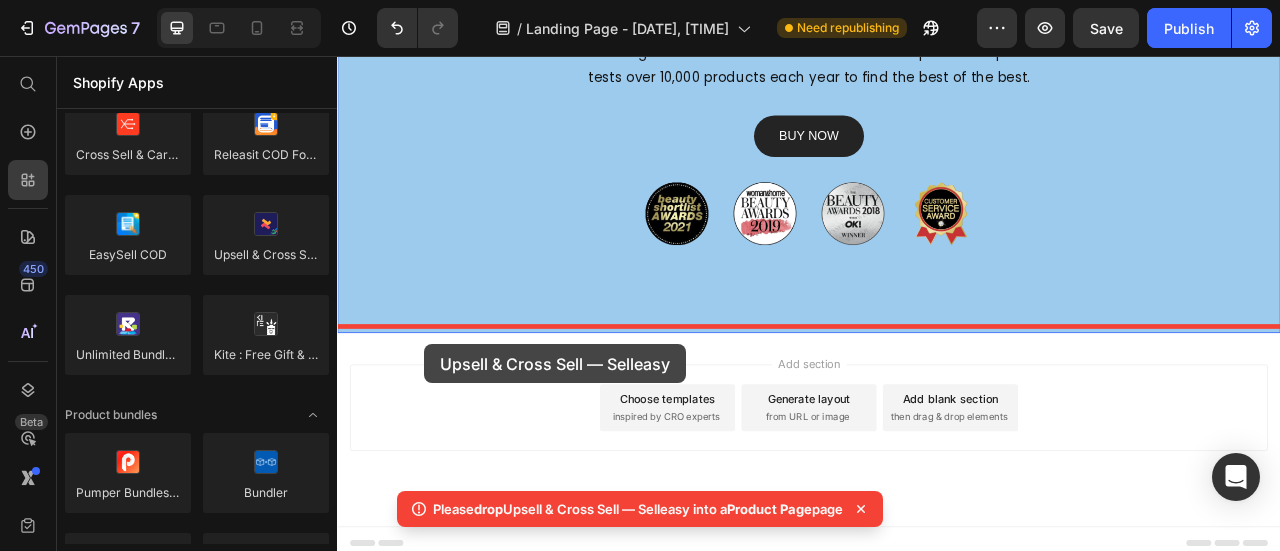 drag, startPoint x: 610, startPoint y: 311, endPoint x: 446, endPoint y: 424, distance: 199.16074 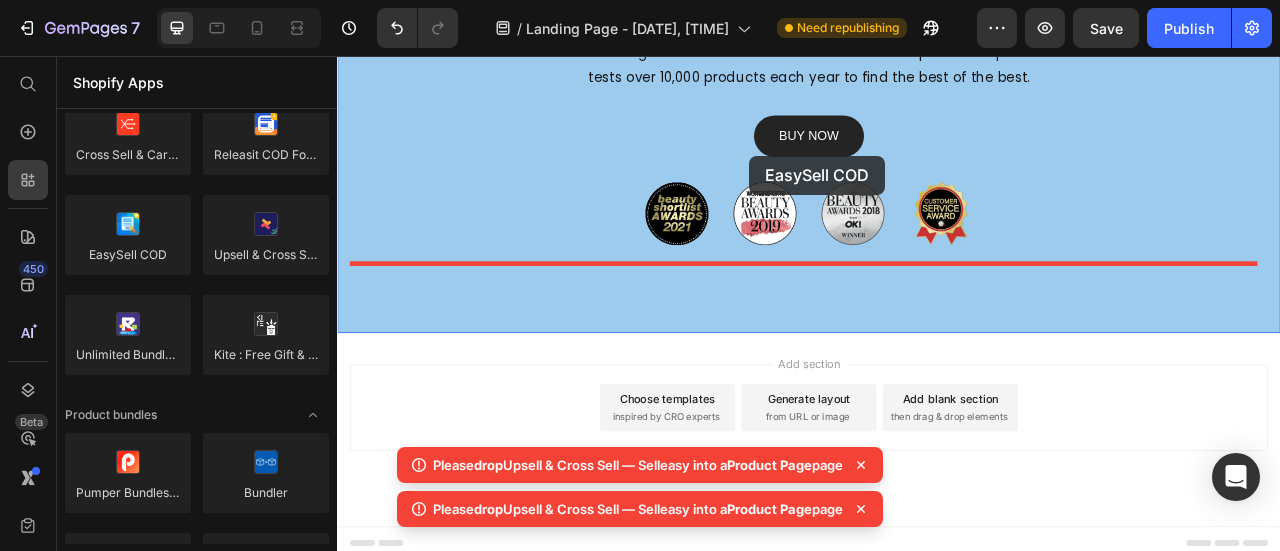 drag, startPoint x: 478, startPoint y: 313, endPoint x: 483, endPoint y: 380, distance: 67.18631 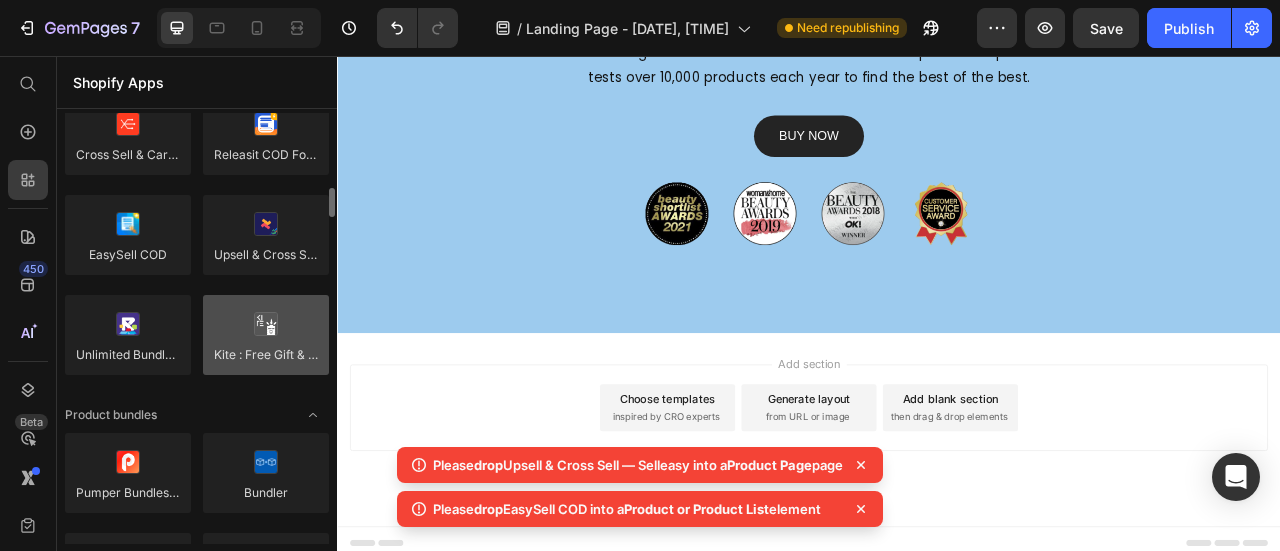 scroll, scrollTop: 1500, scrollLeft: 0, axis: vertical 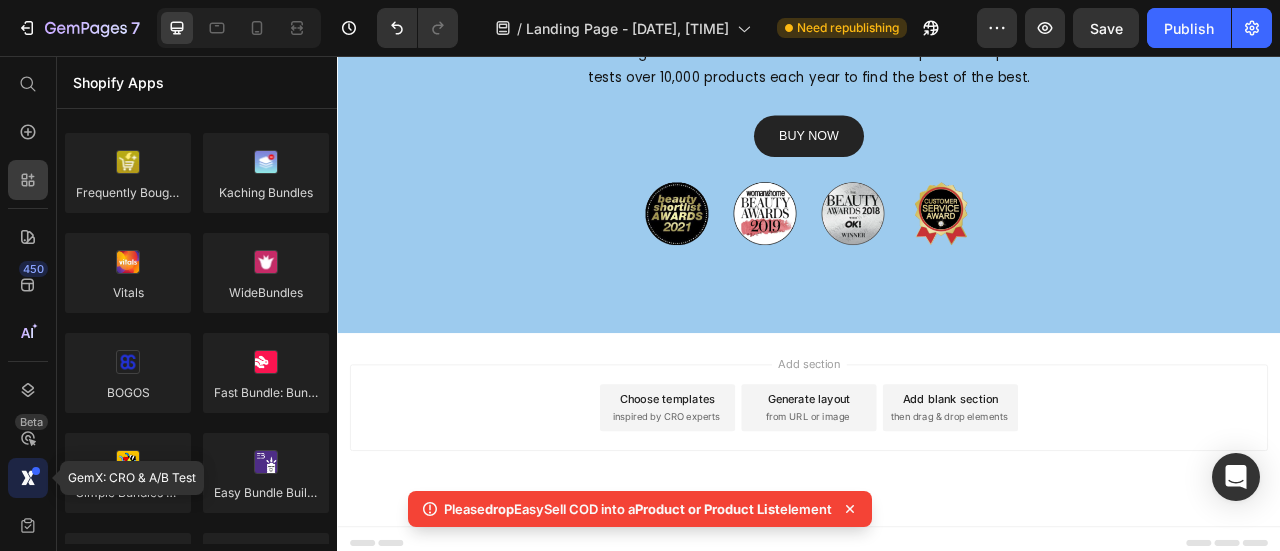 click 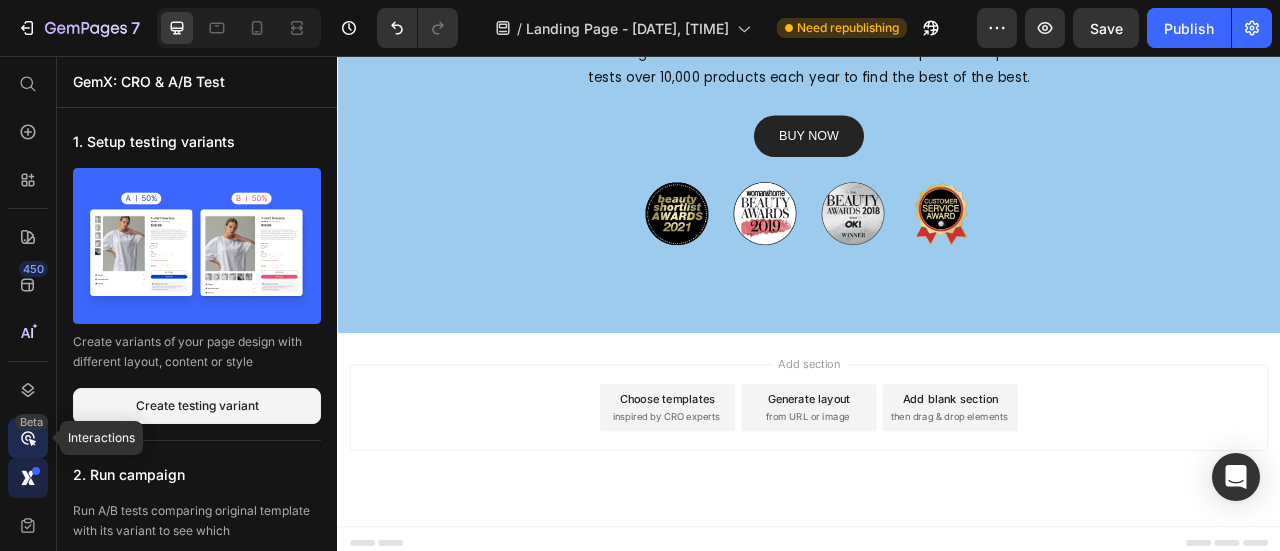 click on "Beta" at bounding box center (31, 422) 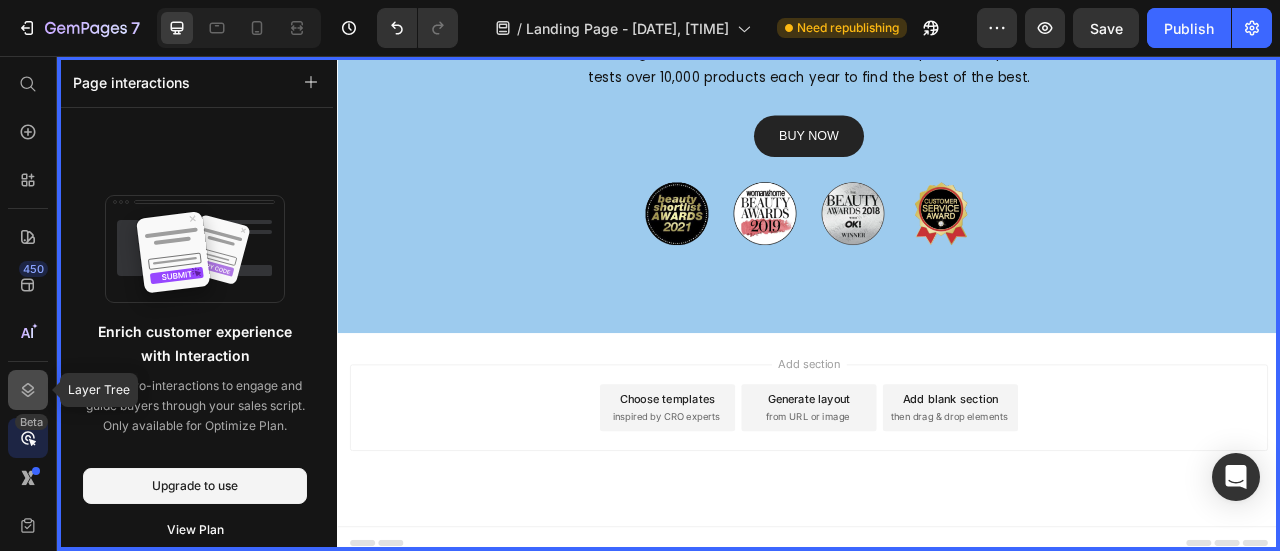 click 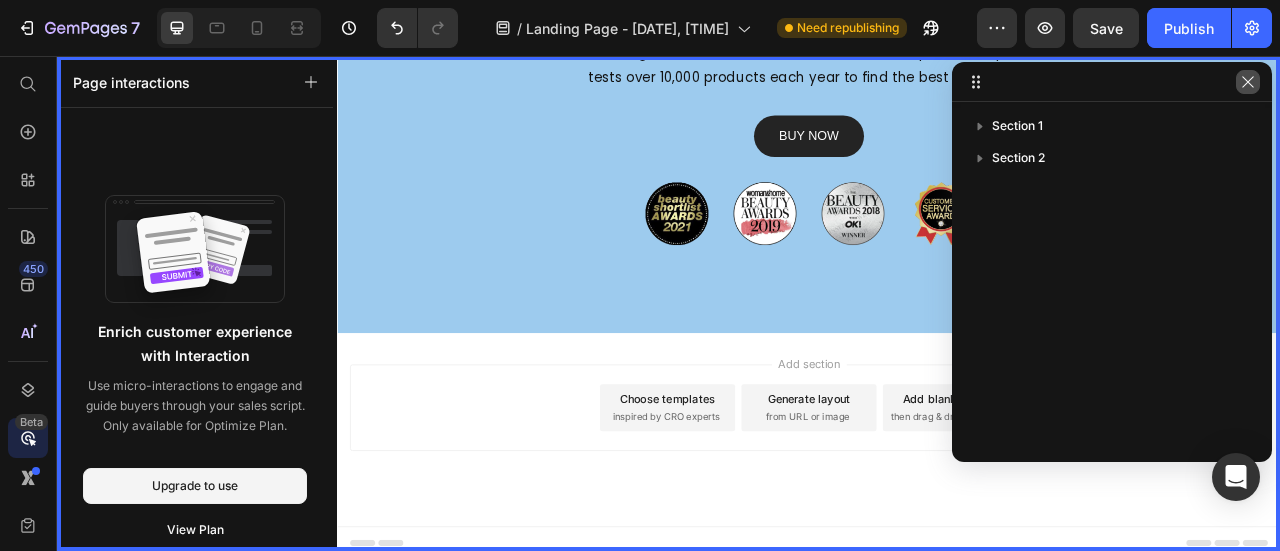 click 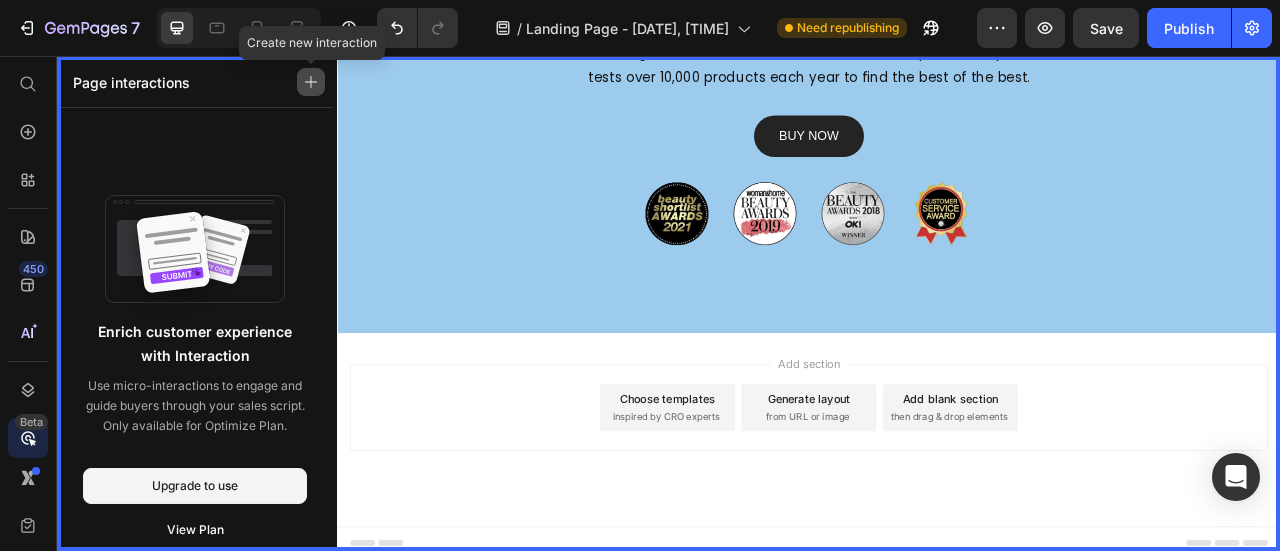 click 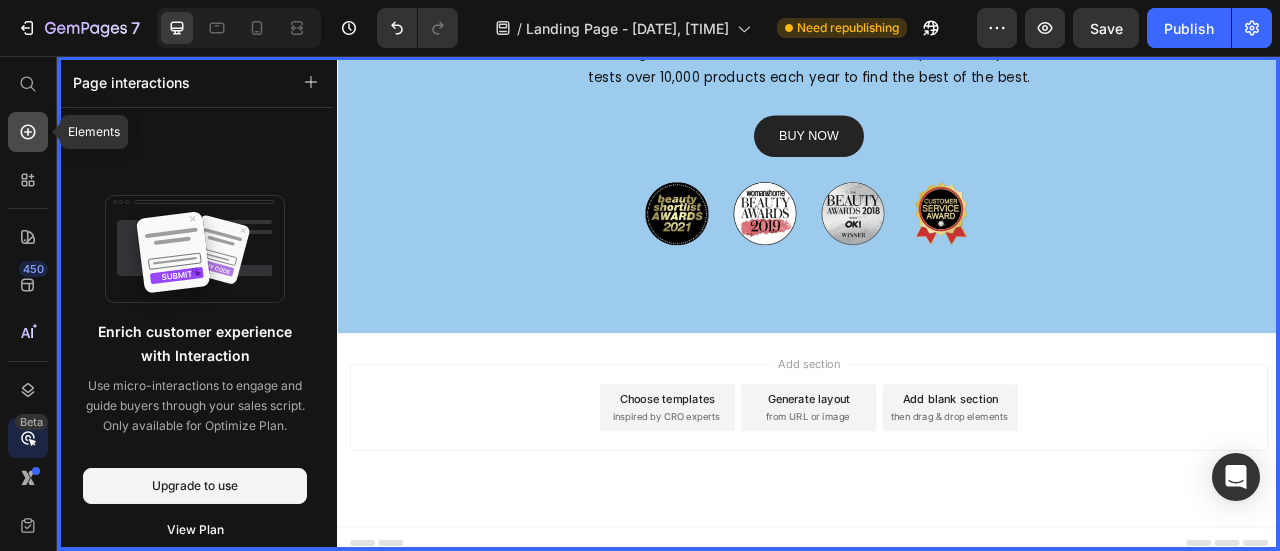 click 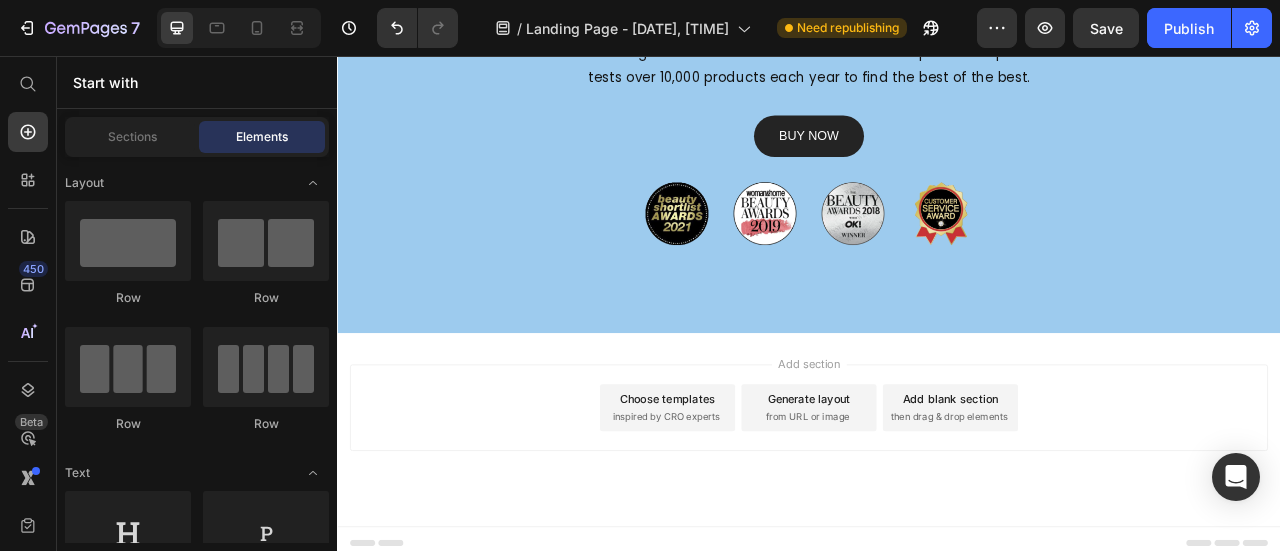 scroll, scrollTop: 1500, scrollLeft: 0, axis: vertical 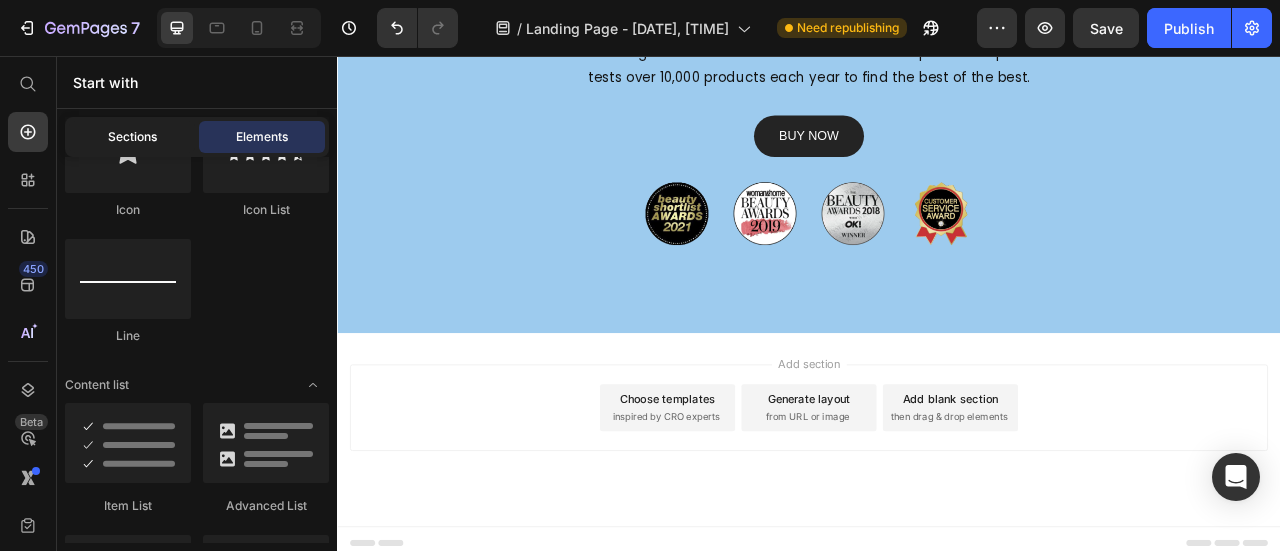 click on "Sections" at bounding box center [132, 137] 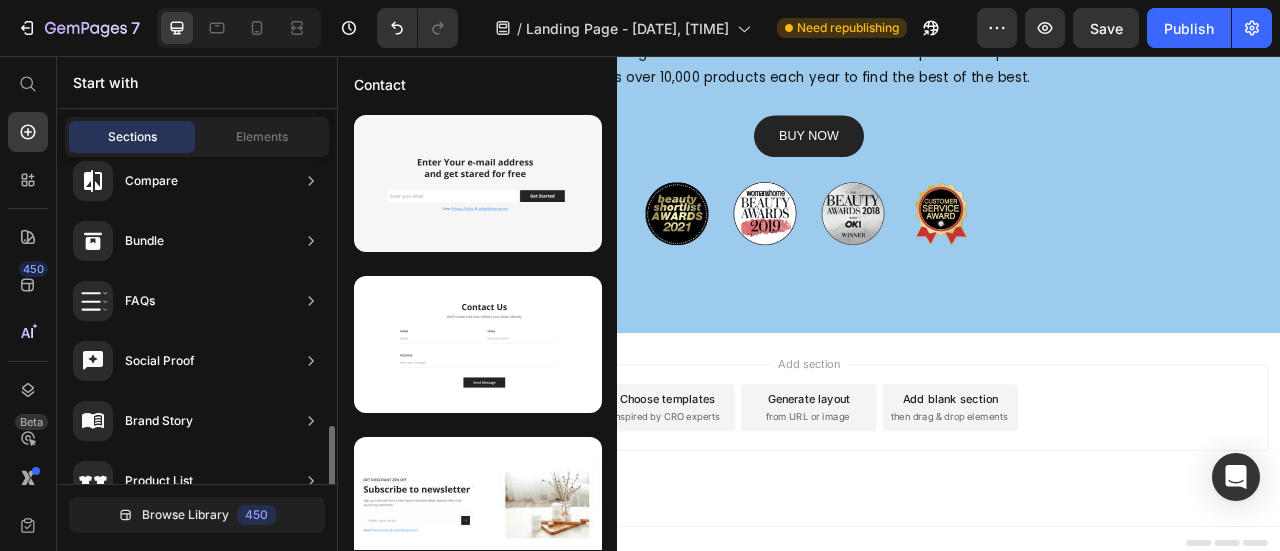 scroll, scrollTop: 600, scrollLeft: 0, axis: vertical 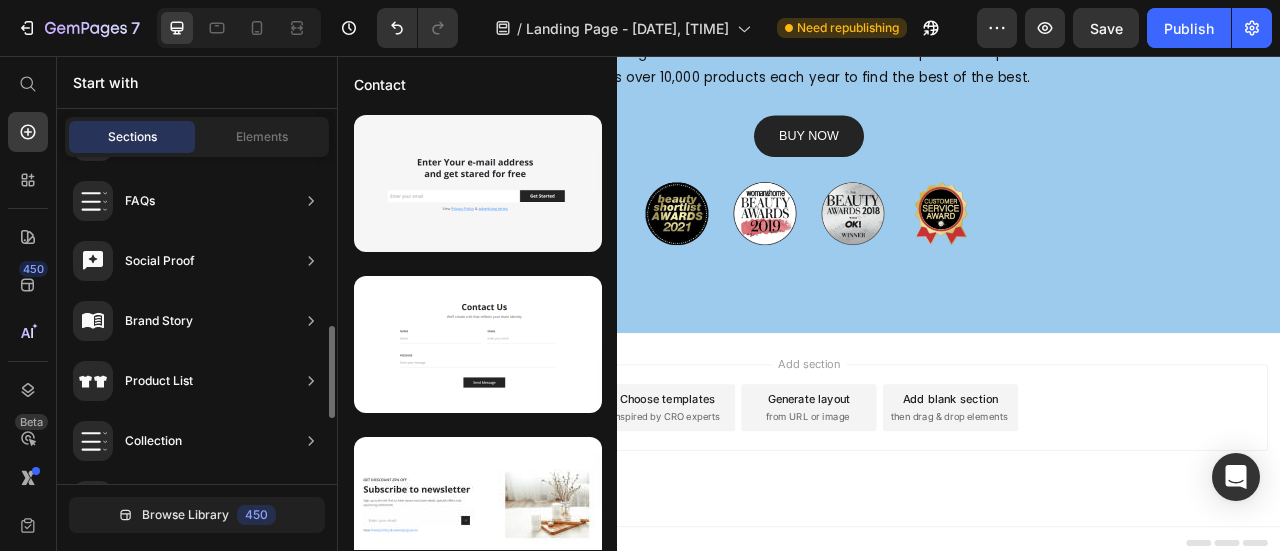 click on "Product List" 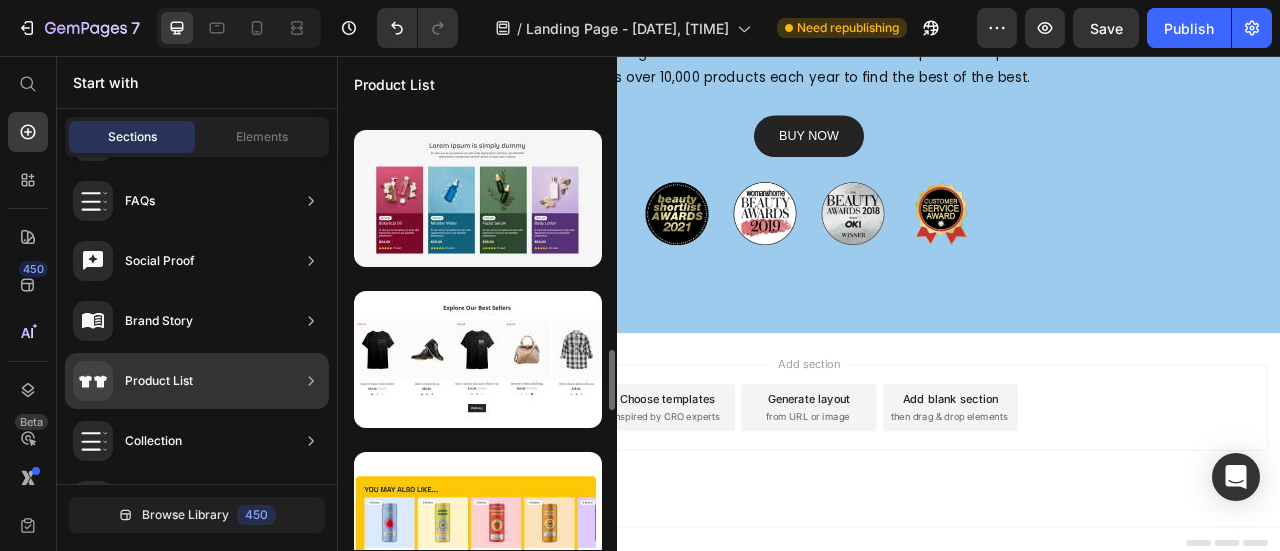scroll, scrollTop: 1956, scrollLeft: 0, axis: vertical 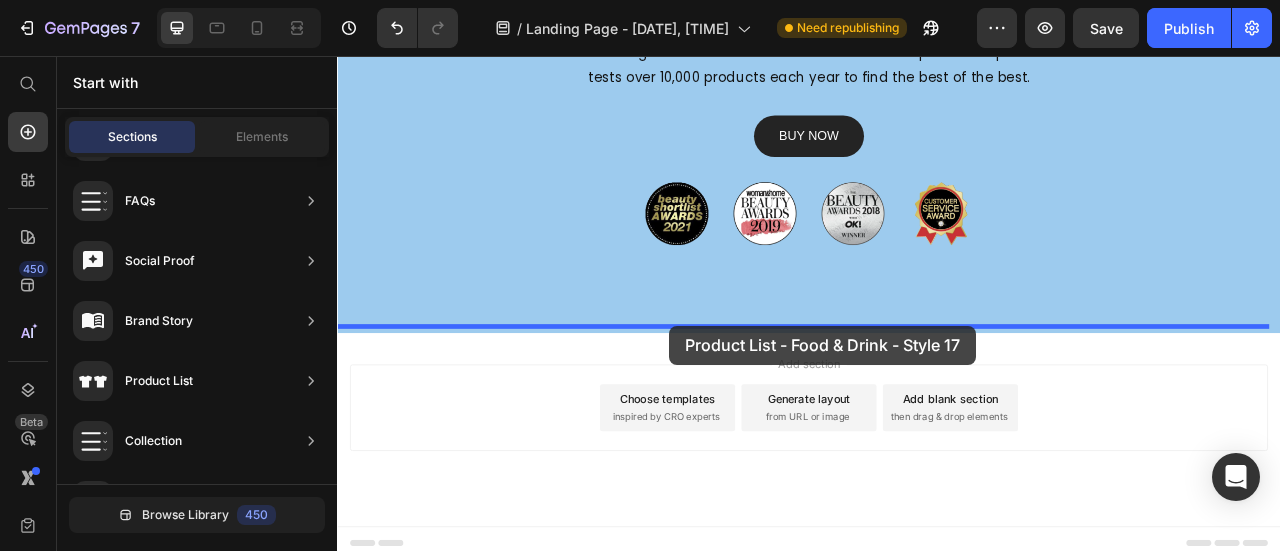 drag, startPoint x: 790, startPoint y: 381, endPoint x: 776, endPoint y: 403, distance: 26.076809 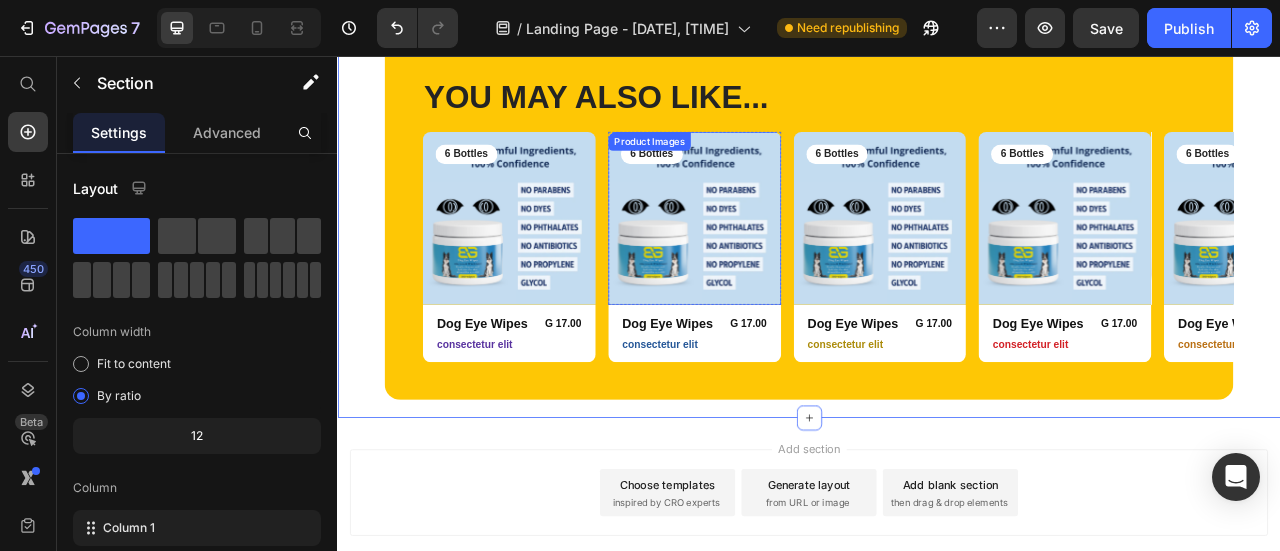 scroll, scrollTop: 937, scrollLeft: 0, axis: vertical 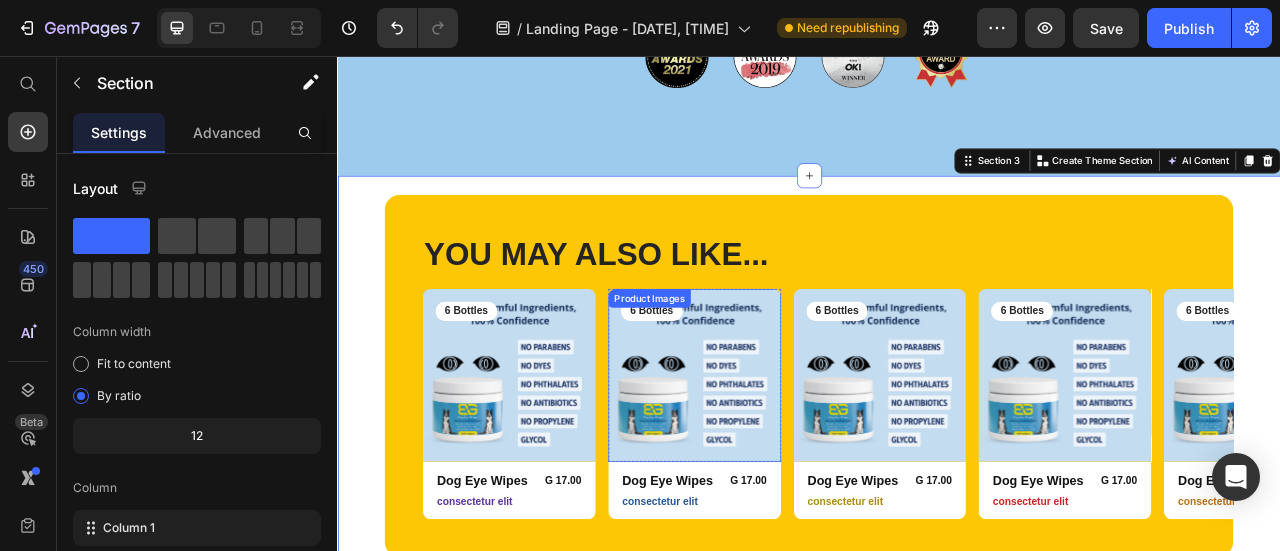 click at bounding box center [791, 462] 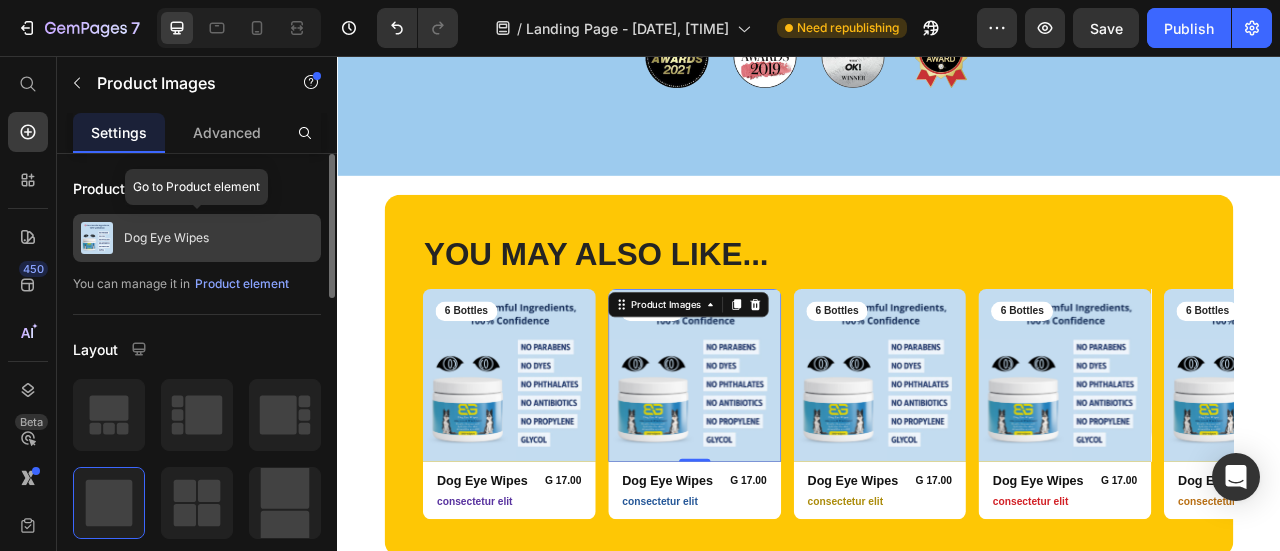 click on "Dog Eye Wipes" at bounding box center (197, 238) 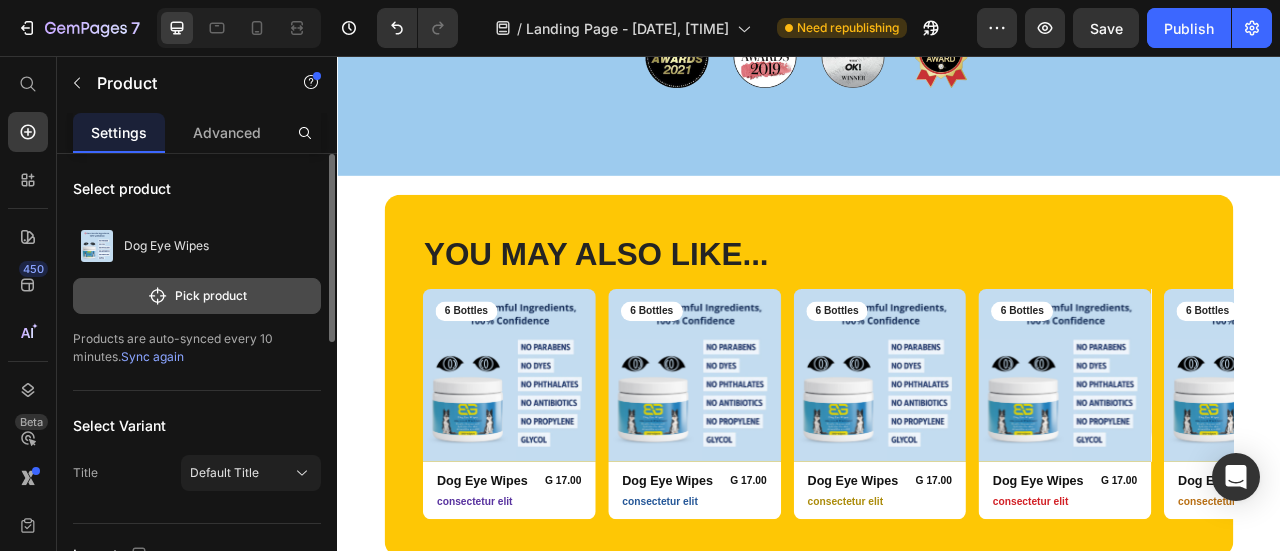 click on "Pick product" at bounding box center (197, 296) 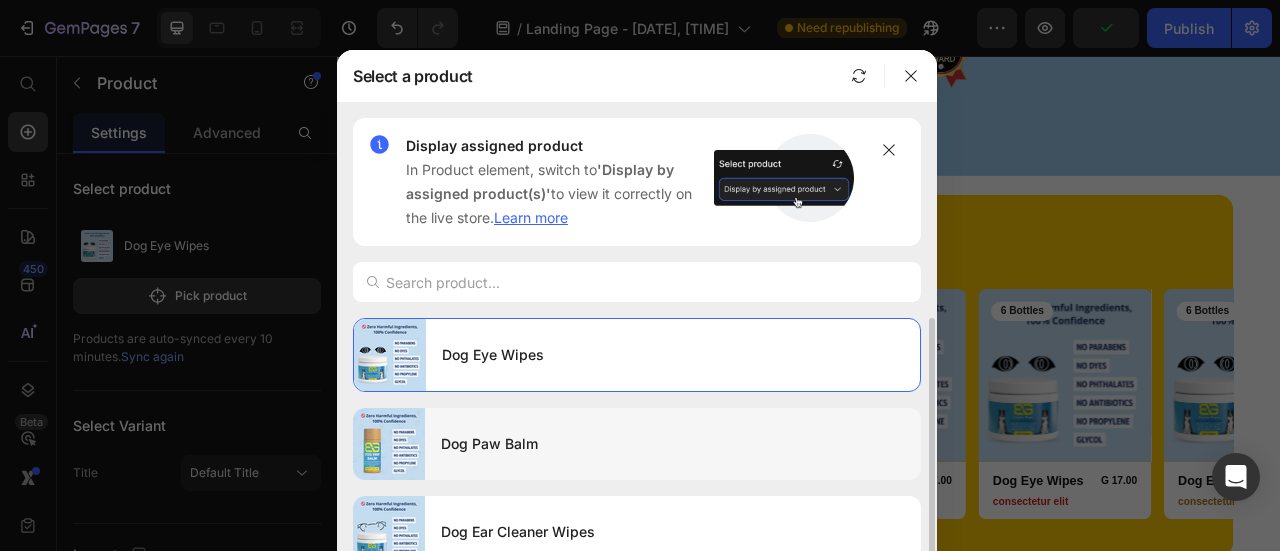 click on "Dog Paw Balm" at bounding box center (673, 444) 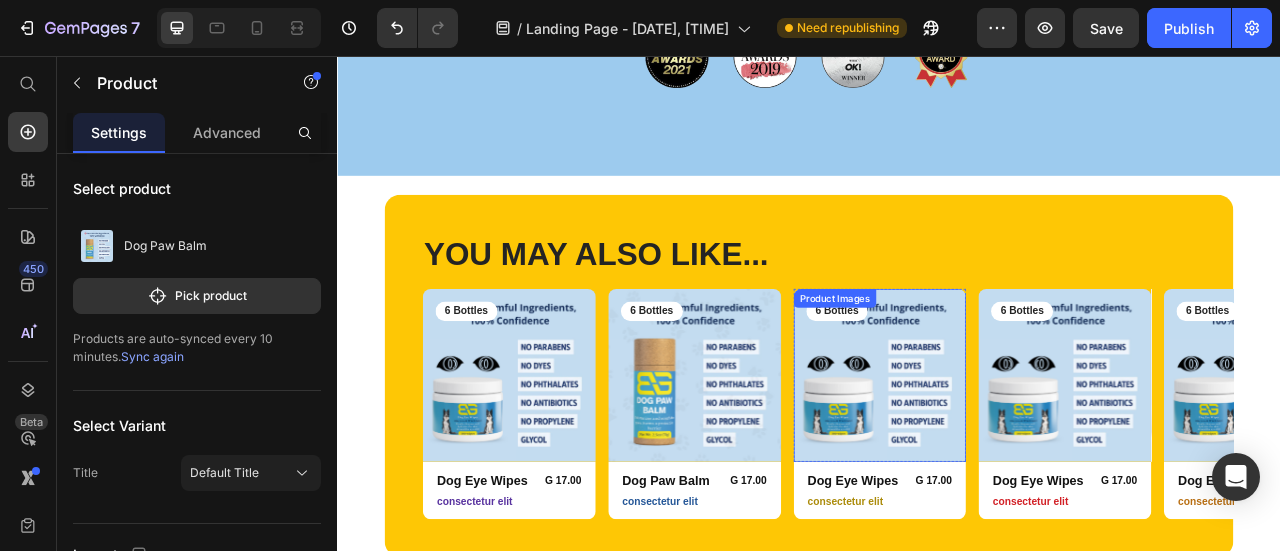 click at bounding box center (1027, 462) 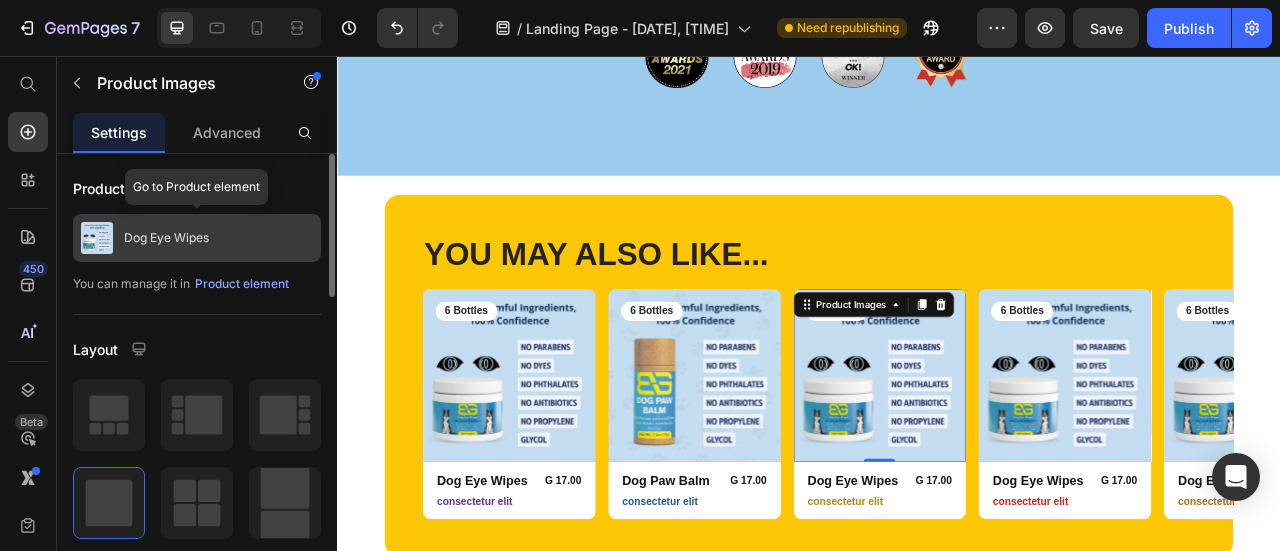click on "Dog Eye Wipes" at bounding box center [166, 238] 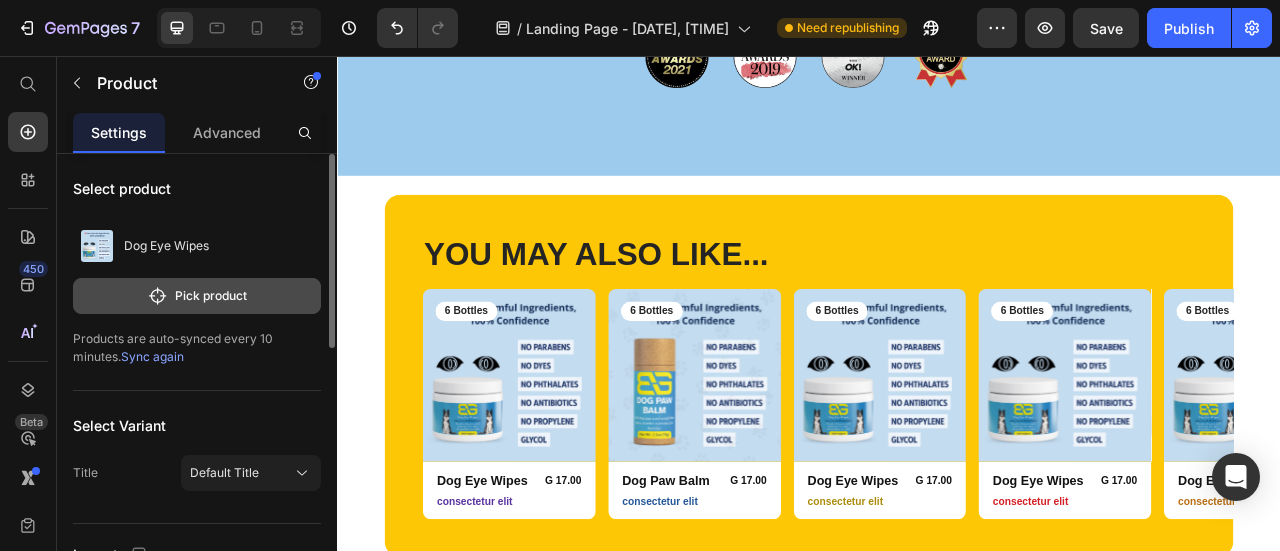 click on "Pick product" at bounding box center (197, 296) 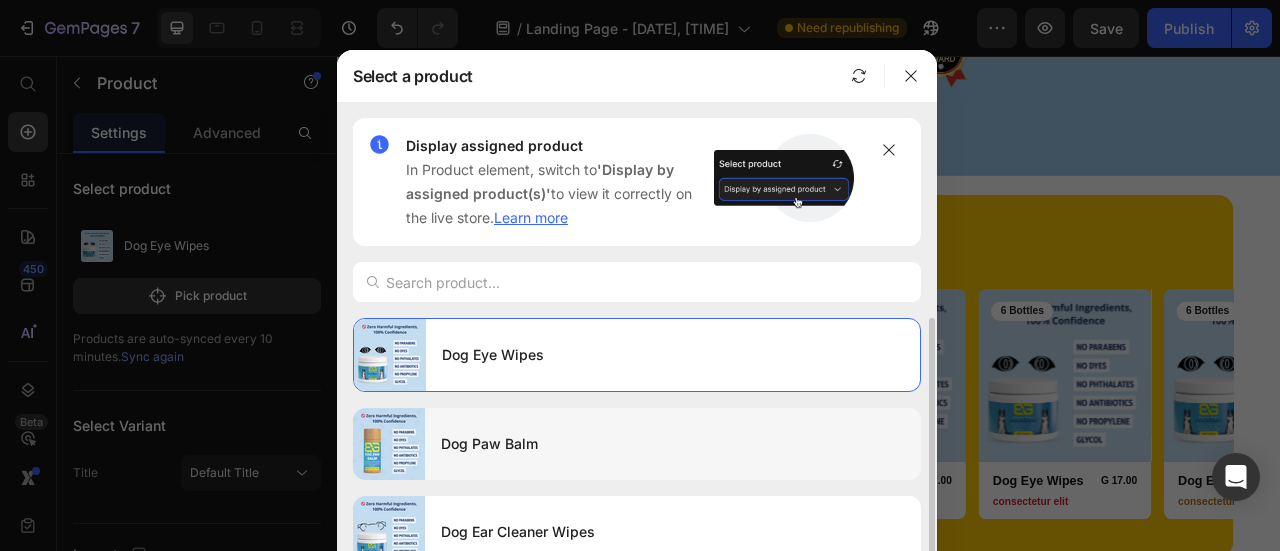 scroll, scrollTop: 45, scrollLeft: 0, axis: vertical 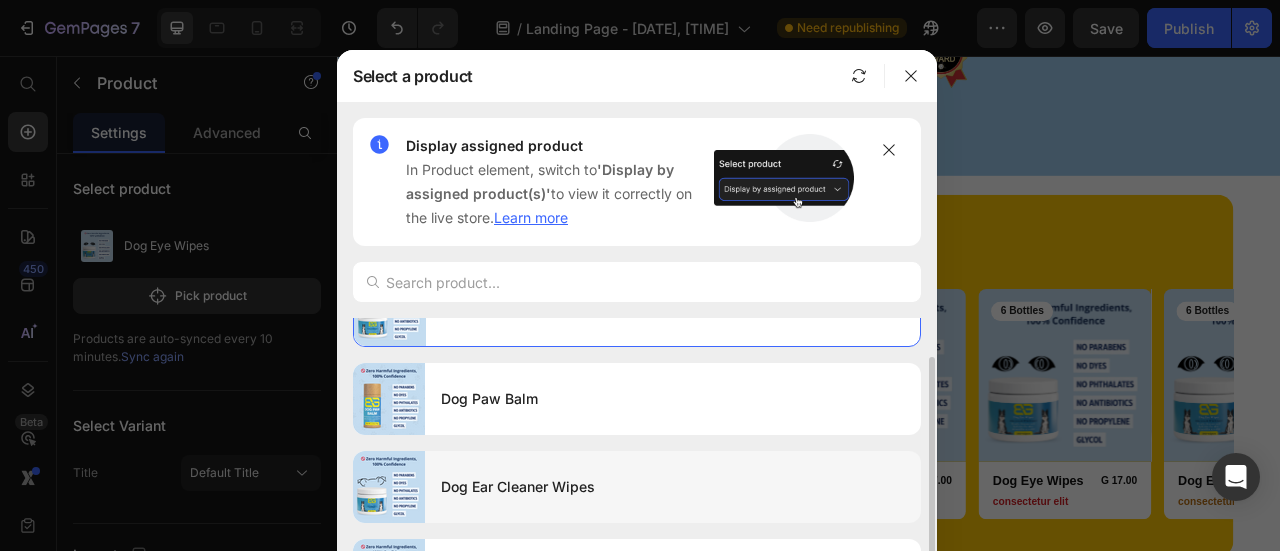 click on "Dog Ear Cleaner Wipes" at bounding box center [673, 487] 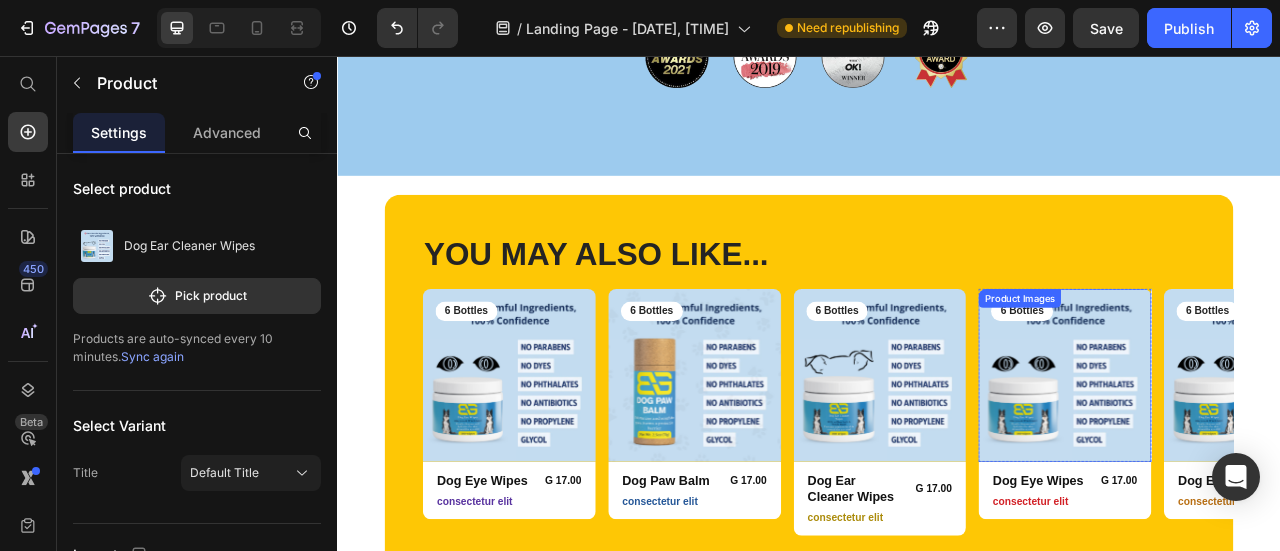 click at bounding box center (1262, 462) 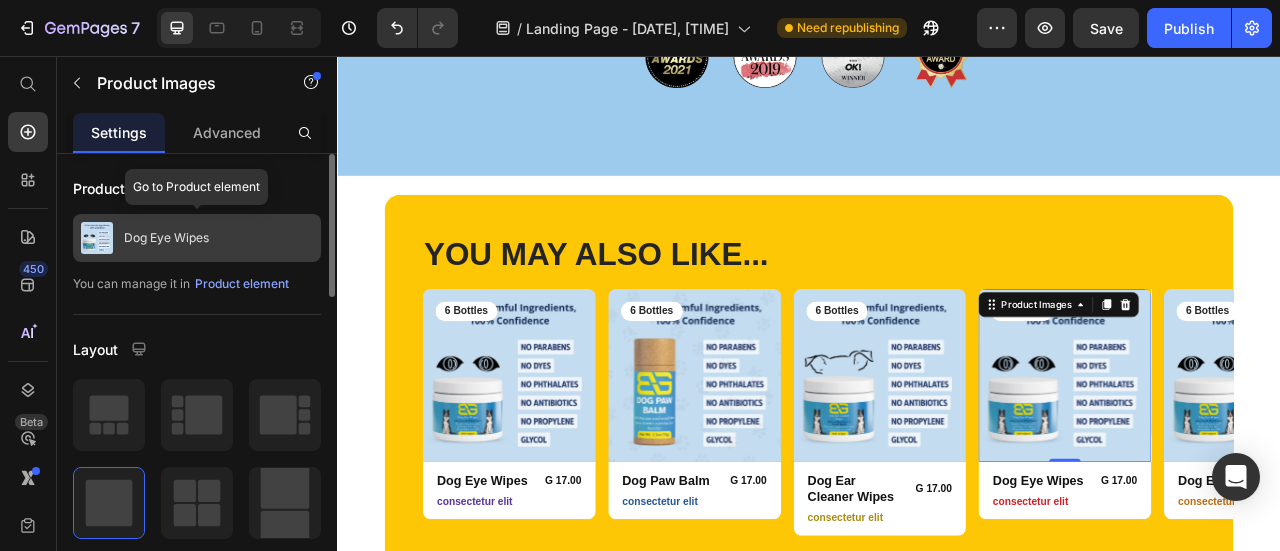 click on "Dog Eye Wipes" at bounding box center (197, 238) 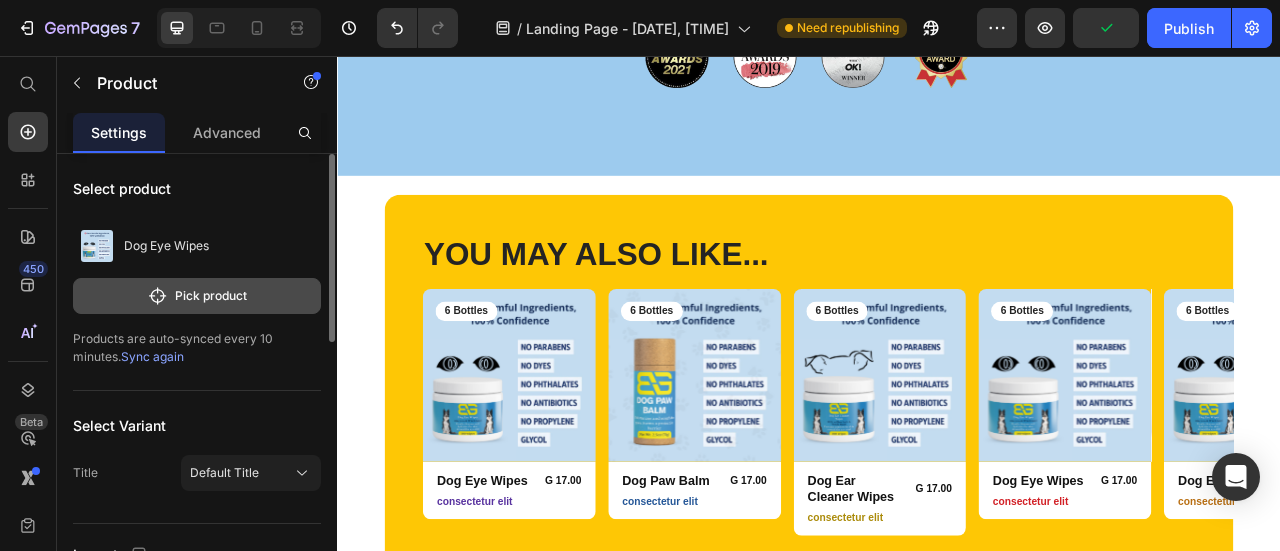 click on "Pick product" 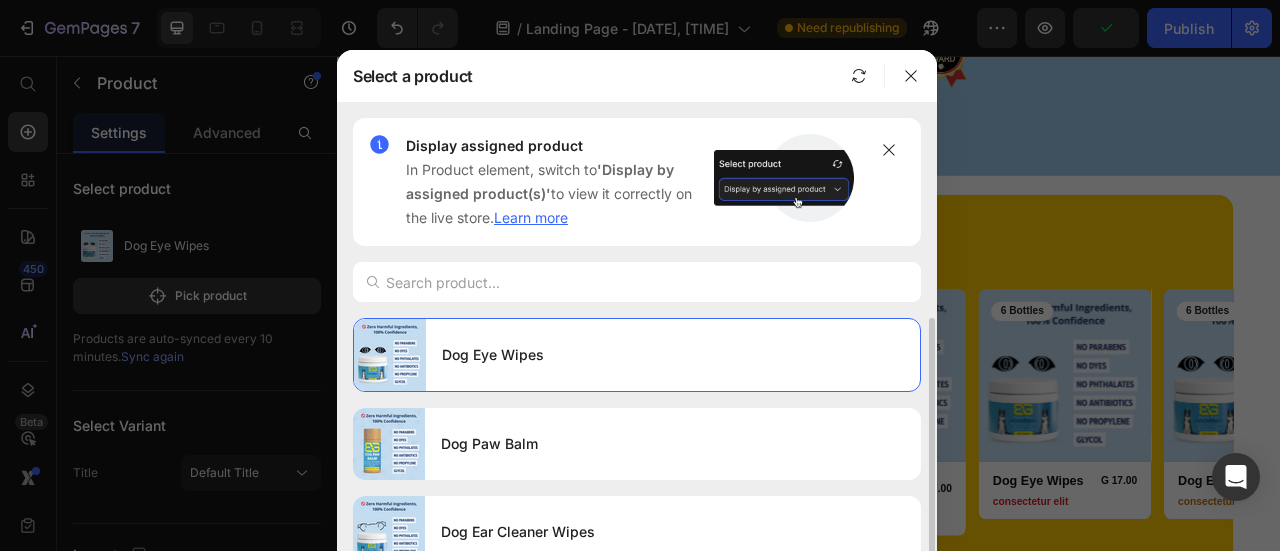 scroll, scrollTop: 45, scrollLeft: 0, axis: vertical 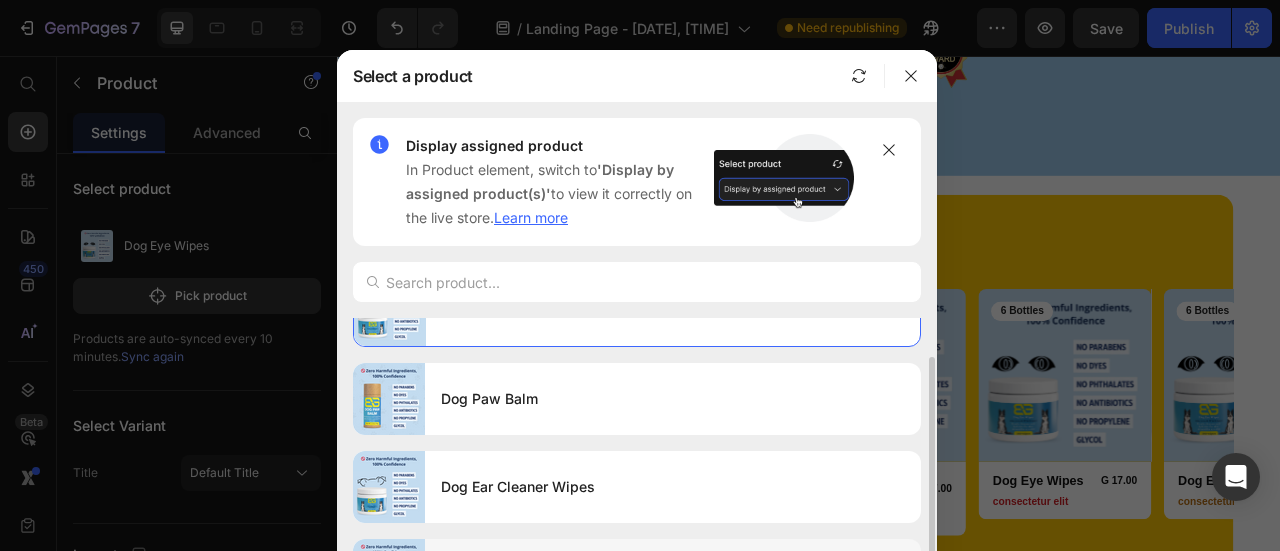 click on "Dog Dental Wipes" 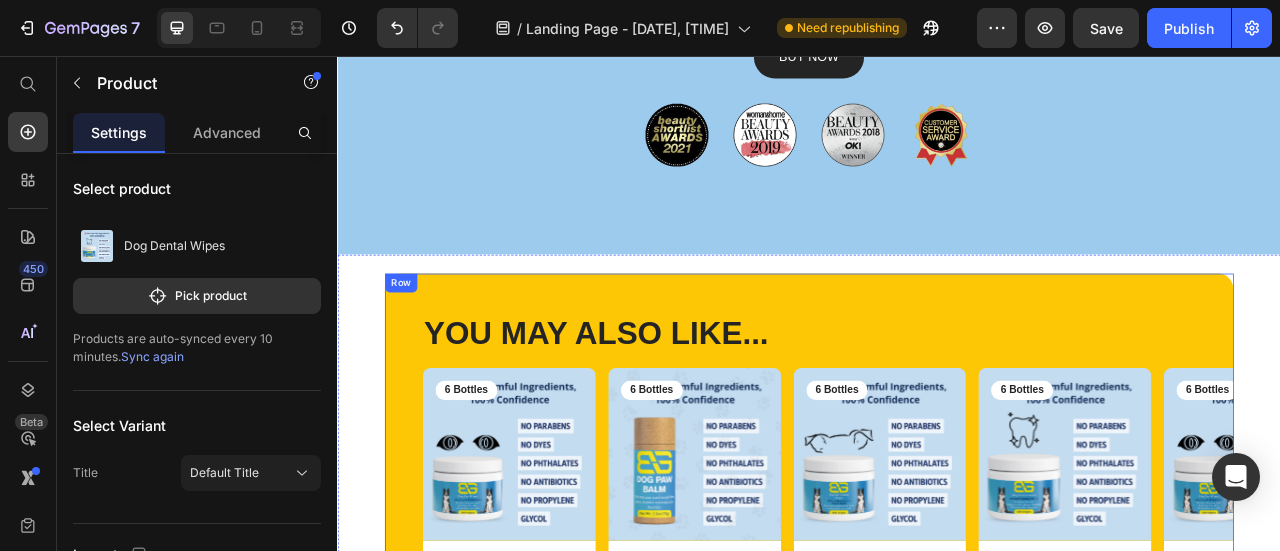 scroll, scrollTop: 937, scrollLeft: 0, axis: vertical 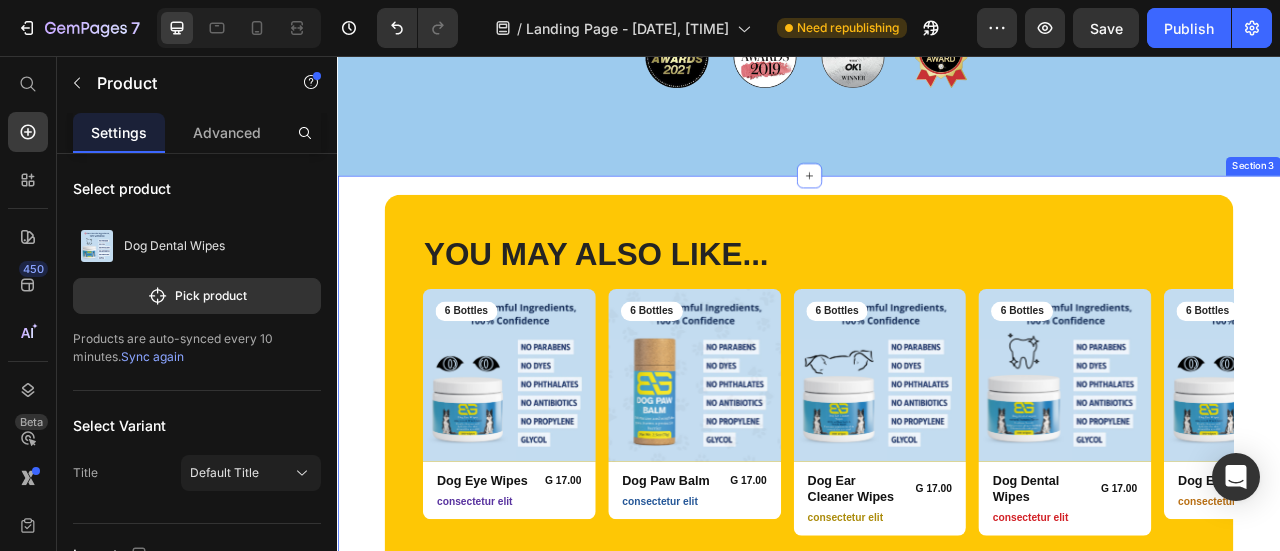click on "YOU MAY ALSO LIKE... Heading Row Product Images 6 Bottles Text Block Row Dog Eye Wipes Product Title G 17.00 Product Price Row consectetur elit Text Block Row Product Product Images 6 Bottles Text Block Row Dog Paw Balm Product Title G 17.00 Product Price Row consectetur elit Text Block Row Product Product Images 6 Bottles Text Block Row Dog Ear Cleaner Wipes Product Title G 17.00 Product Price Row consectetur elit Text Block Row Product Product Images 6 Bottles Text Block Row Dog Dental Wipes Product Title G 17.00 Product Price Row consectetur elit Text Block Row Product Product Images 6 Bottles Text Block Row Dog Eye Wipes Product Title G 17.00 Product Price Row consectetur elit Text Block Row Product Carousel Row Section 3" at bounding box center [937, 472] 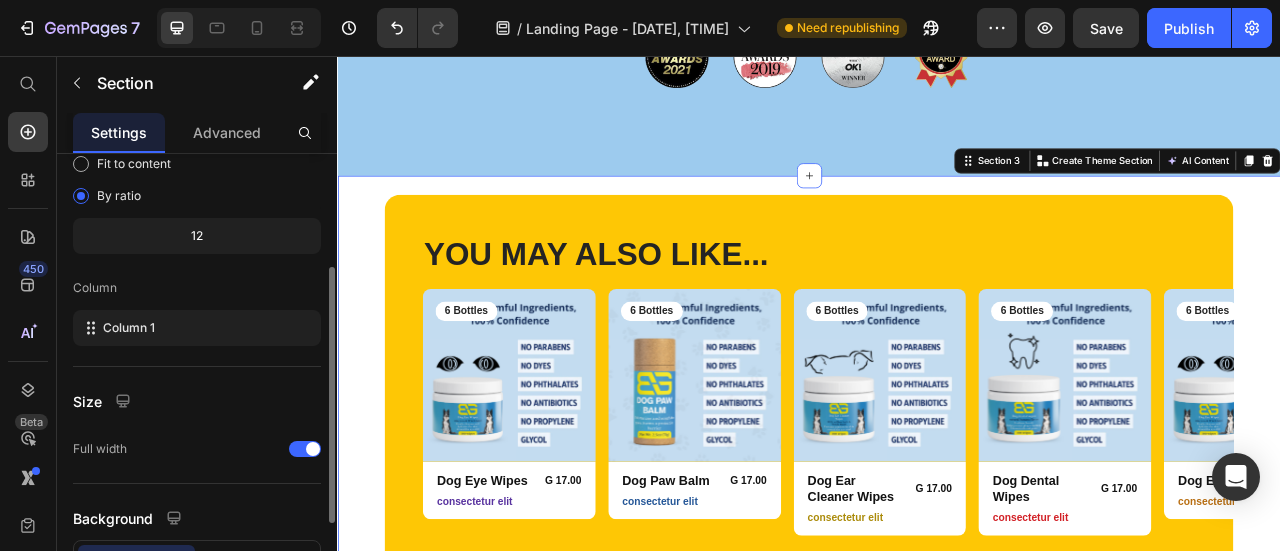 scroll, scrollTop: 352, scrollLeft: 0, axis: vertical 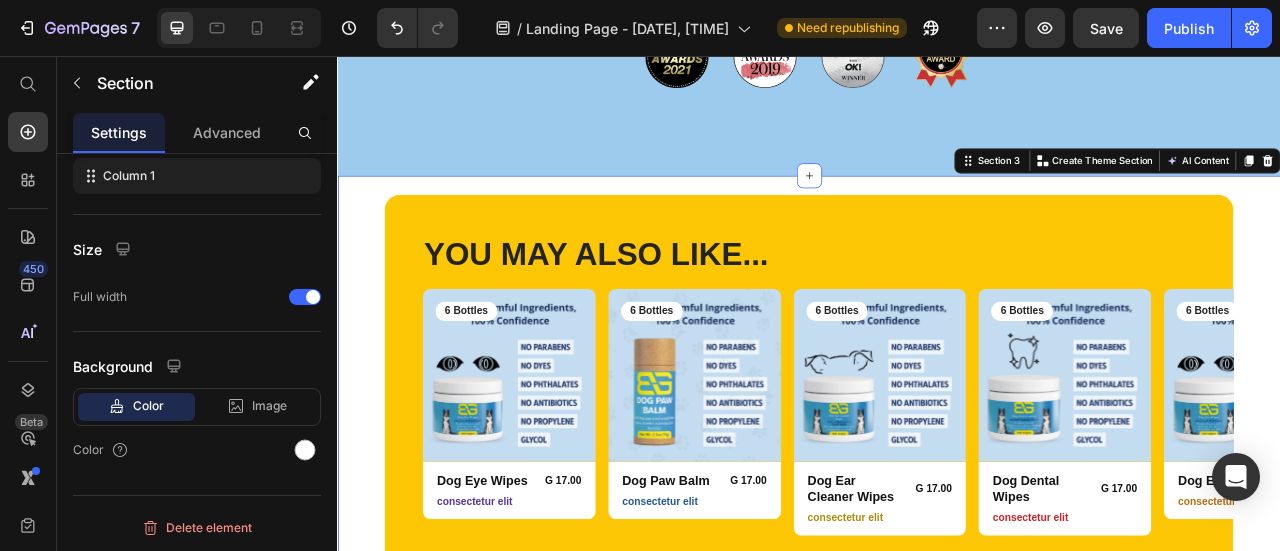 click on "YOU MAY ALSO LIKE... Heading Row Product Images 6 Bottles Text Block Row Dog Eye Wipes Product Title G 17.00 Product Price Row consectetur elit Text Block Row Product Product Images 6 Bottles Text Block Row Dog Paw Balm Product Title G 17.00 Product Price Row consectetur elit Text Block Row Product Product Images 6 Bottles Text Block Row Dog Ear Cleaner Wipes Product Title G 17.00 Product Price Row consectetur elit Text Block Row Product Product Images 6 Bottles Text Block Row Dog Dental Wipes Product Title G 17.00 Product Price Row consectetur elit Text Block Row Product Product Images 6 Bottles Text Block Row Dog Eye Wipes Product Title G 17.00 Product Price Row consectetur elit Text Block Row Product Carousel Row Section 3   You can create reusable sections Create Theme Section AI Content Write with GemAI What would you like to describe here? Tone and Voice Persuasive Product Dog Eye Wipes Show more Generate" at bounding box center [937, 472] 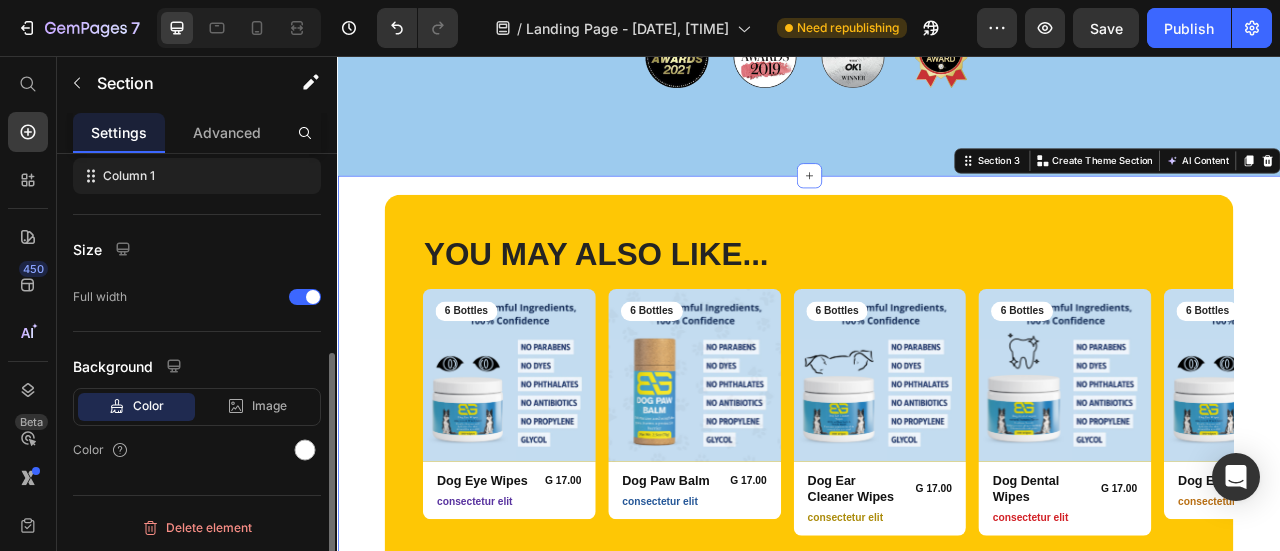 scroll, scrollTop: 352, scrollLeft: 0, axis: vertical 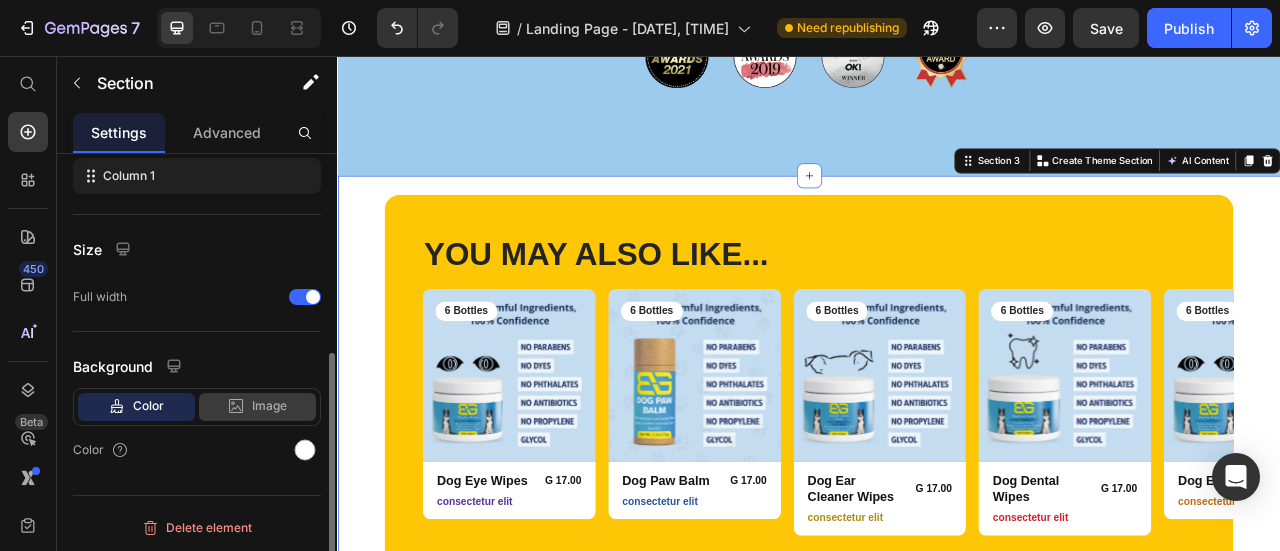click on "Image" 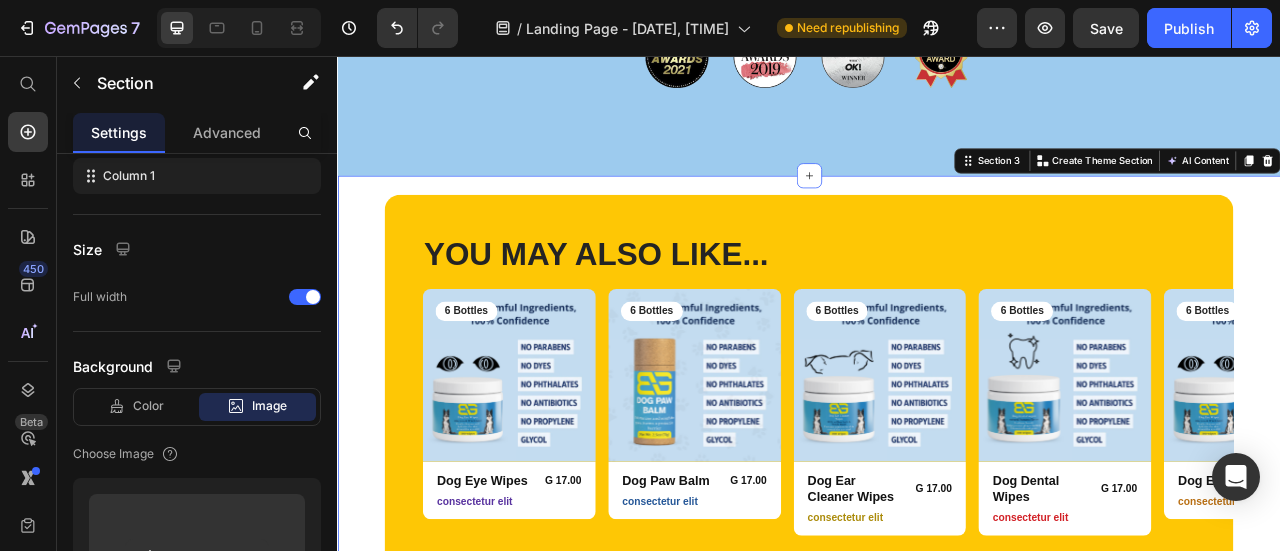 scroll, scrollTop: 552, scrollLeft: 0, axis: vertical 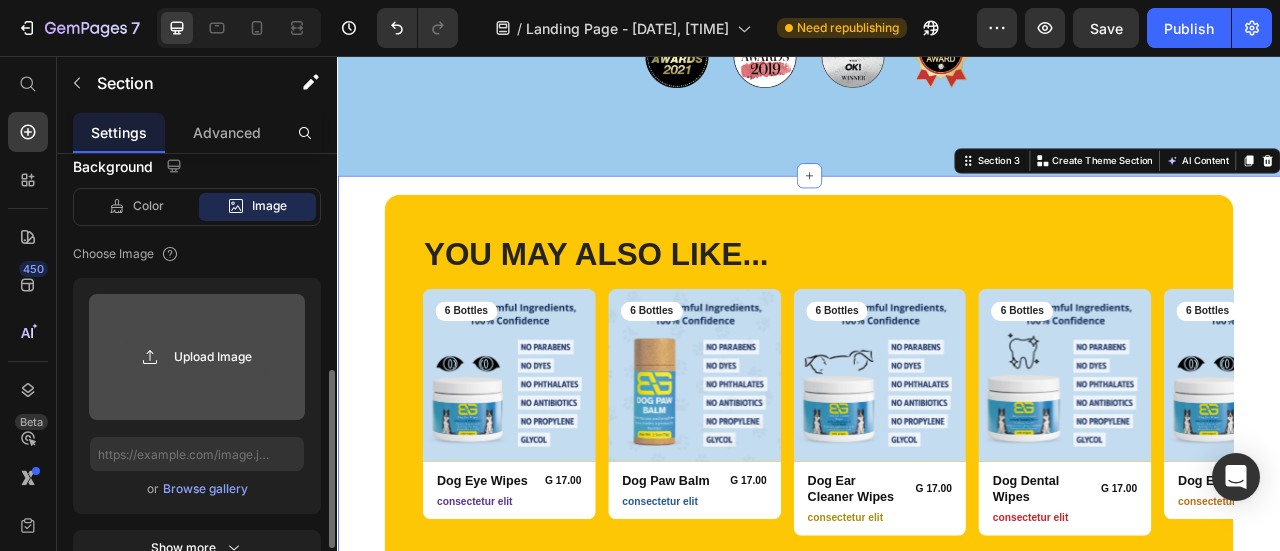 click 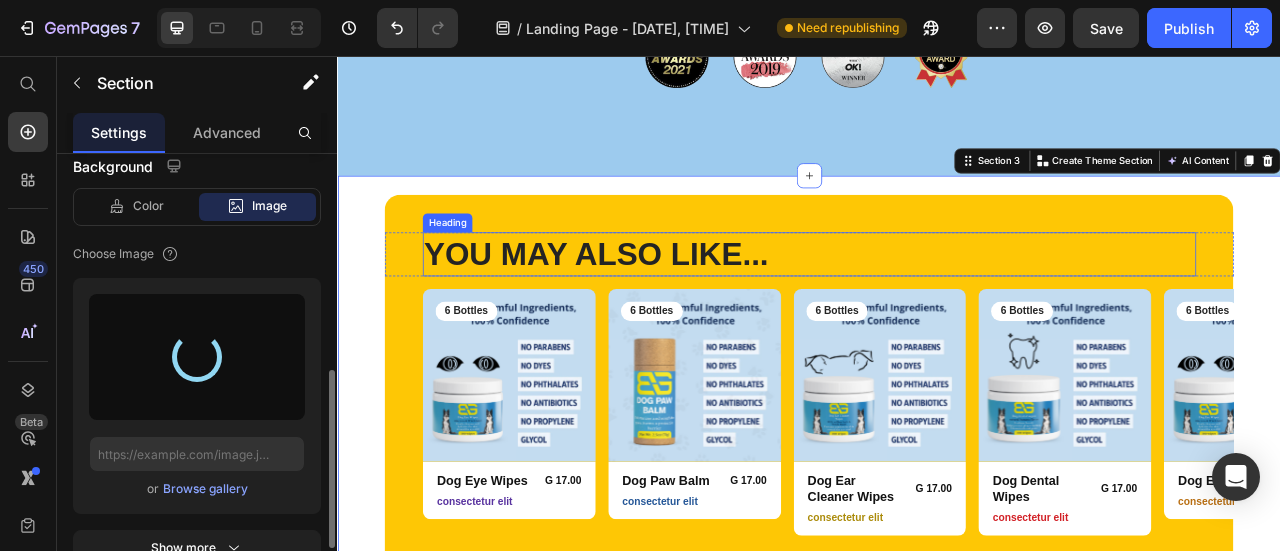 type on "https://cdn.shopify.com/s/files/1/0654/9199/2782/files/gempages_574589182991664240-4fbc6dc1-3c61-4b01-8716-82c8c1113658.png" 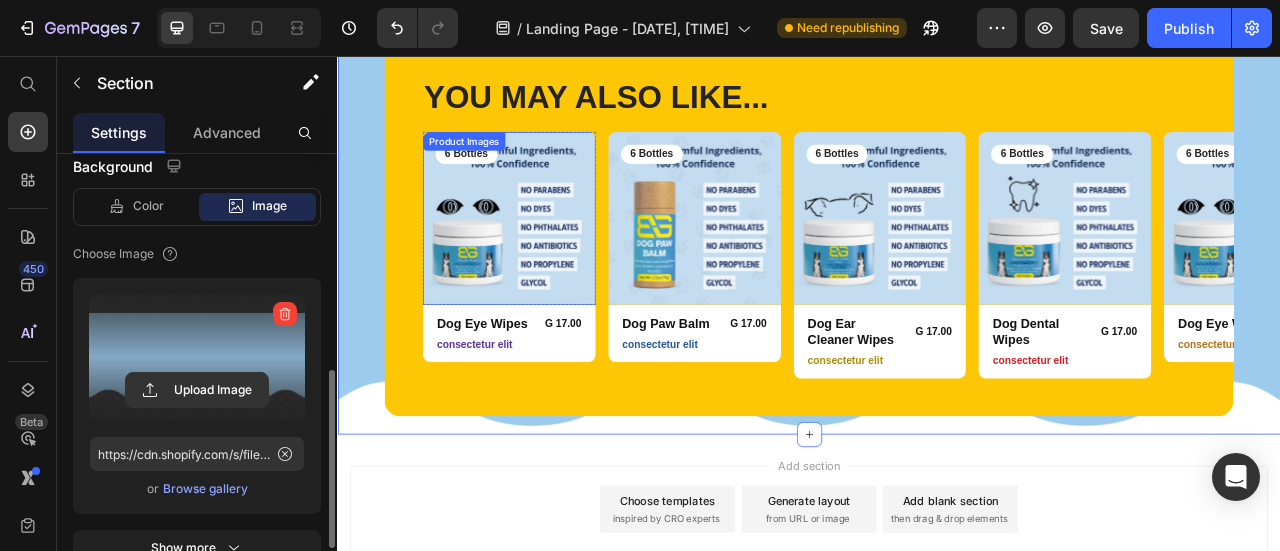 scroll, scrollTop: 1037, scrollLeft: 0, axis: vertical 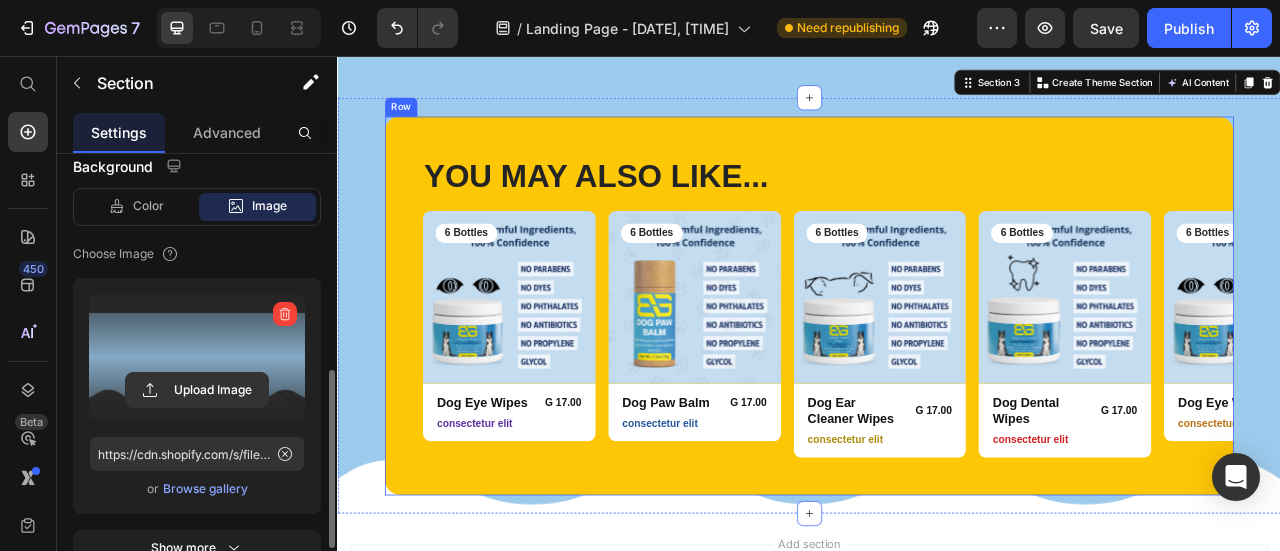 click on "YOU MAY ALSO LIKE... Heading Row Product Images 6 Bottles Text Block Row Dog Eye Wipes Product Title G 17.00 Product Price Row consectetur elit Text Block Row Product Product Images 6 Bottles Text Block Row Dog Paw Balm Product Title G 17.00 Product Price Row consectetur elit Text Block Row Product Product Images 6 Bottles Text Block Row Dog Ear Cleaner Wipes Product Title G 17.00 Product Price Row consectetur elit Text Block Row Product Product Images 6 Bottles Text Block Row Dog Dental Wipes Product Title G 17.00 Product Price Row consectetur elit Text Block Row Product Product Images 6 Bottles Text Block Row Dog Eye Wipes Product Title G 17.00 Product Price Row consectetur elit Text Block Row Product Carousel Row" at bounding box center [937, 373] 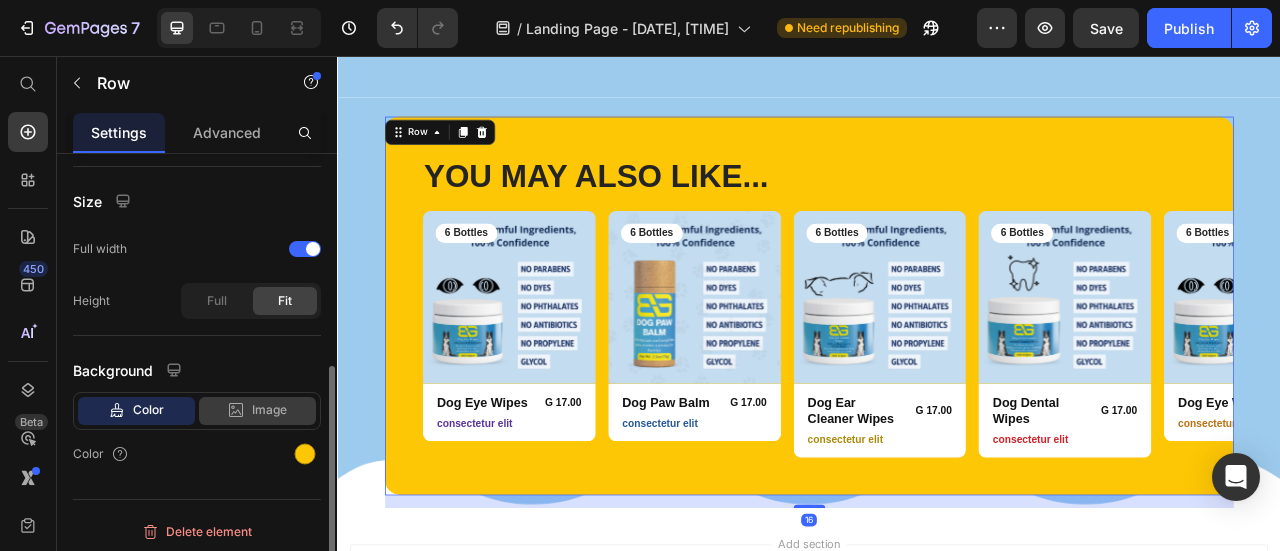 scroll, scrollTop: 404, scrollLeft: 0, axis: vertical 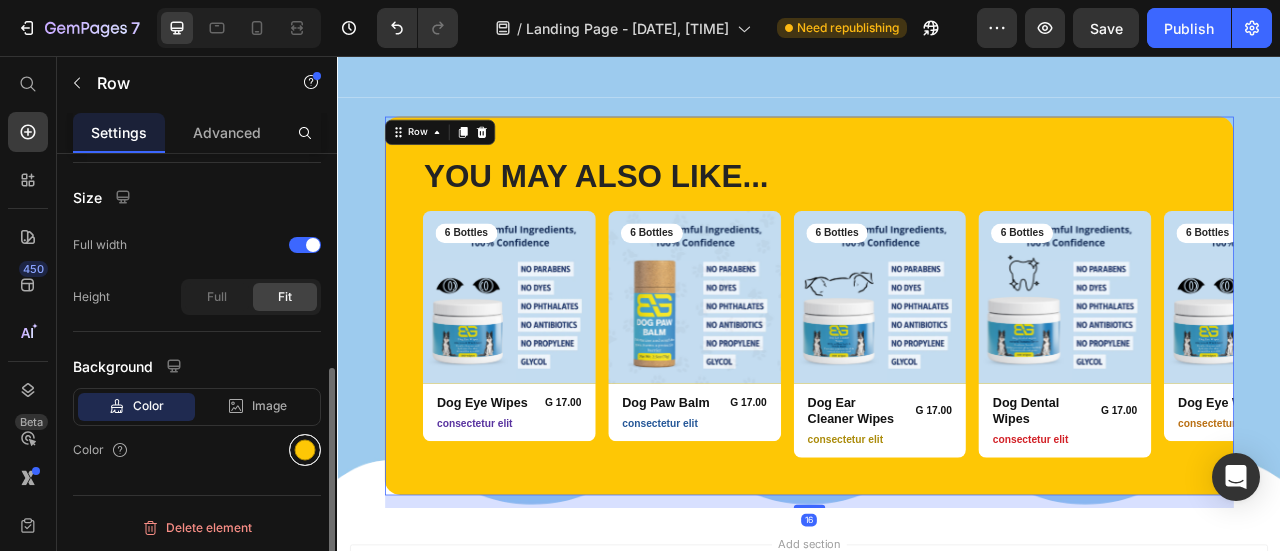 click at bounding box center [305, 450] 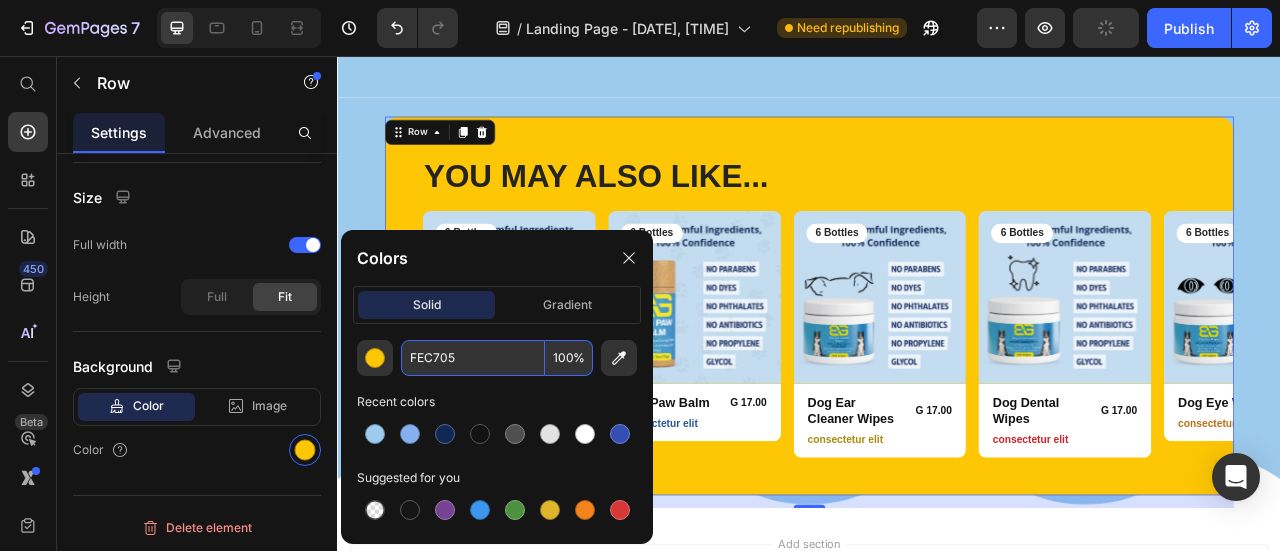 click on "100" at bounding box center [569, 358] 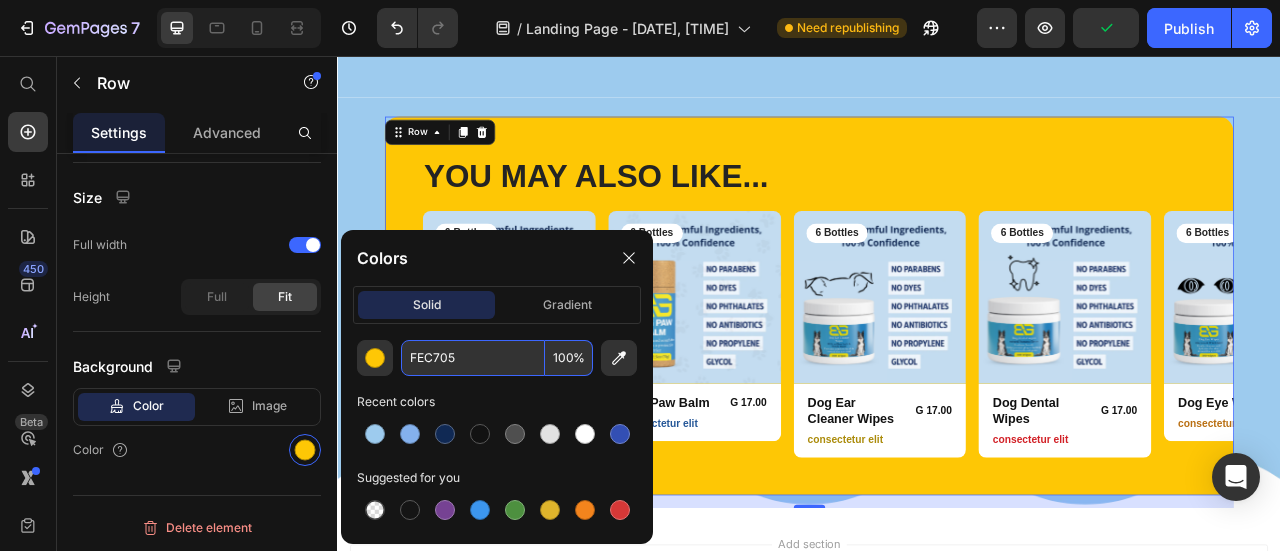 type on "0" 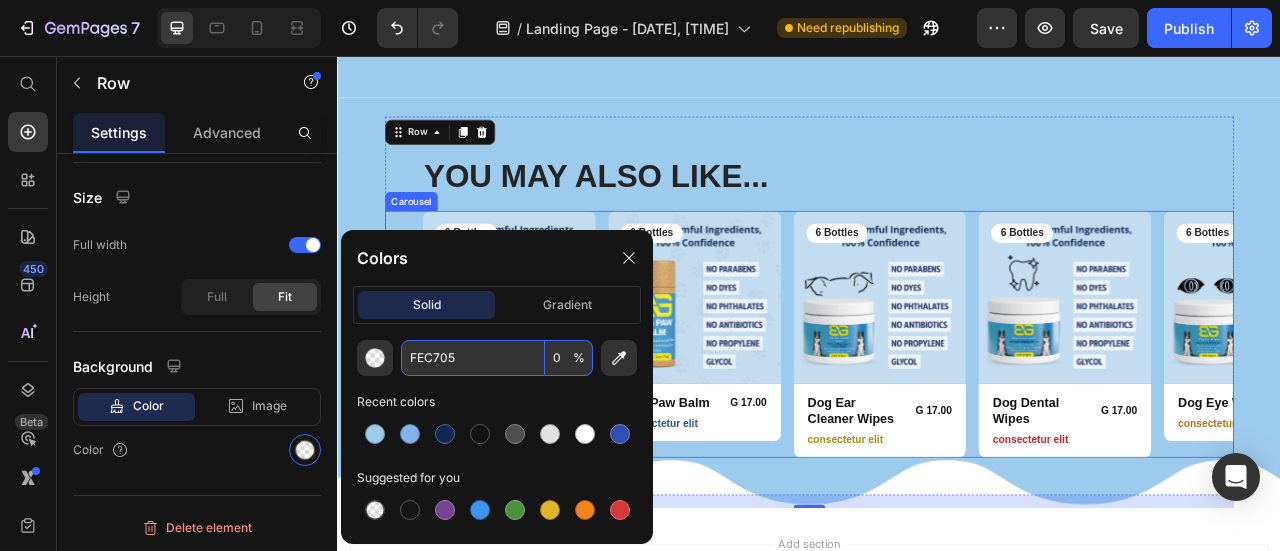 click on "Product Images 6 Bottles Text Block Row Dog Paw Balm Product Title G 17.00 Product Price Row consectetur elit Text Block Row Product" at bounding box center (791, 409) 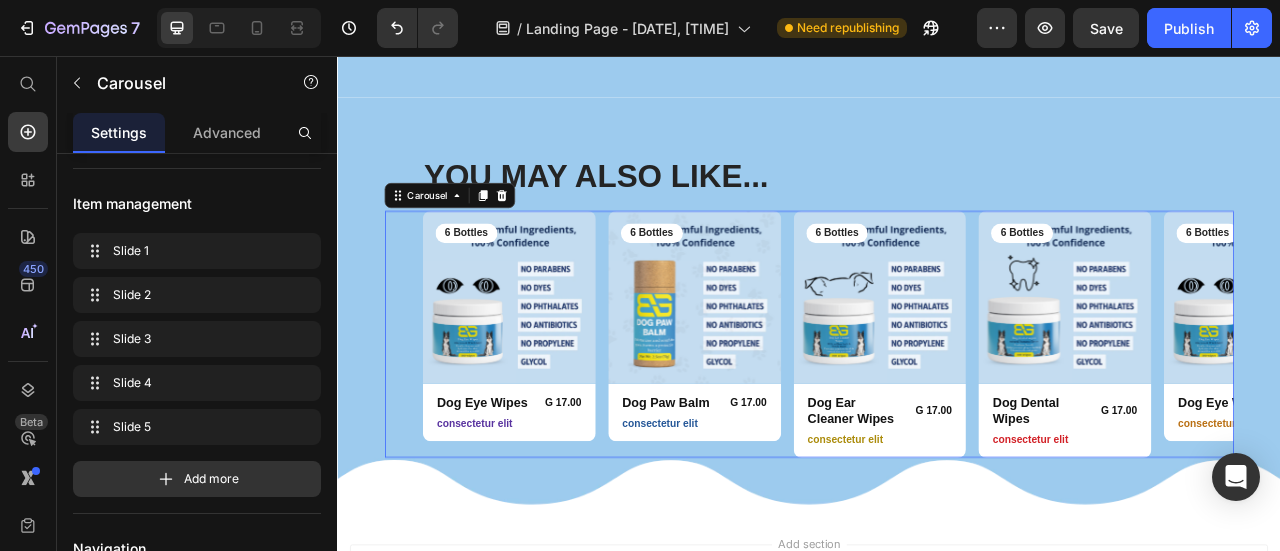 scroll, scrollTop: 0, scrollLeft: 0, axis: both 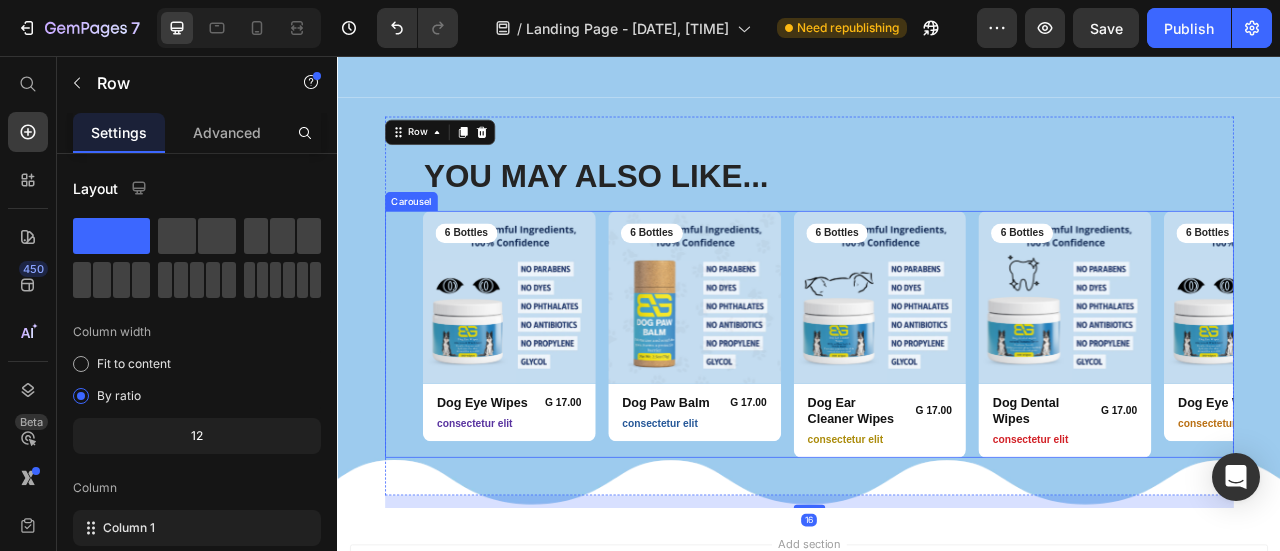 click on "Product Images 6 Bottles Text Block Row Dog Eye Wipes Product Title G 17.00 Product Price Row consectetur elit Text Block Row Product Product Images 6 Bottles Text Block Row Dog Paw Balm Product Title G 17.00 Product Price Row consectetur elit Text Block Row Product Product Images 6 Bottles Text Block Row Dog Ear Cleaner Wipes Product Title G 17.00 Product Price Row consectetur elit Text Block Row Product Product Images 6 Bottles Text Block Row Dog Dental Wipes Product Title G 17.00 Product Price Row consectetur elit Text Block Row Product Product Images 6 Bottles Text Block Row Dog Eye Wipes Product Title G 17.00 Product Price Row consectetur elit Text Block Row Product" at bounding box center [961, 409] 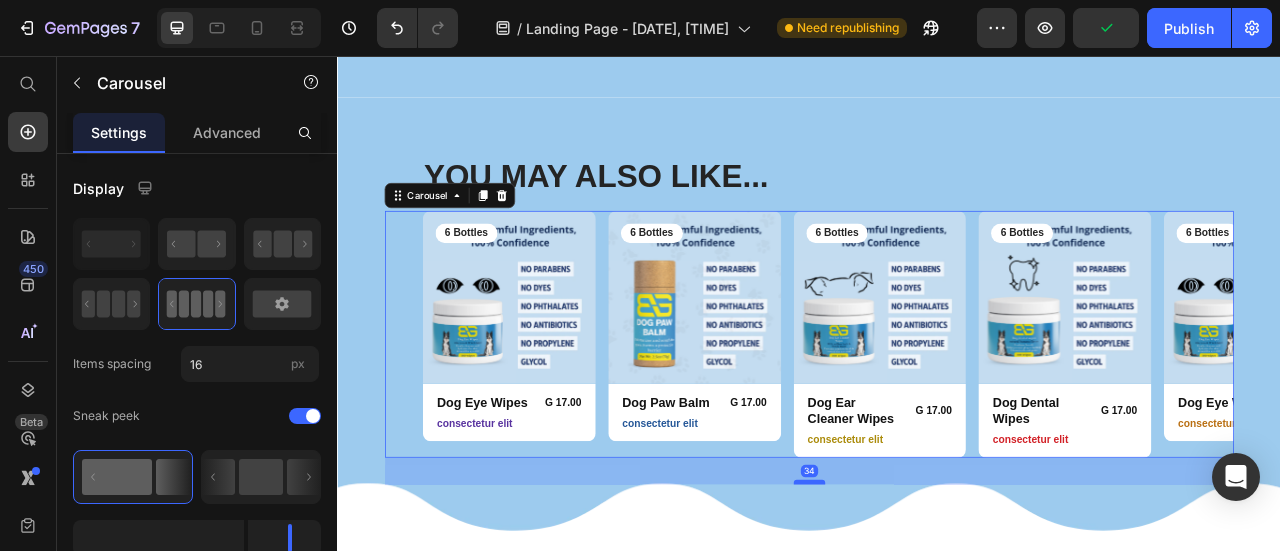 drag, startPoint x: 918, startPoint y: 556, endPoint x: 929, endPoint y: 590, distance: 35.735138 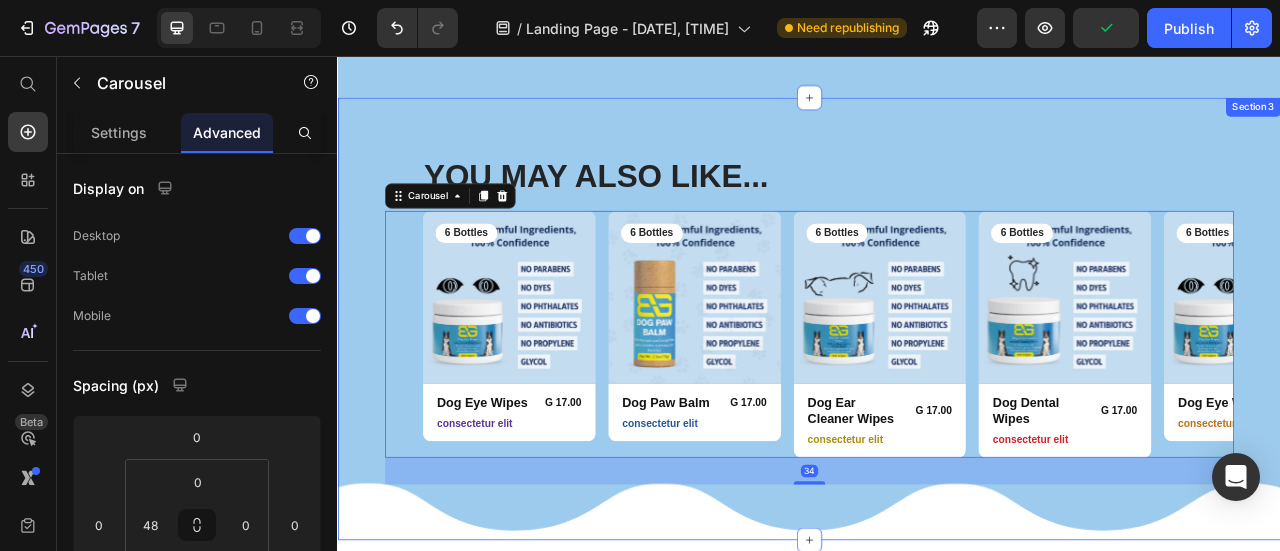 click on "YOU MAY ALSO LIKE... Heading Row Product Images 6 Bottles Text Block Row Dog Eye Wipes Product Title G 17.00 Product Price Row consectetur elit Text Block Row Product Product Images 6 Bottles Text Block Row Dog Paw Balm Product Title G 17.00 Product Price Row consectetur elit Text Block Row Product Product Images 6 Bottles Text Block Row Dog Ear Cleaner Wipes Product Title G 17.00 Product Price Row consectetur elit Text Block Row Product Product Images 6 Bottles Text Block Row Dog Dental Wipes Product Title G 17.00 Product Price Row consectetur elit Text Block Row Product Product Images 6 Bottles Text Block Row Dog Eye Wipes Product Title G 17.00 Product Price Row consectetur elit Text Block Row Product Carousel   34 Row" at bounding box center [937, 398] 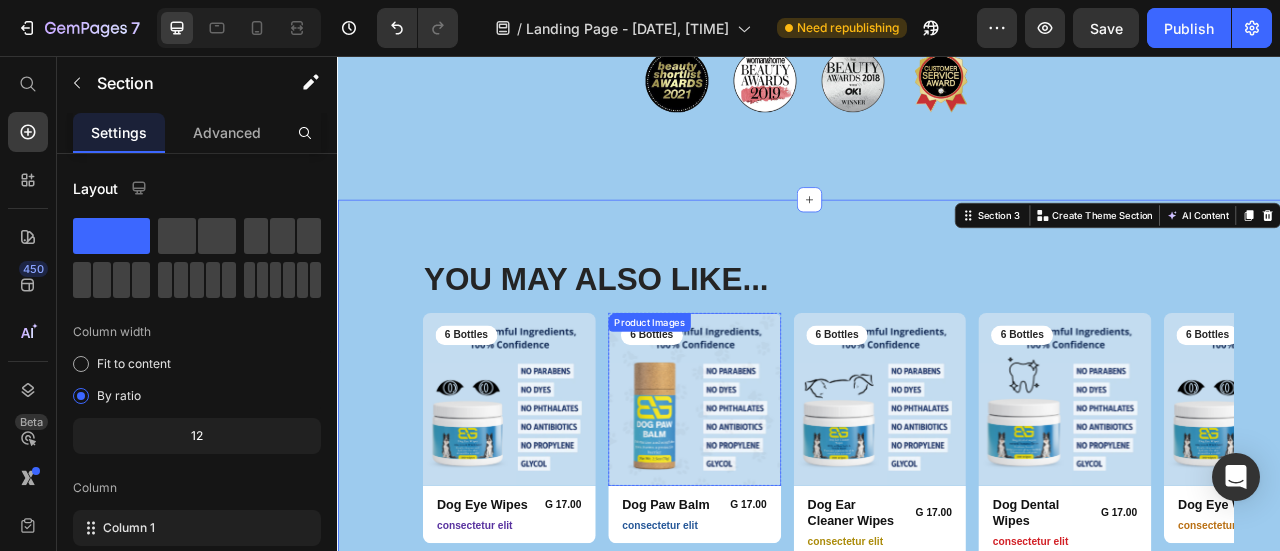 scroll, scrollTop: 937, scrollLeft: 0, axis: vertical 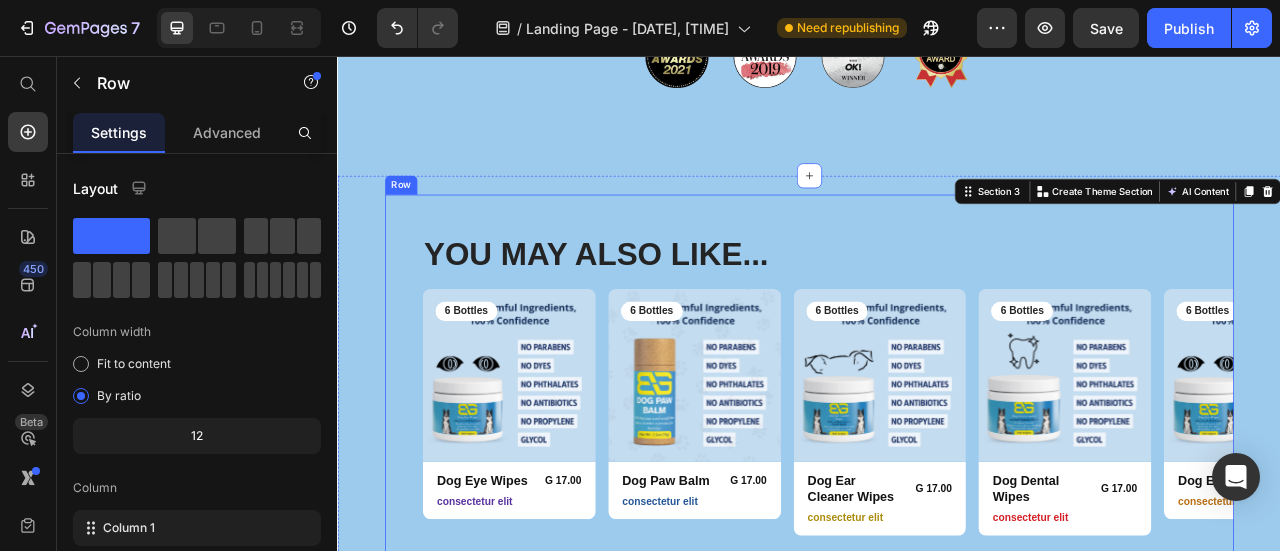 click on "YOU MAY ALSO LIKE... Heading Row Product Images 6 Bottles Text Block Row Dog Eye Wipes Product Title G 17.00 Product Price Row consectetur elit Text Block Row Product Product Images 6 Bottles Text Block Row Dog Paw Balm Product Title G 17.00 Product Price Row consectetur elit Text Block Row Product Product Images 6 Bottles Text Block Row Dog Ear Cleaner Wipes Product Title G 17.00 Product Price Row consectetur elit Text Block Row Product Product Images 6 Bottles Text Block Row Dog Dental Wipes Product Title G 17.00 Product Price Row consectetur elit Text Block Row Product Product Images 6 Bottles Text Block Row Dog Eye Wipes Product Title G 17.00 Product Price Row consectetur elit Text Block Row Product Carousel Row" at bounding box center (937, 490) 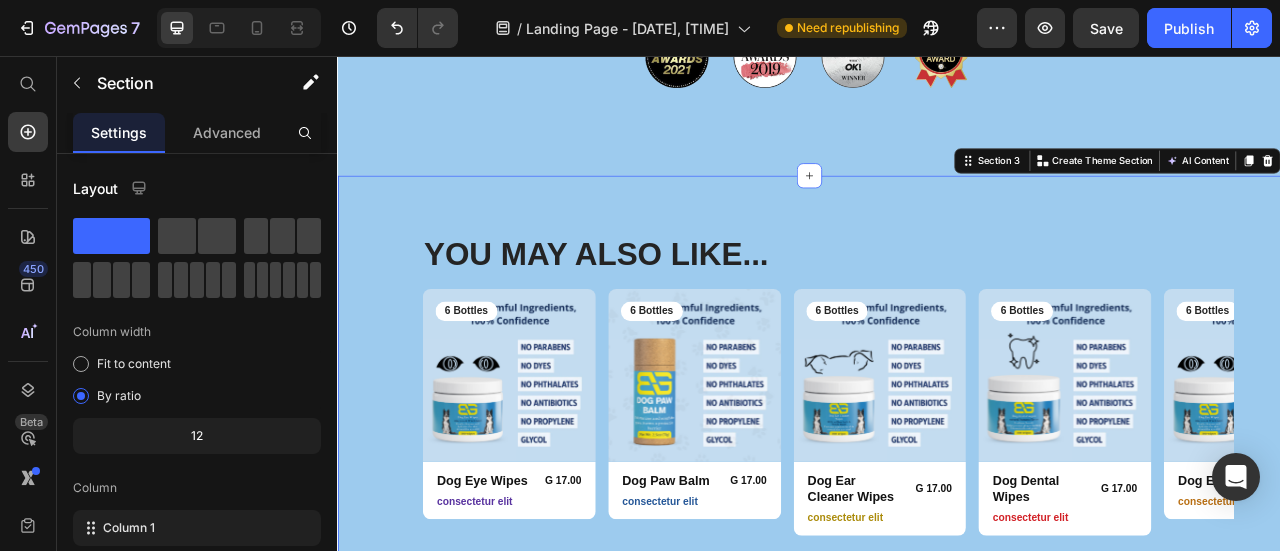 click on "YOU MAY ALSO LIKE... Heading Row Product Images 6 Bottles Text Block Row Dog Eye Wipes Product Title G 17.00 Product Price Row consectetur elit Text Block Row Product Product Images 6 Bottles Text Block Row Dog Paw Balm Product Title G 17.00 Product Price Row consectetur elit Text Block Row Product Product Images 6 Bottles Text Block Row Dog Ear Cleaner Wipes Product Title G 17.00 Product Price Row consectetur elit Text Block Row Product Product Images 6 Bottles Text Block Row Dog Dental Wipes Product Title G 17.00 Product Price Row consectetur elit Text Block Row Product Product Images 6 Bottles Text Block Row Dog Eye Wipes Product Title G 17.00 Product Price Row consectetur elit Text Block Row Product Carousel Row Section 3   You can create reusable sections Create Theme Section AI Content Write with GemAI What would you like to describe here? Tone and Voice Persuasive Product Dog Eye Wipes Show more Generate" at bounding box center [937, 489] 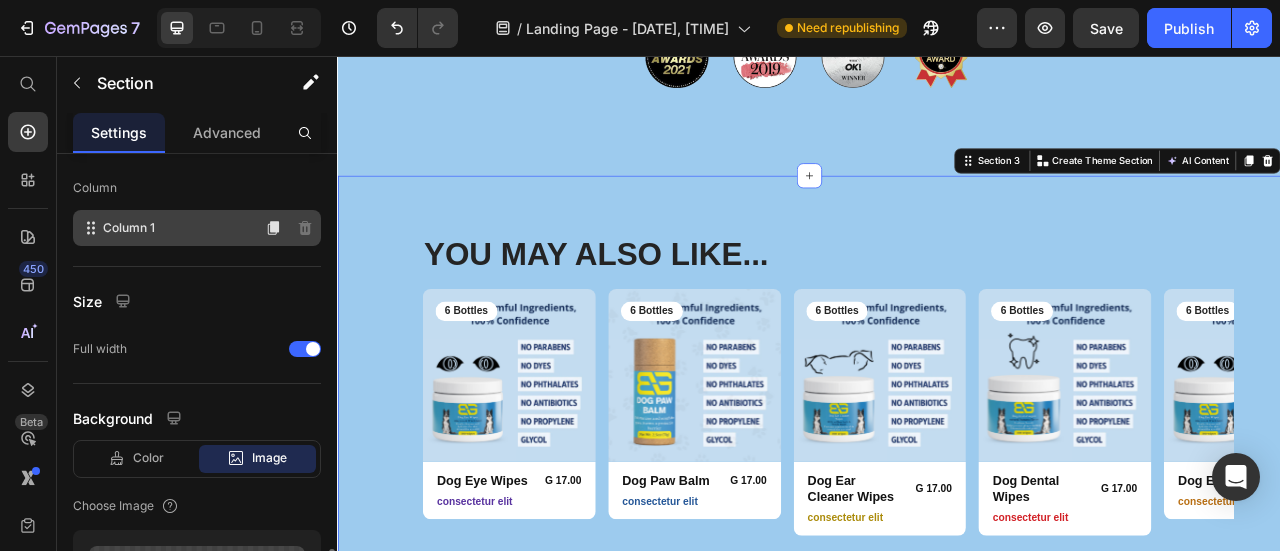 scroll, scrollTop: 500, scrollLeft: 0, axis: vertical 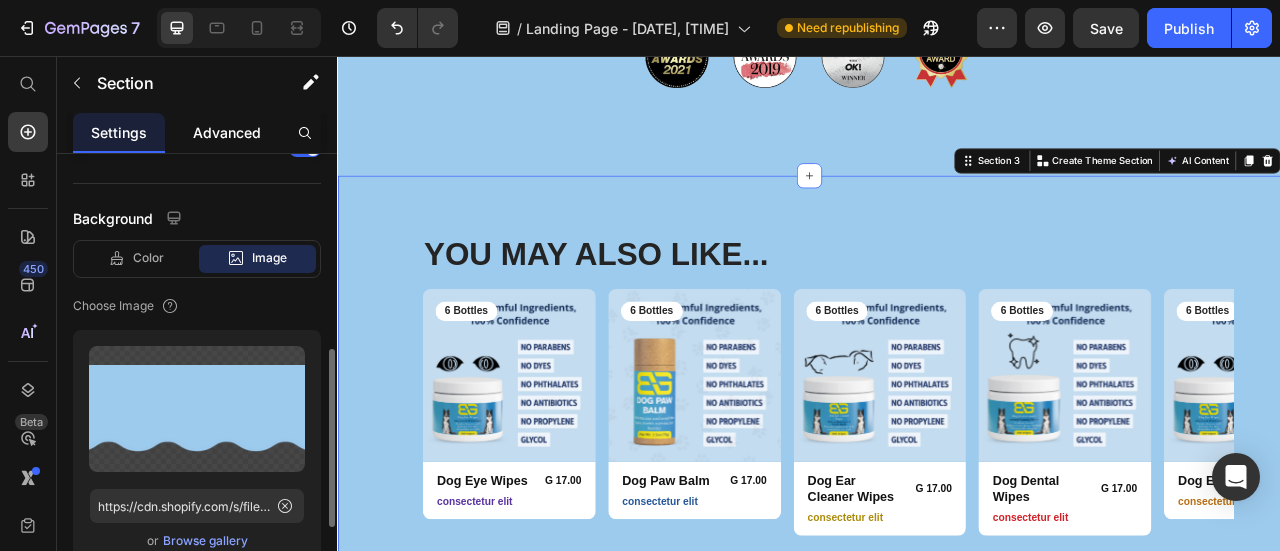 click on "Advanced" 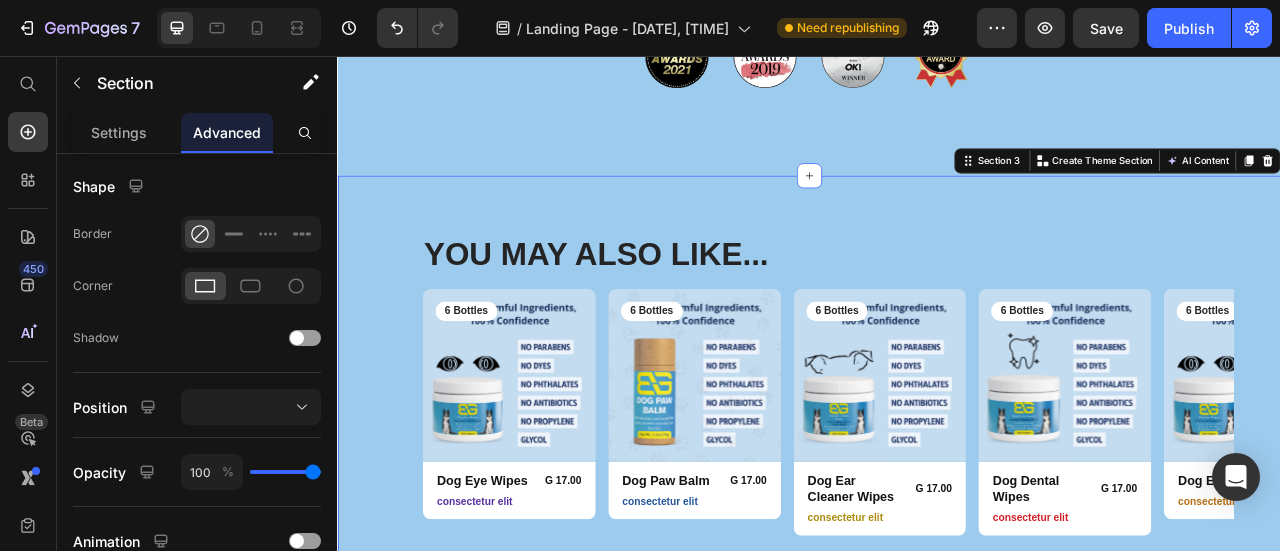 scroll, scrollTop: 0, scrollLeft: 0, axis: both 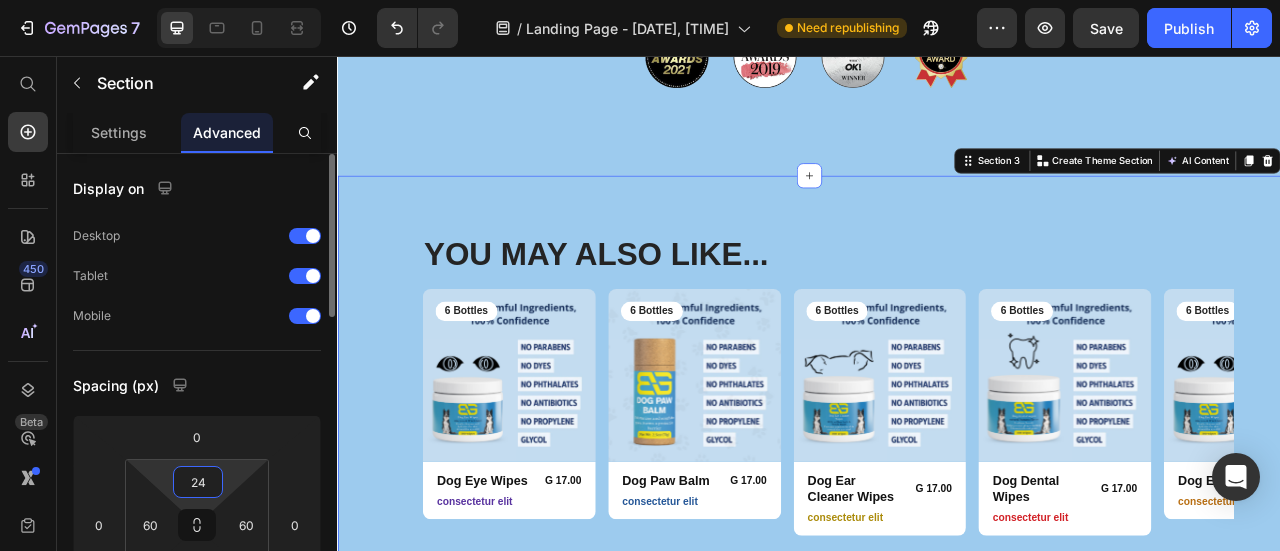 click on "24" at bounding box center [198, 482] 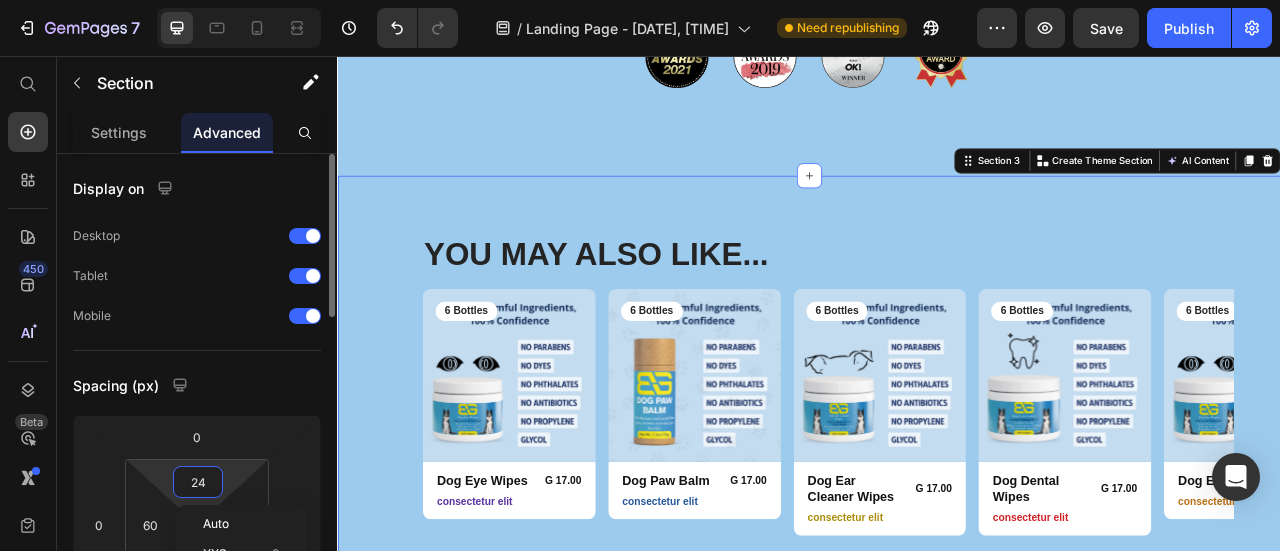 type on "0" 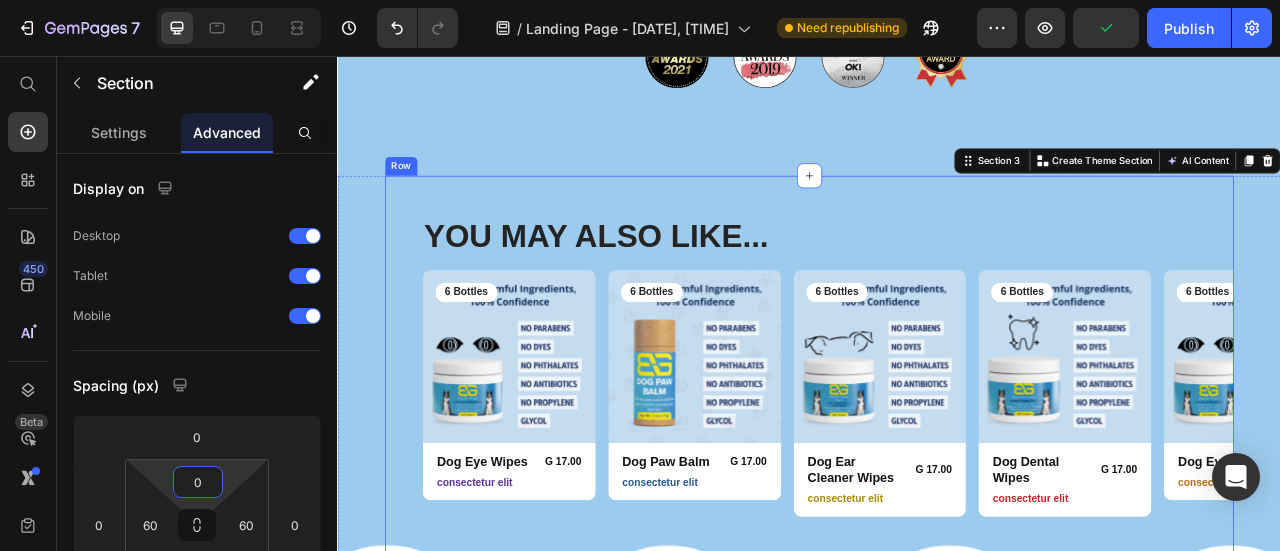 click on "YOU MAY ALSO LIKE... Heading Row Product Images 6 Bottles Text Block Row Dog Eye Wipes Product Title G 17.00 Product Price Row consectetur elit Text Block Row Product Product Images 6 Bottles Text Block Row Dog Paw Balm Product Title G 17.00 Product Price Row consectetur elit Text Block Row Product Product Images 6 Bottles Text Block Row Dog Ear Cleaner Wipes Product Title G 17.00 Product Price Row consectetur elit Text Block Row Product Product Images 6 Bottles Text Block Row Dog Dental Wipes Product Title G 17.00 Product Price Row consectetur elit Text Block Row Product Product Images 6 Bottles Text Block Row Dog Eye Wipes Product Title G 17.00 Product Price Row consectetur elit Text Block Row Product Carousel Row" at bounding box center (937, 466) 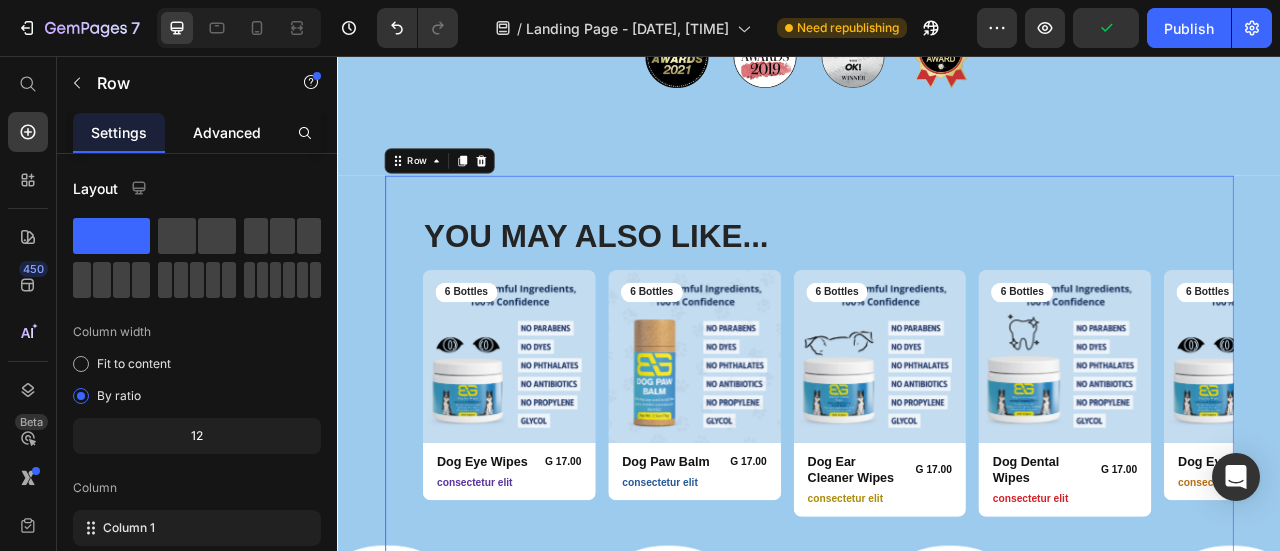 click on "Advanced" 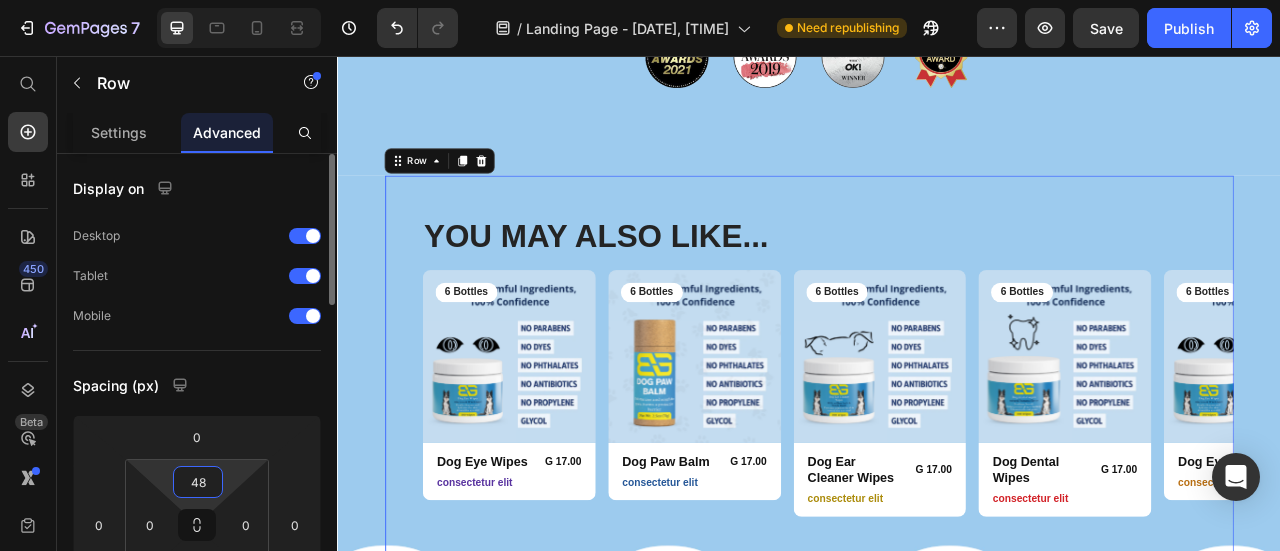 click on "48" at bounding box center [198, 482] 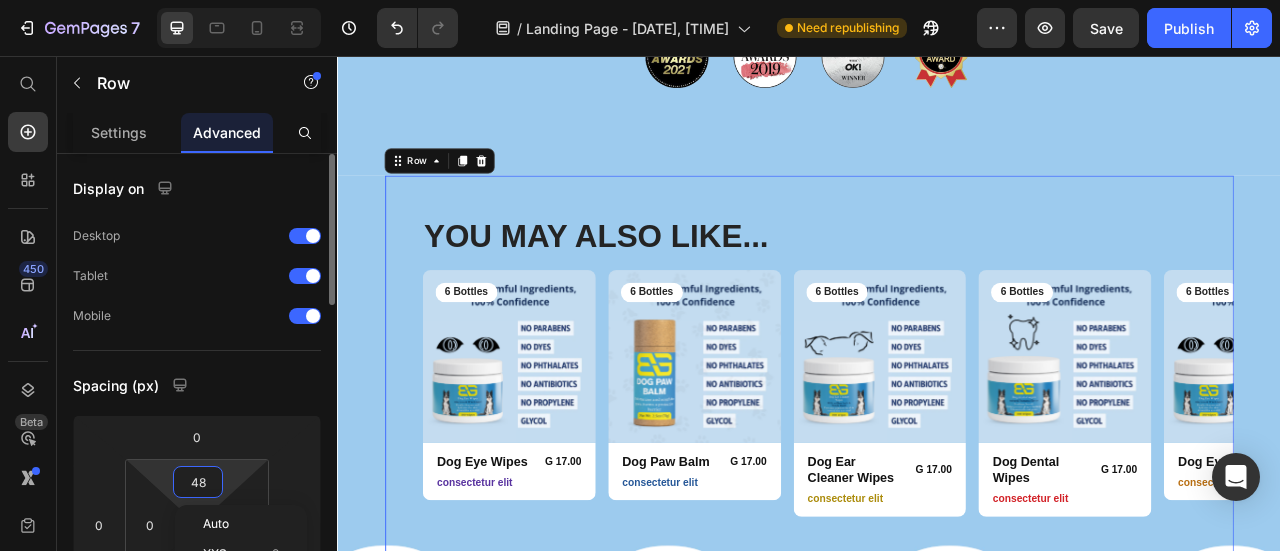 type on "0" 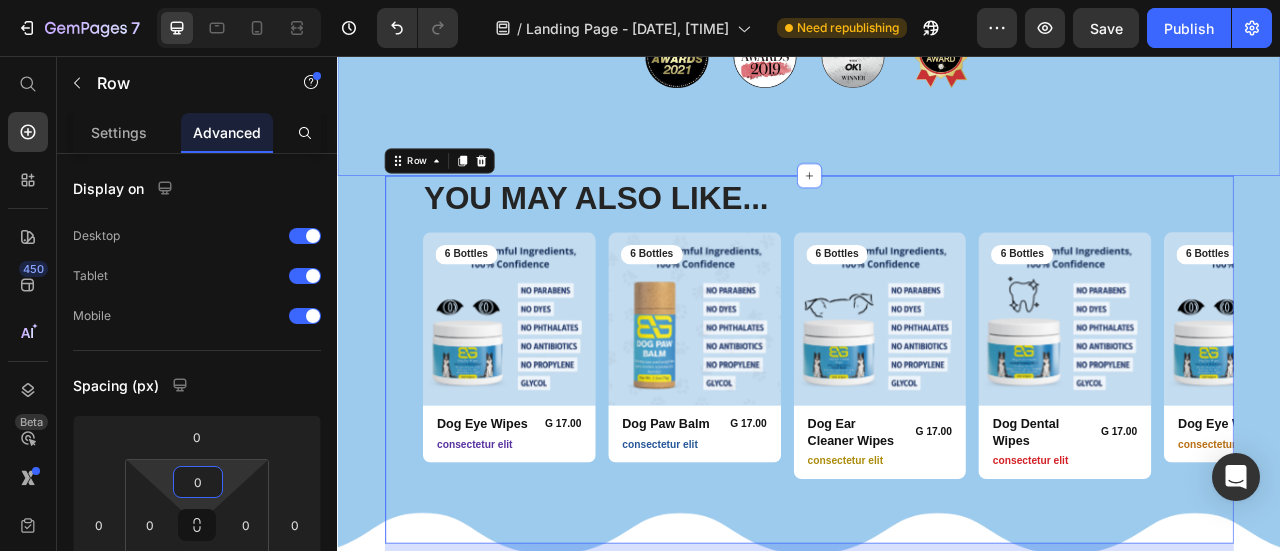 click on "Awards & Accreditions Heading GemPages team of celebrated editors and independent experts tests over 10,000 products each year to find the best of the best. Text block BUY NOW Button Image Image Image Image Row Row Section 2" at bounding box center [937, -11] 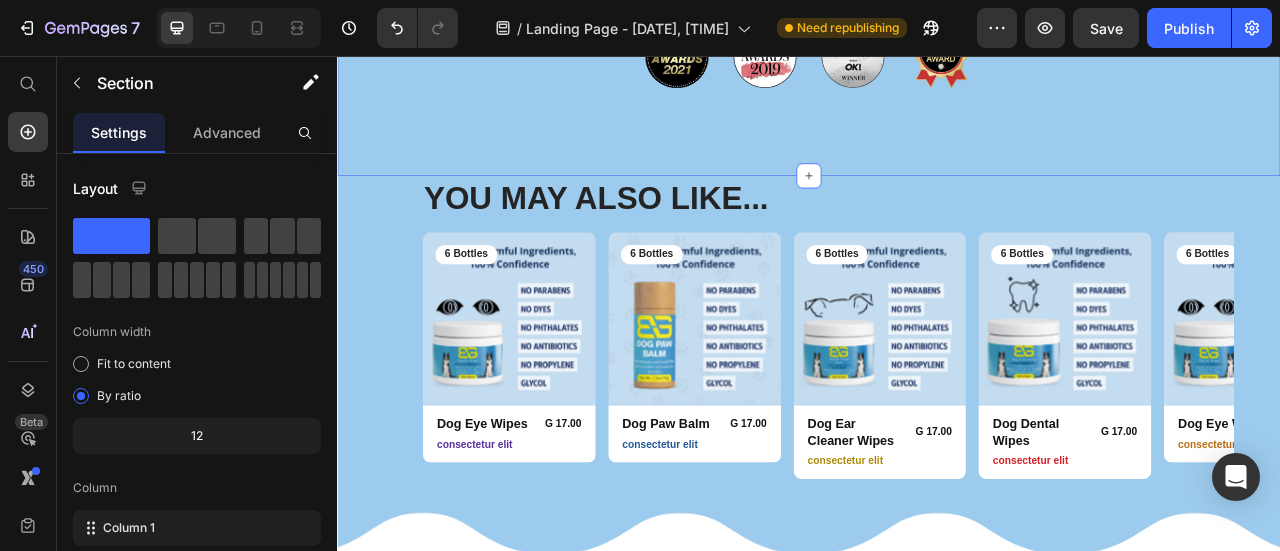 click on "Awards & Accreditions Heading GemPages team of celebrated editors and independent experts tests over 10,000 products each year to find the best of the best. Text block BUY NOW Button Image Image Image Image Row" at bounding box center [937, -51] 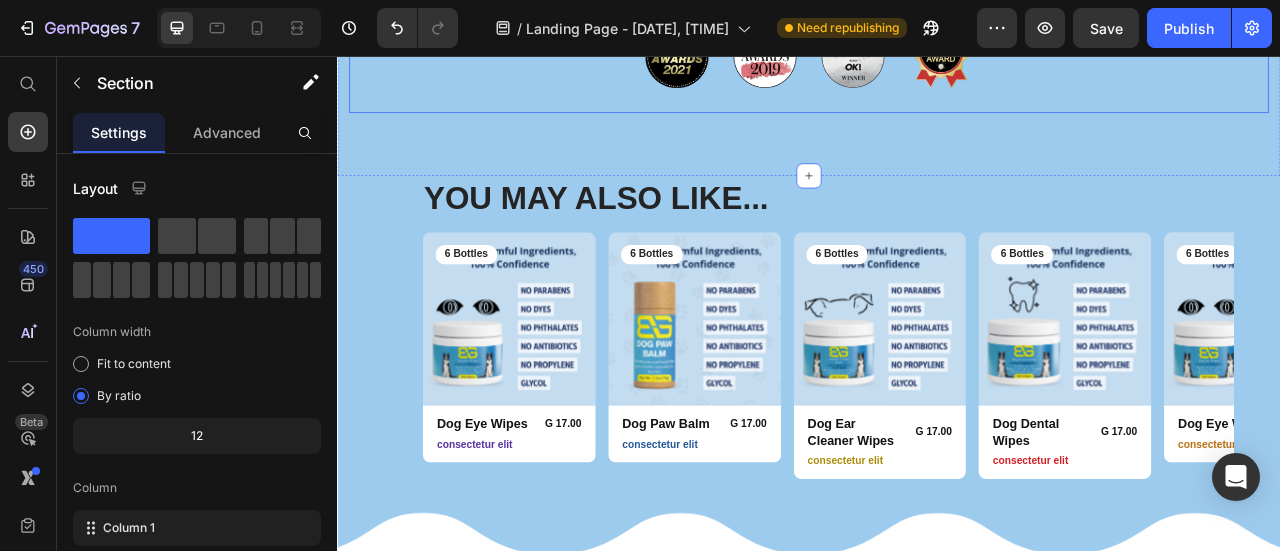 click on "Awards & Accreditions Heading GemPages team of celebrated editors and independent experts tests over 10,000 products each year to find the best of the best. Text block BUY NOW Button Image Image Image Image Row" at bounding box center [937, -51] 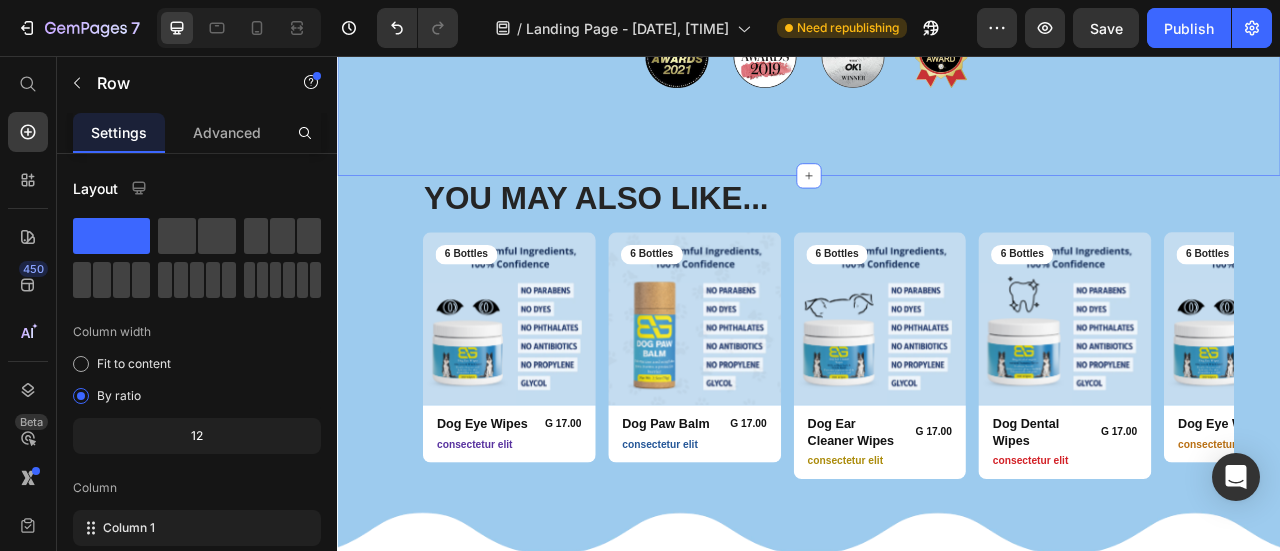 click on "Awards & Accreditions Heading GemPages team of celebrated editors and independent experts tests over 10,000 products each year to find the best of the best. Text block BUY NOW Button Image Image Image Image Row Row Section 2   You can create reusable sections Create Theme Section AI Content Write with GemAI What would you like to describe here? Tone and Voice Persuasive Product Dog Eye Wipes Show more Generate" at bounding box center [937, -11] 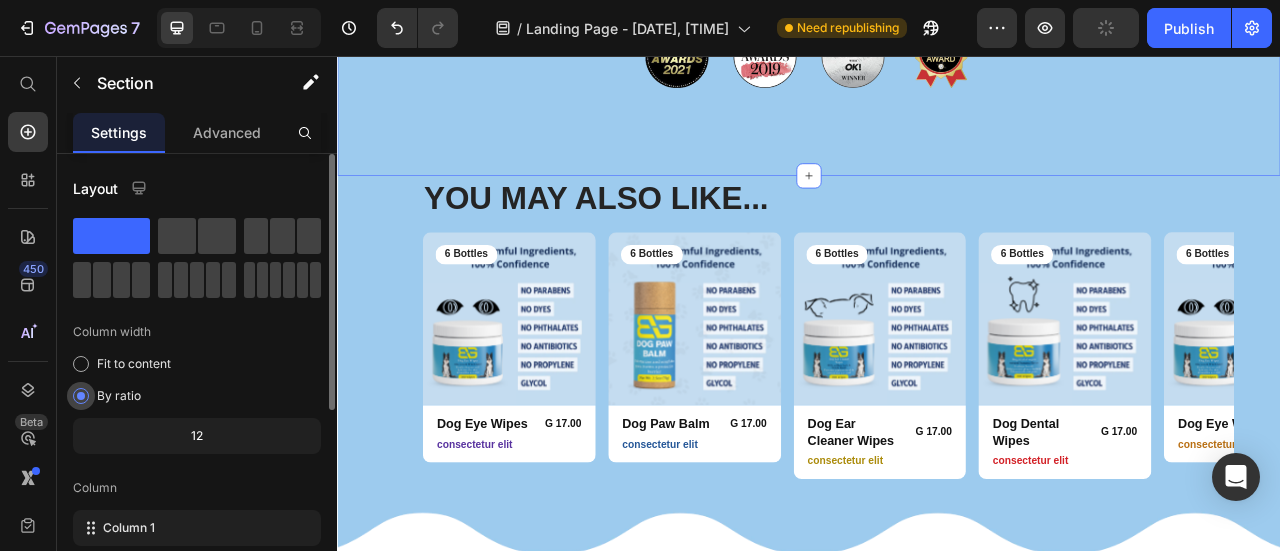 scroll, scrollTop: 100, scrollLeft: 0, axis: vertical 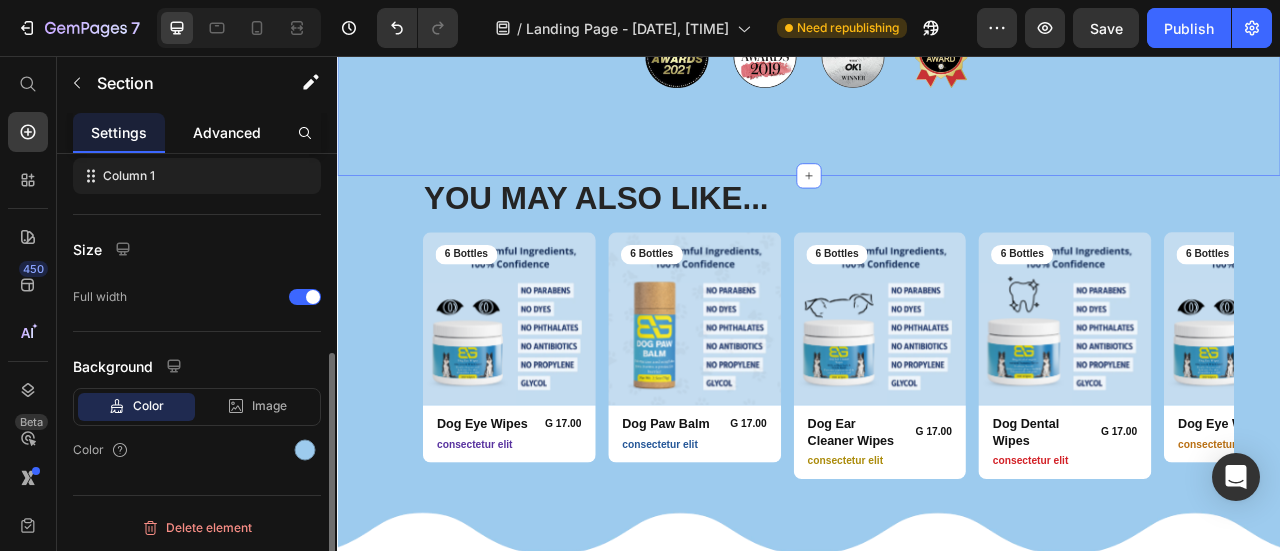 click on "Advanced" at bounding box center (227, 132) 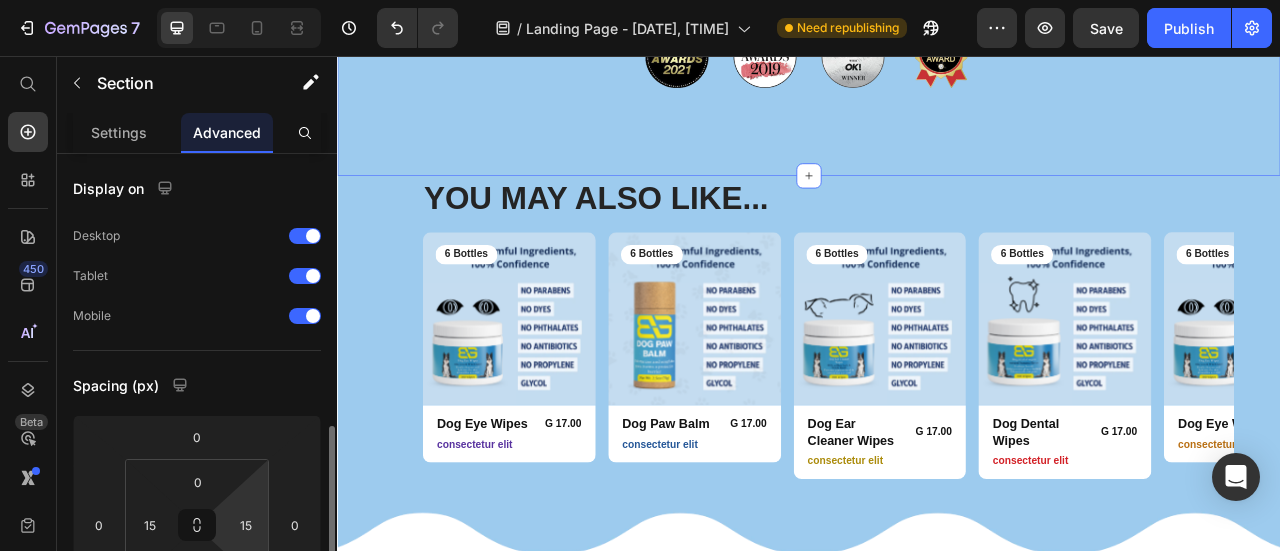 scroll, scrollTop: 200, scrollLeft: 0, axis: vertical 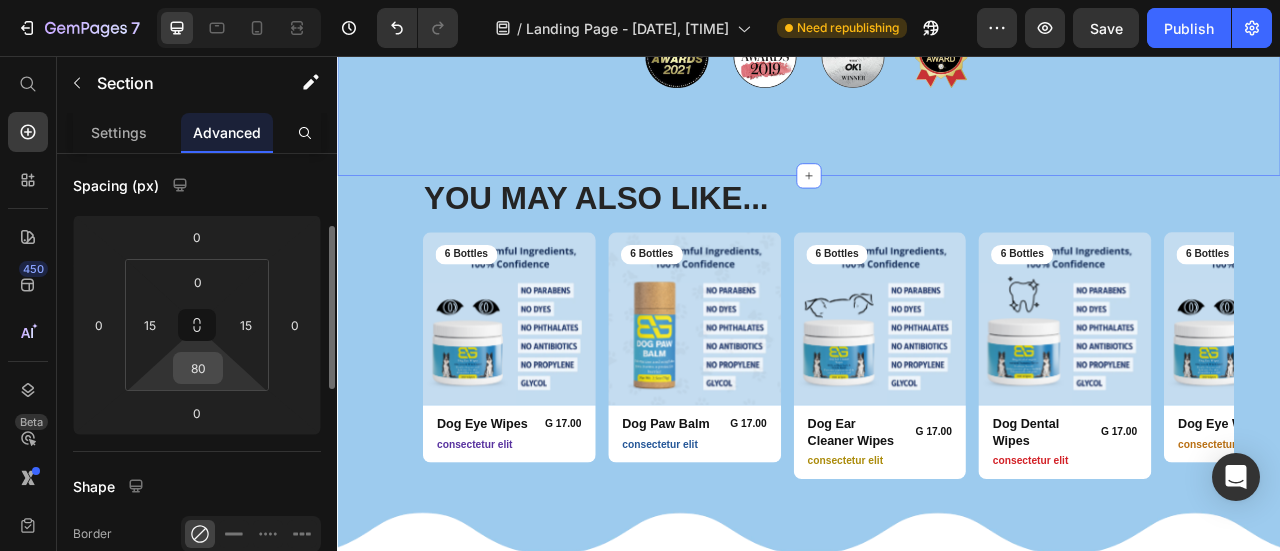 click on "80" at bounding box center [198, 368] 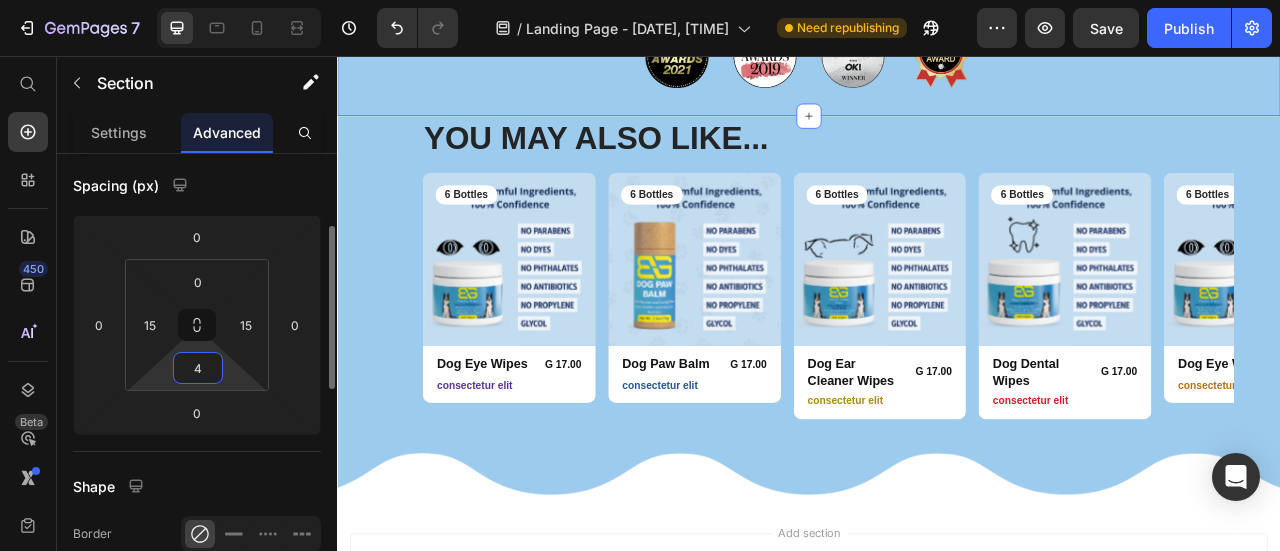 type on "40" 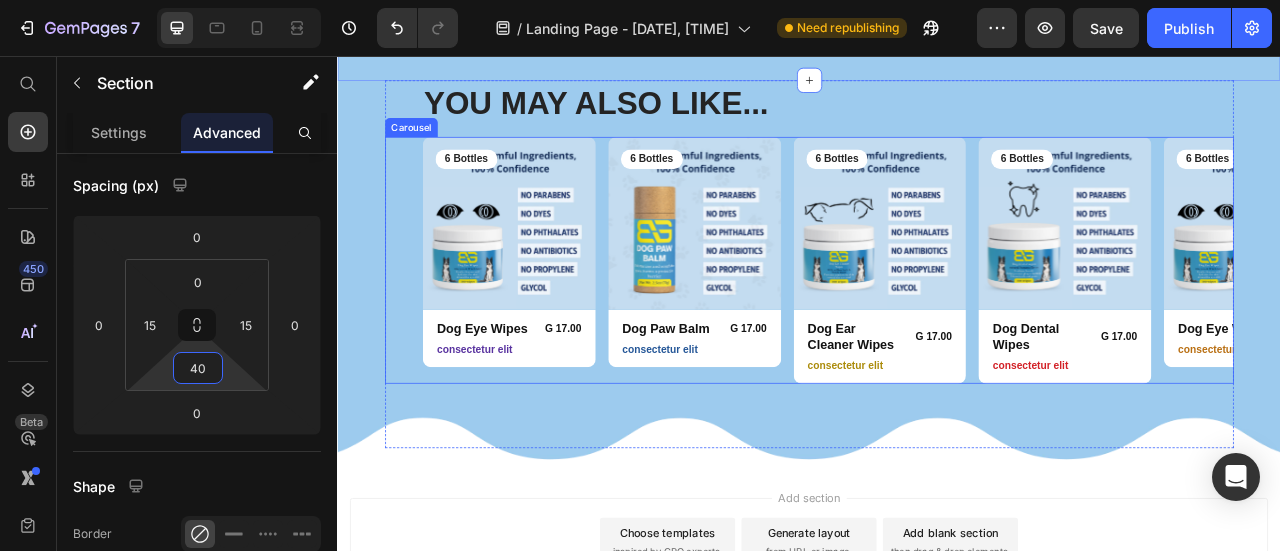 scroll, scrollTop: 1037, scrollLeft: 0, axis: vertical 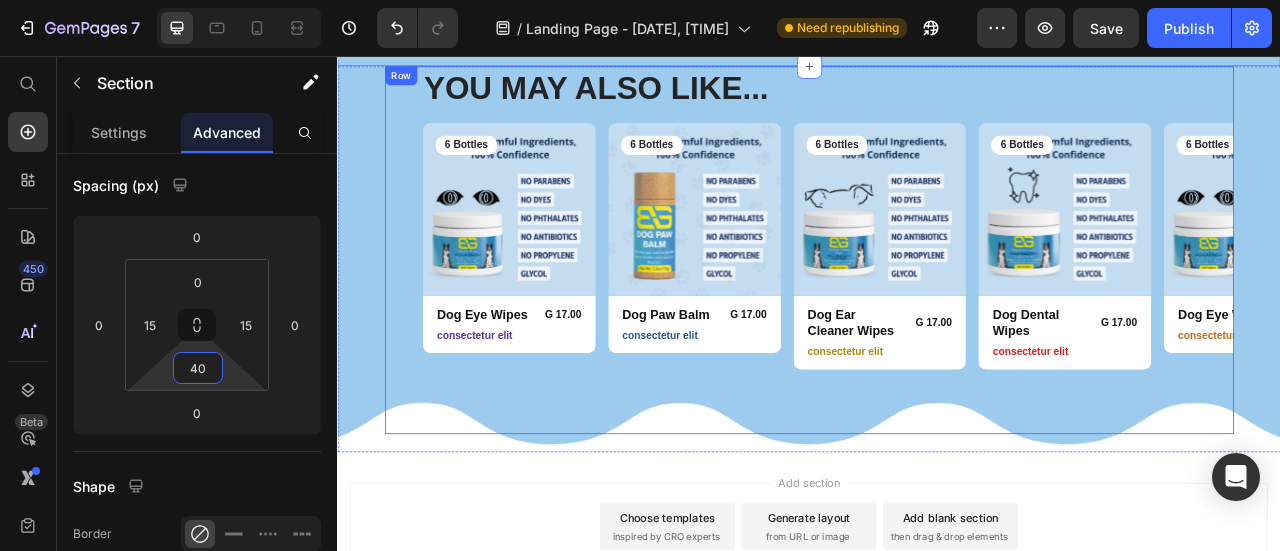 click on "YOU MAY ALSO LIKE... Heading Row Product Images 6 Bottles Text Block Row Dog Eye Wipes Product Title G 17.00 Product Price Row consectetur elit Text Block Row Product Product Images 6 Bottles Text Block Row Dog Paw Balm Product Title G 17.00 Product Price Row consectetur elit Text Block Row Product Product Images 6 Bottles Text Block Row Dog Ear Cleaner Wipes Product Title G 17.00 Product Price Row consectetur elit Text Block Row Product Product Images 6 Bottles Text Block Row Dog Dental Wipes Product Title G 17.00 Product Price Row consectetur elit Text Block Row Product Product Images 6 Bottles Text Block Row Dog Eye Wipes Product Title G 17.00 Product Price Row consectetur elit Text Block Row Product Carousel Row" at bounding box center (937, 302) 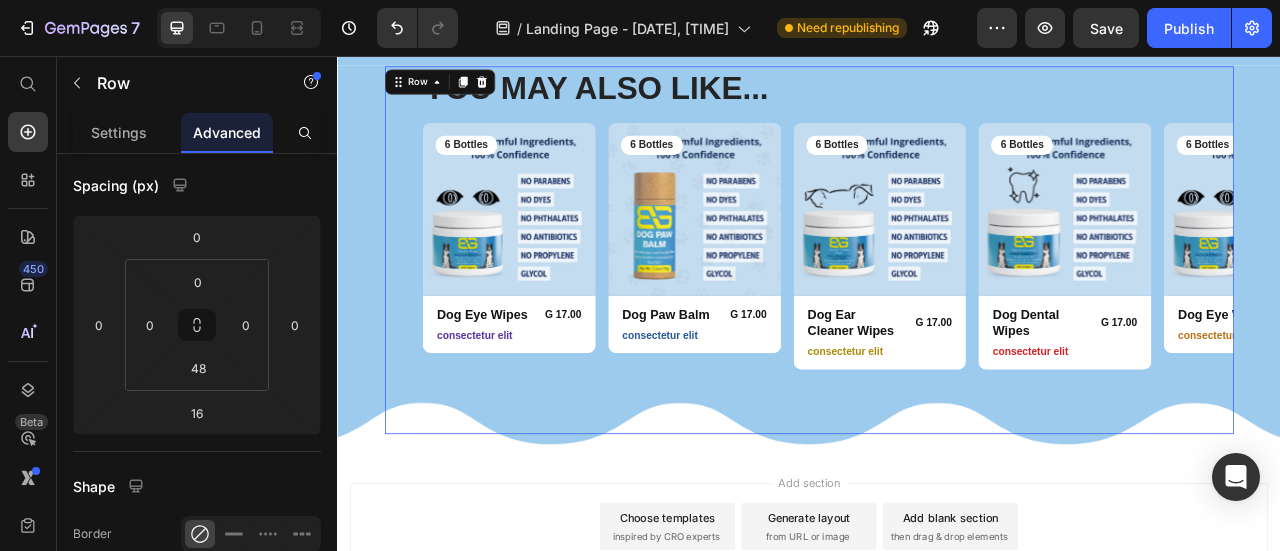 scroll, scrollTop: 0, scrollLeft: 0, axis: both 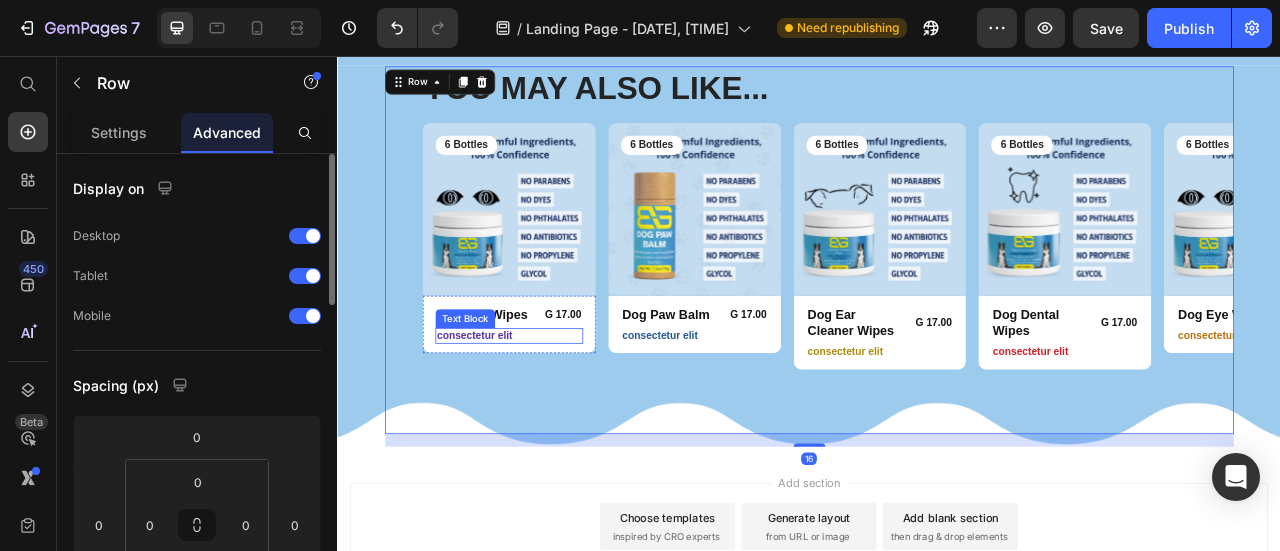 click on "consectetur elit" at bounding box center [555, 411] 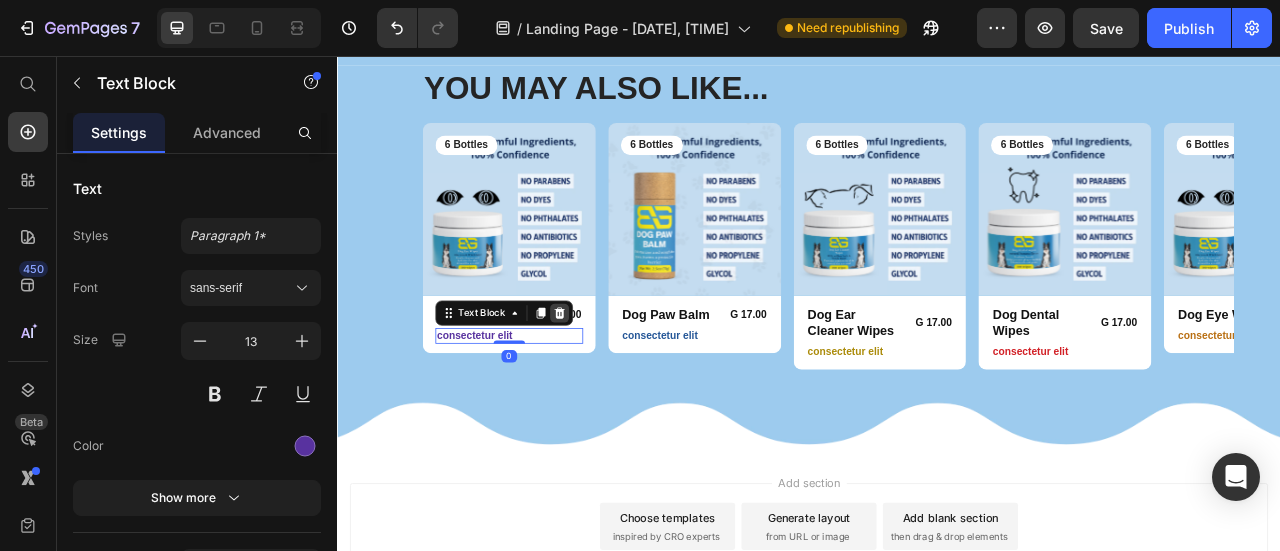 click 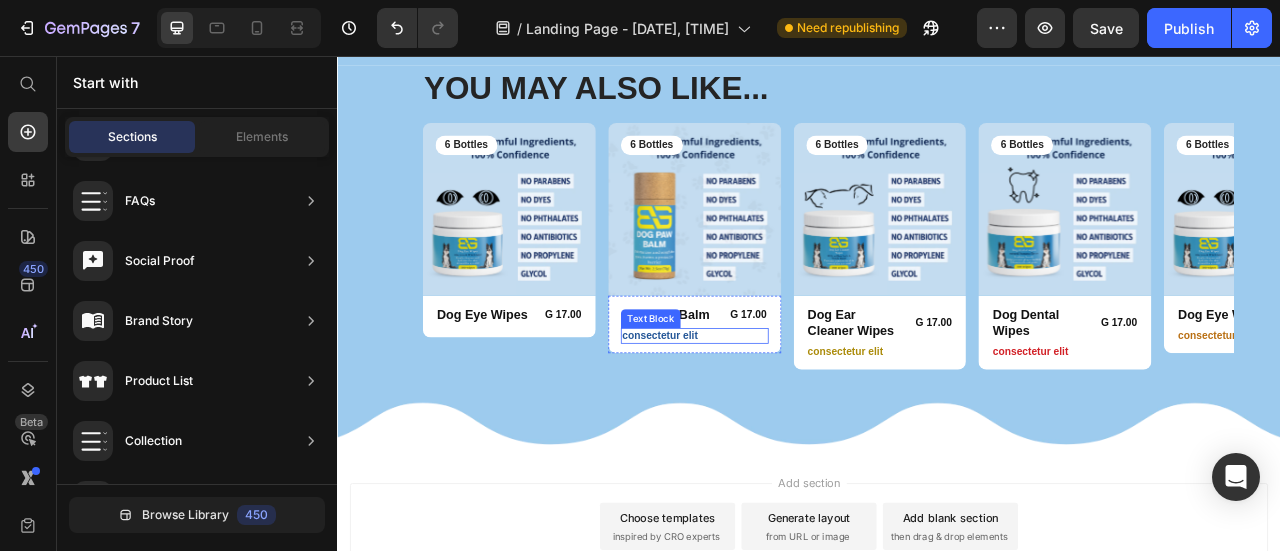click on "consectetur elit" at bounding box center [791, 411] 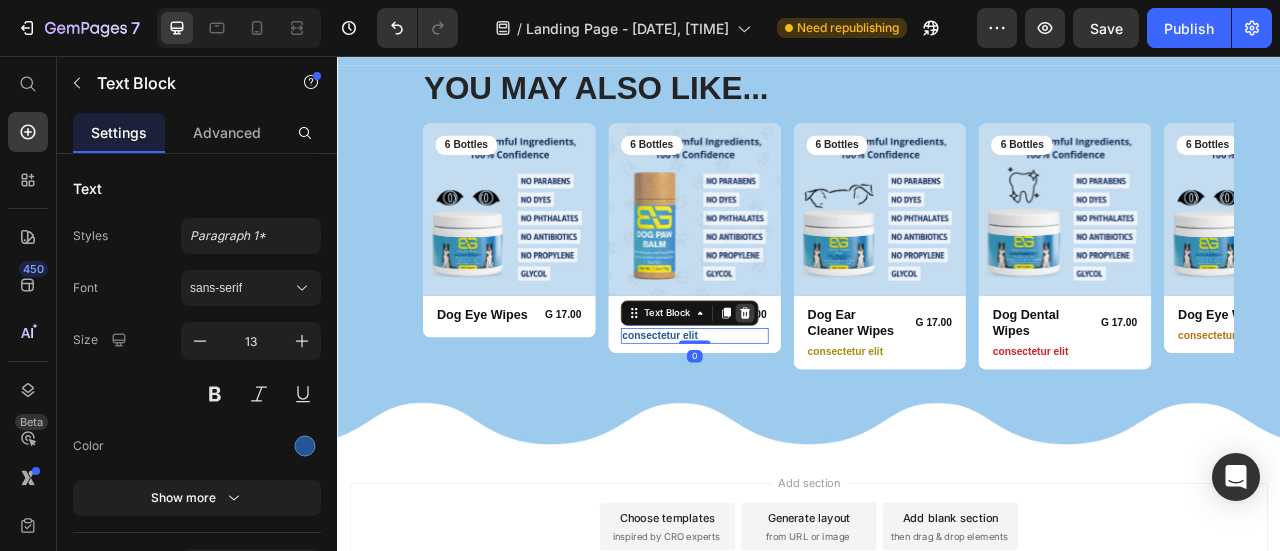 click 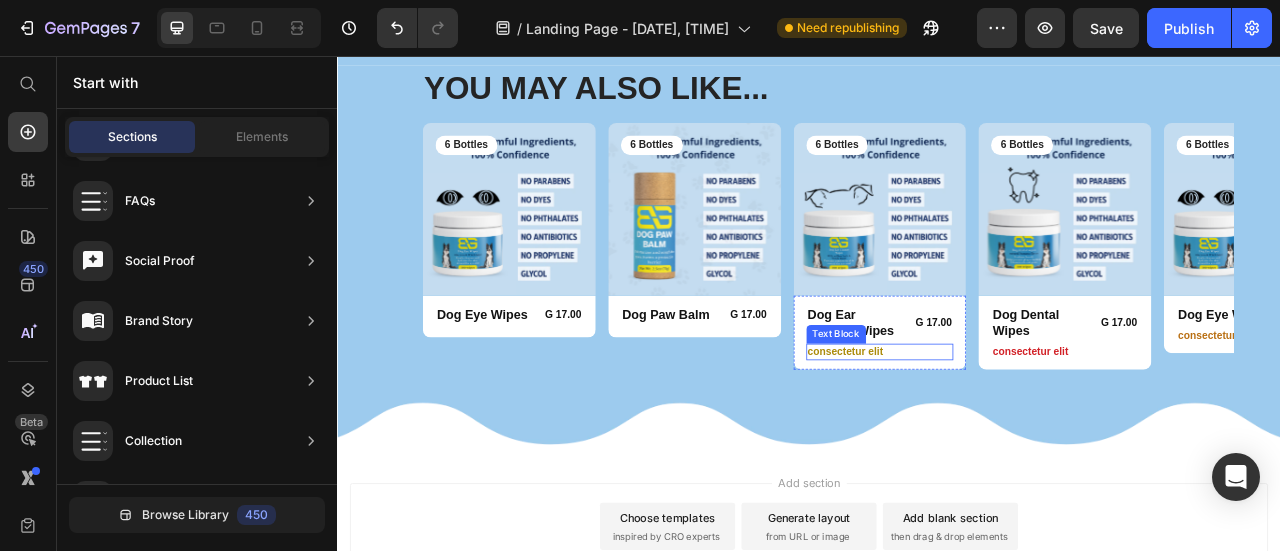 click on "consectetur elit" at bounding box center (1027, 431) 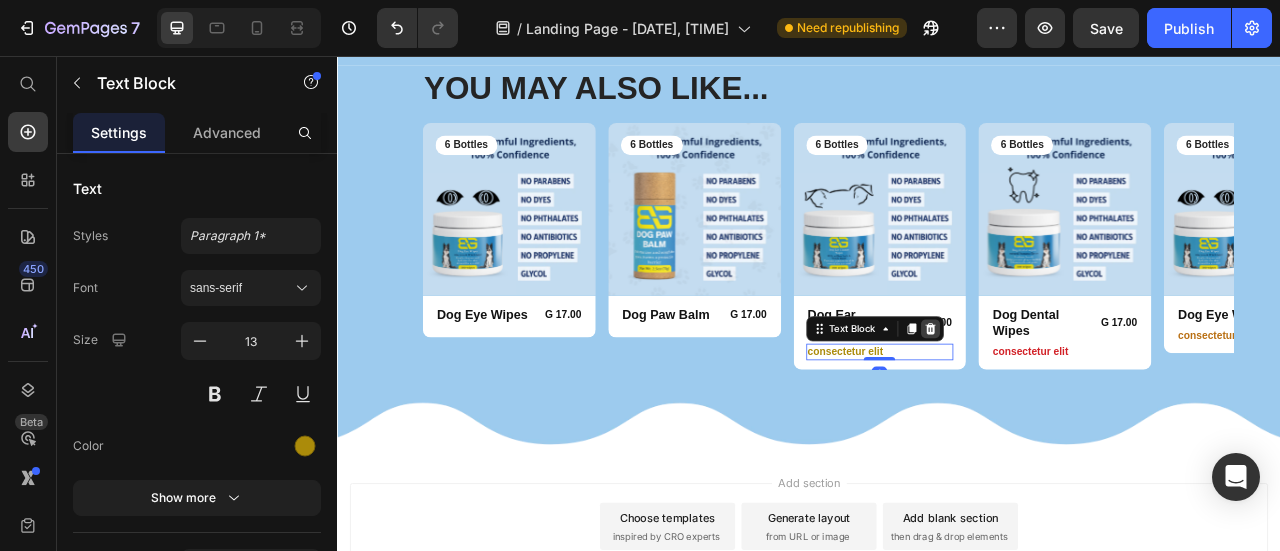 click 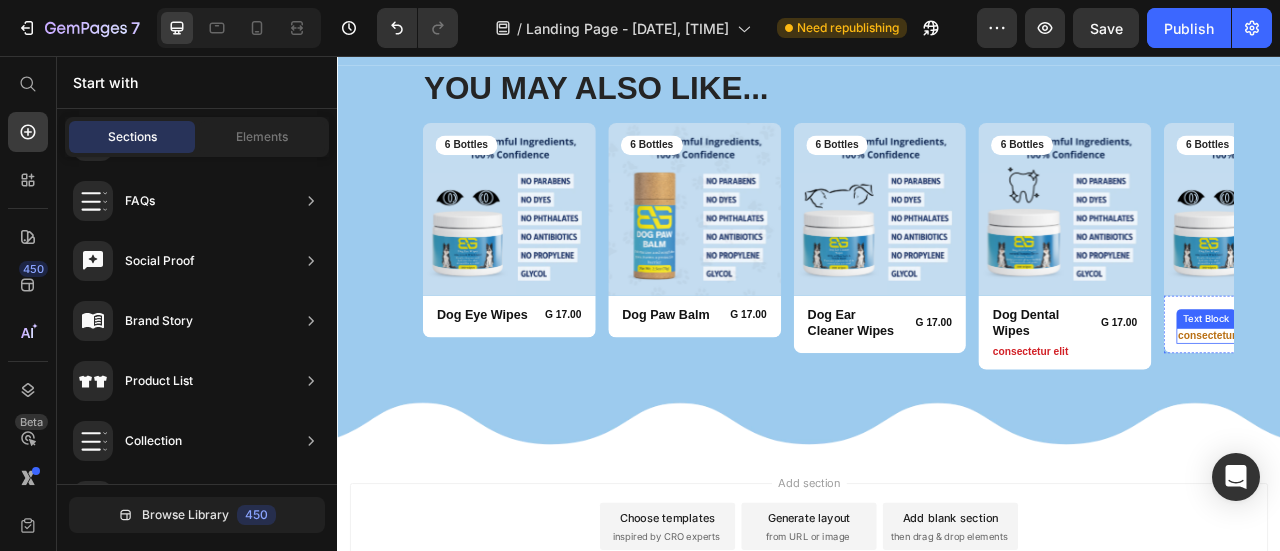 click on "consectetur elit" at bounding box center [1498, 411] 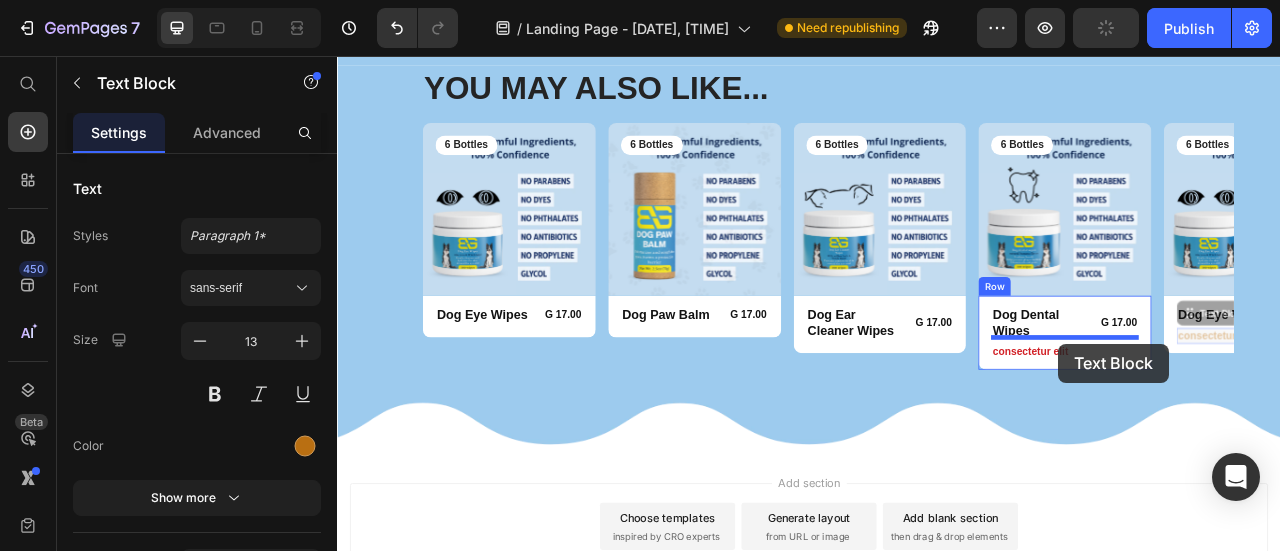 drag, startPoint x: 1419, startPoint y: 383, endPoint x: 1254, endPoint y: 422, distance: 169.54645 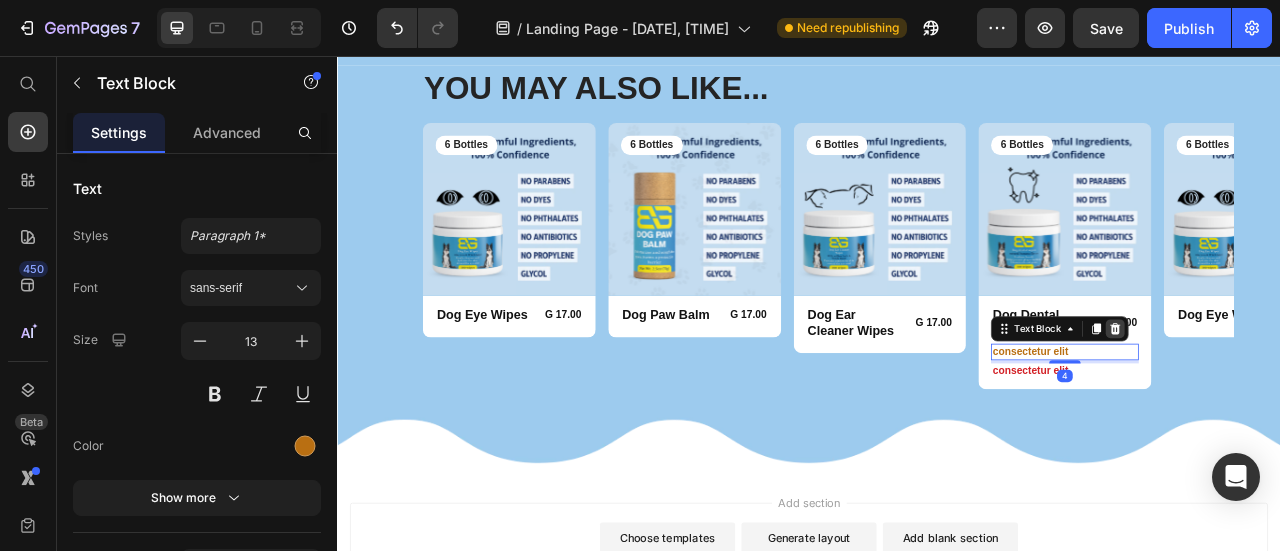 click 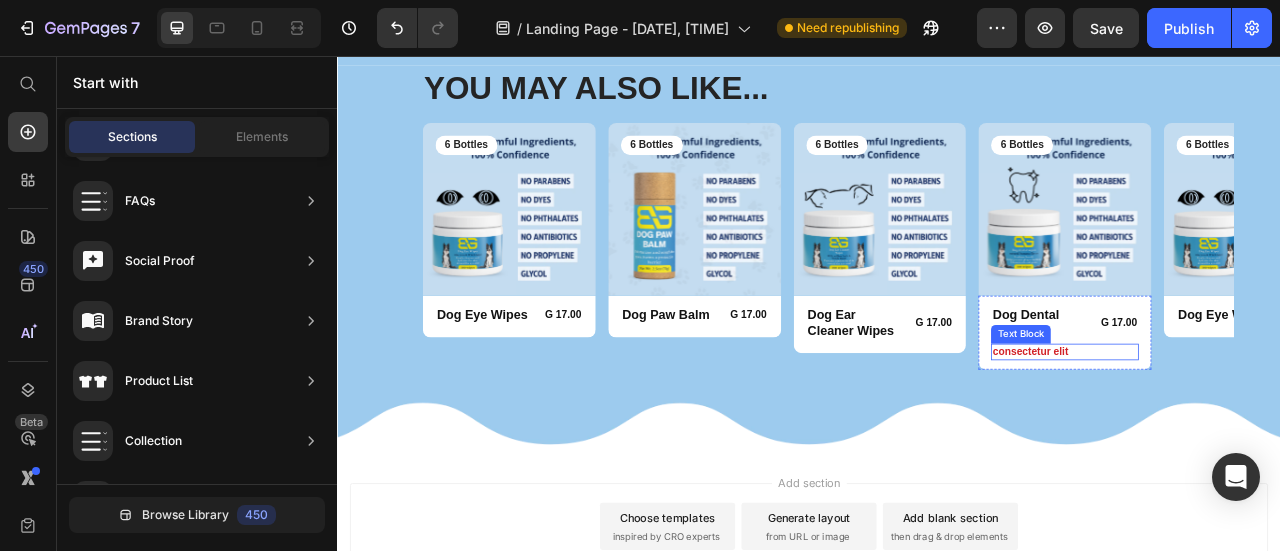click on "consectetur elit" at bounding box center (1262, 431) 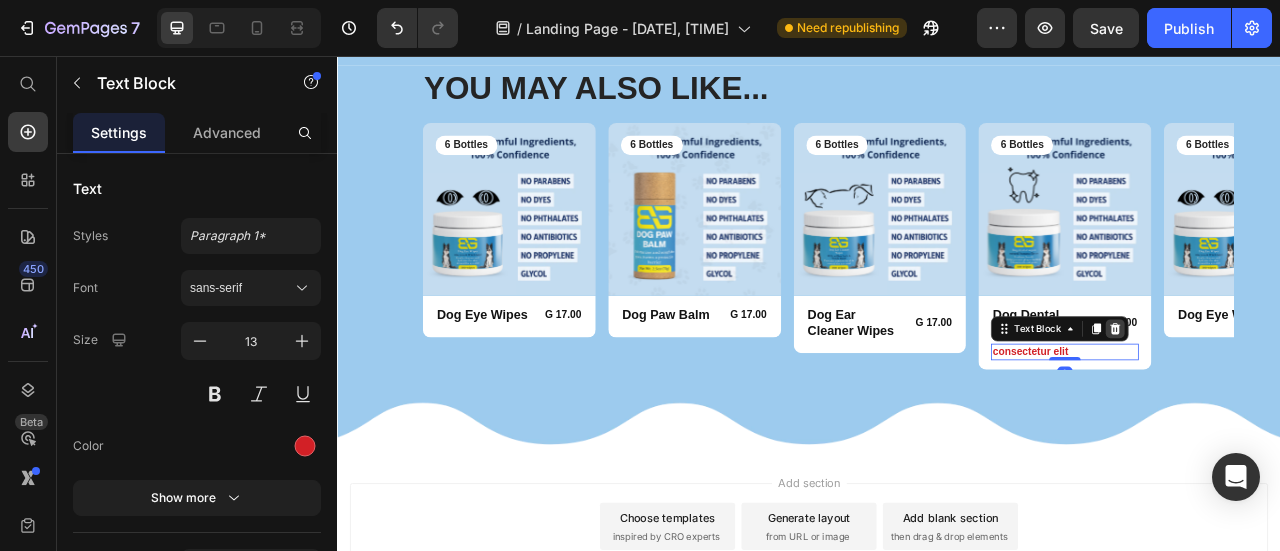 click 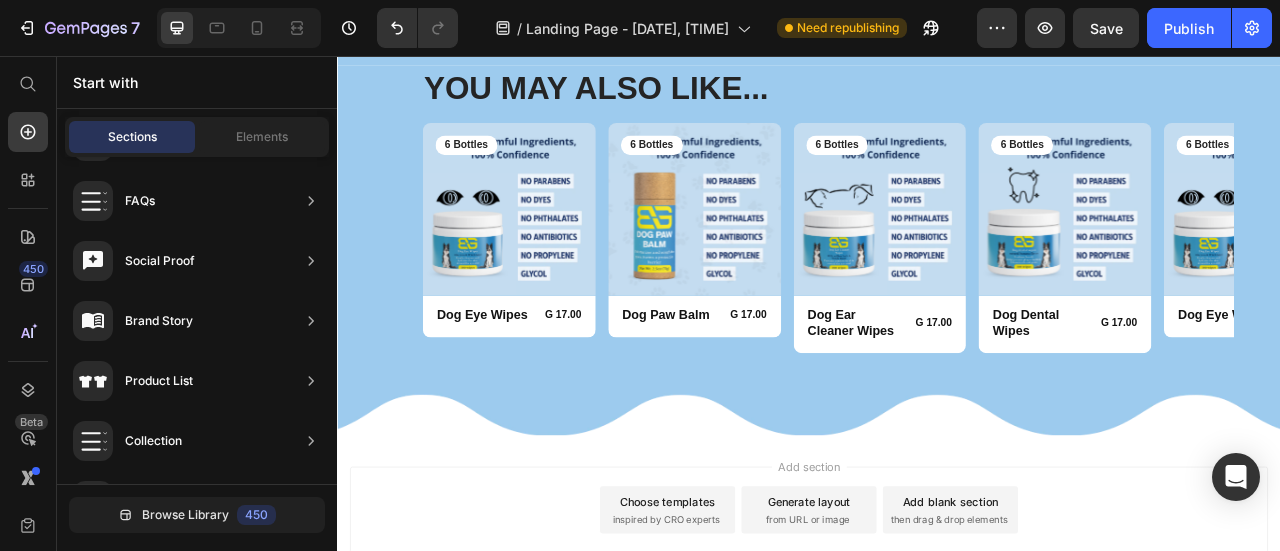 scroll, scrollTop: 1137, scrollLeft: 0, axis: vertical 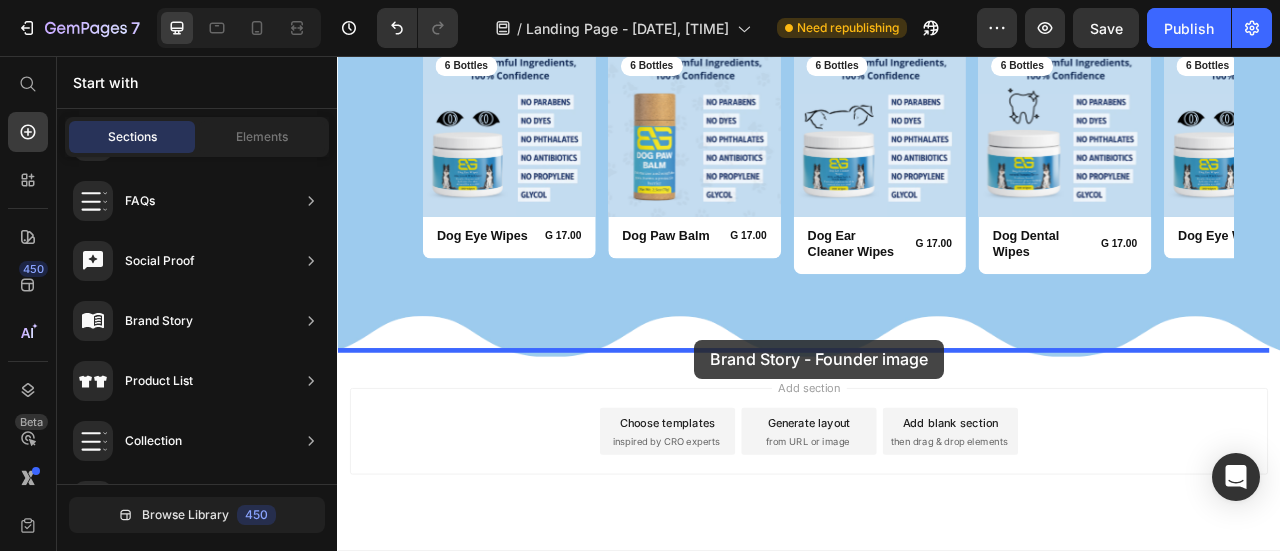 drag, startPoint x: 791, startPoint y: 402, endPoint x: 791, endPoint y: 417, distance: 15 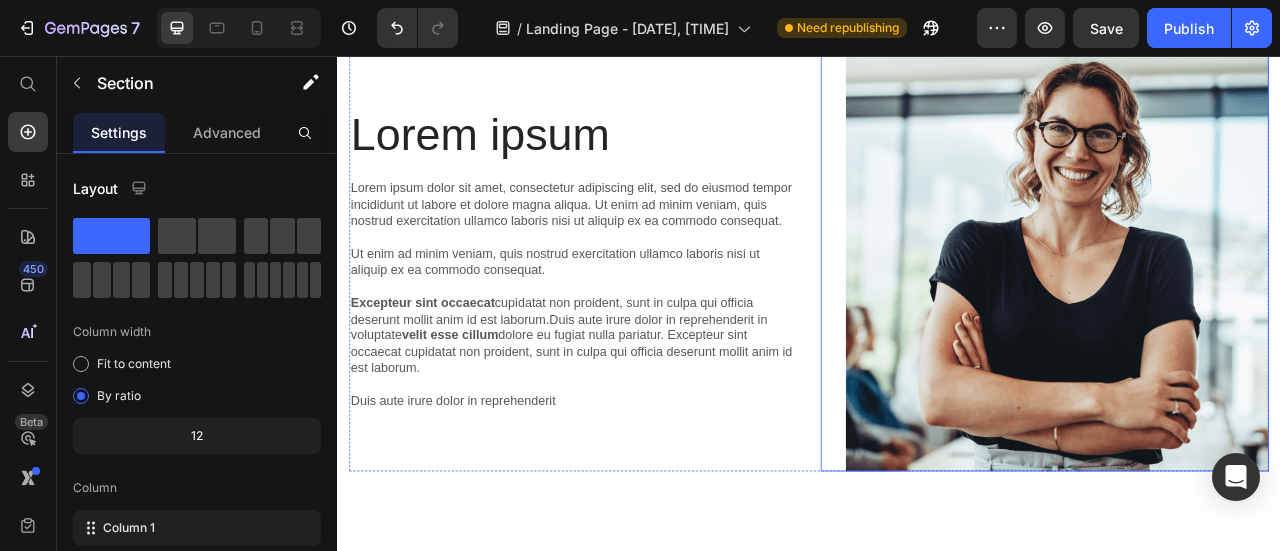 scroll, scrollTop: 1641, scrollLeft: 0, axis: vertical 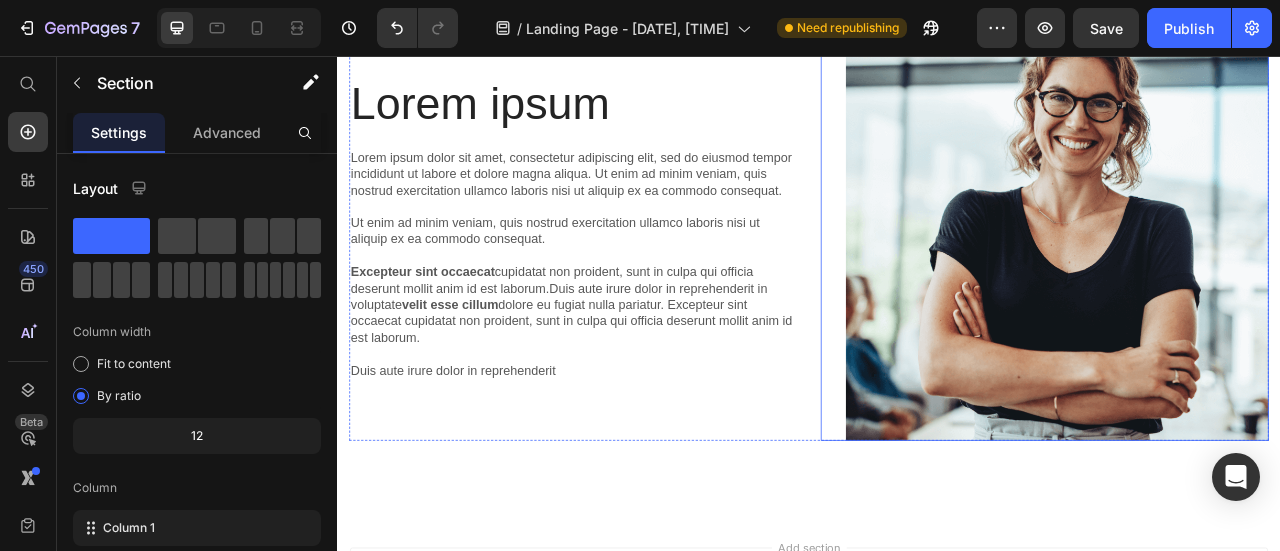 click at bounding box center [1237, 276] 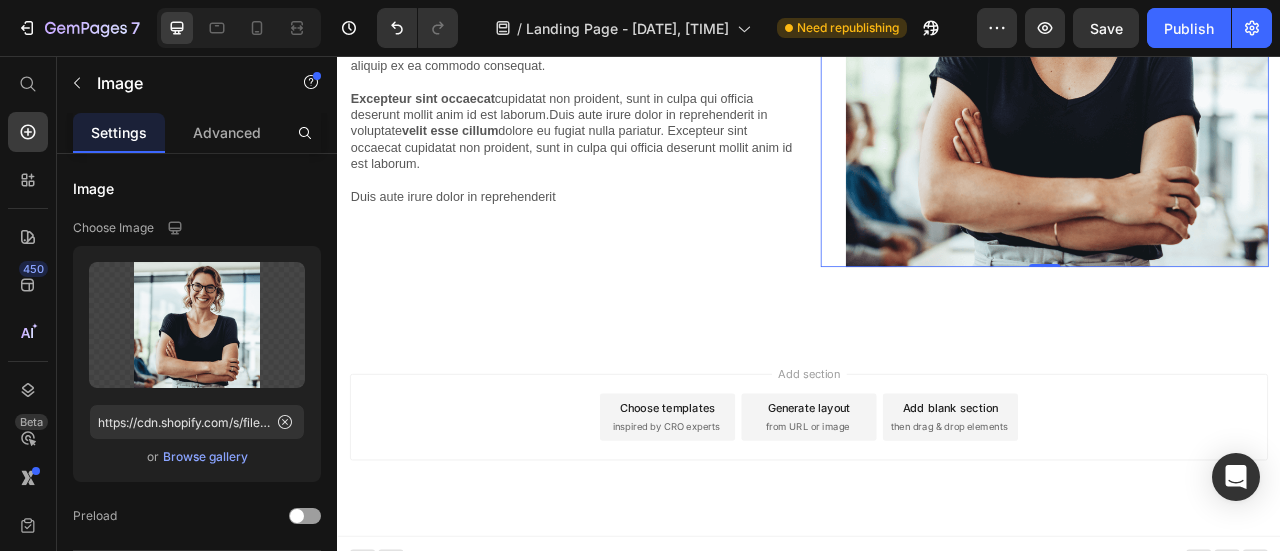 scroll, scrollTop: 1874, scrollLeft: 0, axis: vertical 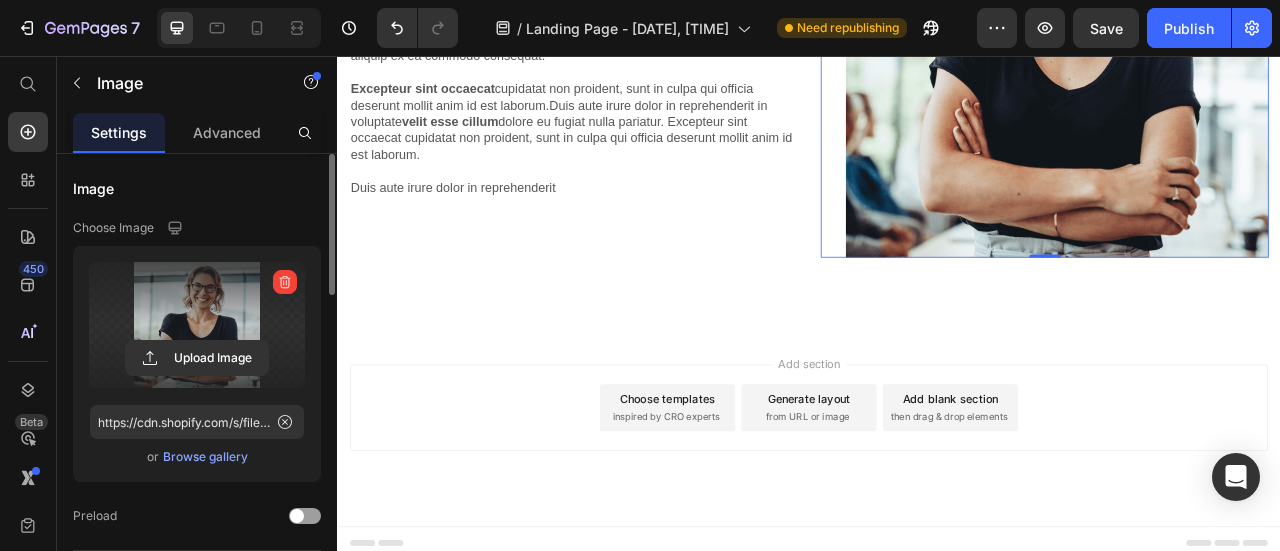 click at bounding box center (197, 325) 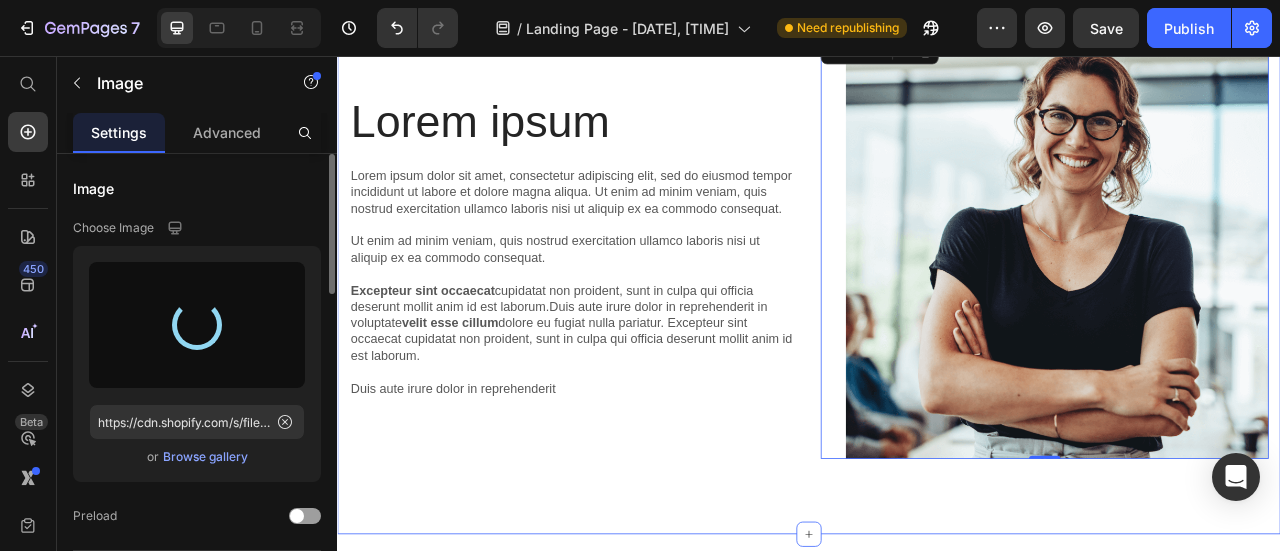 scroll, scrollTop: 1474, scrollLeft: 0, axis: vertical 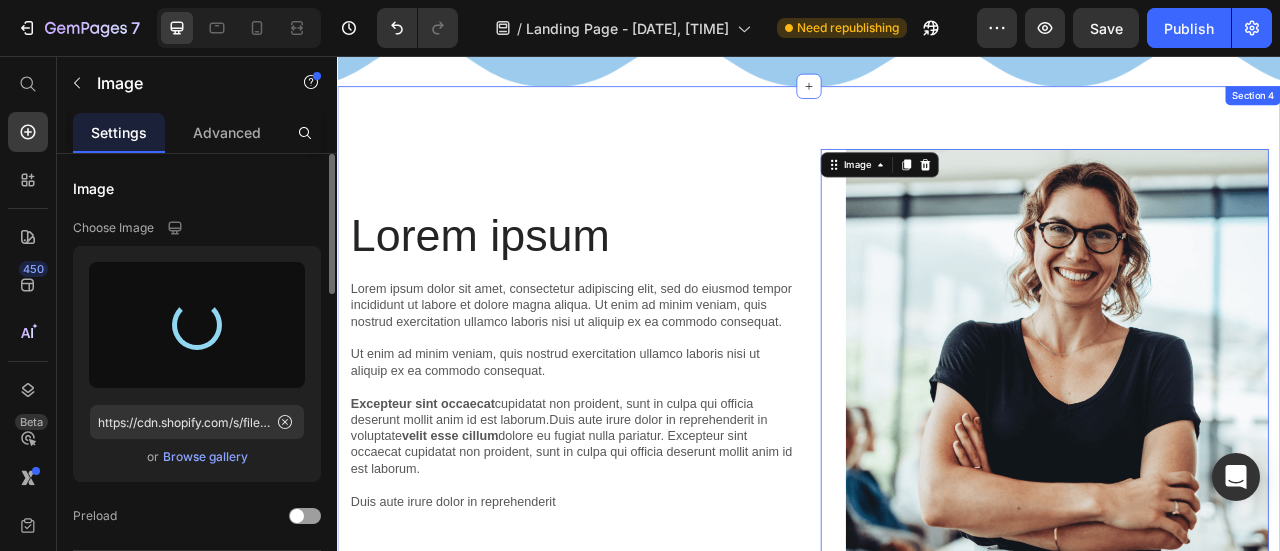 type on "https://cdn.shopify.com/s/files/1/0654/9199/2782/files/gempages_574589182991664240-e164cf5f-b430-4650-8220-3c27219e4b3f.jpg" 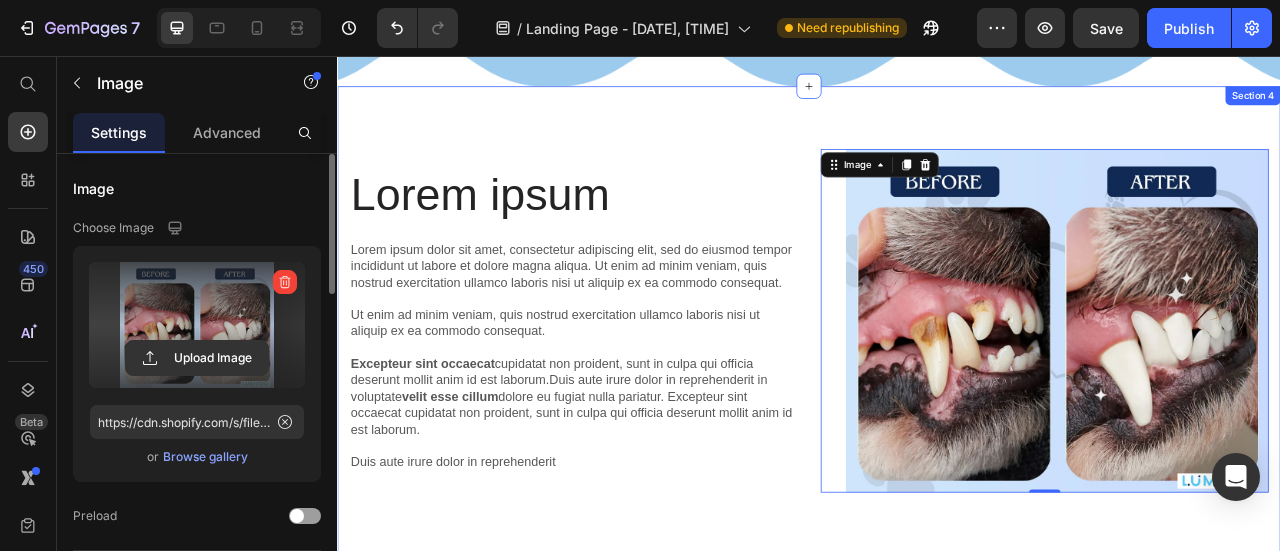 scroll, scrollTop: 1574, scrollLeft: 0, axis: vertical 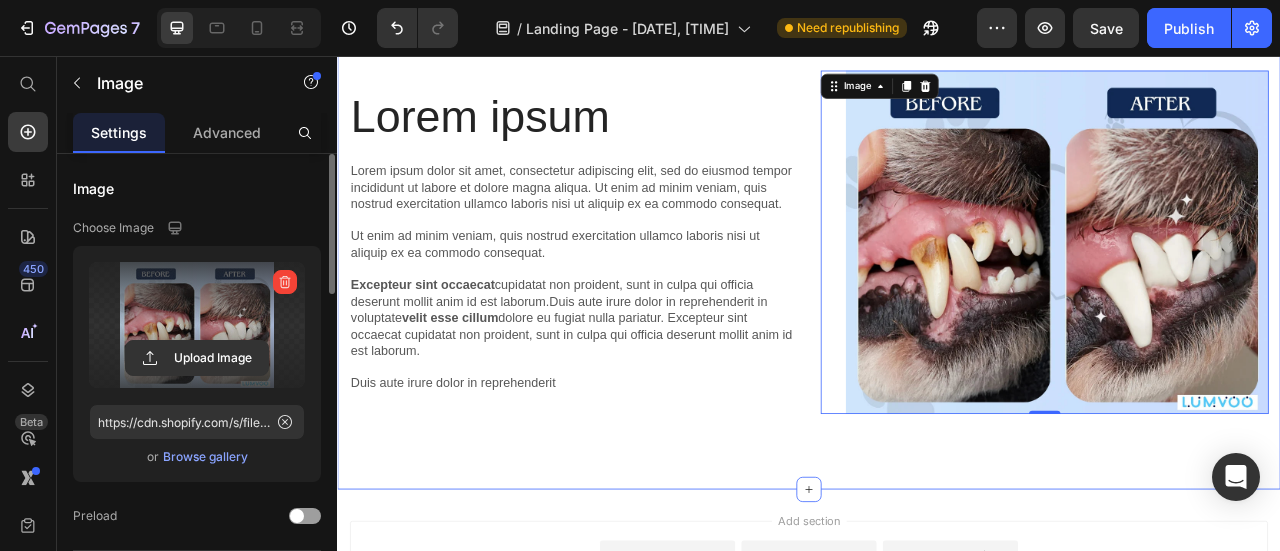 click on "Lorem ipsum Heading Lorem ipsum dolor sit amet, consectetur adipiscing elit, sed do eiusmod tempor incididunt ut labore et dolore magna aliqua. Ut enim ad minim veniam, quis nostrud exercitation ullamco laboris nisi ut aliquip ex ea commodo consequat. Ut enim ad minim veniam, quis nostrud exercitation ullamco laboris nisi ut aliquip ex ea commodo consequat. Excepteur sint occaecat  cupidatat non proident, sunt in culpa qui officia deserunt mollit anim id est laborum.Duis aute irure dolor in reprehenderit in voluptate  velit esse cillum  dolore eu fugiat nulla pariatur. Excepteur sint occaecat cupidatat non proident, sunt in culpa qui officia deserunt mollit anim id est laborum. Duis aute irure dolor in reprehenderit Text Block Image   0 Row Section 4" at bounding box center [937, 300] 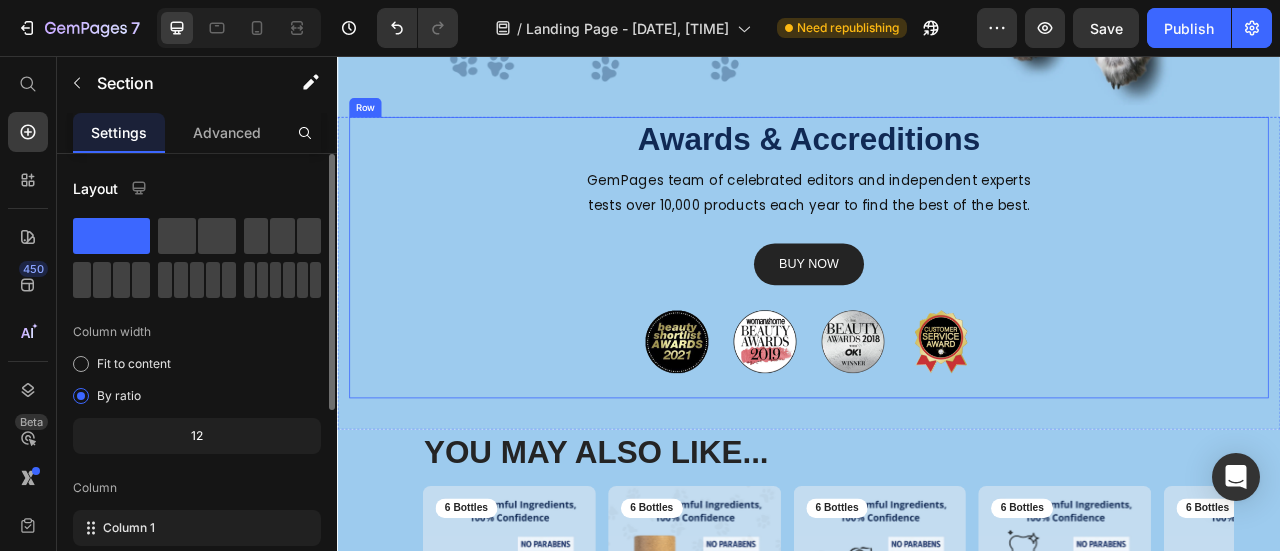 scroll, scrollTop: 374, scrollLeft: 0, axis: vertical 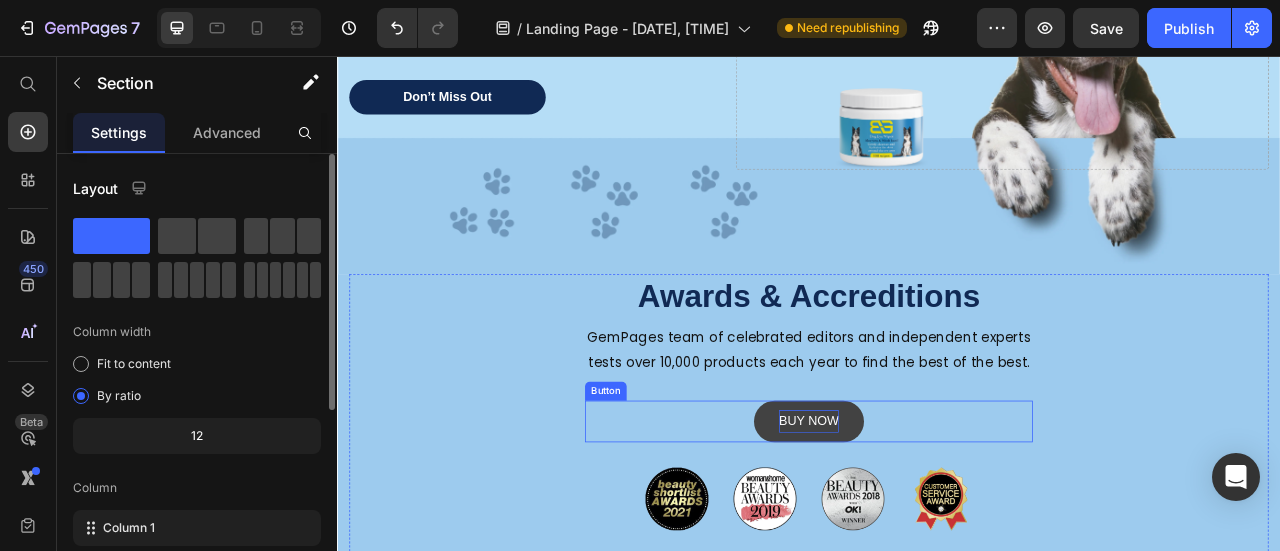 drag, startPoint x: 985, startPoint y: 509, endPoint x: 962, endPoint y: 505, distance: 23.345236 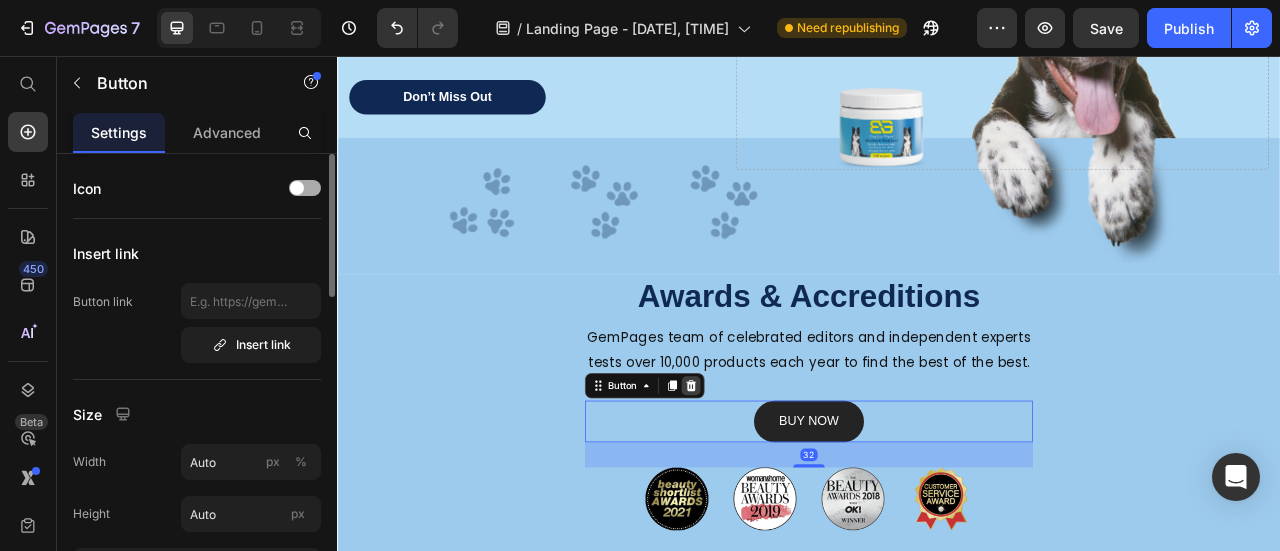 click at bounding box center [787, 475] 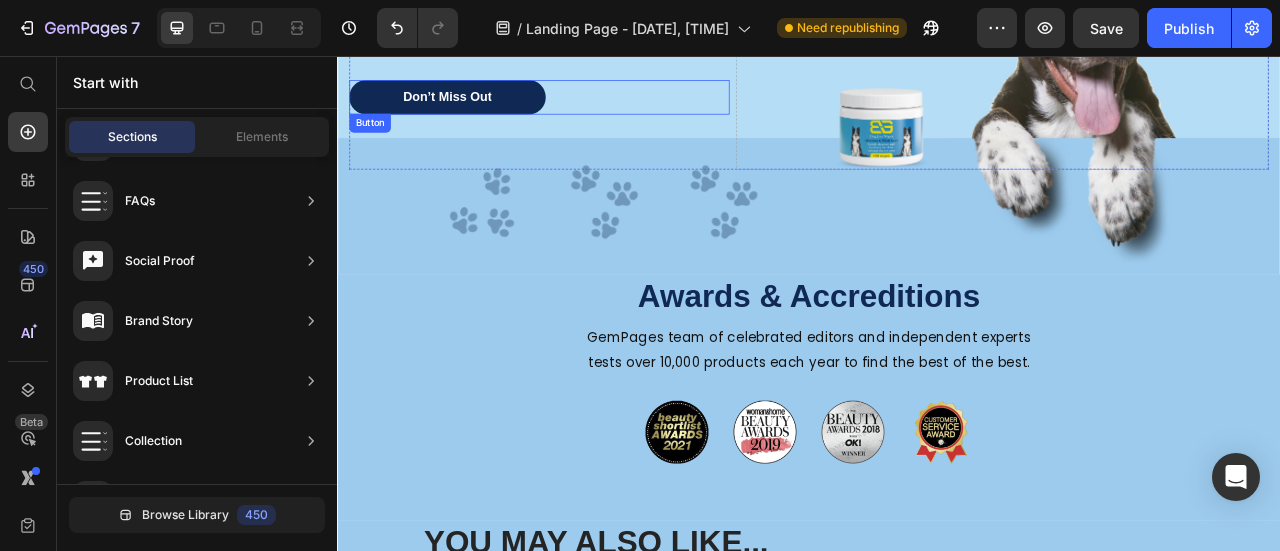 click on "Don’t Miss Out" at bounding box center (477, 108) 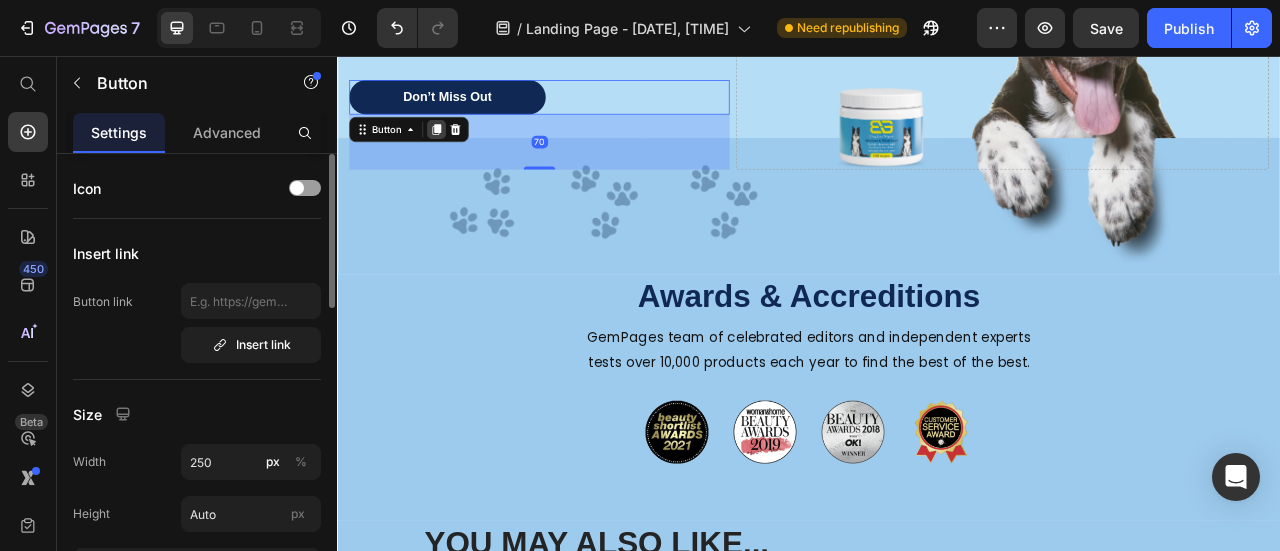 click 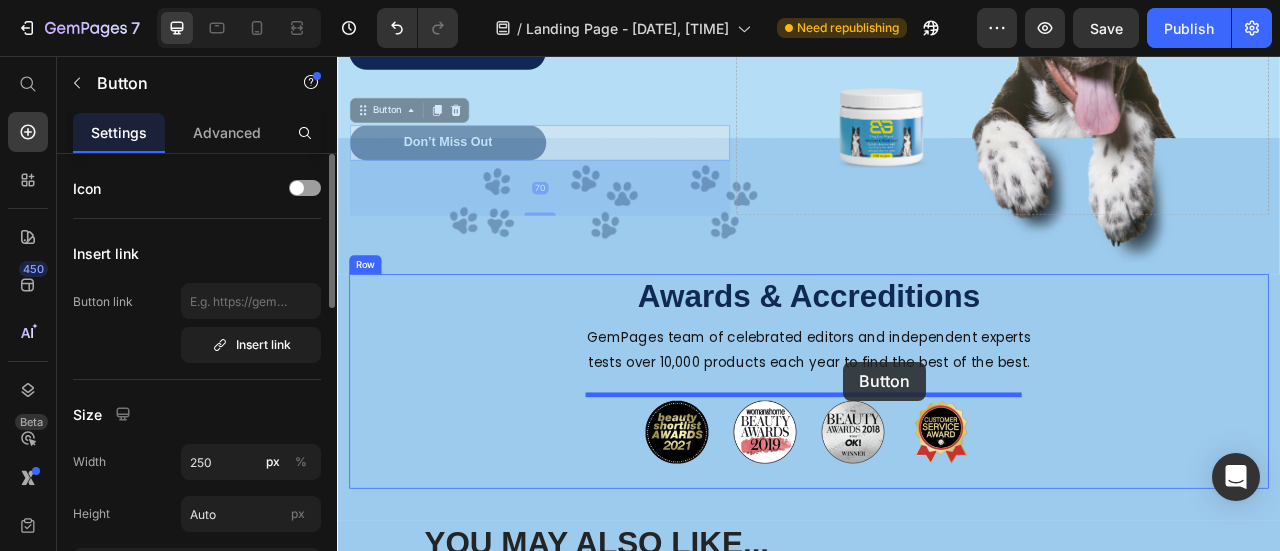 drag, startPoint x: 561, startPoint y: 143, endPoint x: 981, endPoint y: 445, distance: 517.30457 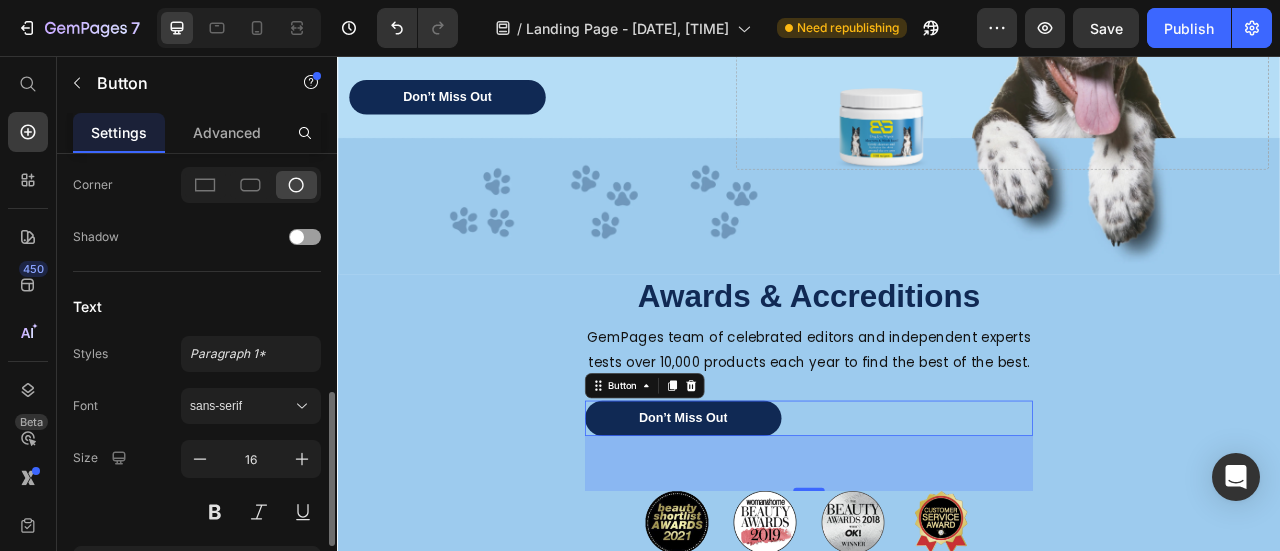 scroll, scrollTop: 883, scrollLeft: 0, axis: vertical 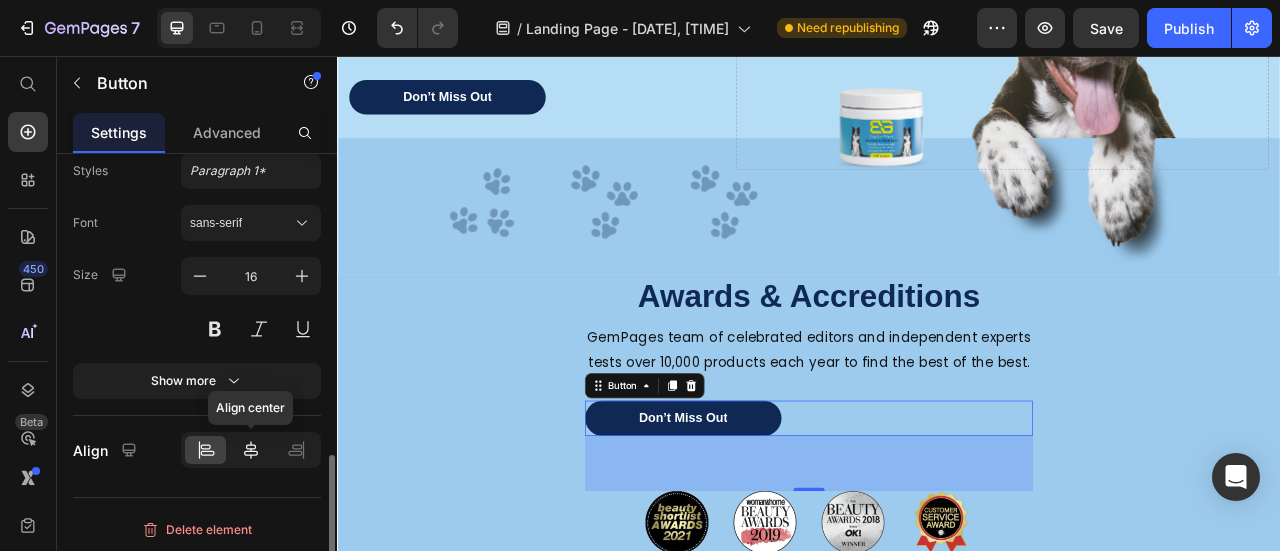 click 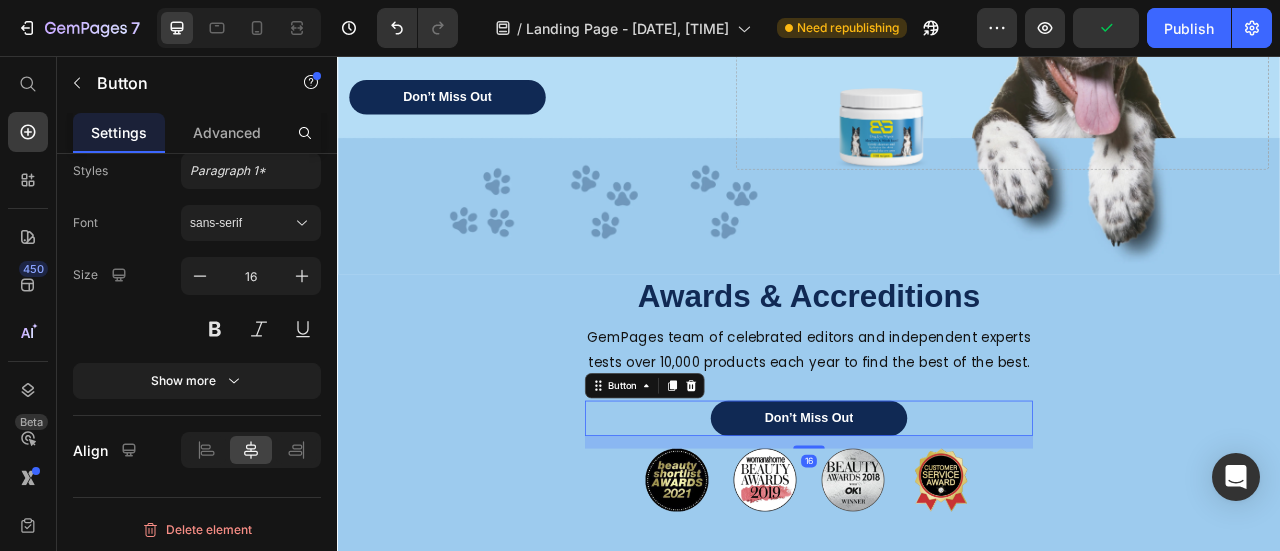 drag, startPoint x: 927, startPoint y: 599, endPoint x: 960, endPoint y: 438, distance: 164.3472 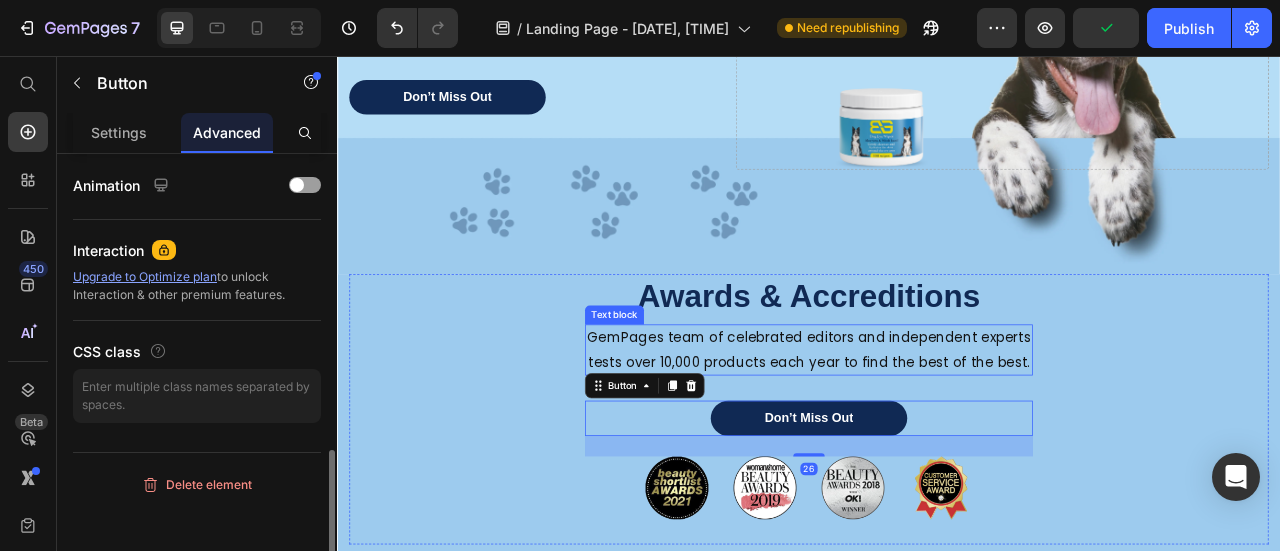 scroll, scrollTop: 0, scrollLeft: 0, axis: both 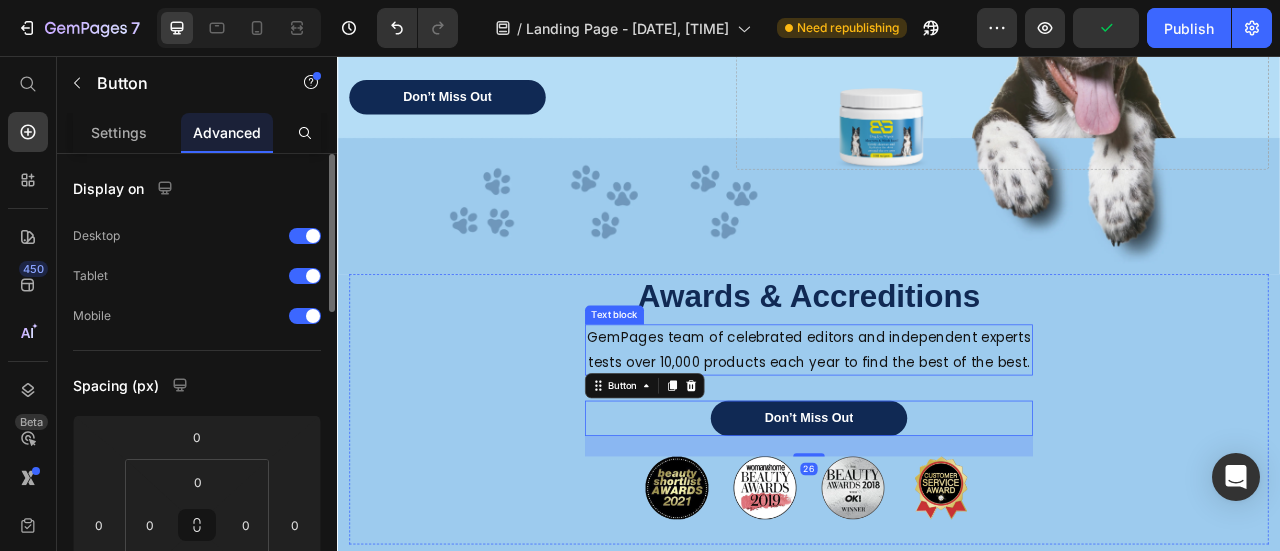 click on "GemPages team of celebrated editors and independent experts tests over 10,000 products each year to find the best of the best." at bounding box center [937, 429] 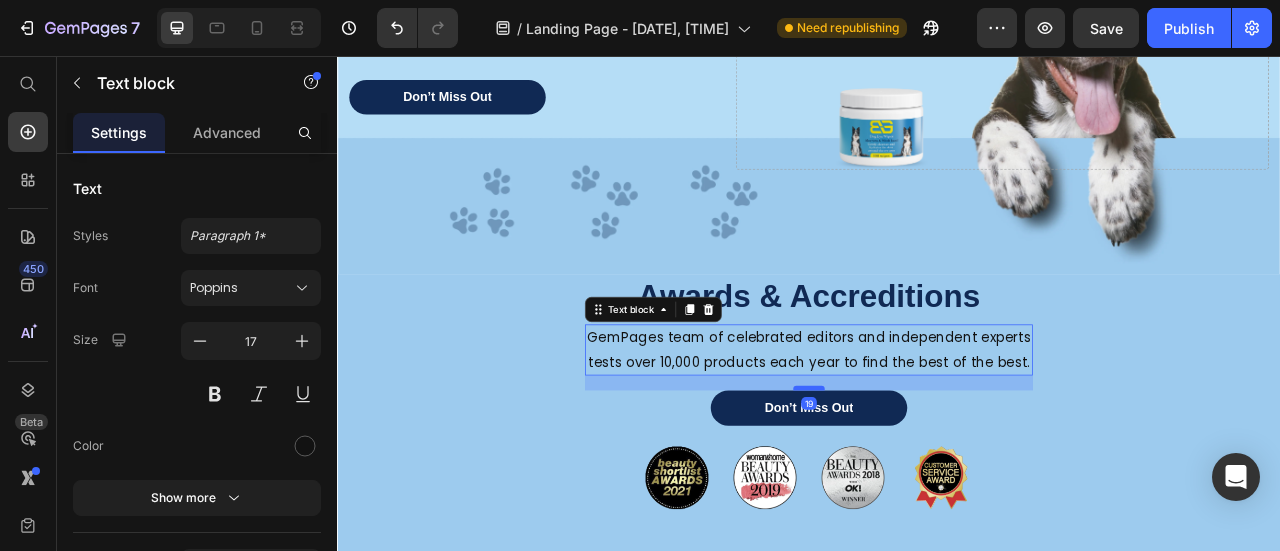 drag, startPoint x: 933, startPoint y: 483, endPoint x: 933, endPoint y: 469, distance: 14 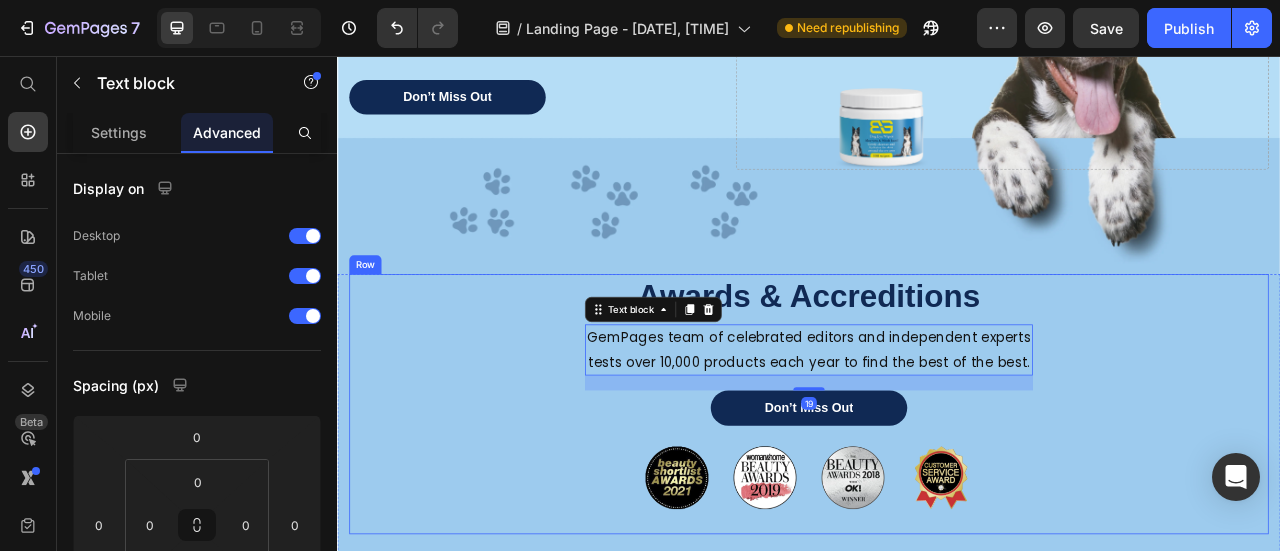 click on "Awards & Accreditions Heading GemPages team of celebrated editors and independent experts tests over 10,000 products each year to find the best of the best. Text block   19 Don’t Miss Out Button Image Image Image Image Row Row" at bounding box center [937, 498] 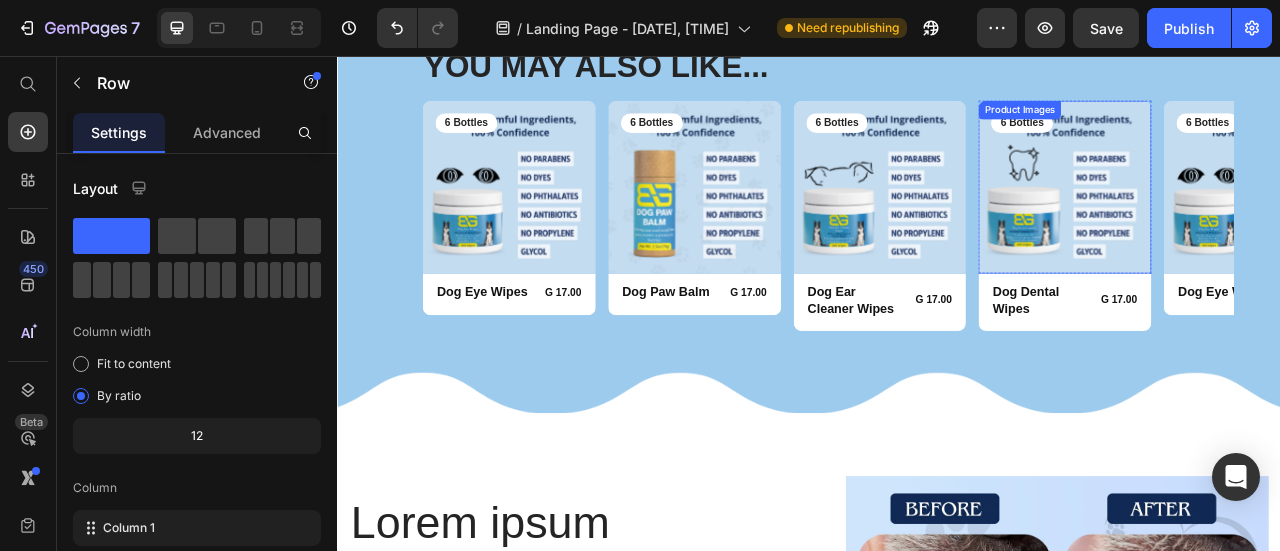 scroll, scrollTop: 1074, scrollLeft: 0, axis: vertical 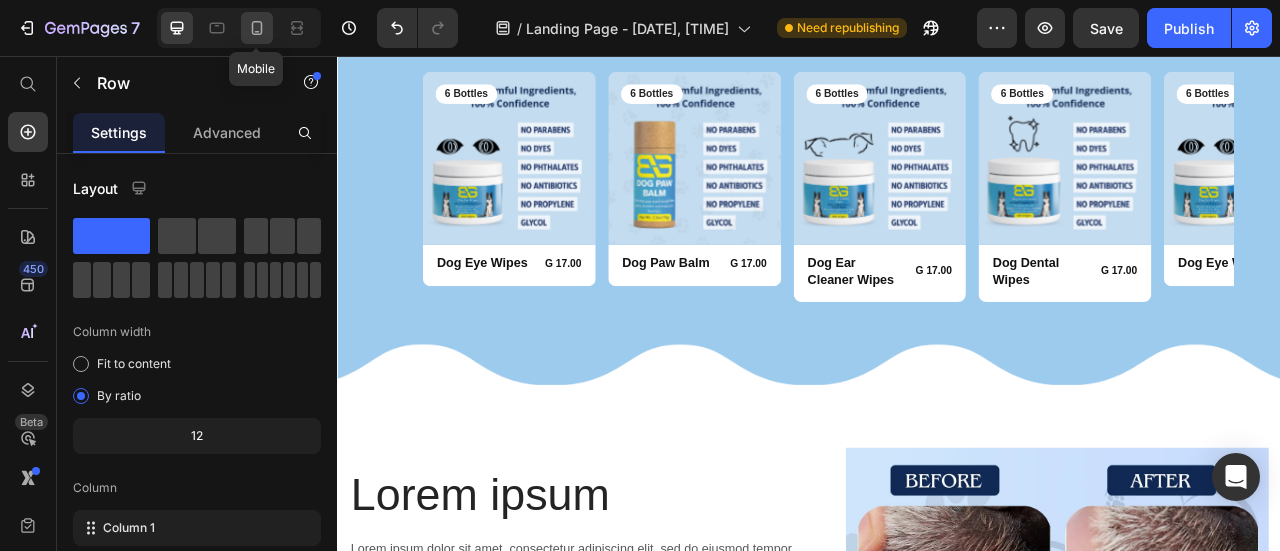 click 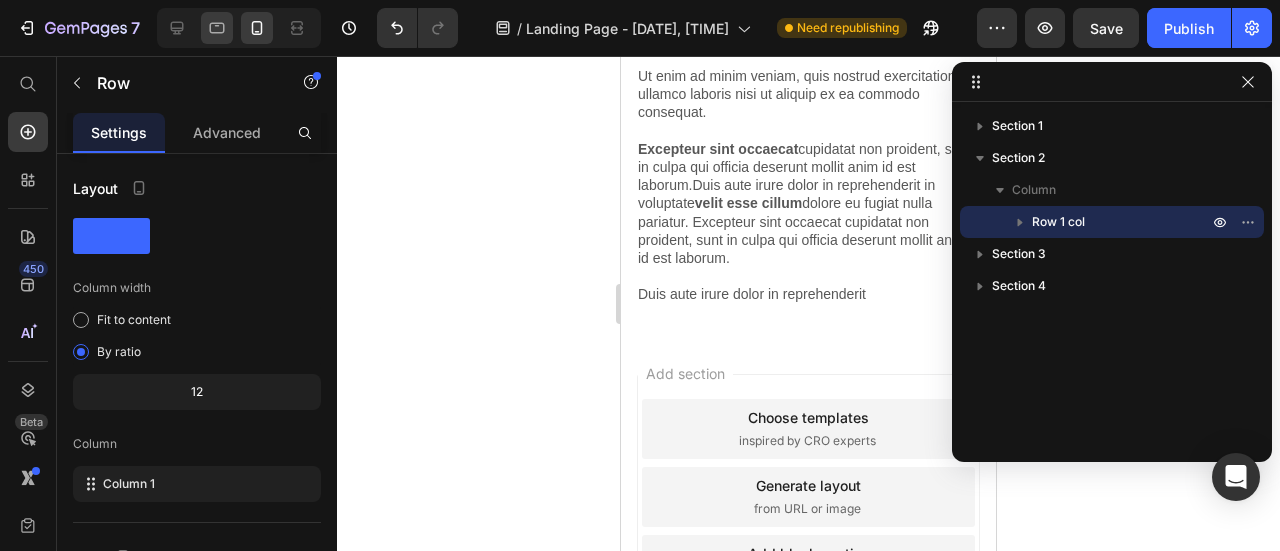 scroll, scrollTop: 2323, scrollLeft: 0, axis: vertical 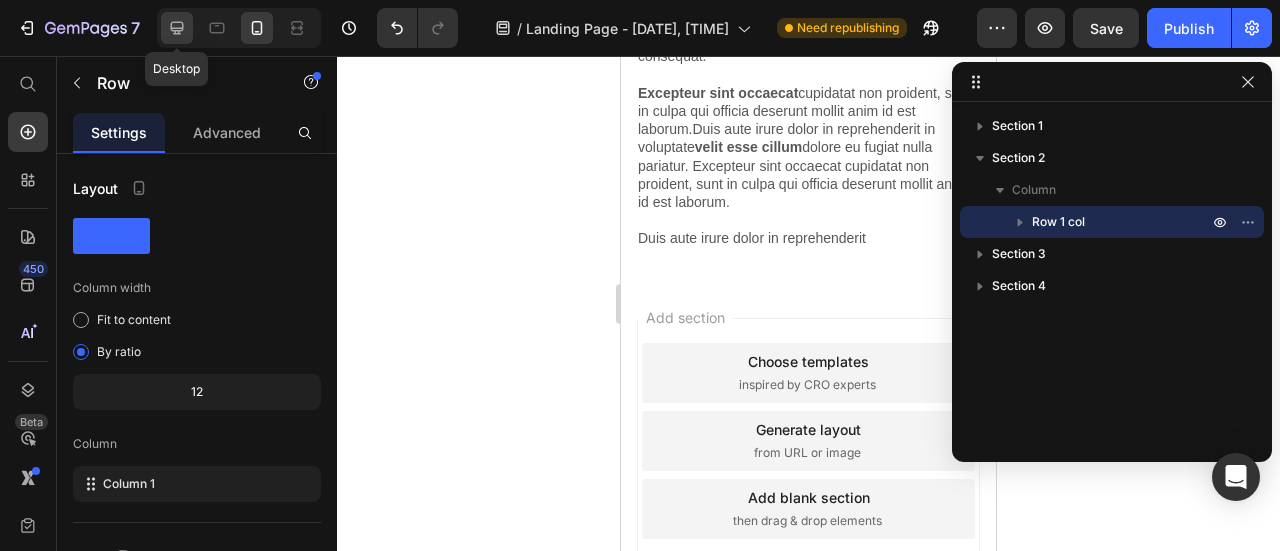 drag, startPoint x: 167, startPoint y: 19, endPoint x: 59, endPoint y: 110, distance: 141.22676 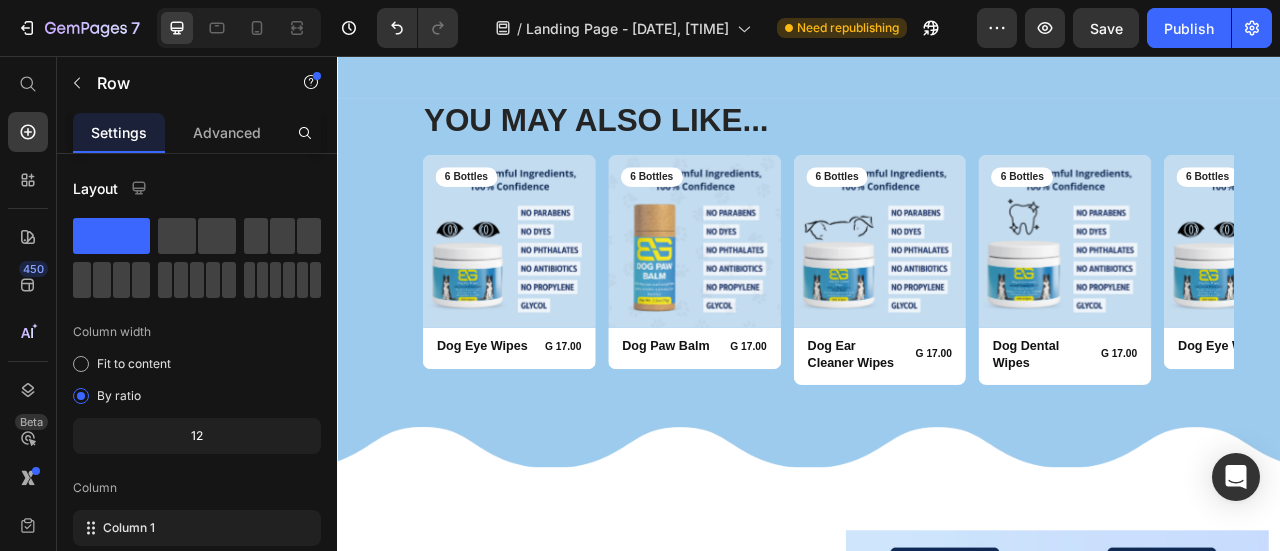 scroll, scrollTop: 1000, scrollLeft: 0, axis: vertical 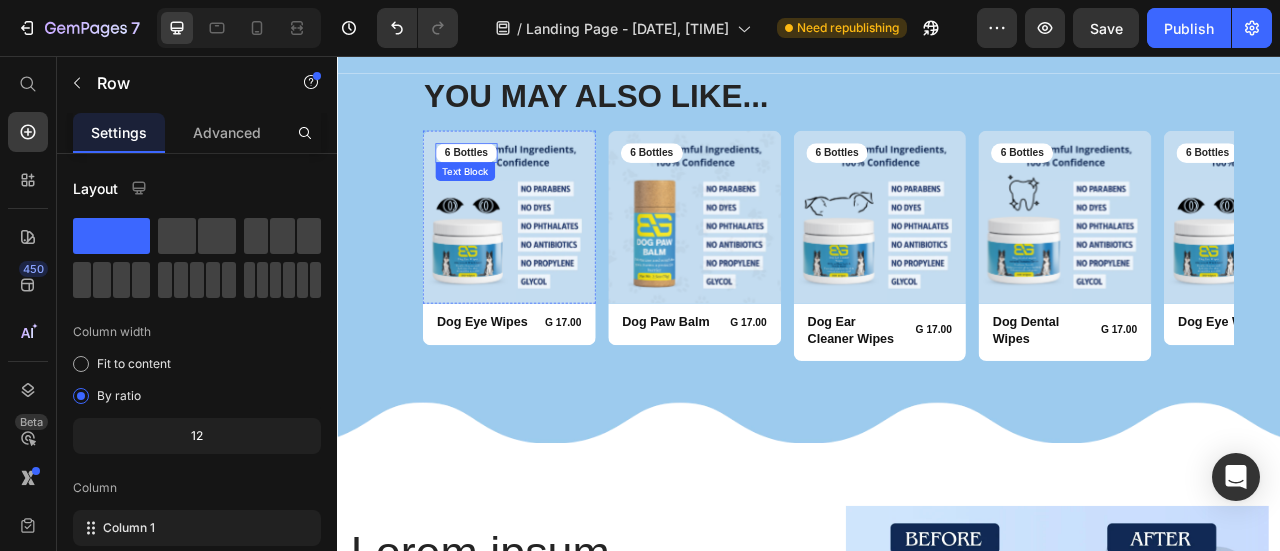 click on "6 Bottles" at bounding box center (500, 178) 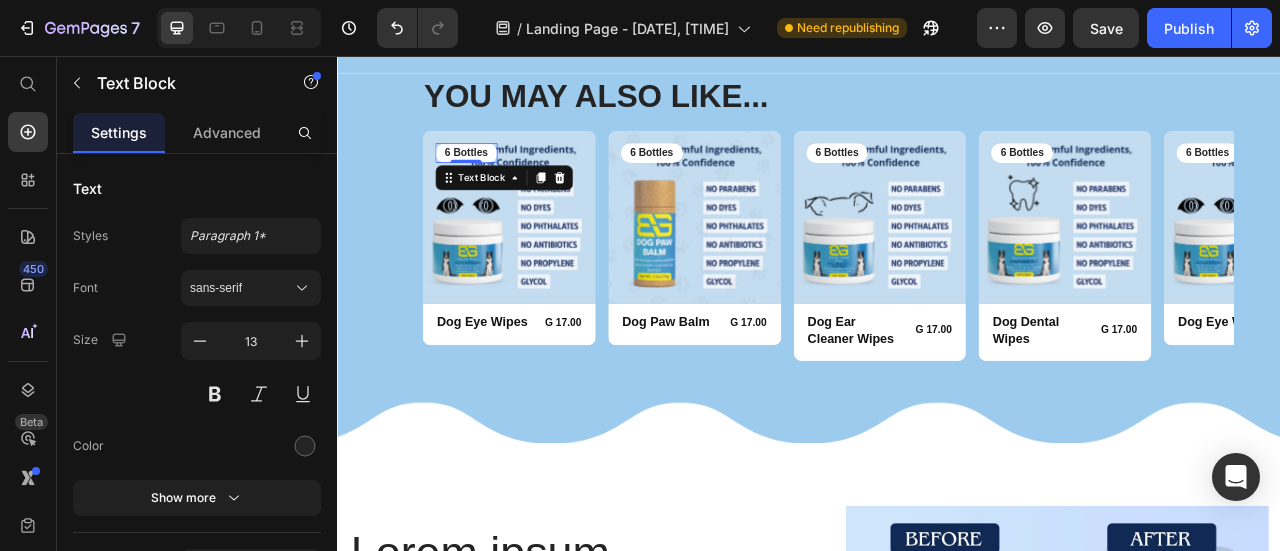 drag, startPoint x: 621, startPoint y: 208, endPoint x: 641, endPoint y: 197, distance: 22.825424 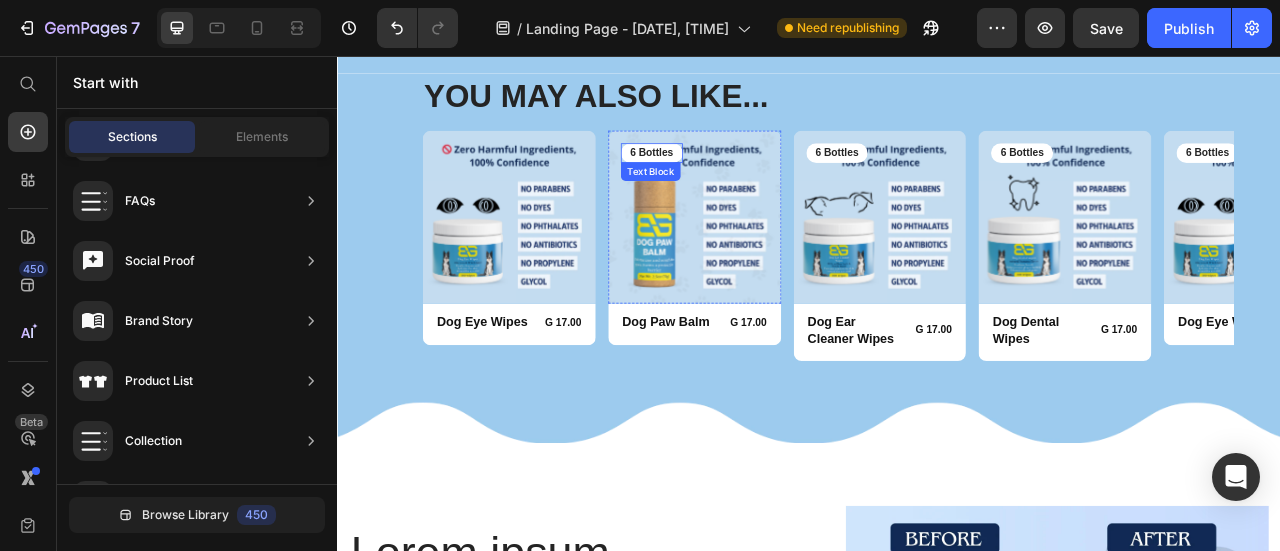 click on "6 Bottles" at bounding box center (736, 178) 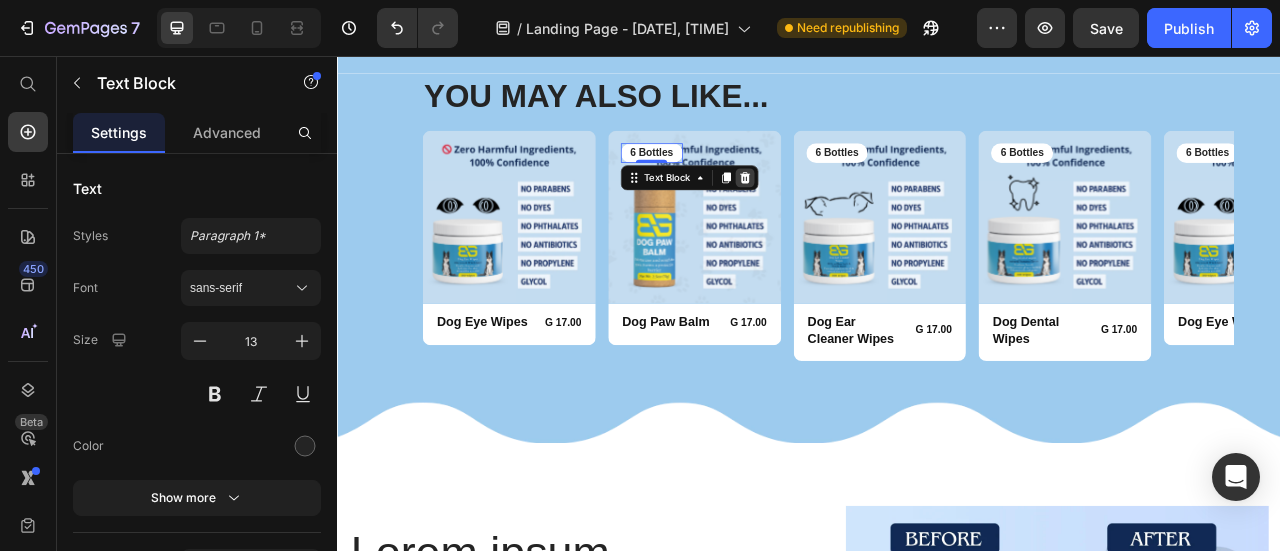 click 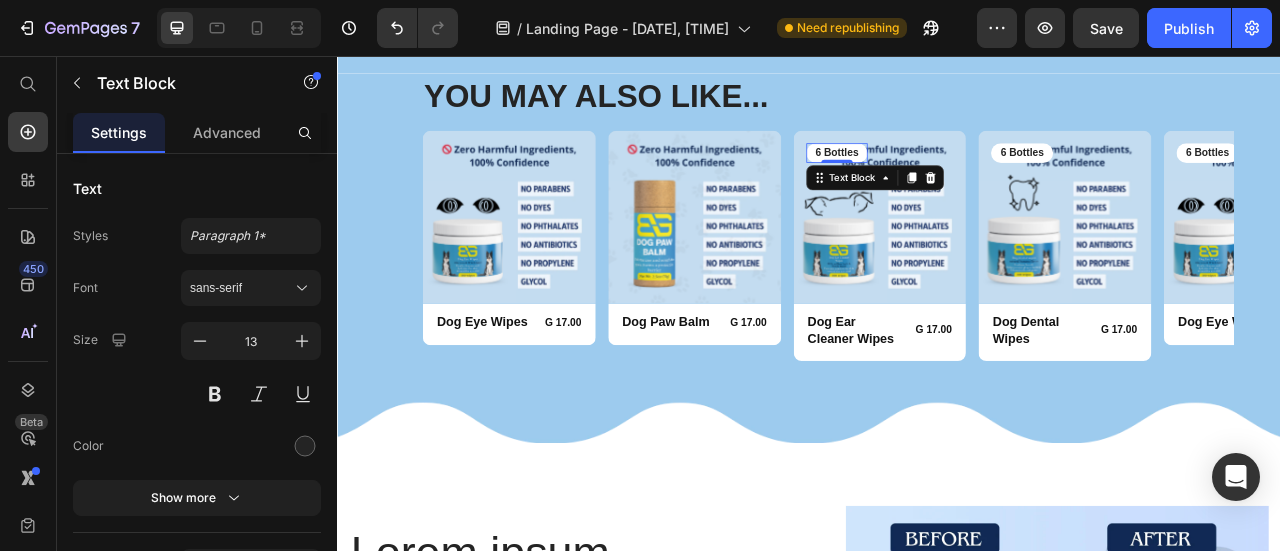 click on "6 Bottles" at bounding box center (972, 178) 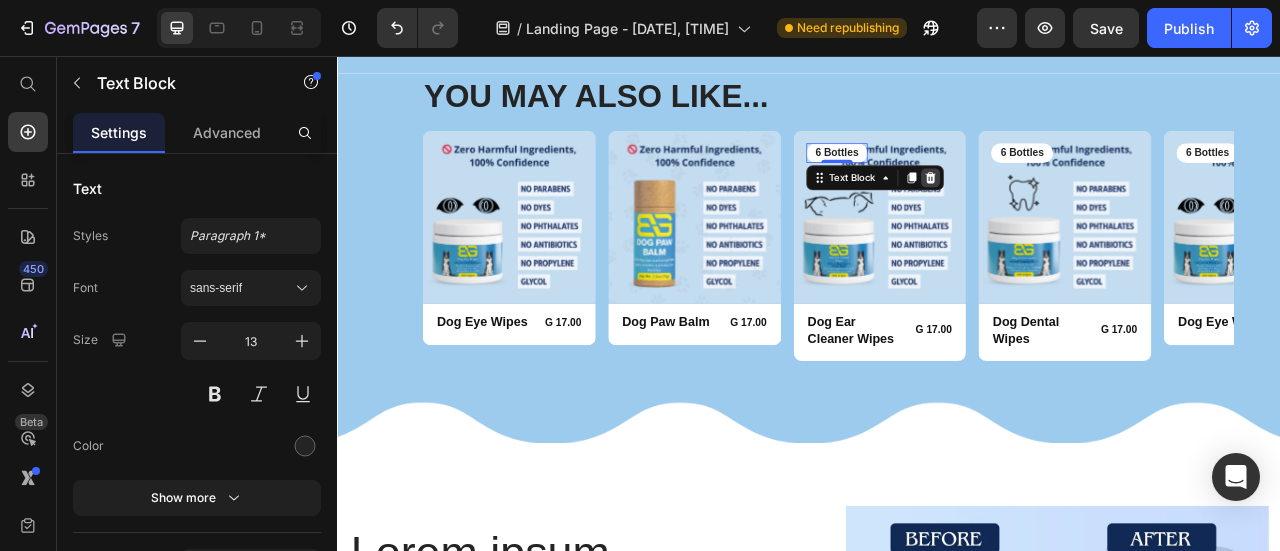 click 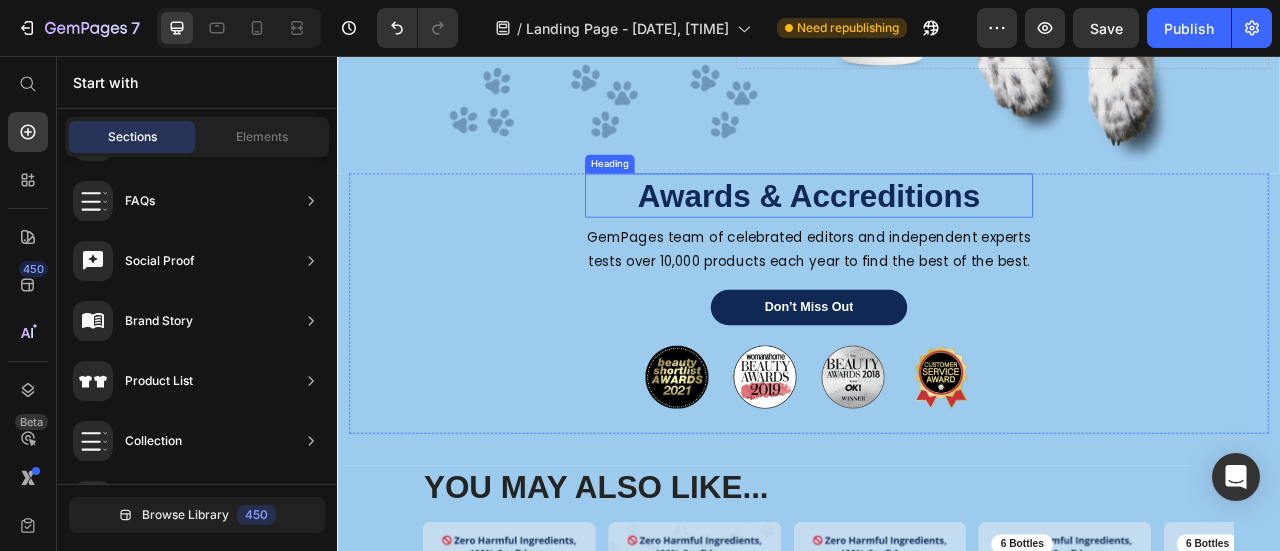 scroll, scrollTop: 500, scrollLeft: 0, axis: vertical 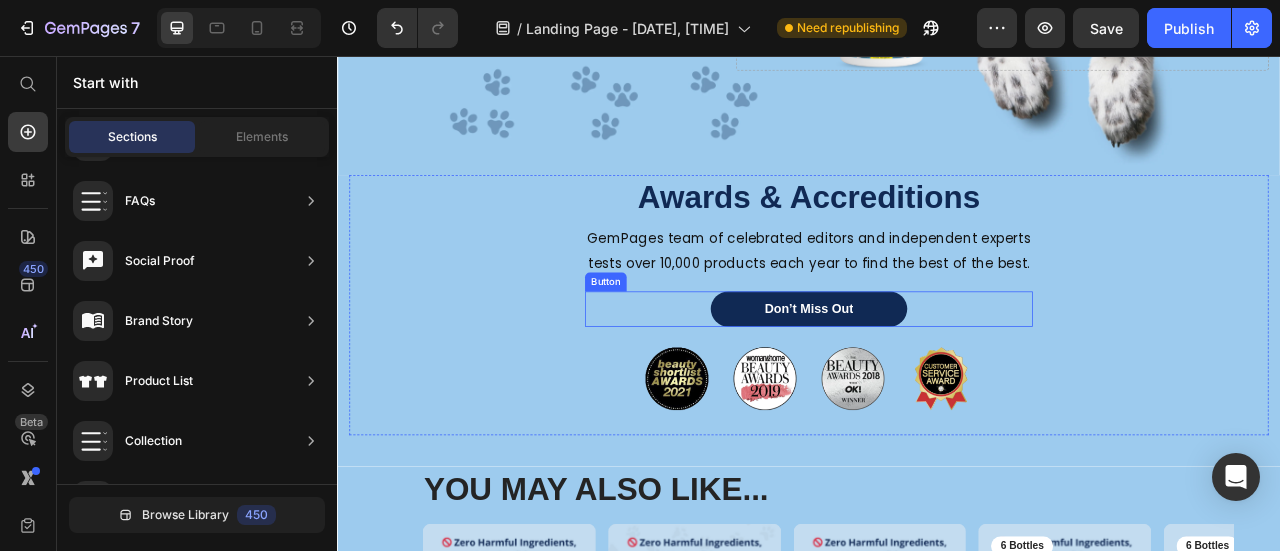 click on "Don’t Miss Out" at bounding box center [937, 377] 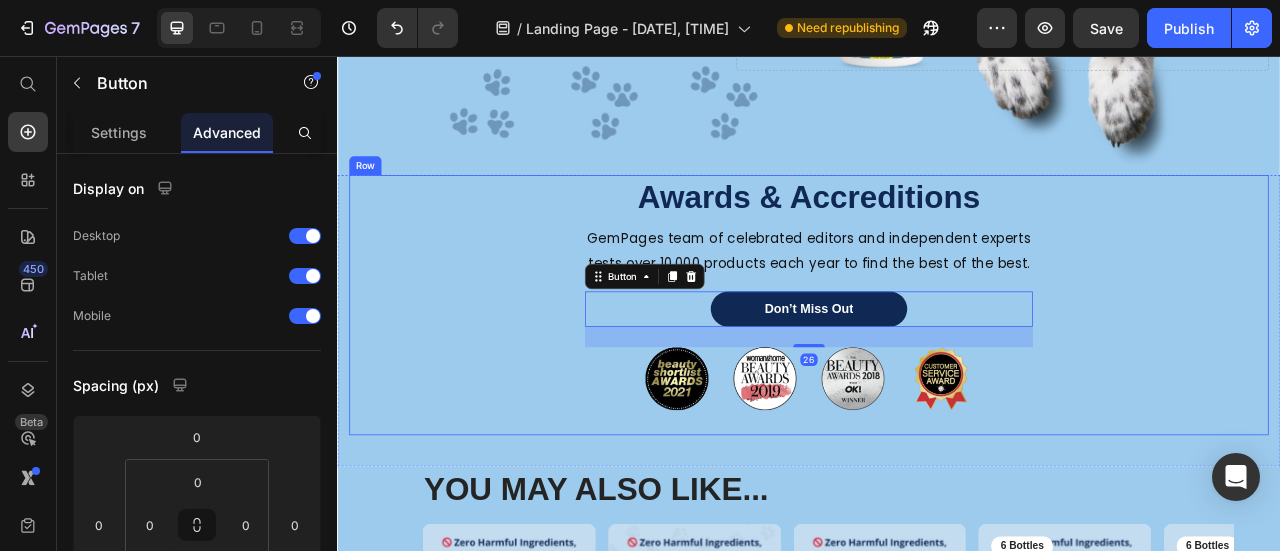 scroll, scrollTop: 100, scrollLeft: 0, axis: vertical 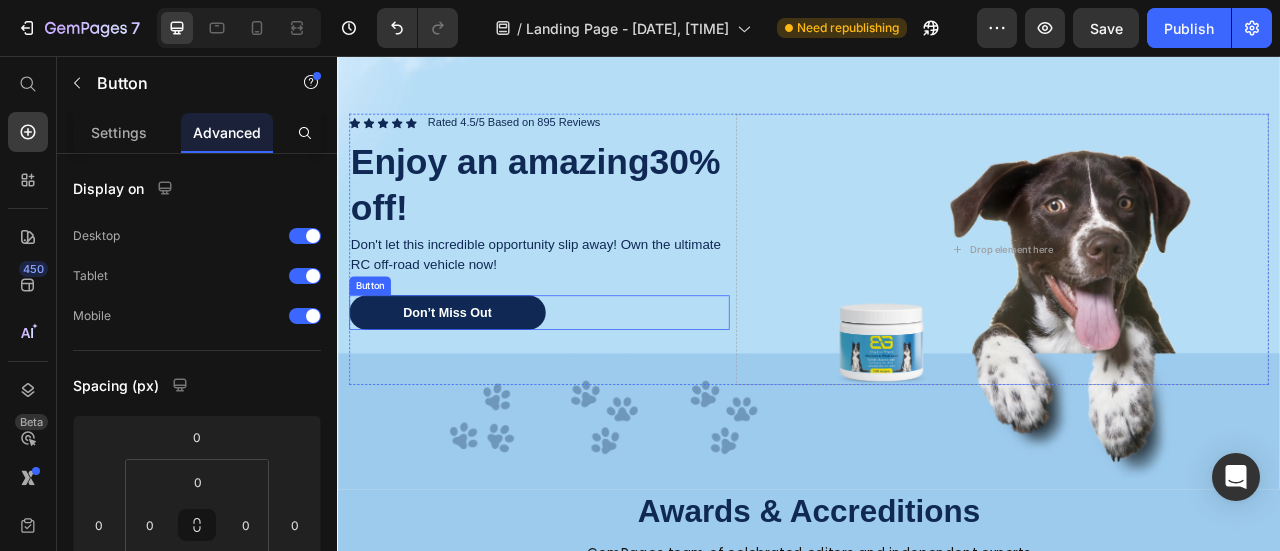 click on "Don’t Miss Out" at bounding box center [477, 382] 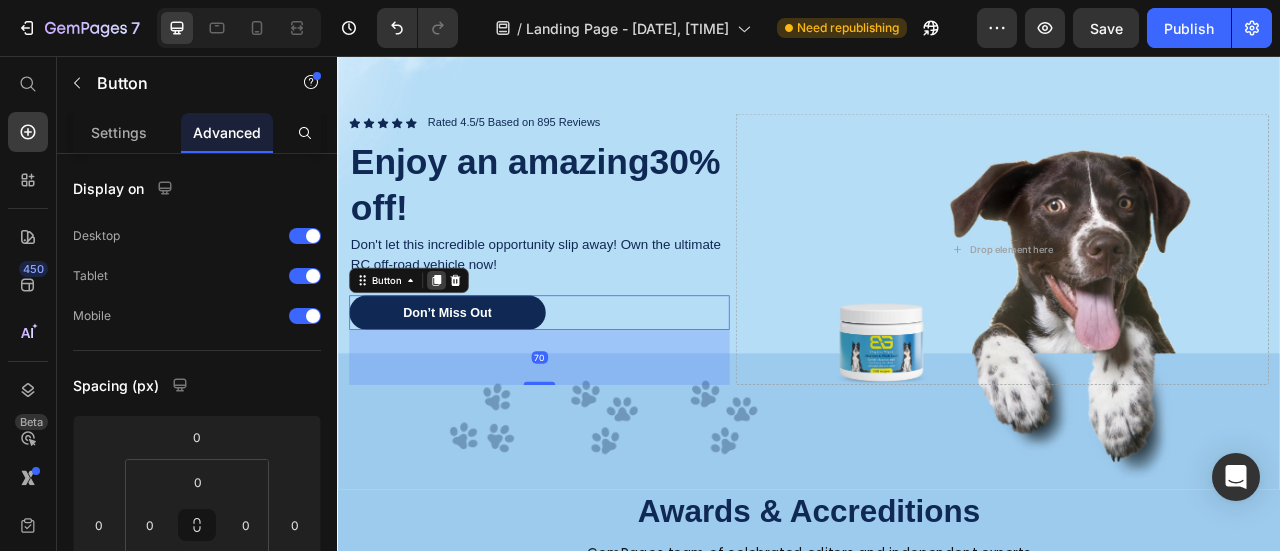 click 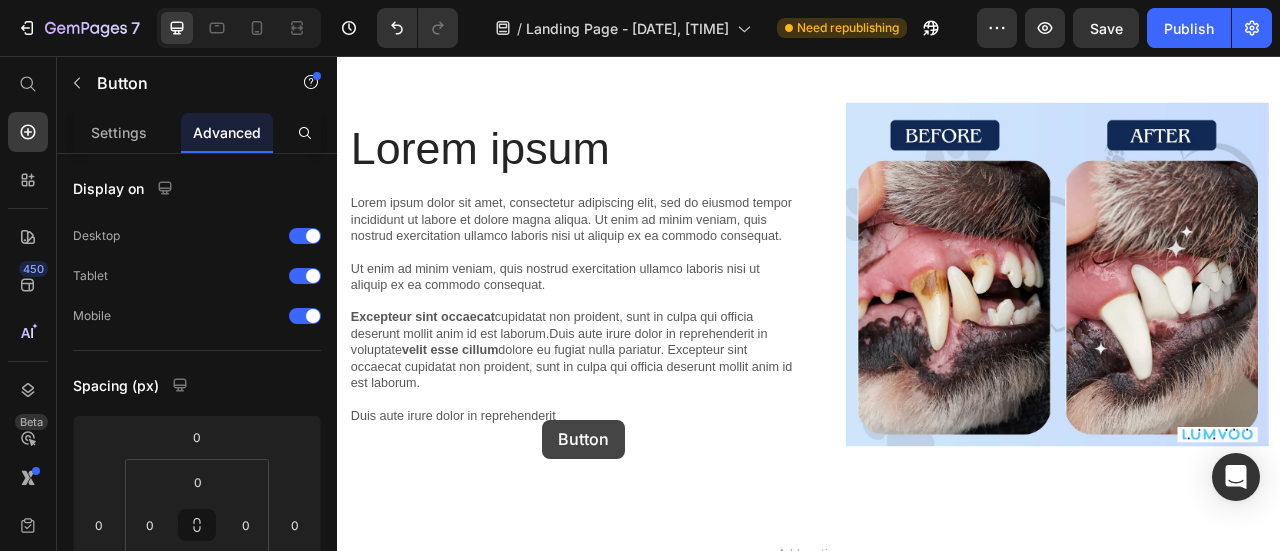 scroll, scrollTop: 1658, scrollLeft: 0, axis: vertical 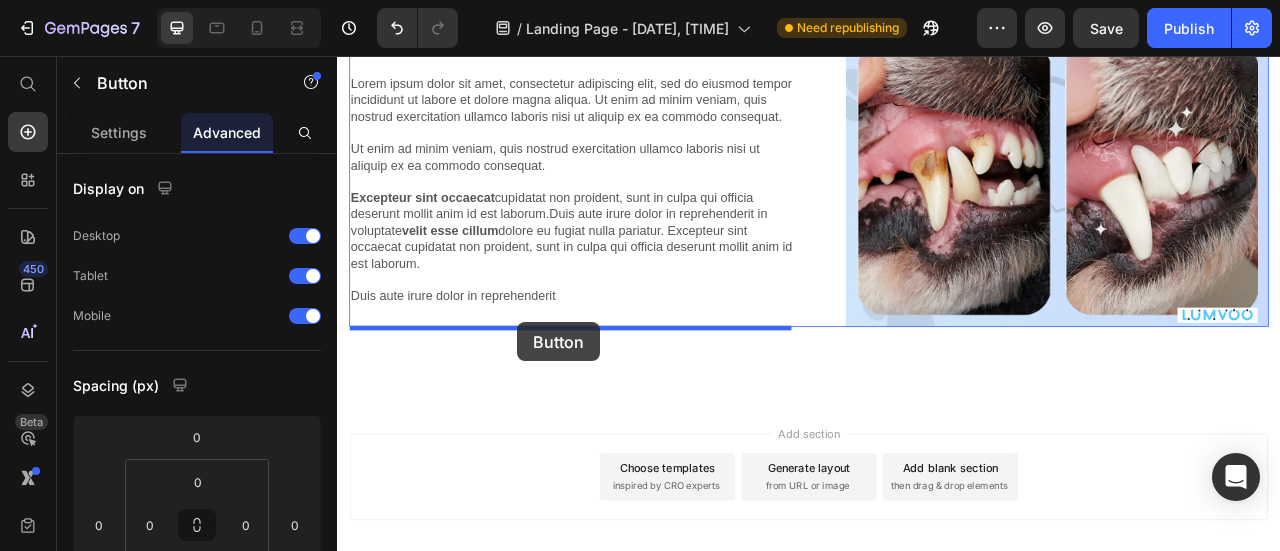 drag, startPoint x: 594, startPoint y: 327, endPoint x: 566, endPoint y: 395, distance: 73.53911 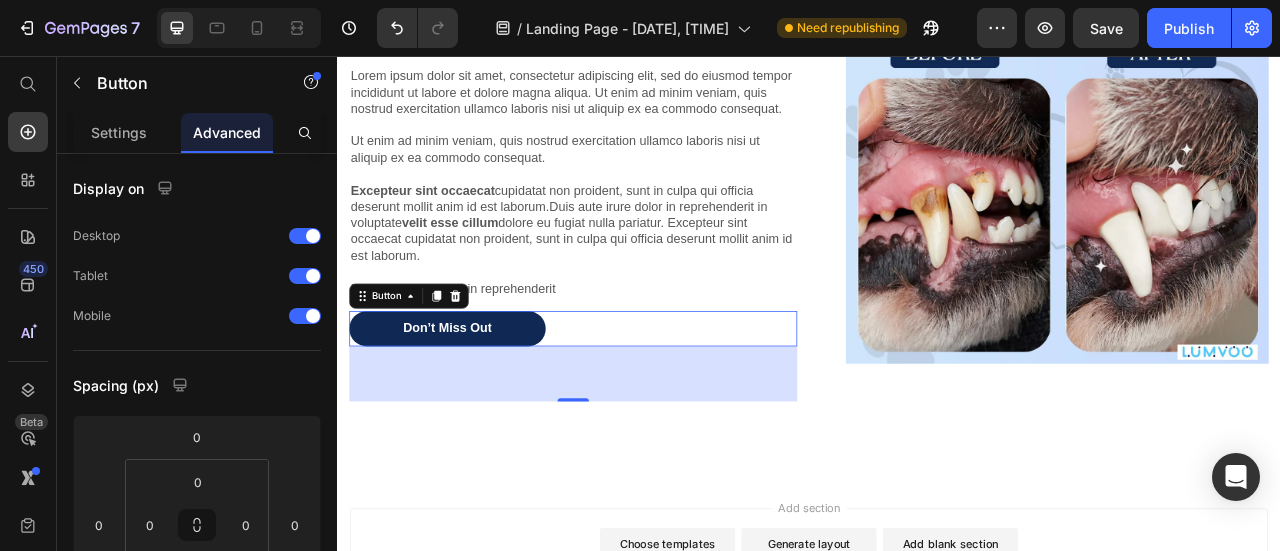 click on "Don’t Miss Out" at bounding box center (477, 402) 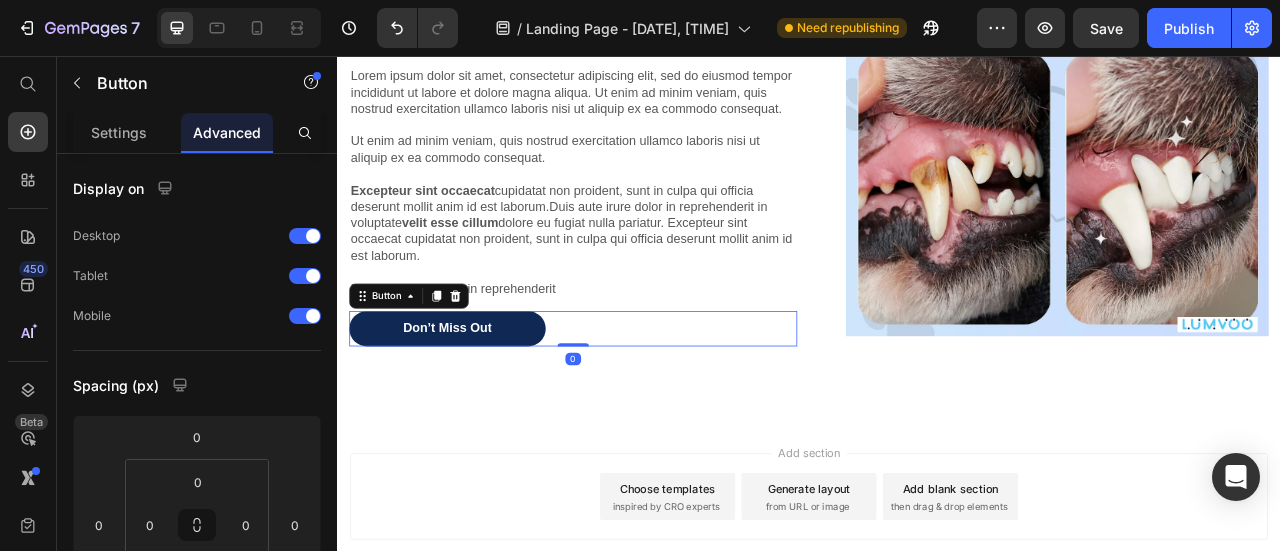 drag, startPoint x: 641, startPoint y: 512, endPoint x: 672, endPoint y: 428, distance: 89.537704 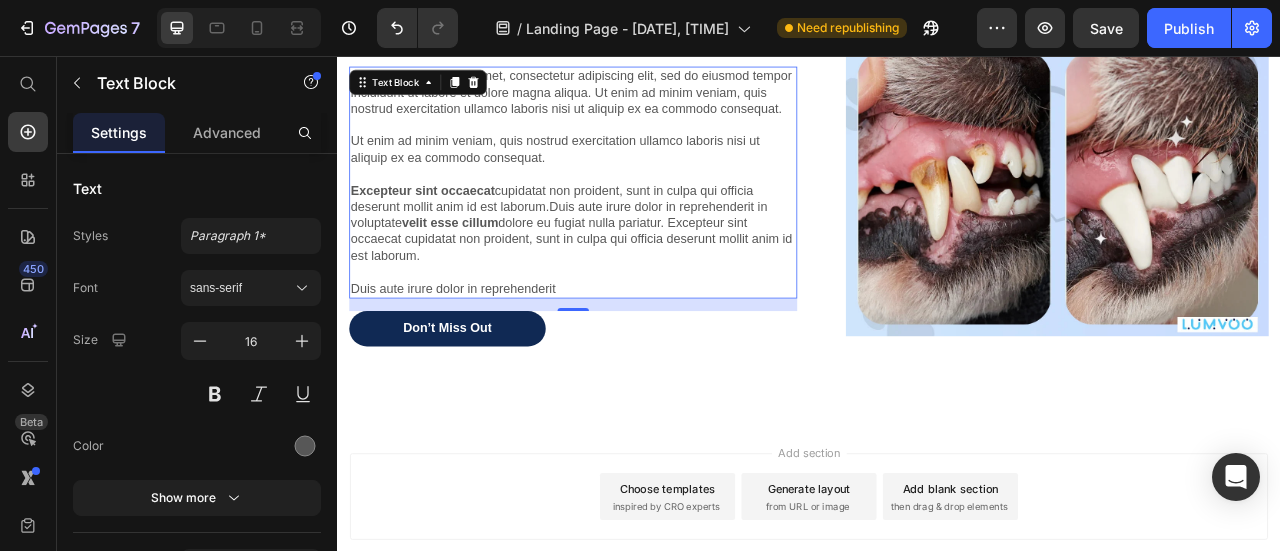 click on "Lorem ipsum dolor sit amet, consectetur adipiscing elit, sed do eiusmod tempor incididunt ut labore et dolore magna aliqua. Ut enim ad minim veniam, quis nostrud exercitation ullamco laboris nisi ut aliquip ex ea commodo consequat. Ut enim ad minim veniam, quis nostrud exercitation ullamco laboris nisi ut aliquip ex ea commodo consequat. Excepteur sint occaecat  cupidatat non proident, sunt in culpa qui officia deserunt mollit anim id est laborum.Duis aute irure dolor in reprehenderit in voluptate  velit esse cillum  dolore eu fugiat nulla pariatur. Excepteur sint occaecat cupidatat non proident, sunt in culpa qui officia deserunt mollit anim id est laborum. Duis aute irure dolor in reprehenderit" at bounding box center (637, 216) 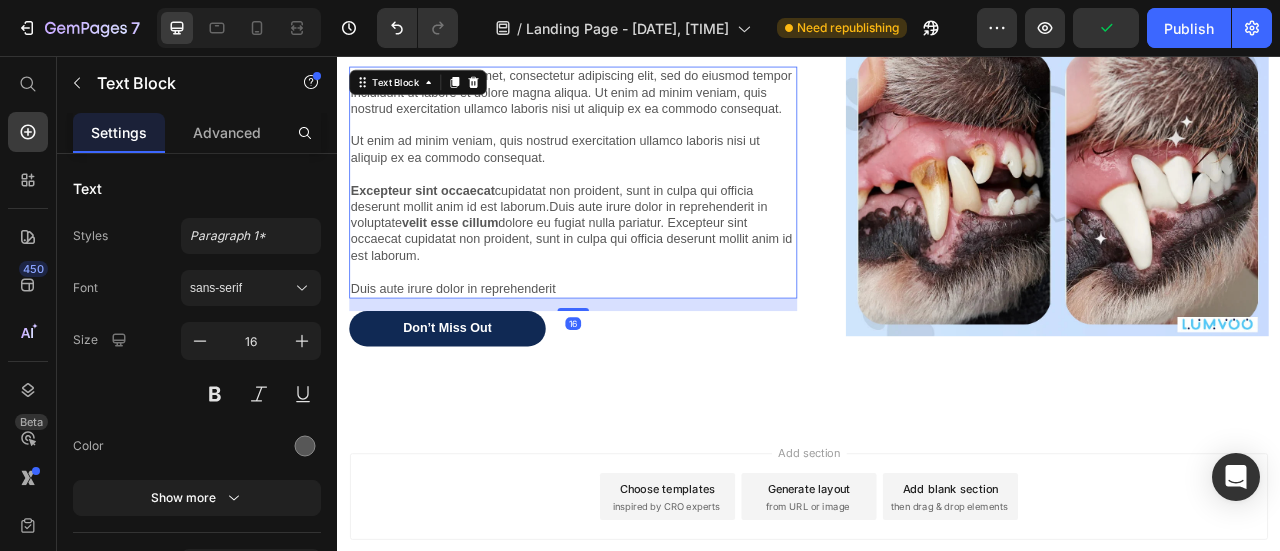 click on "16" at bounding box center (637, 372) 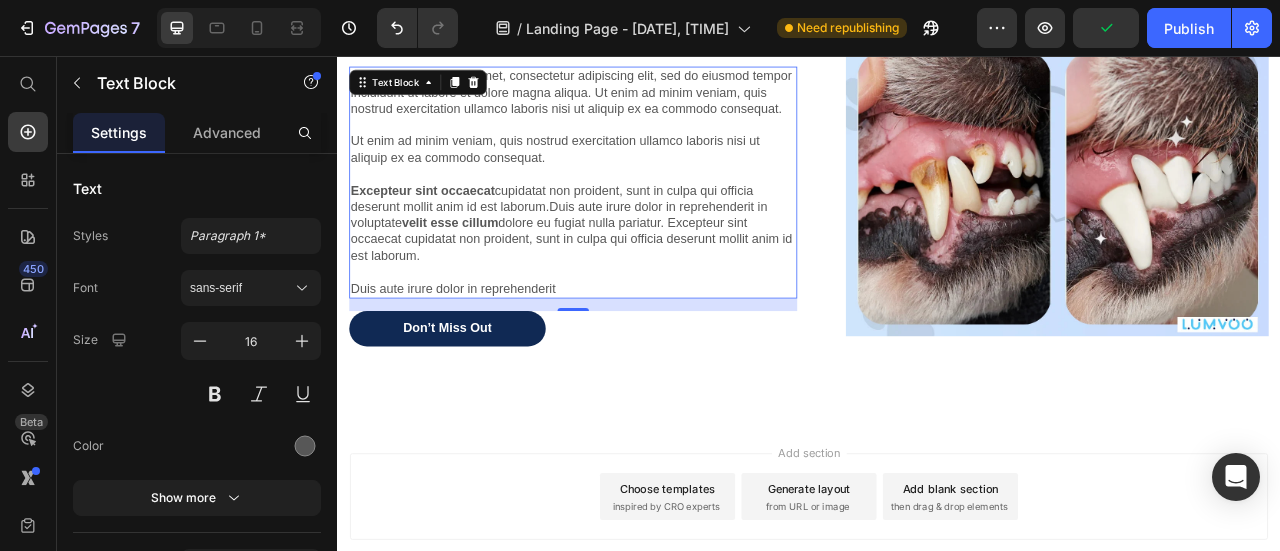 click on "Lorem ipsum dolor sit amet, consectetur adipiscing elit, sed do eiusmod tempor incididunt ut labore et dolore magna aliqua. Ut enim ad minim veniam, quis nostrud exercitation ullamco laboris nisi ut aliquip ex ea commodo consequat. Ut enim ad minim veniam, quis nostrud exercitation ullamco laboris nisi ut aliquip ex ea commodo consequat. Excepteur sint occaecat  cupidatat non proident, sunt in culpa qui officia deserunt mollit anim id est laborum.Duis aute irure dolor in reprehenderit in voluptate  velit esse cillum  dolore eu fugiat nulla pariatur. Excepteur sint occaecat cupidatat non proident, sunt in culpa qui officia deserunt mollit anim id est laborum. Duis aute irure dolor in reprehenderit" at bounding box center [637, 216] 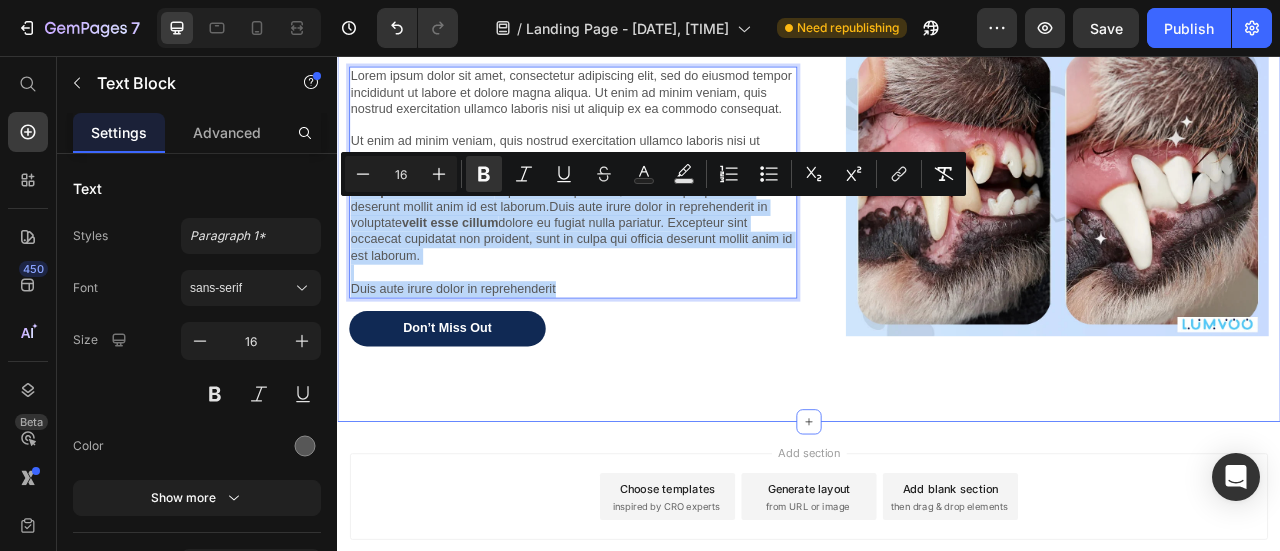 drag, startPoint x: 641, startPoint y: 373, endPoint x: 349, endPoint y: 243, distance: 319.63104 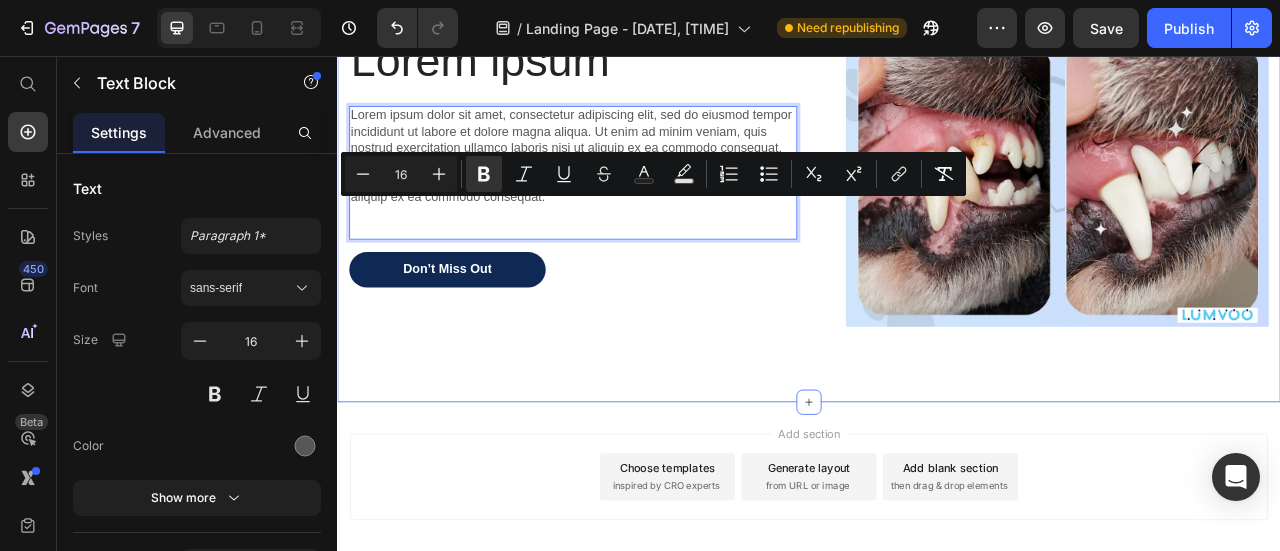 scroll, scrollTop: 1689, scrollLeft: 0, axis: vertical 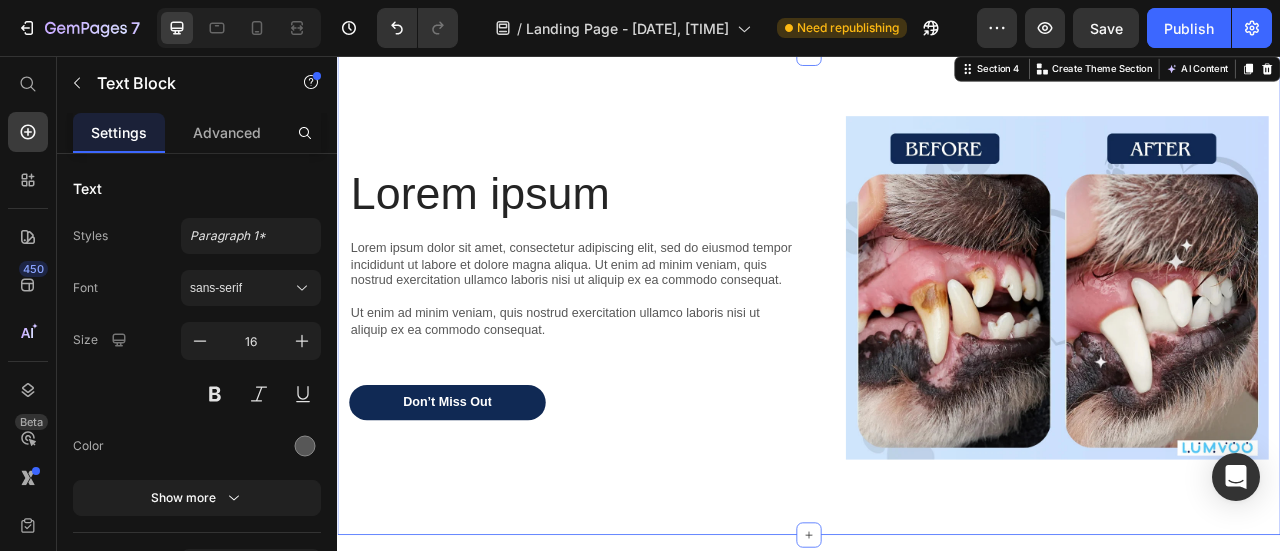 click on "Lorem ipsum Heading Lorem ipsum dolor sit amet, consectetur adipiscing elit, sed do eiusmod tempor incididunt ut labore et dolore magna aliqua. Ut enim ad minim veniam, quis nostrud exercitation ullamco laboris nisi ut aliquip ex ea commodo consequat. Ut enim ad minim veniam, quis nostrud exercitation ullamco laboris nisi ut aliquip ex ea commodo consequat. Text Block Don’t Miss Out Button Image Row Section 4   You can create reusable sections Create Theme Section AI Content Write with GemAI What would you like to describe here? Tone and Voice Persuasive Product Dog Eye Wipes Show more Generate" at bounding box center [937, 358] 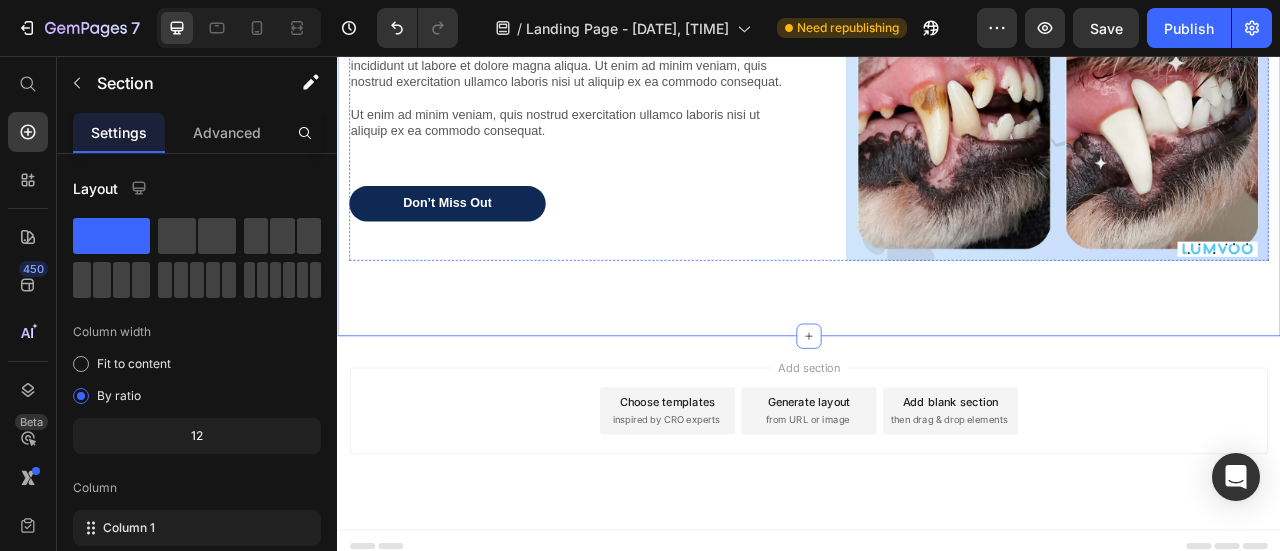 scroll, scrollTop: 1748, scrollLeft: 0, axis: vertical 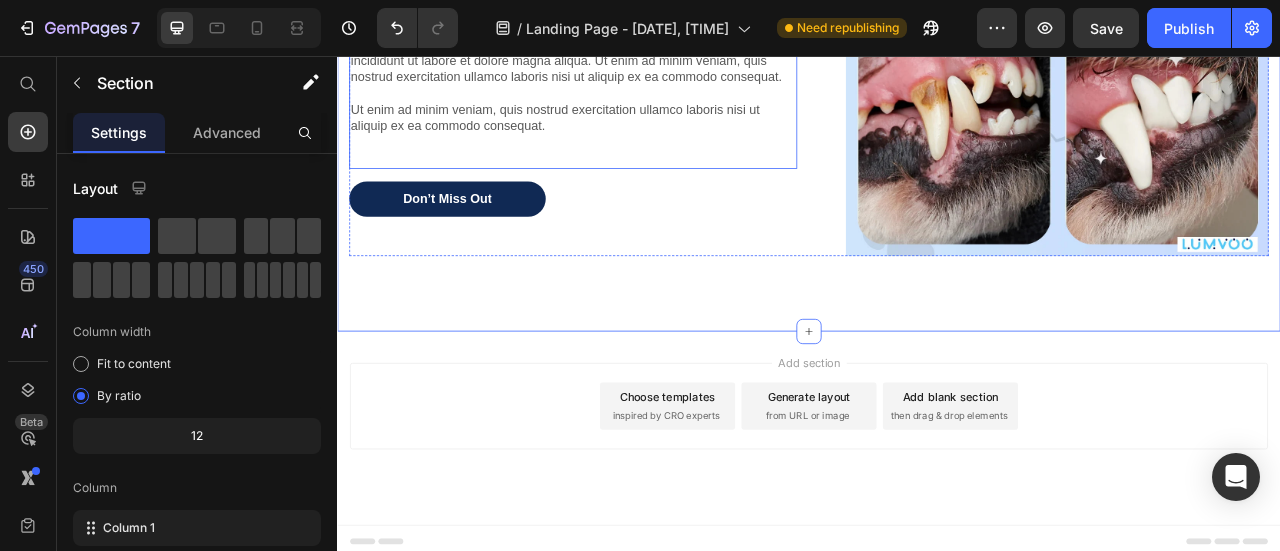 click on "Lorem ipsum dolor sit amet, consectetur adipiscing elit, sed do eiusmod tempor incididunt ut labore et dolore magna aliqua. Ut enim ad minim veniam, quis nostrud exercitation ullamco laboris nisi ut aliquip ex ea commodo consequat. Ut enim ad minim veniam, quis nostrud exercitation ullamco laboris nisi ut aliquip ex ea commodo consequat." at bounding box center [637, 114] 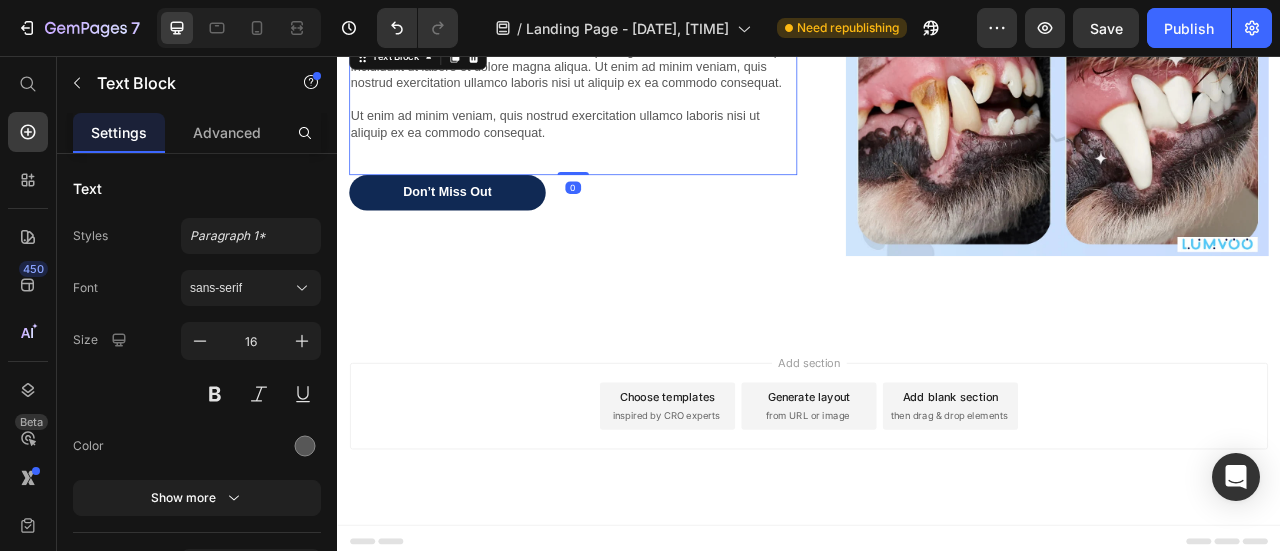 drag, startPoint x: 641, startPoint y: 218, endPoint x: 656, endPoint y: 165, distance: 55.081757 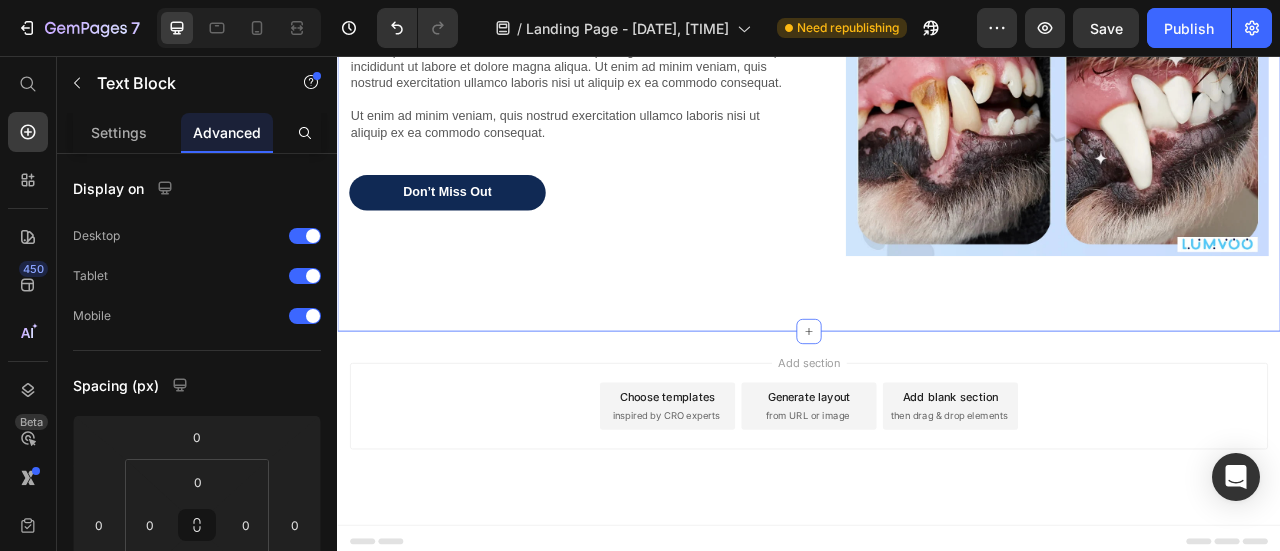 click on "Lorem ipsum Heading Lorem ipsum dolor sit amet, consectetur adipiscing elit, sed do eiusmod tempor incididunt ut labore et dolore magna aliqua. Ut enim ad minim veniam, quis nostrud exercitation ullamco laboris nisi ut aliquip ex ea commodo consequat. Ut enim ad minim veniam, quis nostrud exercitation ullamco laboris nisi ut aliquip ex ea commodo consequat. Text Block Don’t Miss Out Button Image Row Section 4   You can create reusable sections Create Theme Section AI Content Write with GemAI What would you like to describe here? Tone and Voice Persuasive Product Dog Eye Wipes Show more Generate" at bounding box center (937, 99) 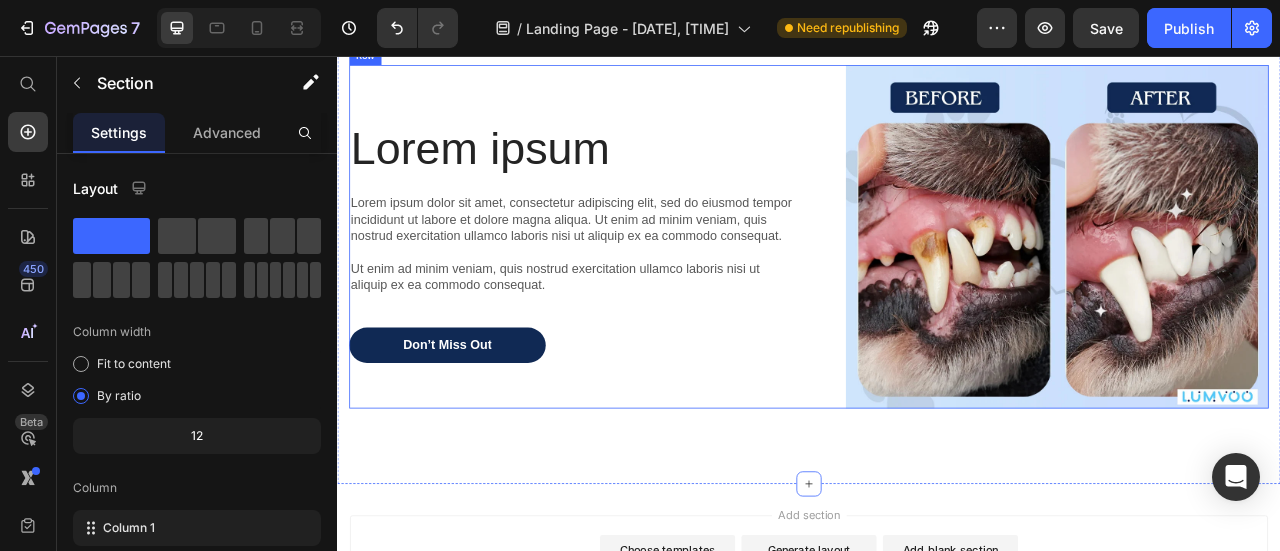 scroll, scrollTop: 1748, scrollLeft: 0, axis: vertical 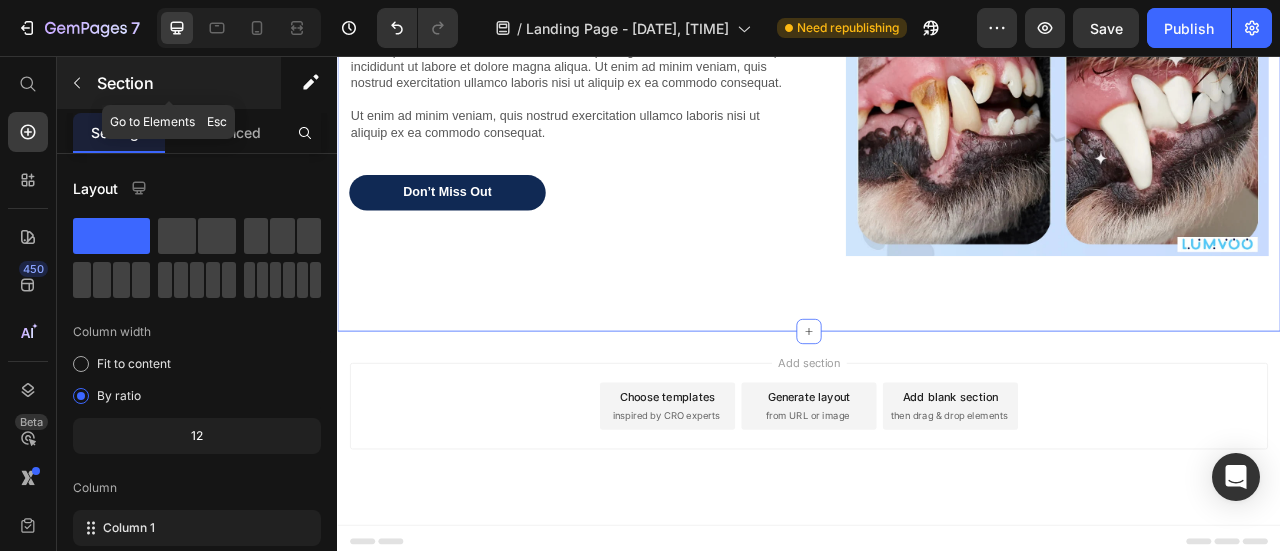 click at bounding box center [77, 83] 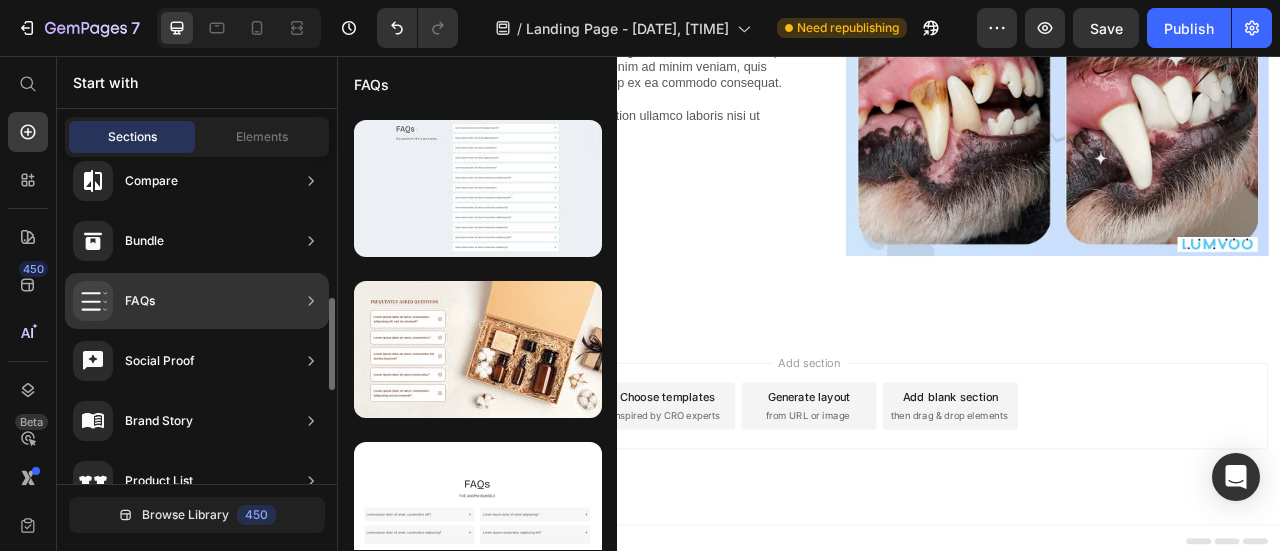scroll, scrollTop: 400, scrollLeft: 0, axis: vertical 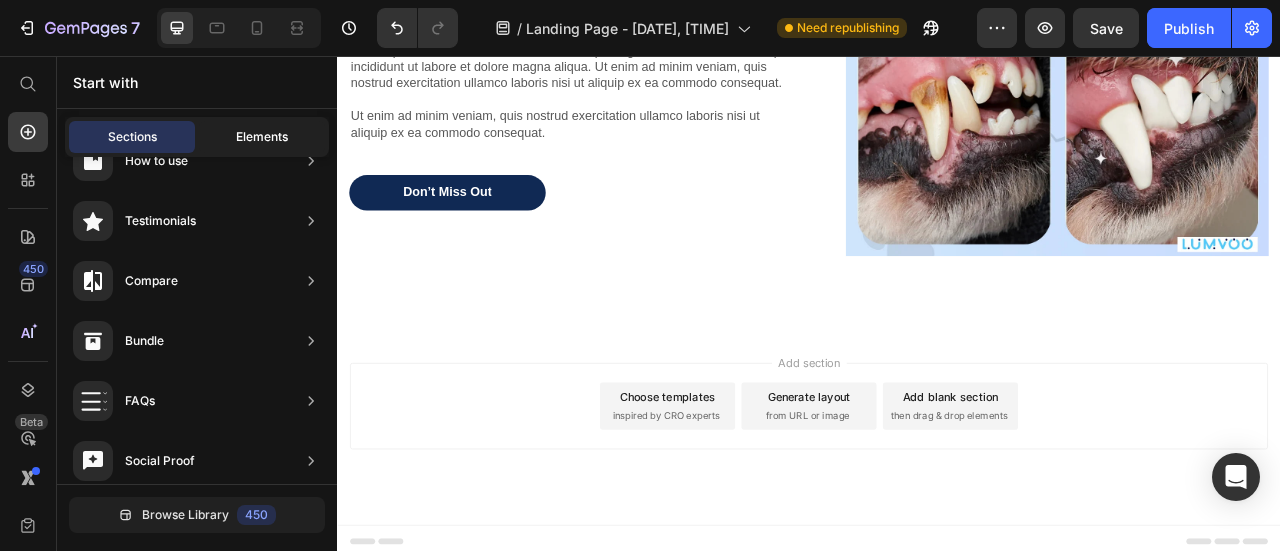 click on "Elements" 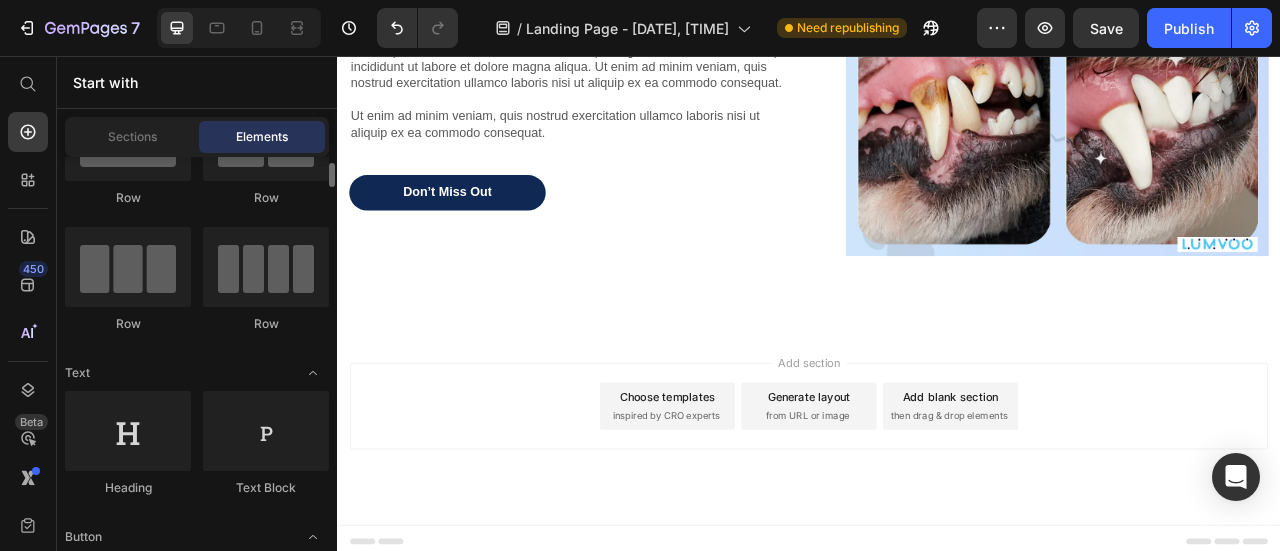 scroll, scrollTop: 0, scrollLeft: 0, axis: both 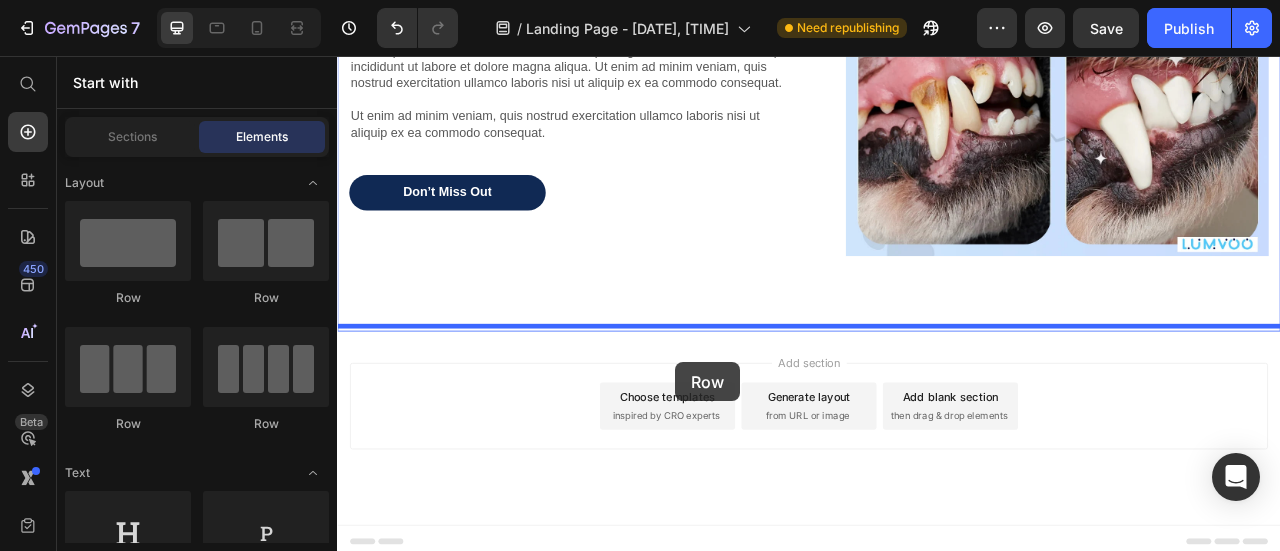 drag, startPoint x: 470, startPoint y: 310, endPoint x: 767, endPoint y: 446, distance: 326.65732 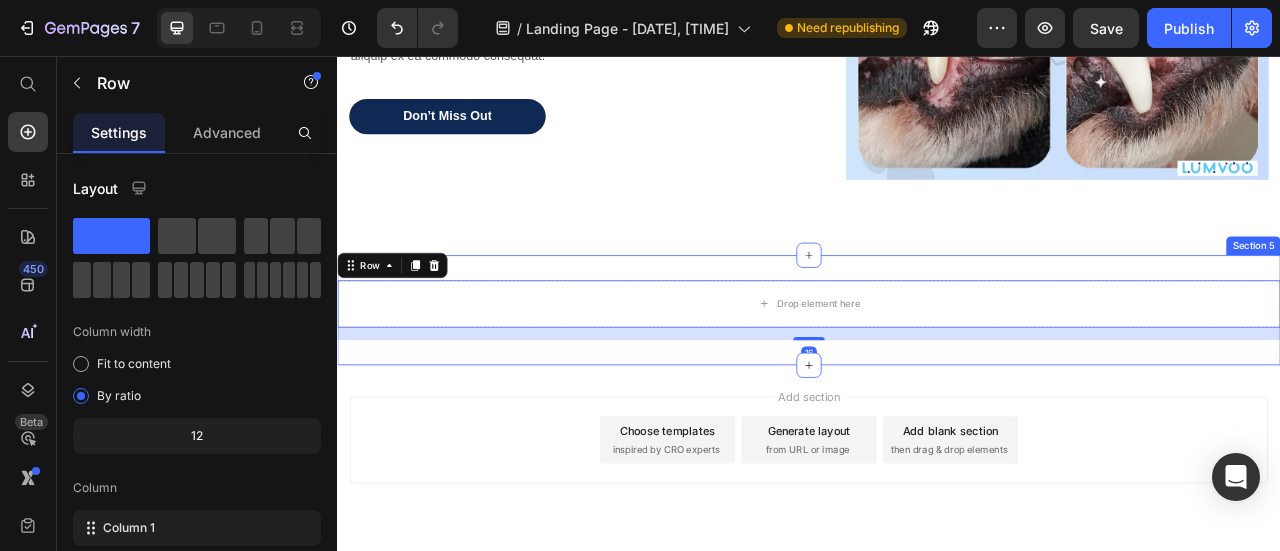 scroll, scrollTop: 1848, scrollLeft: 0, axis: vertical 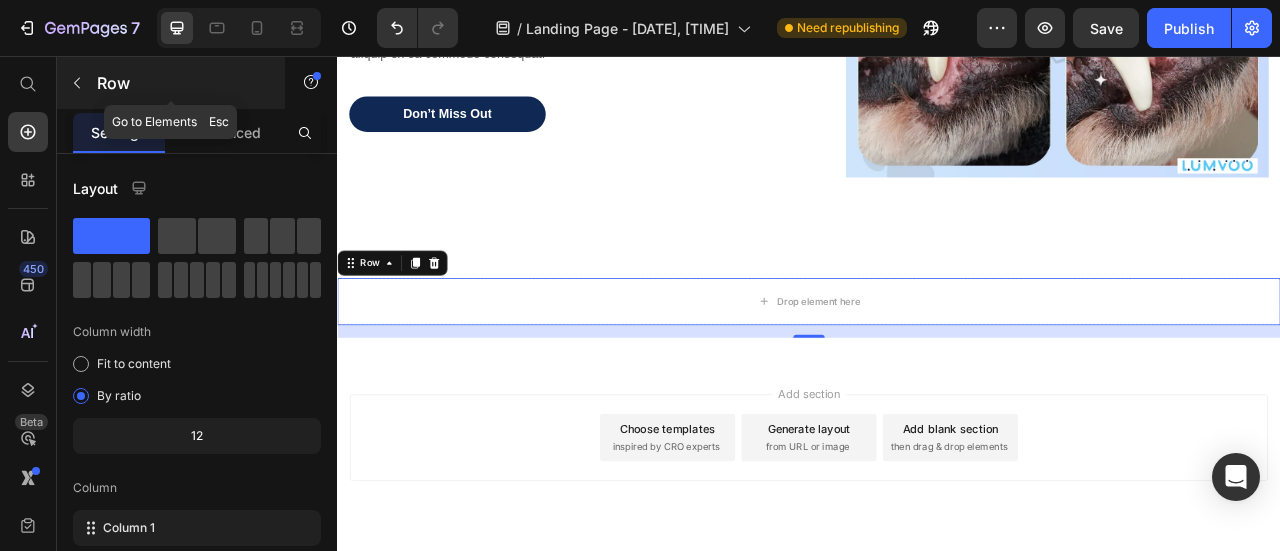 click 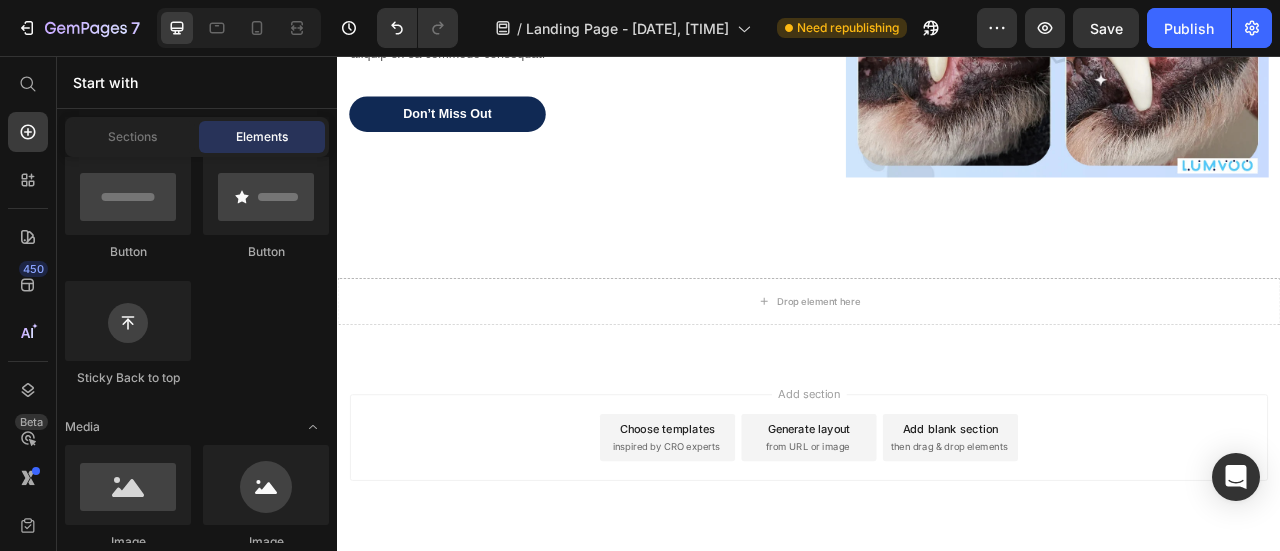 scroll, scrollTop: 300, scrollLeft: 0, axis: vertical 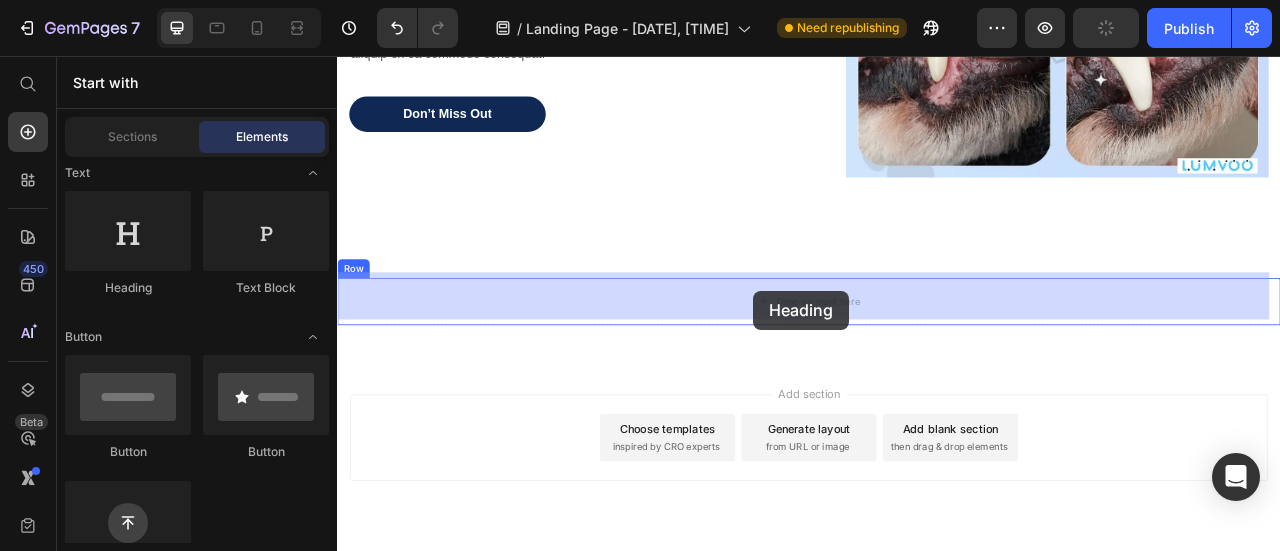drag, startPoint x: 495, startPoint y: 299, endPoint x: 870, endPoint y: 355, distance: 379.15826 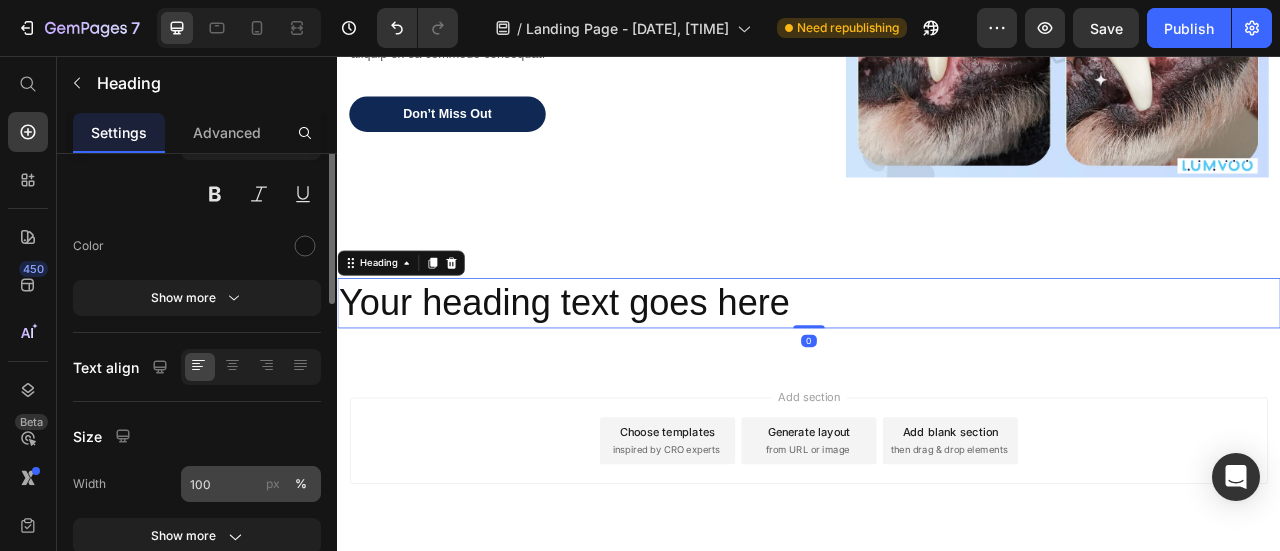 scroll, scrollTop: 300, scrollLeft: 0, axis: vertical 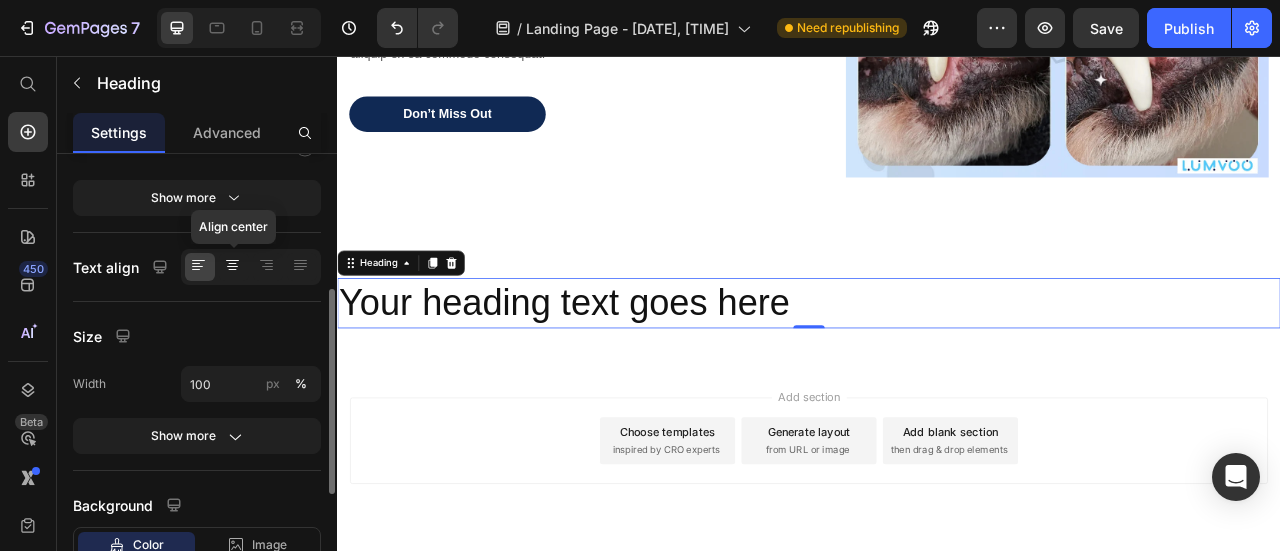 click 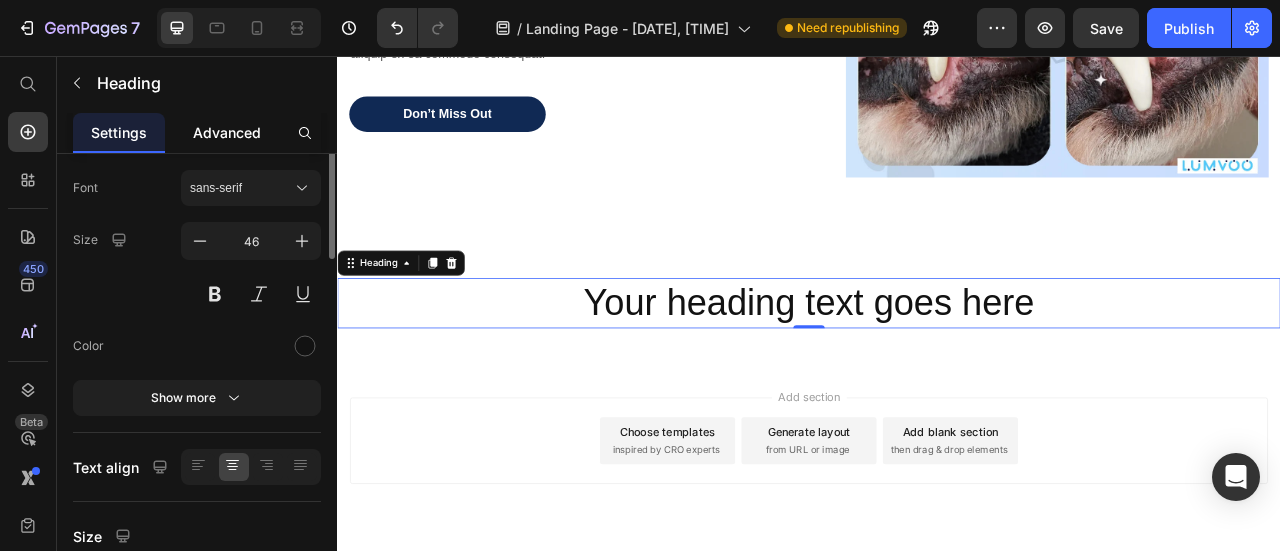scroll, scrollTop: 0, scrollLeft: 0, axis: both 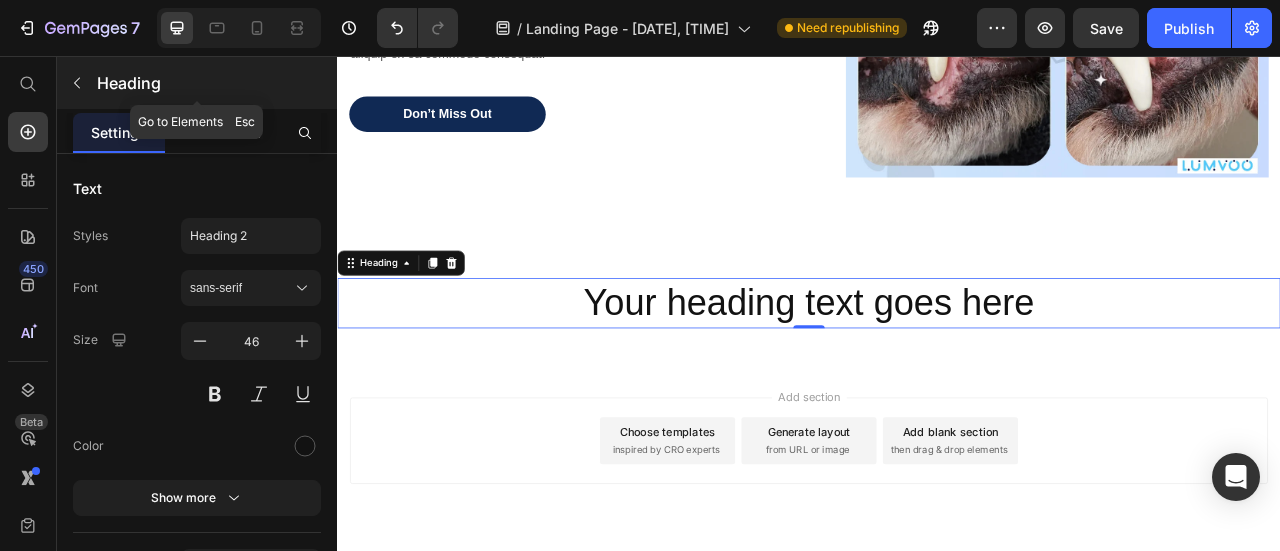 click at bounding box center [77, 83] 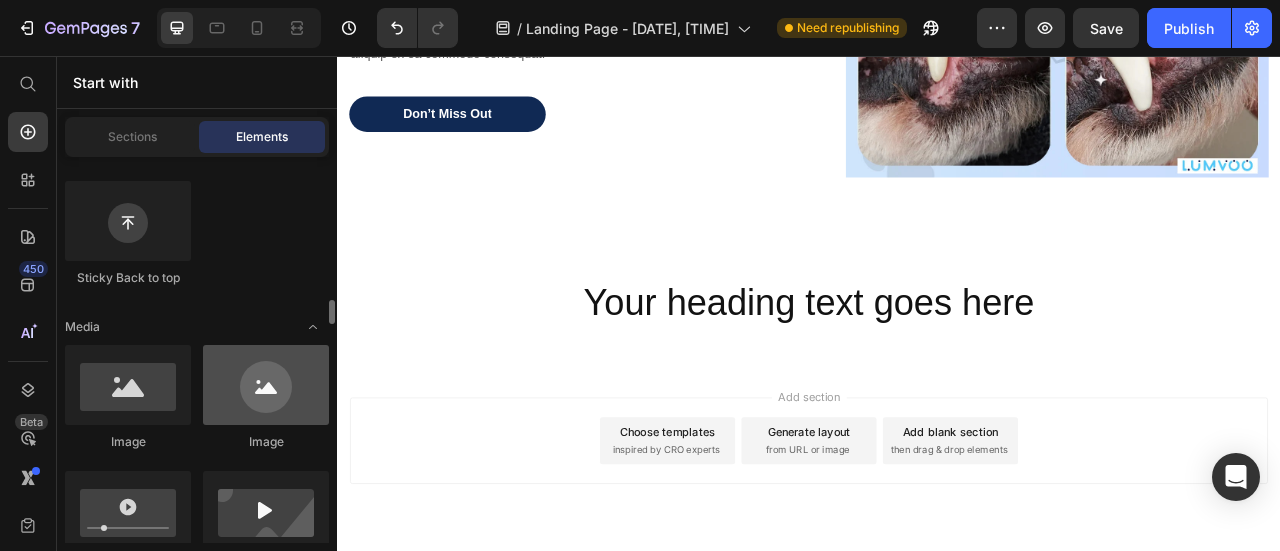 scroll, scrollTop: 700, scrollLeft: 0, axis: vertical 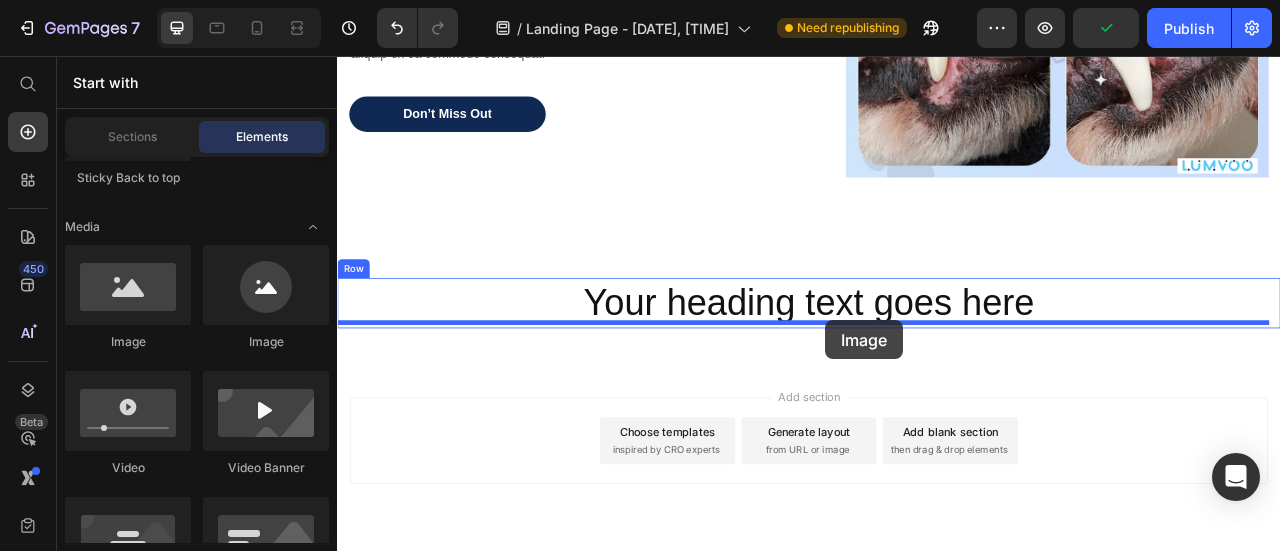 drag, startPoint x: 472, startPoint y: 349, endPoint x: 958, endPoint y: 392, distance: 487.89856 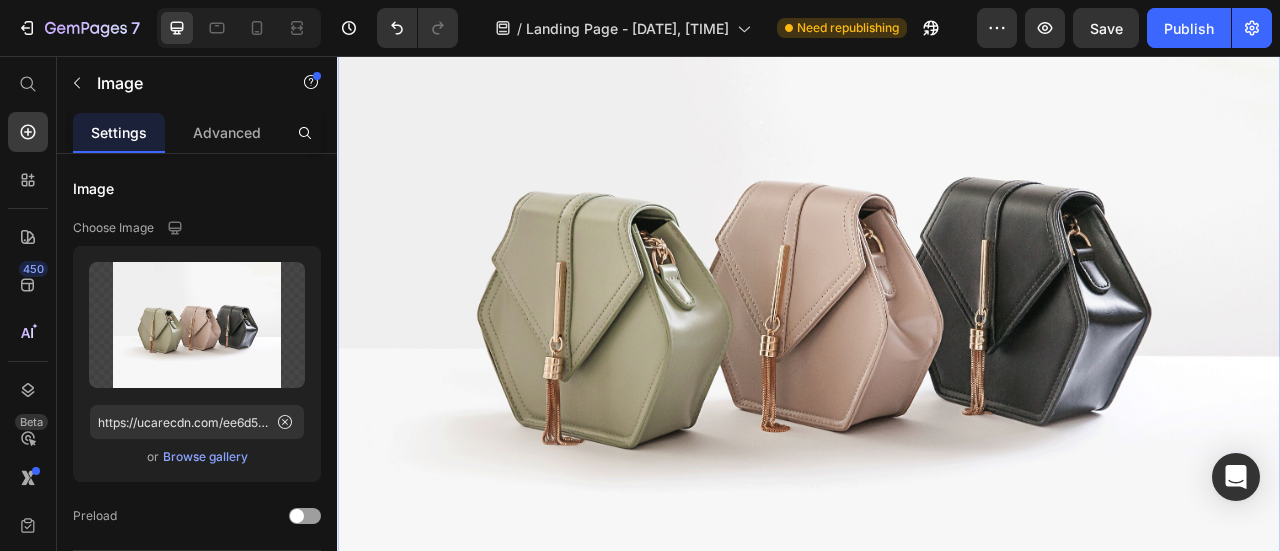 scroll, scrollTop: 2548, scrollLeft: 0, axis: vertical 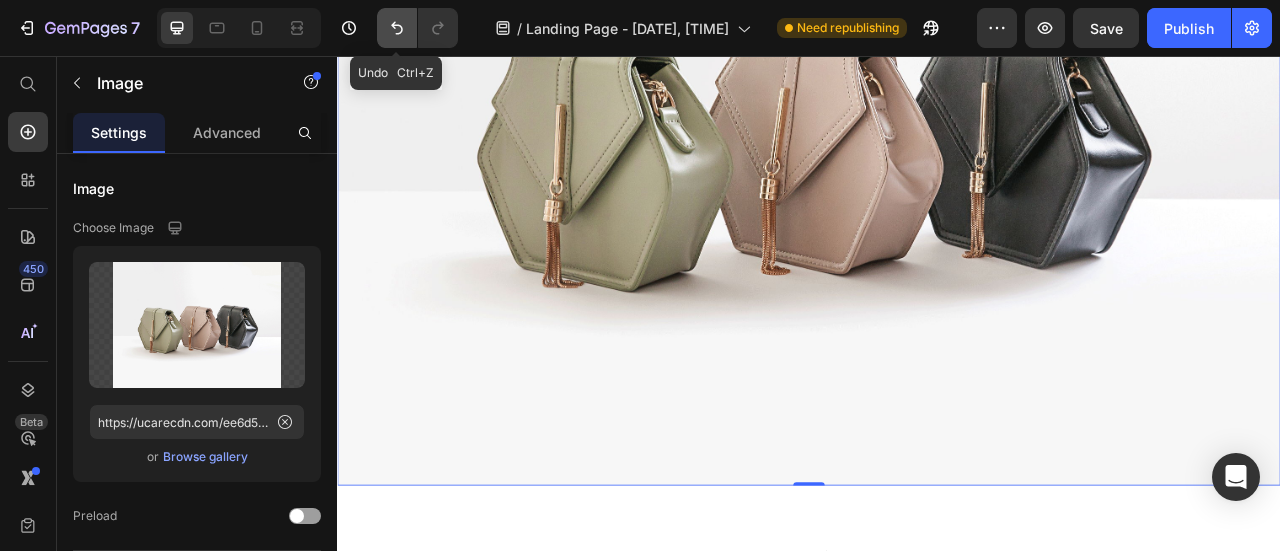 click 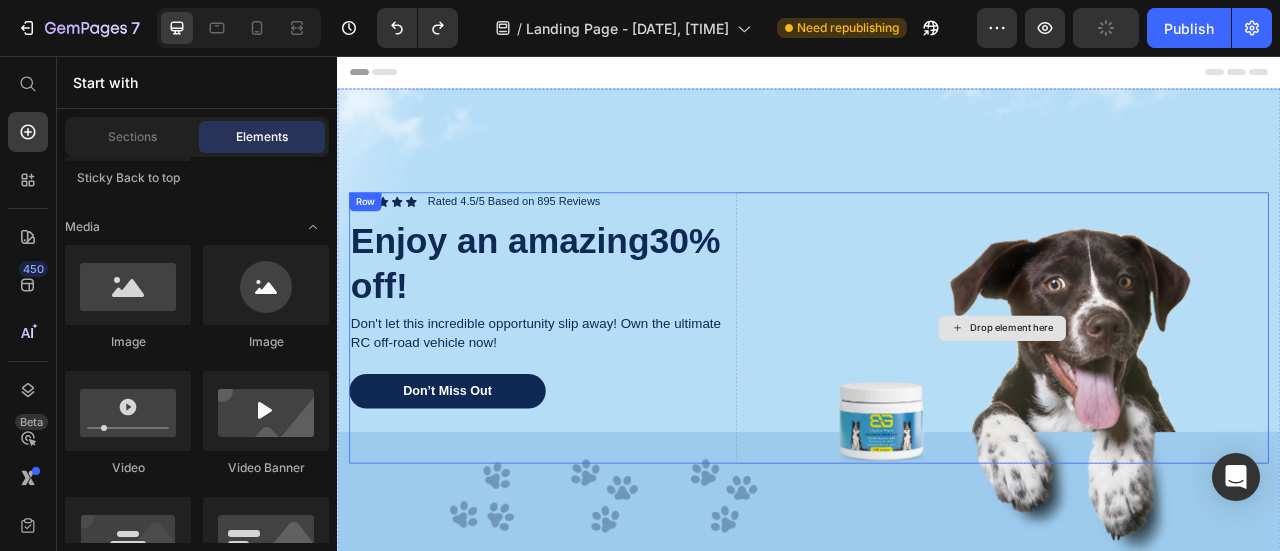 scroll, scrollTop: 100, scrollLeft: 0, axis: vertical 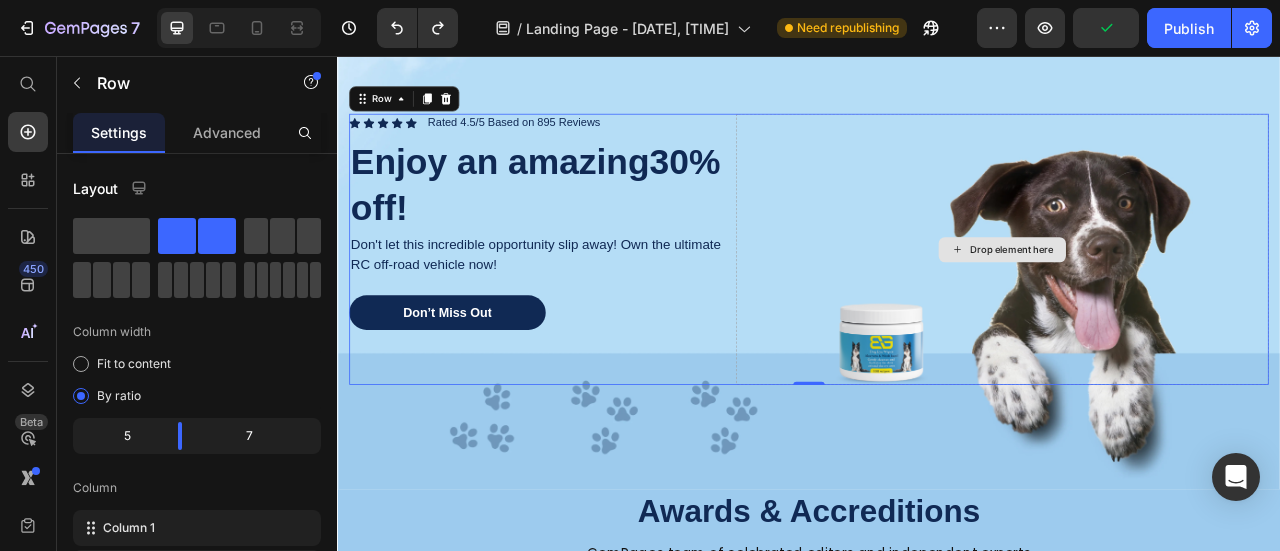 click on "Drop element here" at bounding box center [1183, 301] 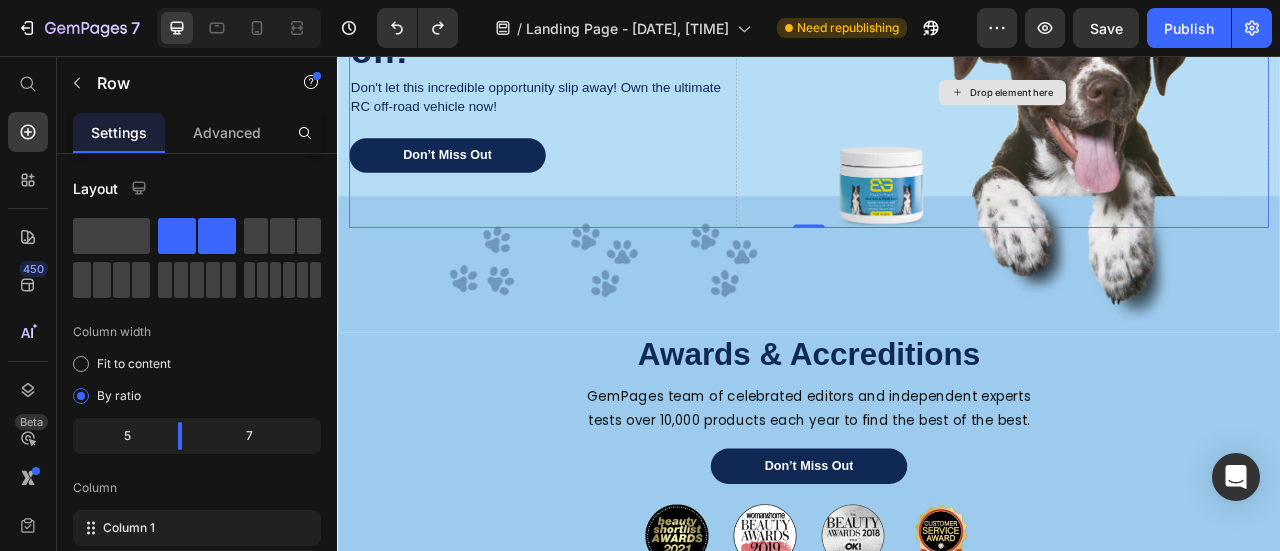 scroll, scrollTop: 400, scrollLeft: 0, axis: vertical 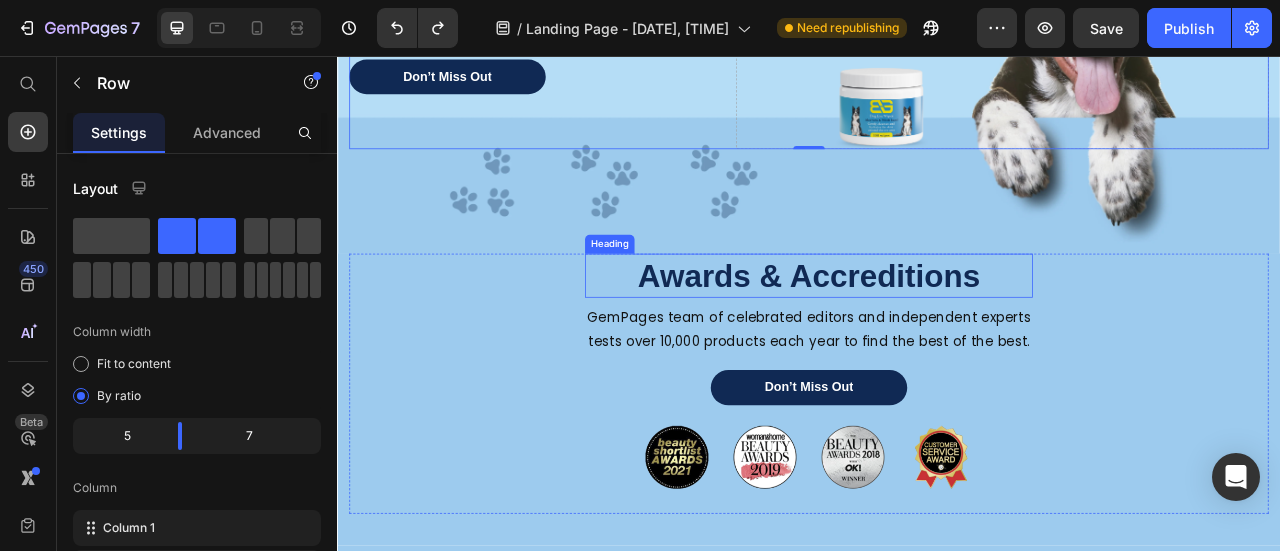 click on "Awards & Accreditions" at bounding box center [937, 335] 